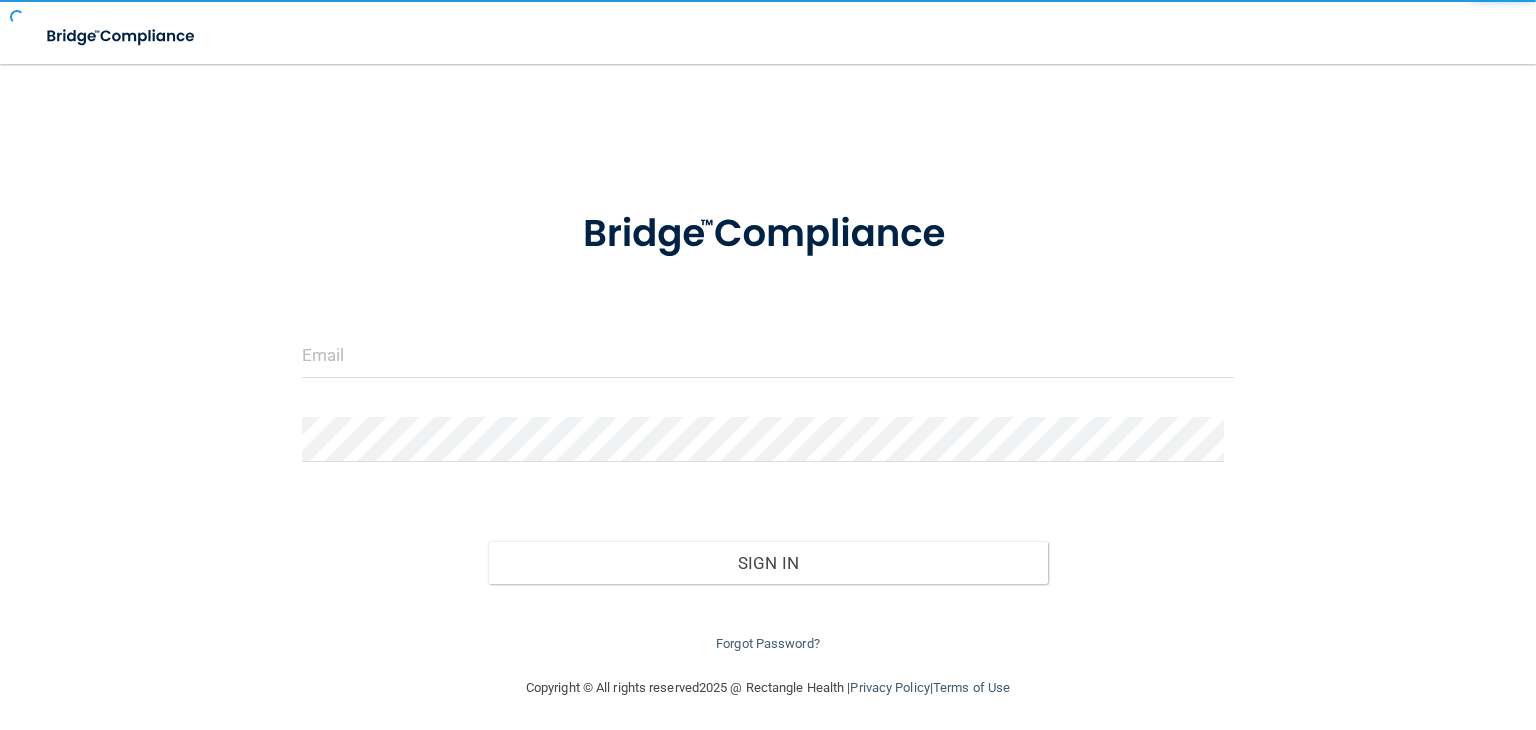 scroll, scrollTop: 0, scrollLeft: 0, axis: both 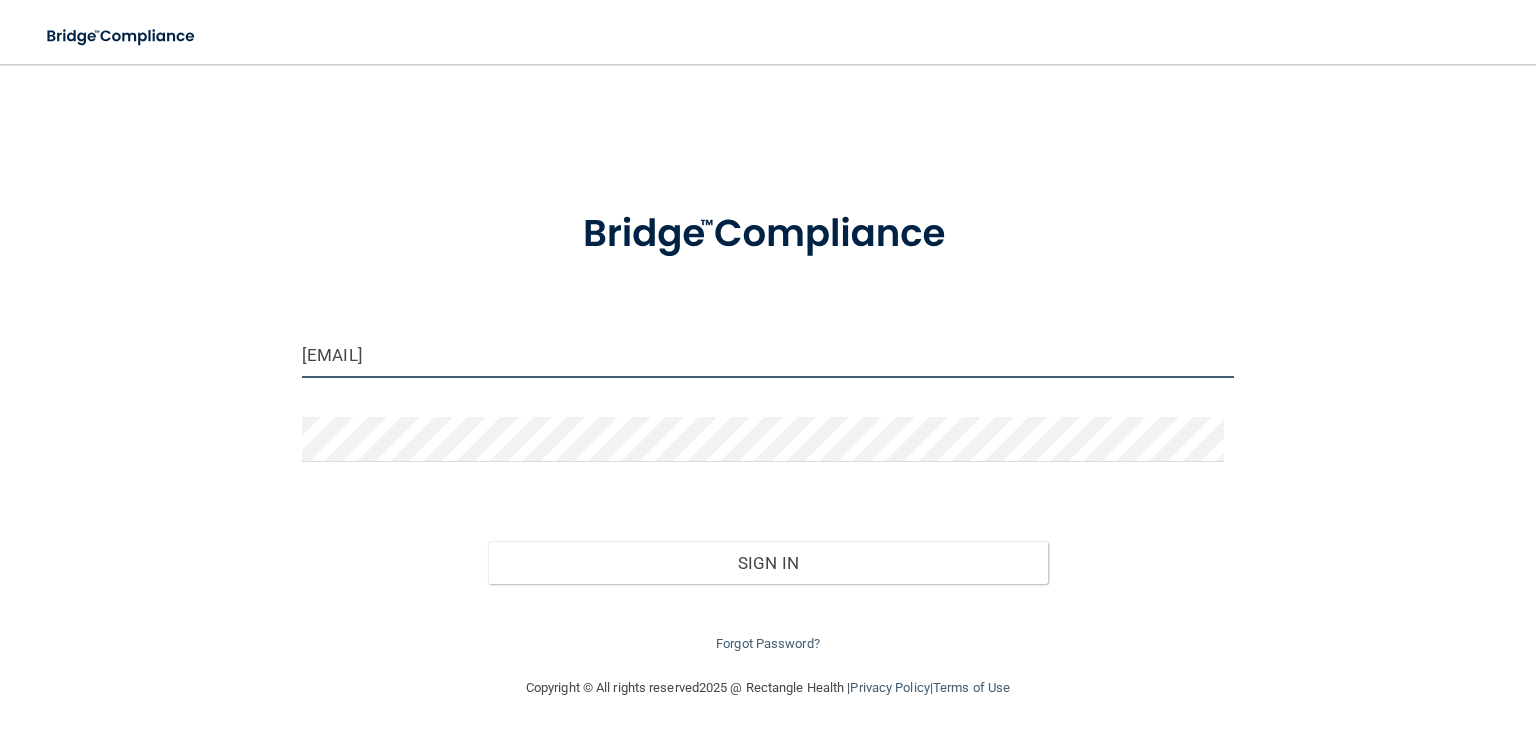drag, startPoint x: 494, startPoint y: 362, endPoint x: 313, endPoint y: 353, distance: 181.22362 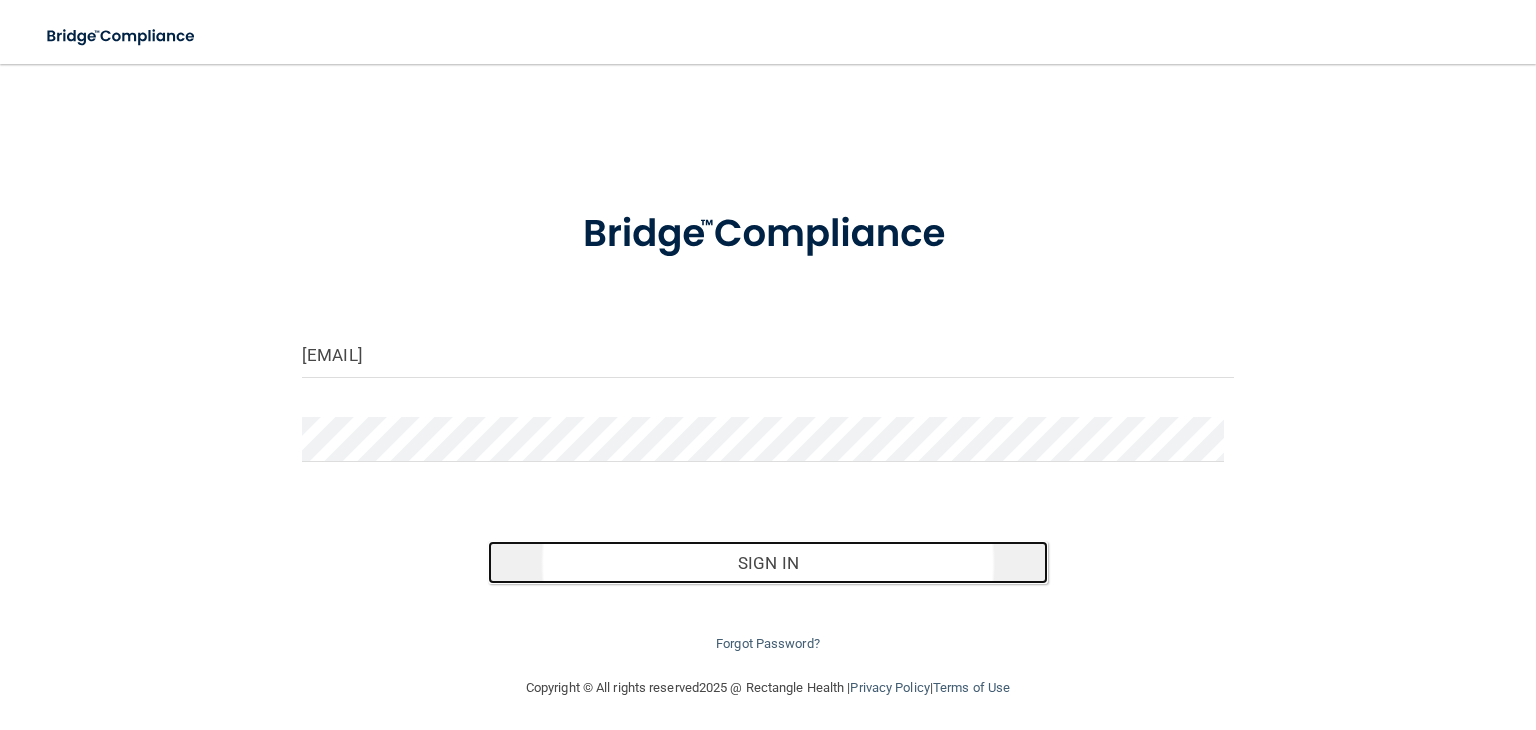 click on "Sign In" at bounding box center [767, 563] 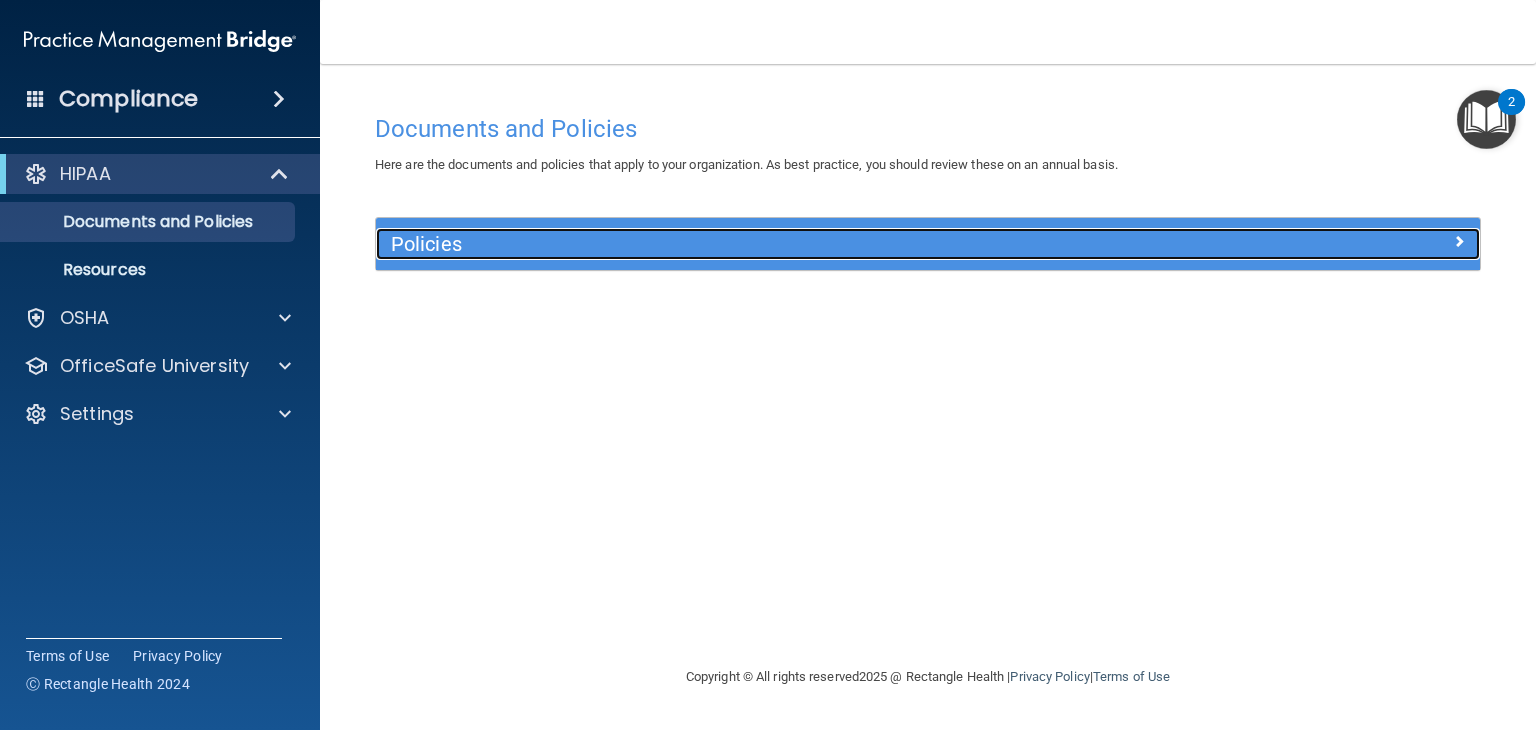 click at bounding box center [1459, 241] 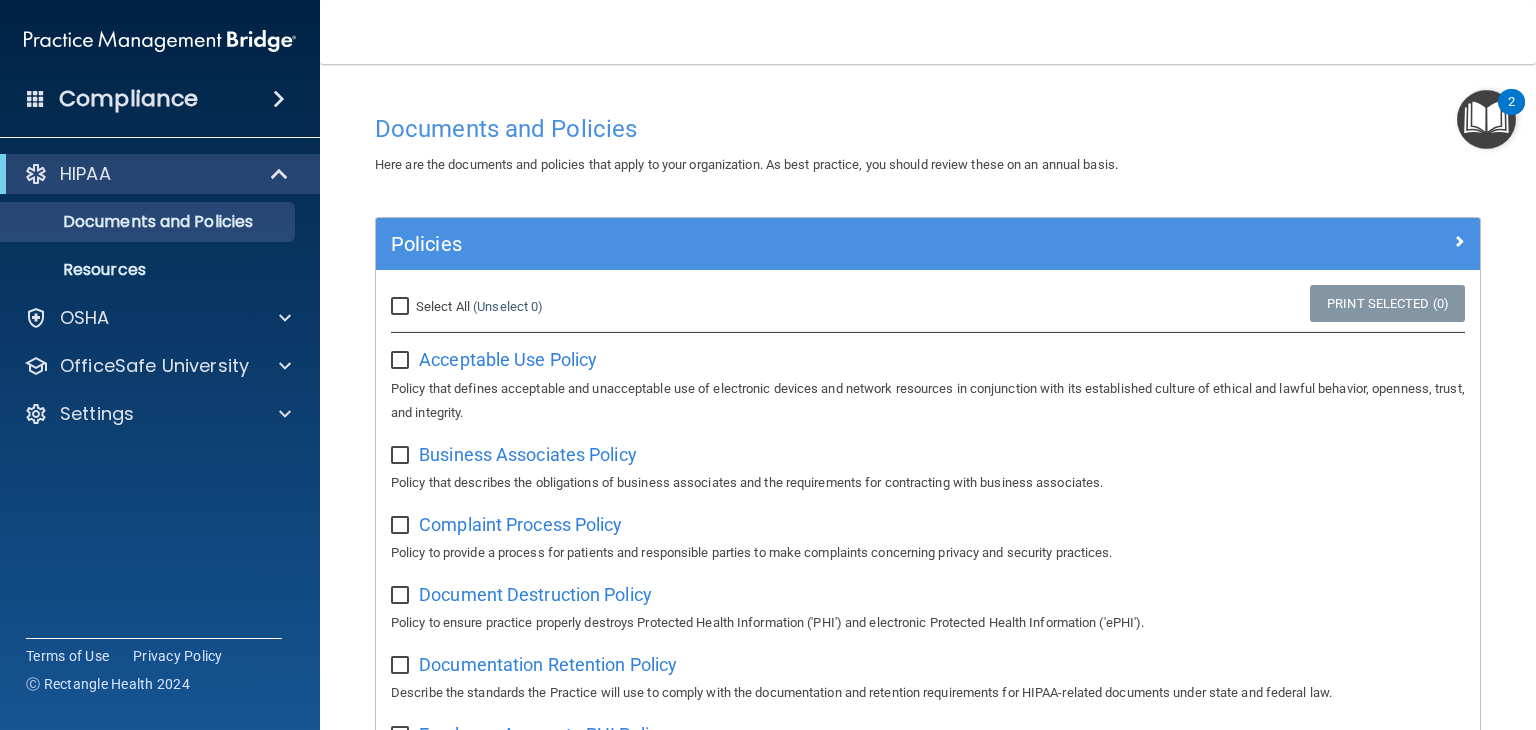 click on "Select All   (Unselect 0)    Unselect All" at bounding box center [402, 307] 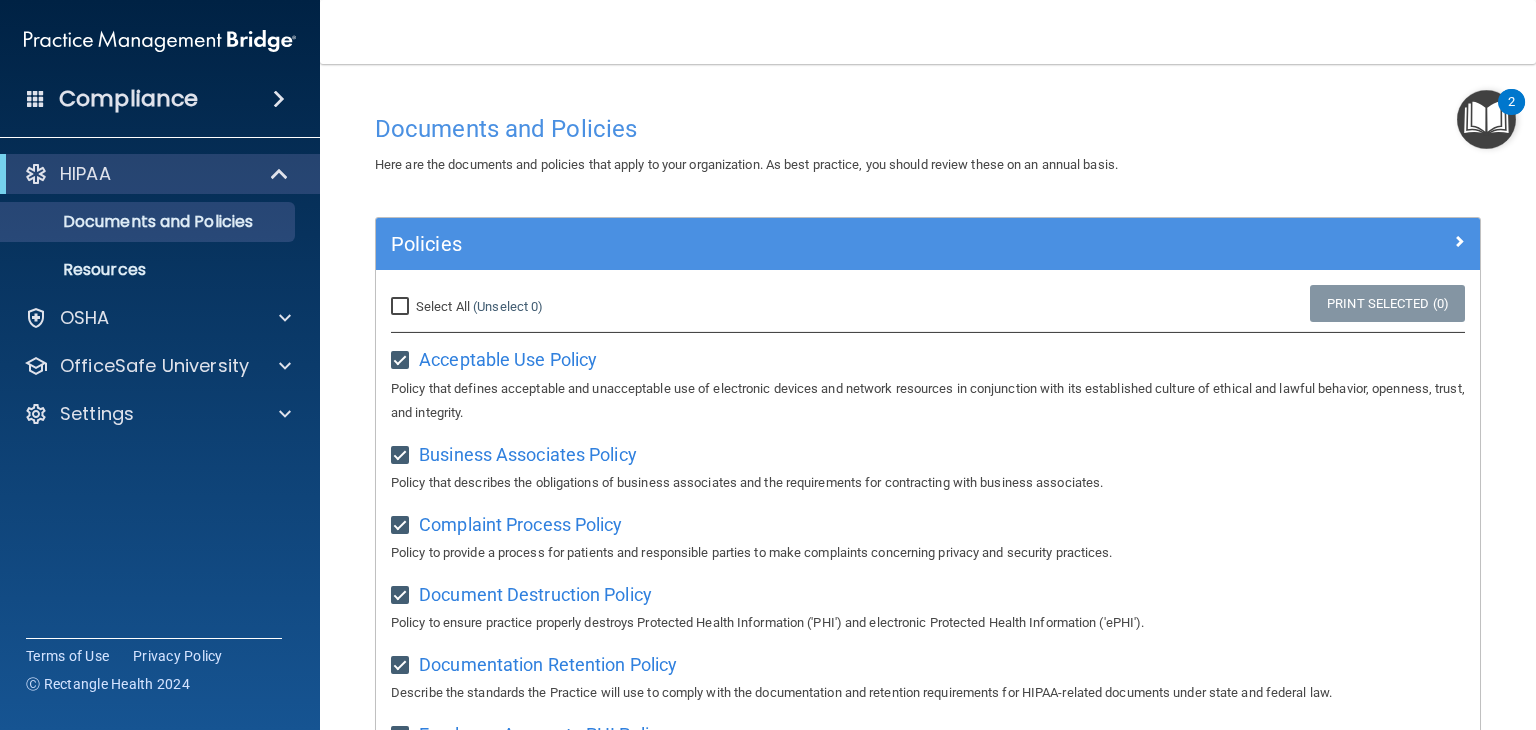 checkbox on "true" 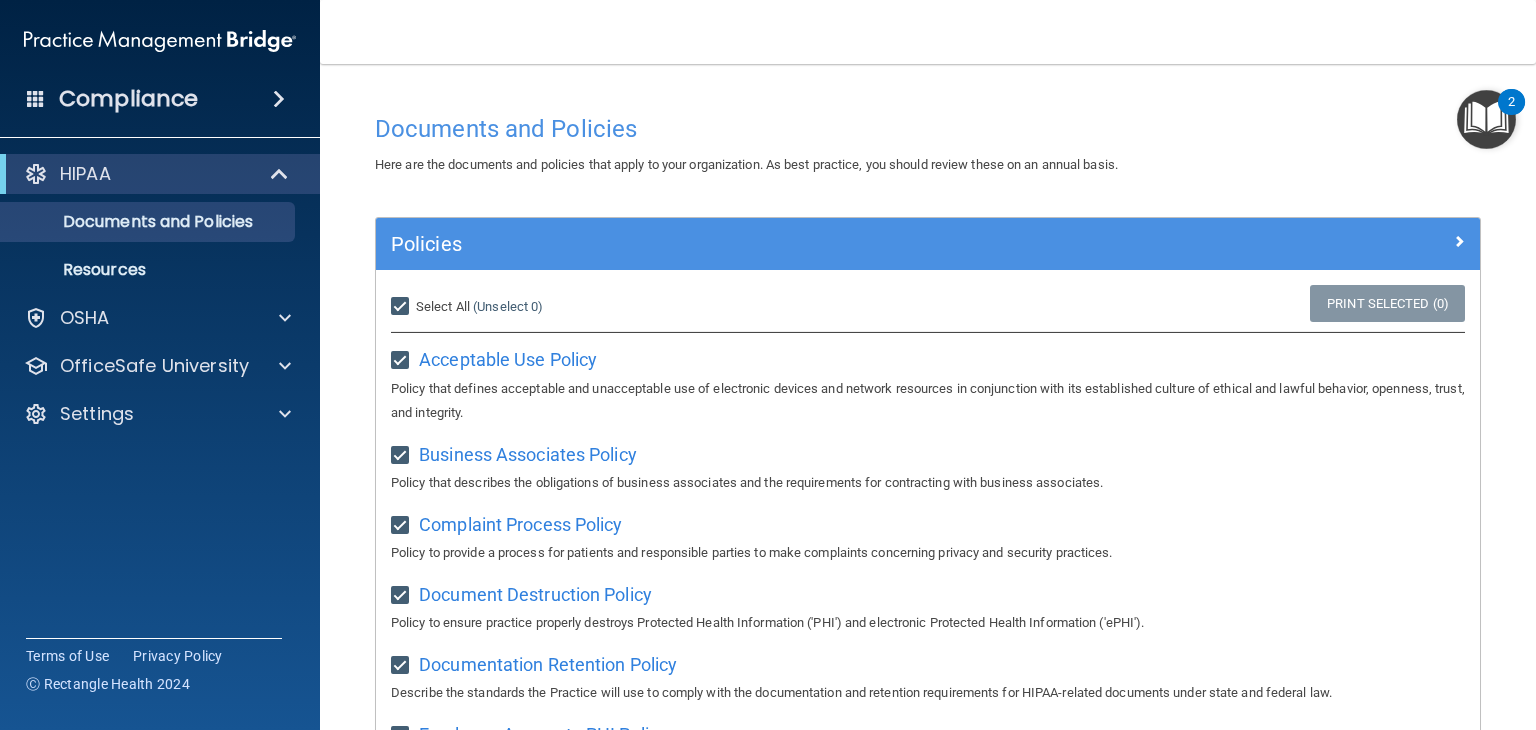 checkbox on "true" 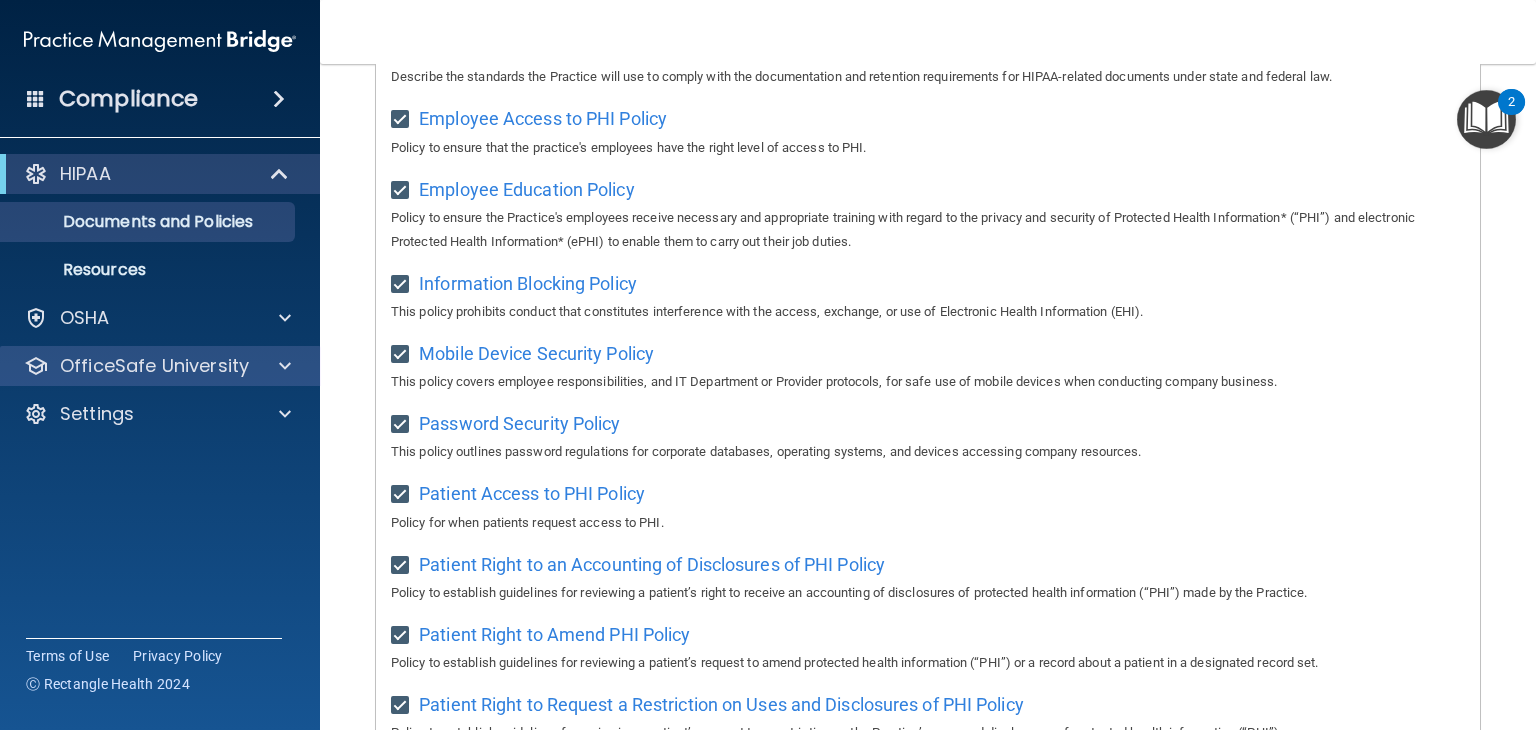 scroll, scrollTop: 615, scrollLeft: 0, axis: vertical 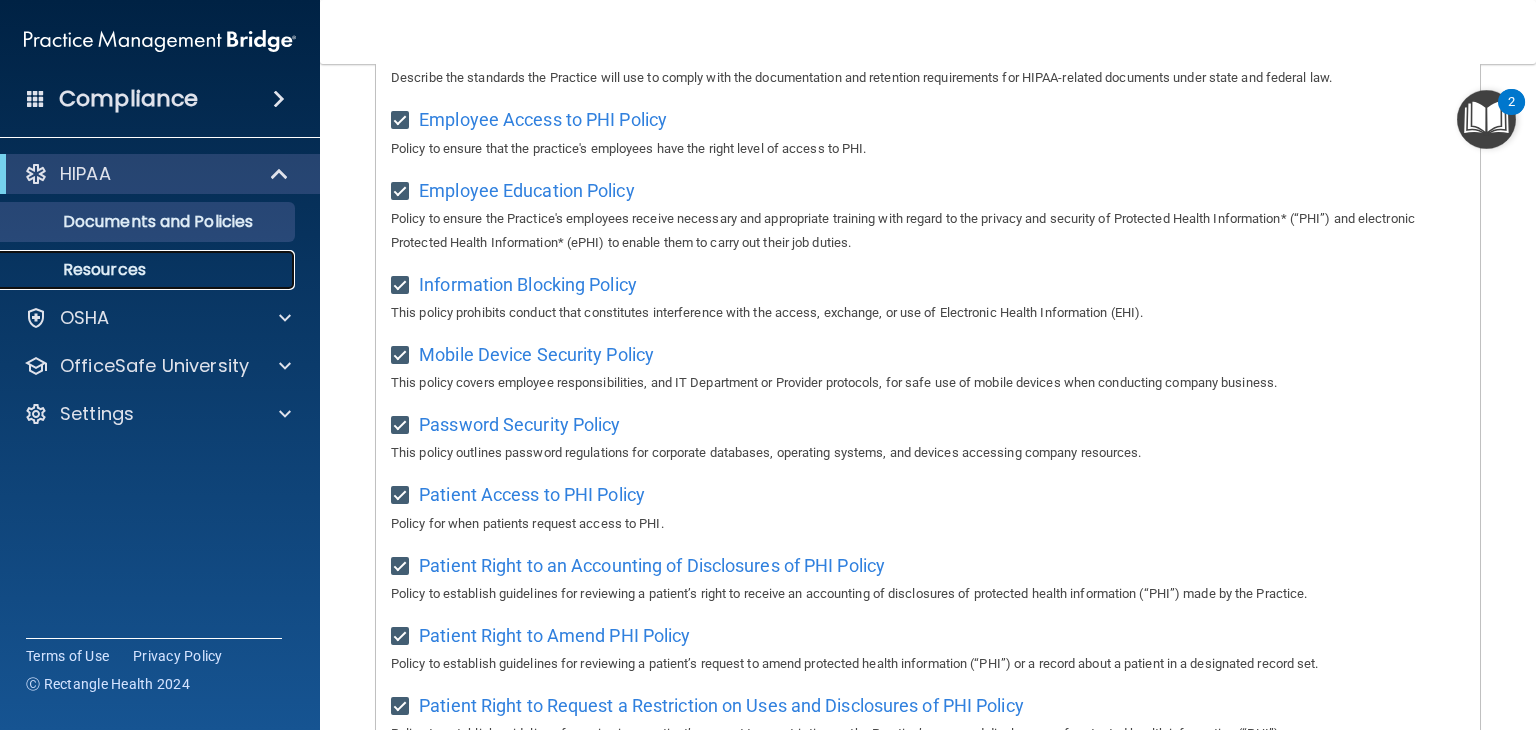 click on "Resources" at bounding box center [137, 270] 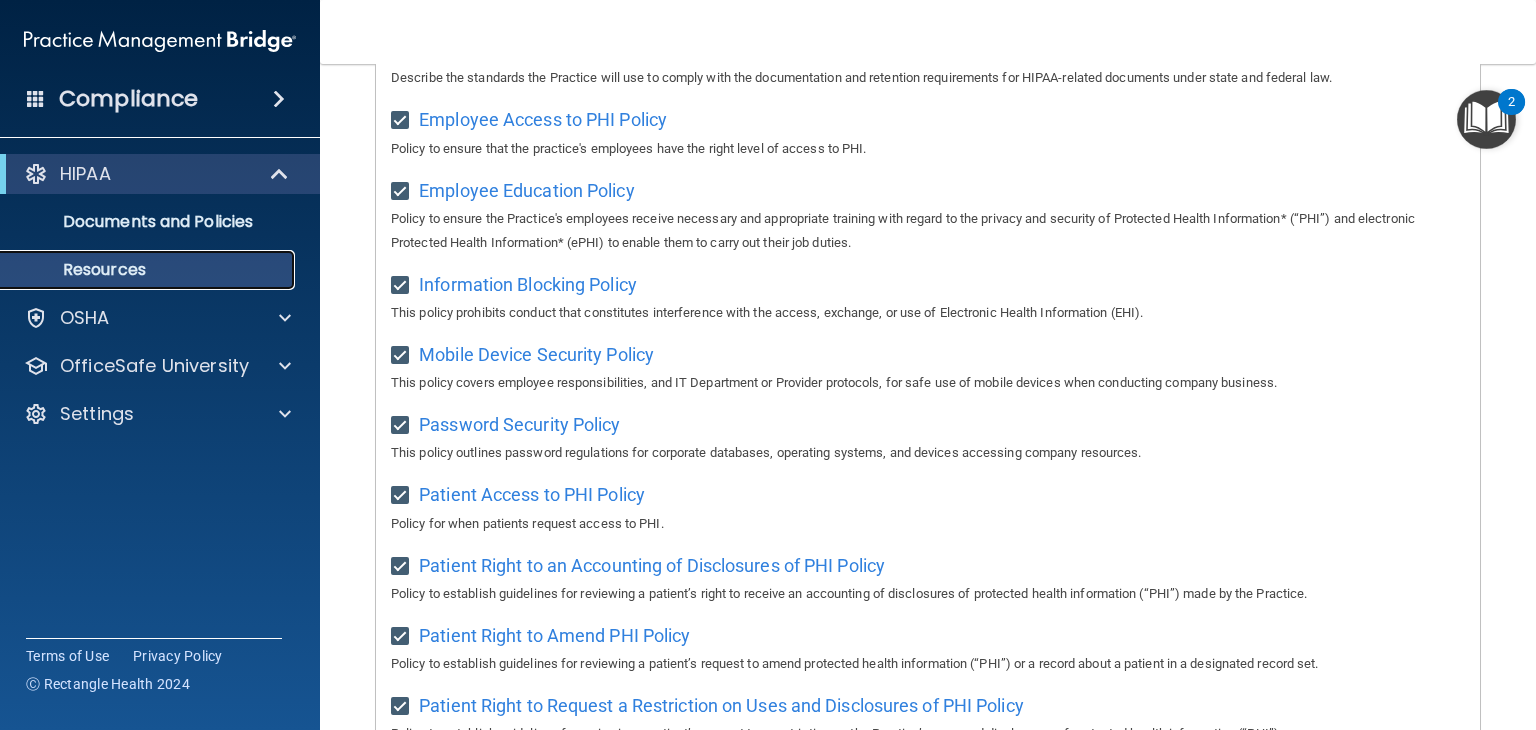 scroll, scrollTop: 0, scrollLeft: 0, axis: both 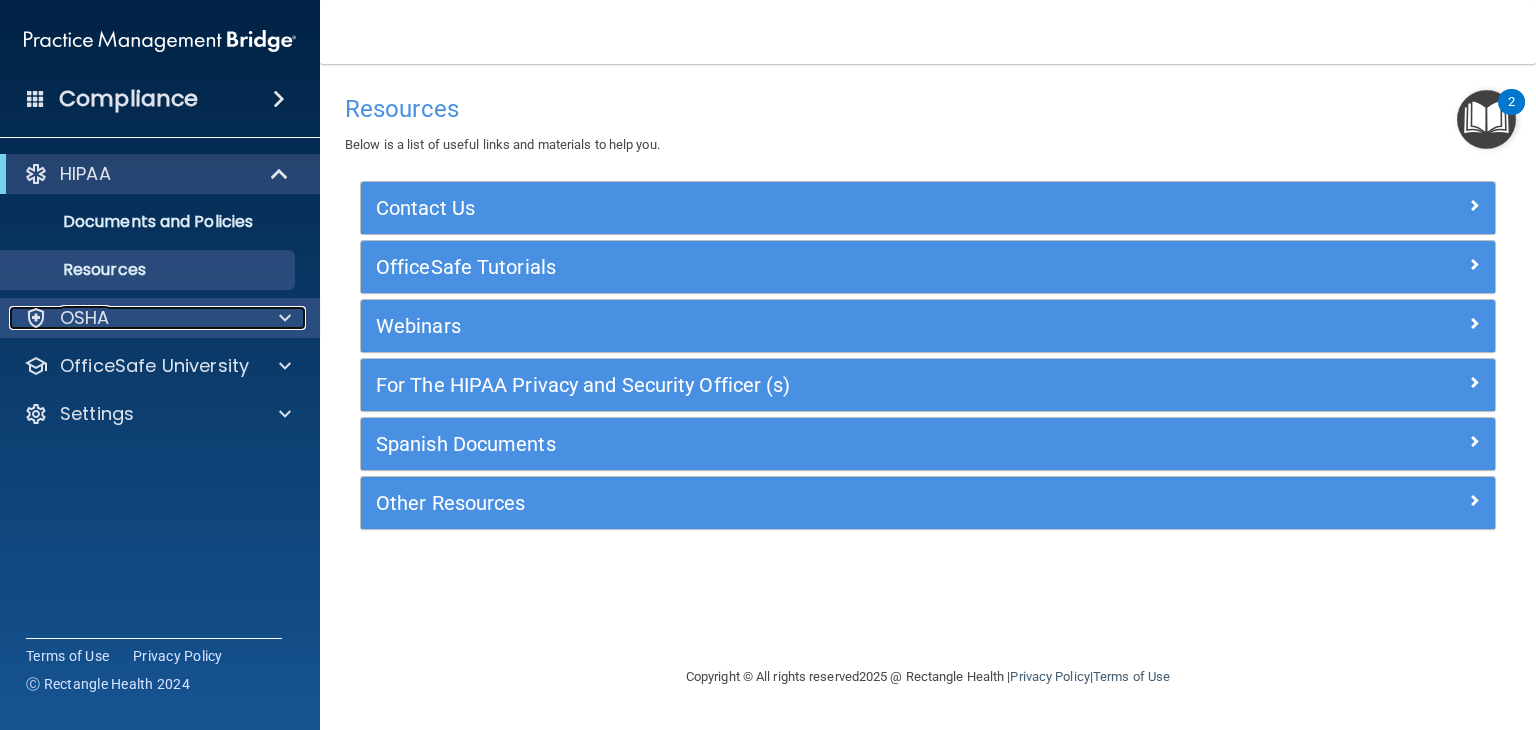 click at bounding box center [282, 318] 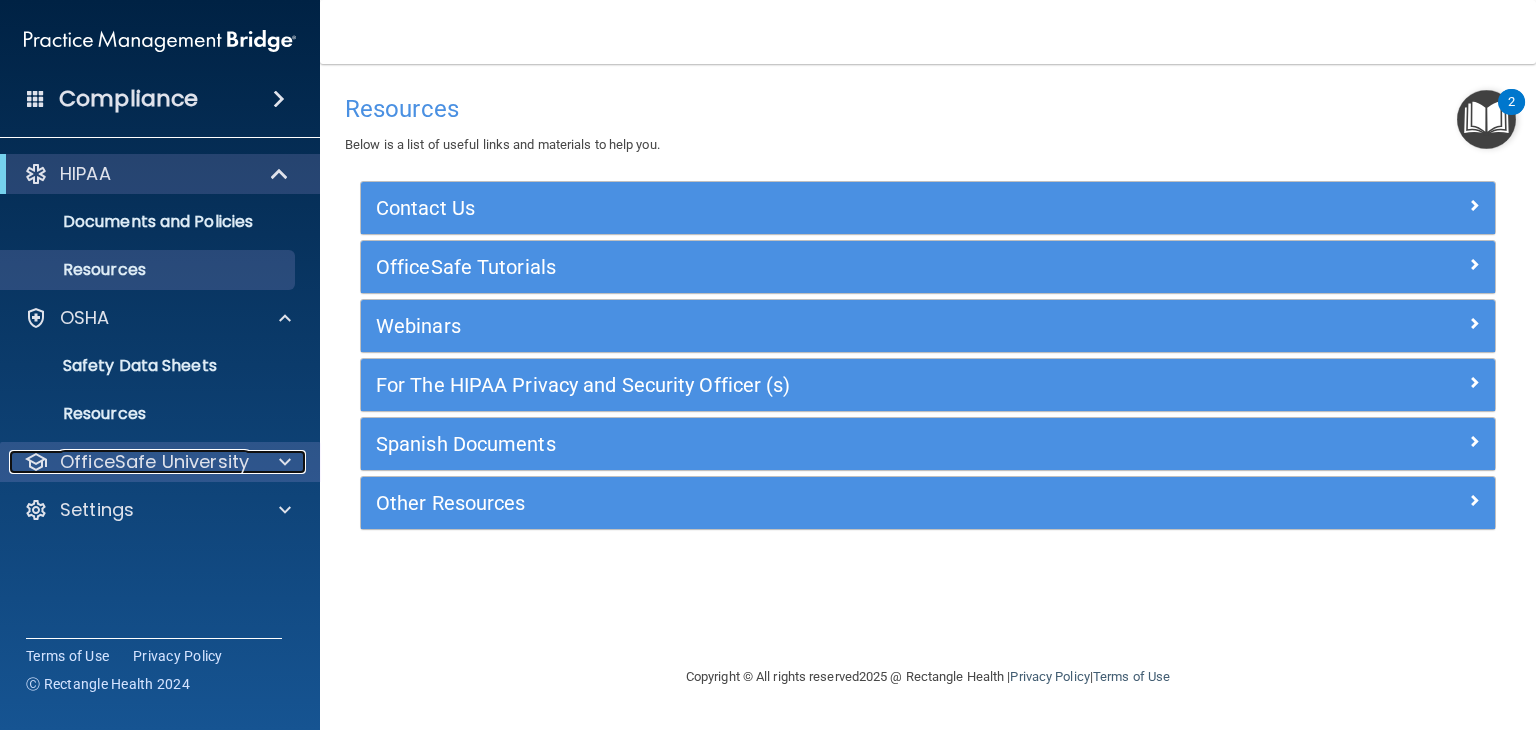 click at bounding box center [285, 462] 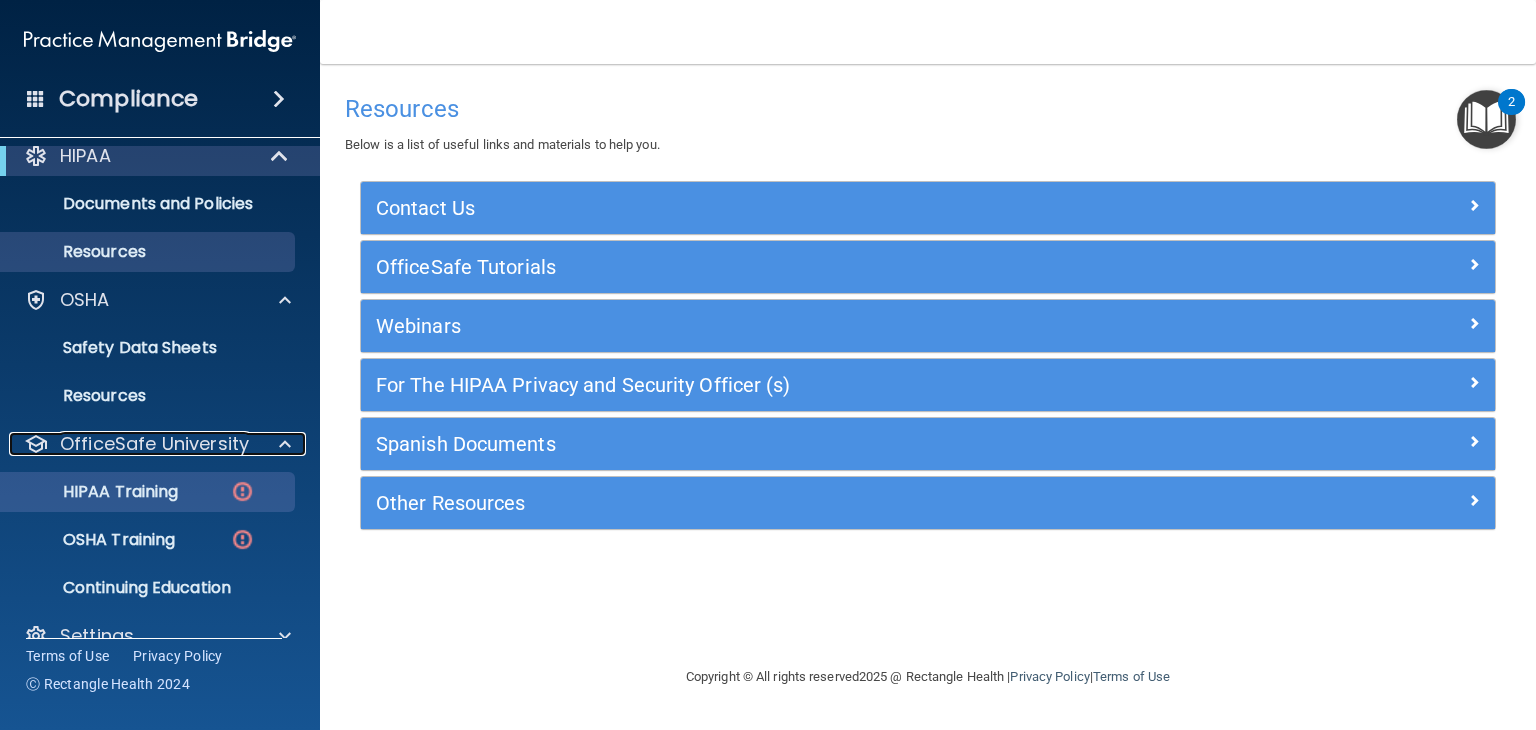 scroll, scrollTop: 52, scrollLeft: 0, axis: vertical 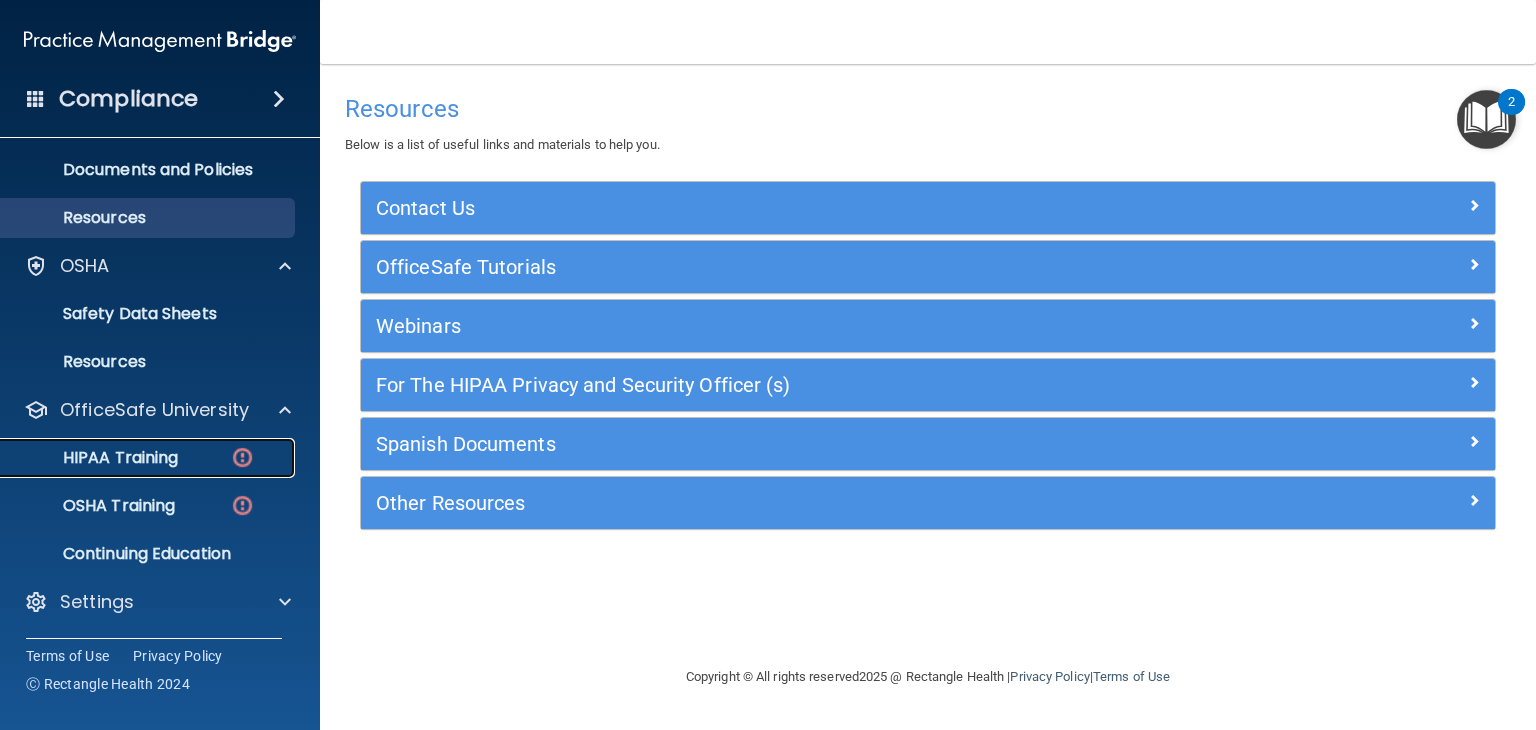 click on "HIPAA Training" at bounding box center [149, 458] 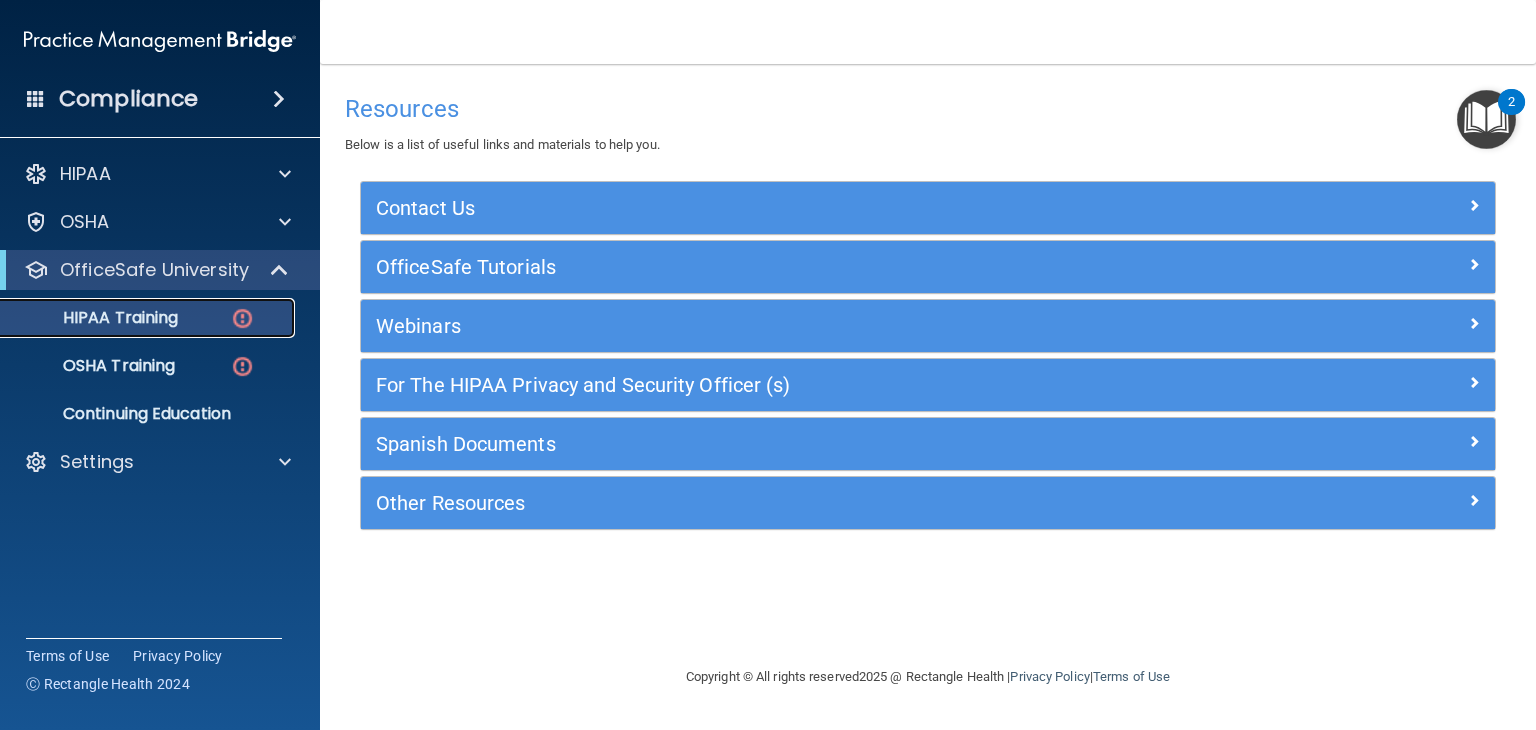 scroll, scrollTop: 0, scrollLeft: 0, axis: both 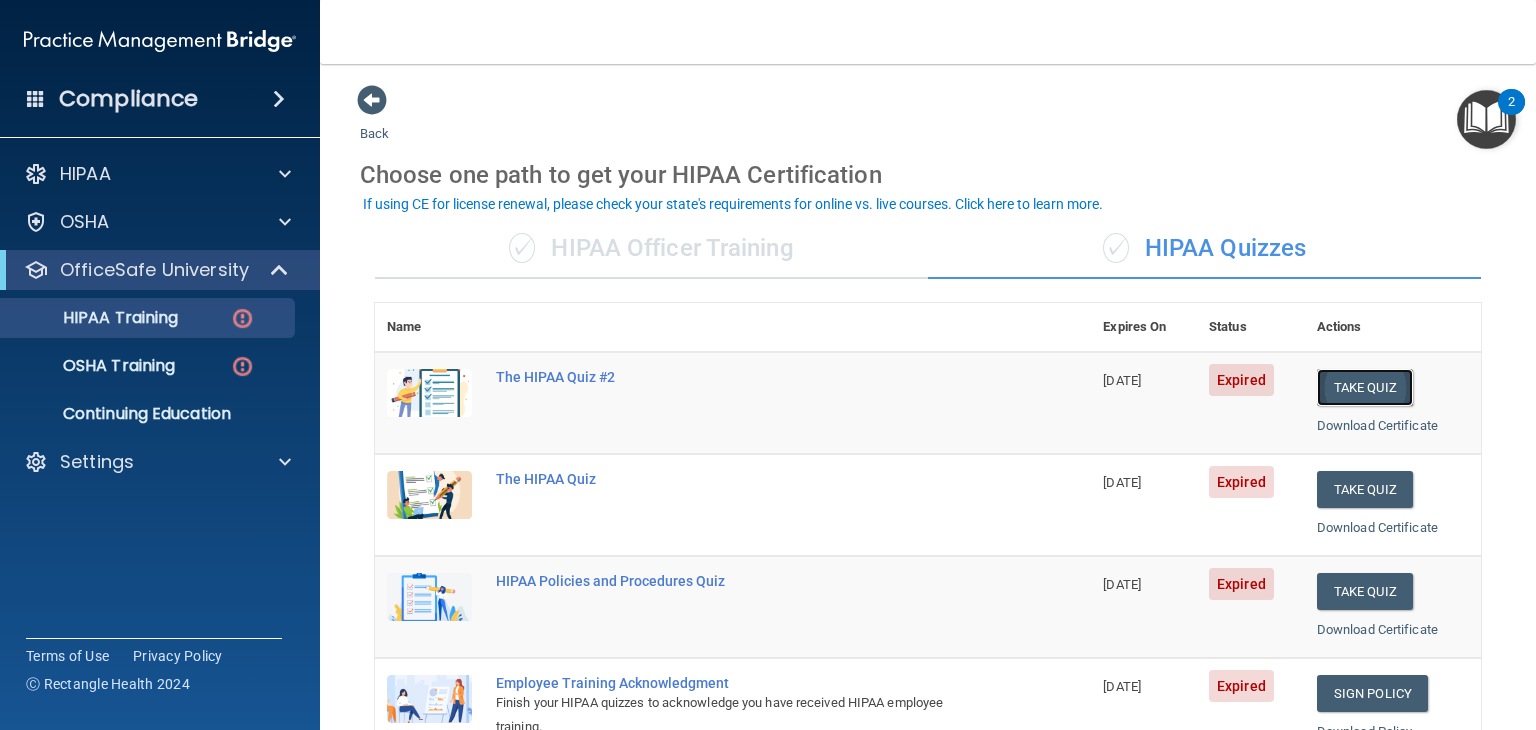 click on "Take Quiz" at bounding box center (1365, 387) 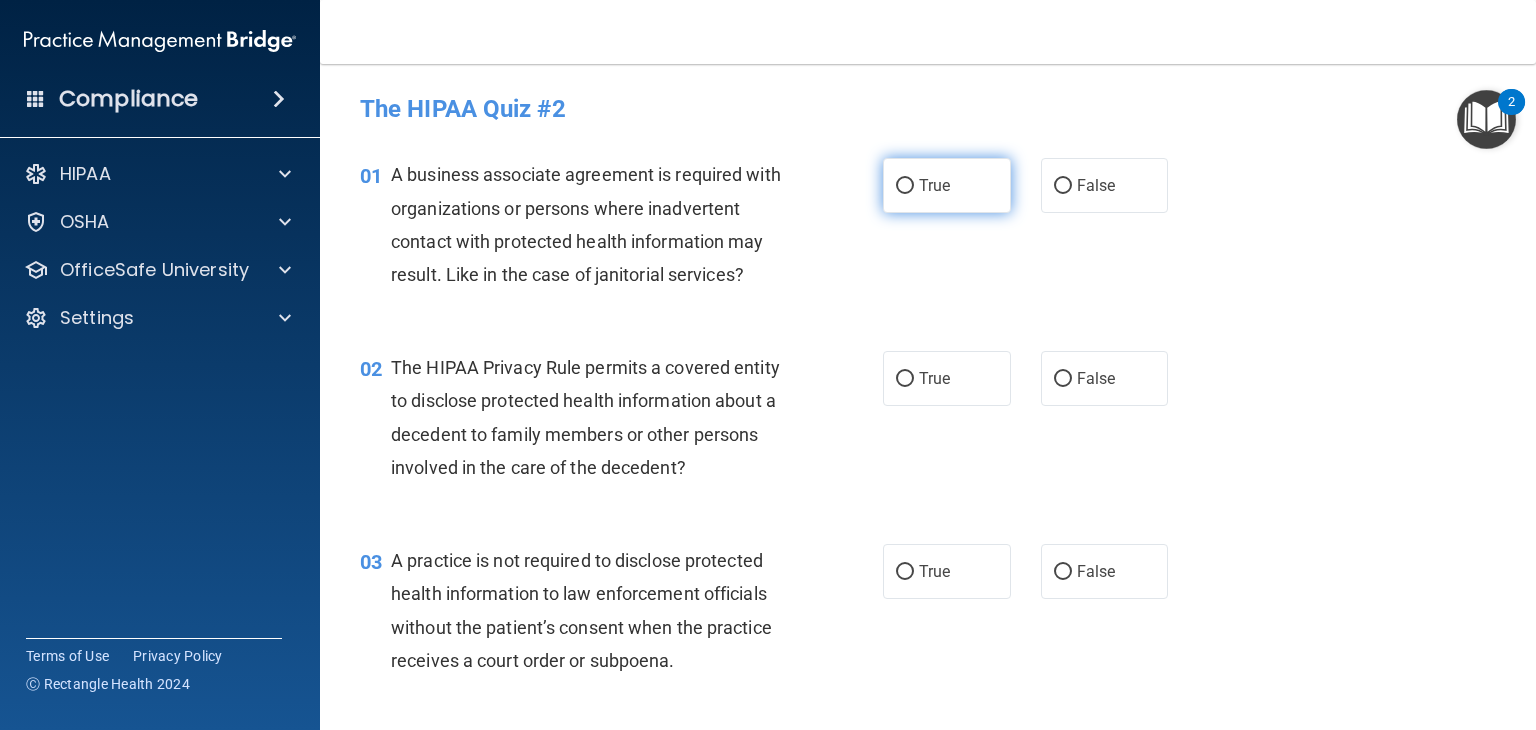 click on "True" at bounding box center [905, 186] 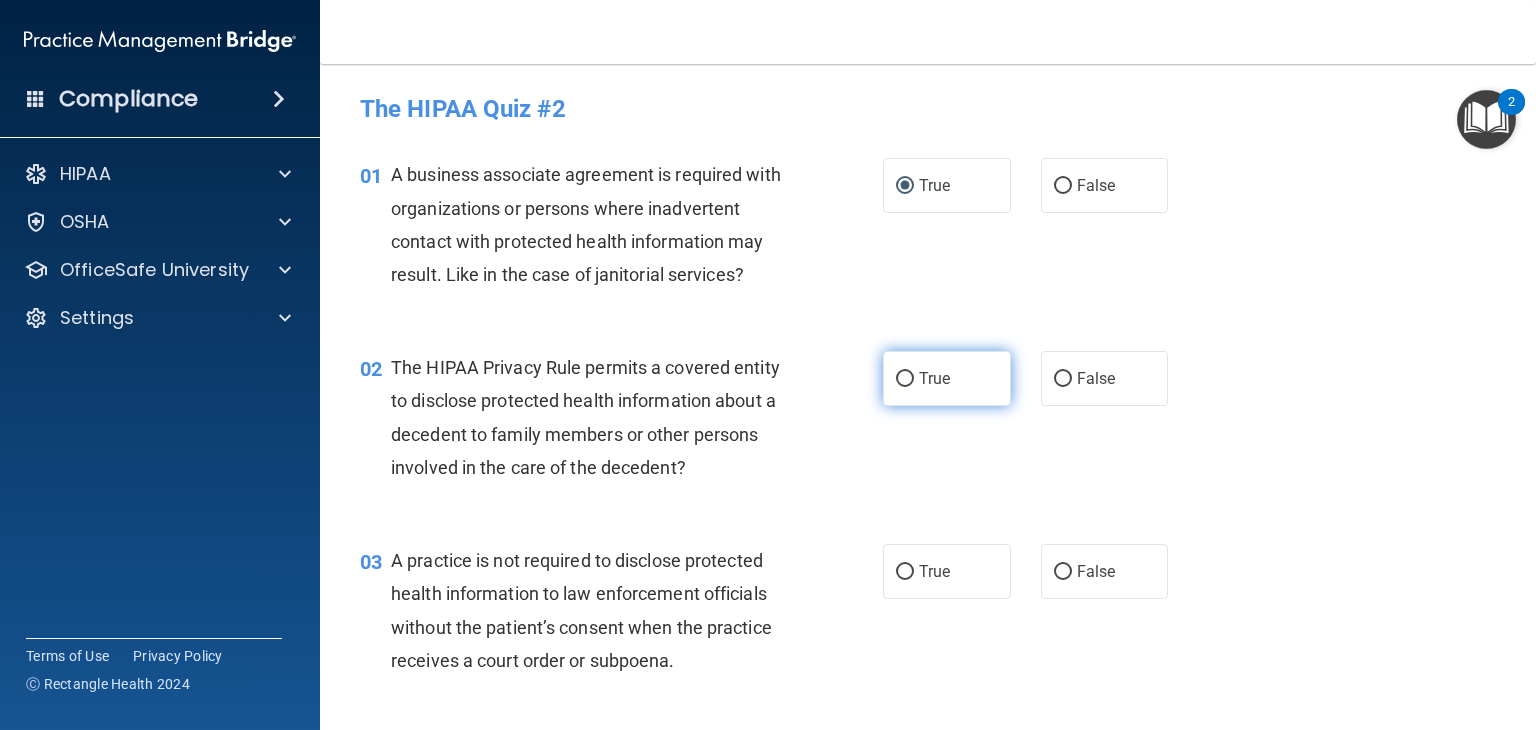 click on "True" at bounding box center [905, 379] 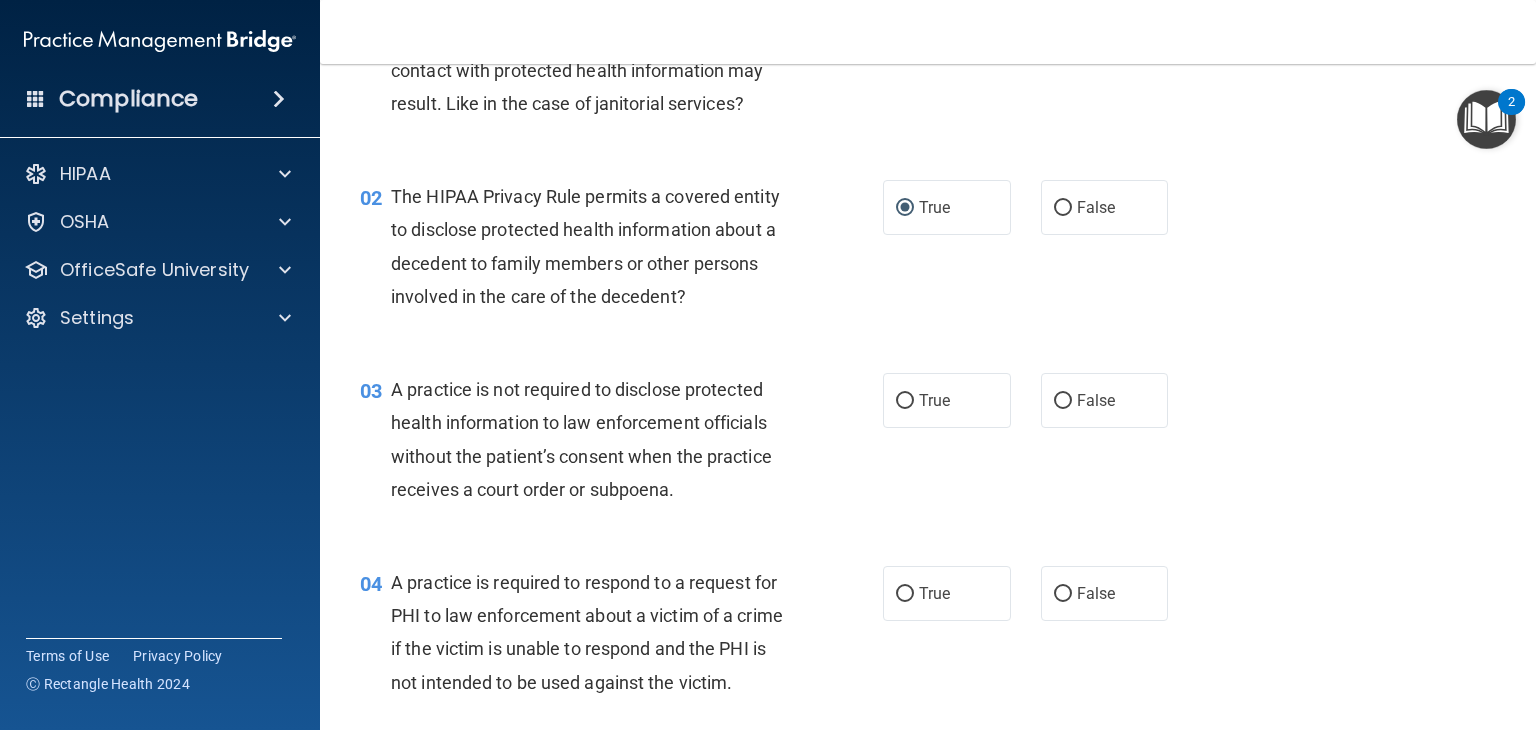 scroll, scrollTop: 200, scrollLeft: 0, axis: vertical 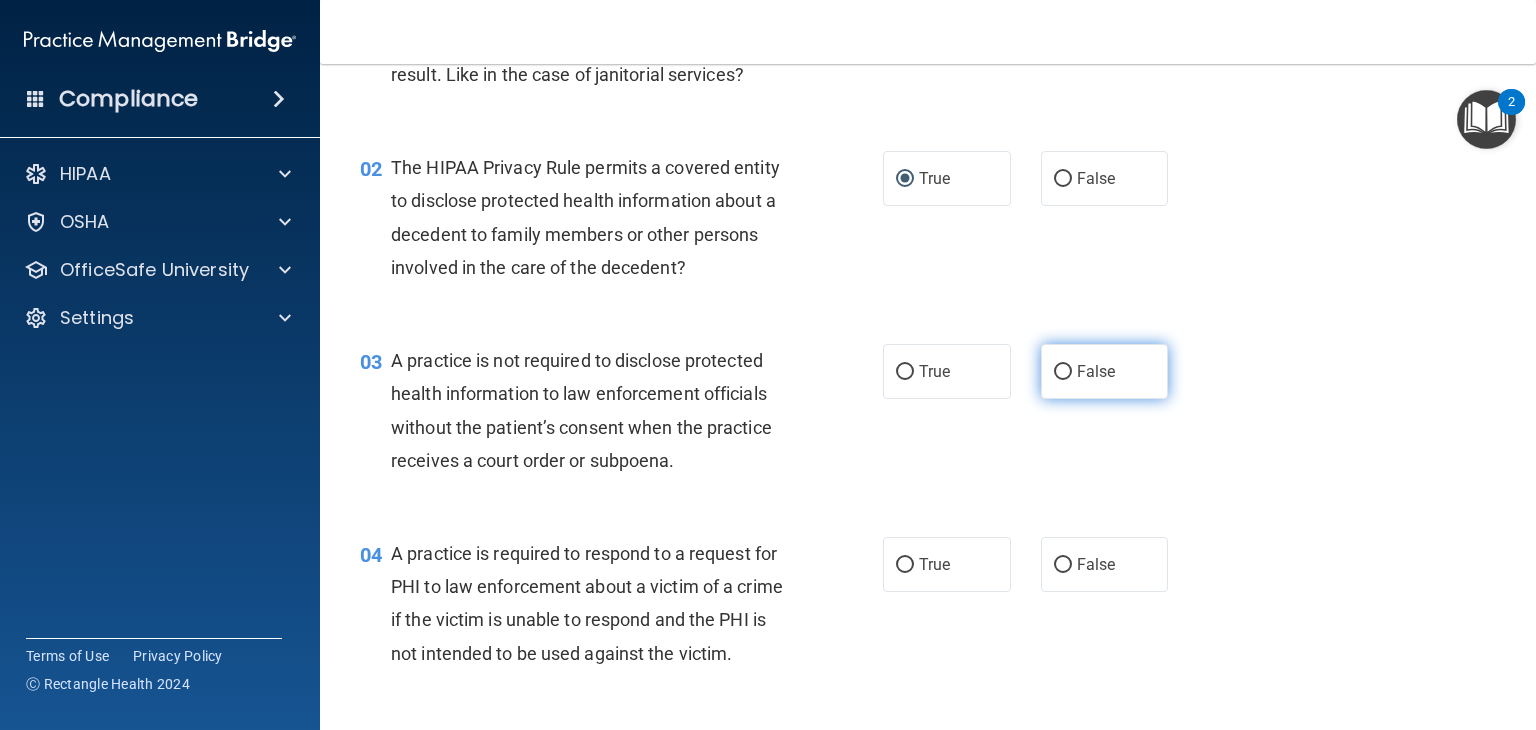 click on "False" at bounding box center (1105, 371) 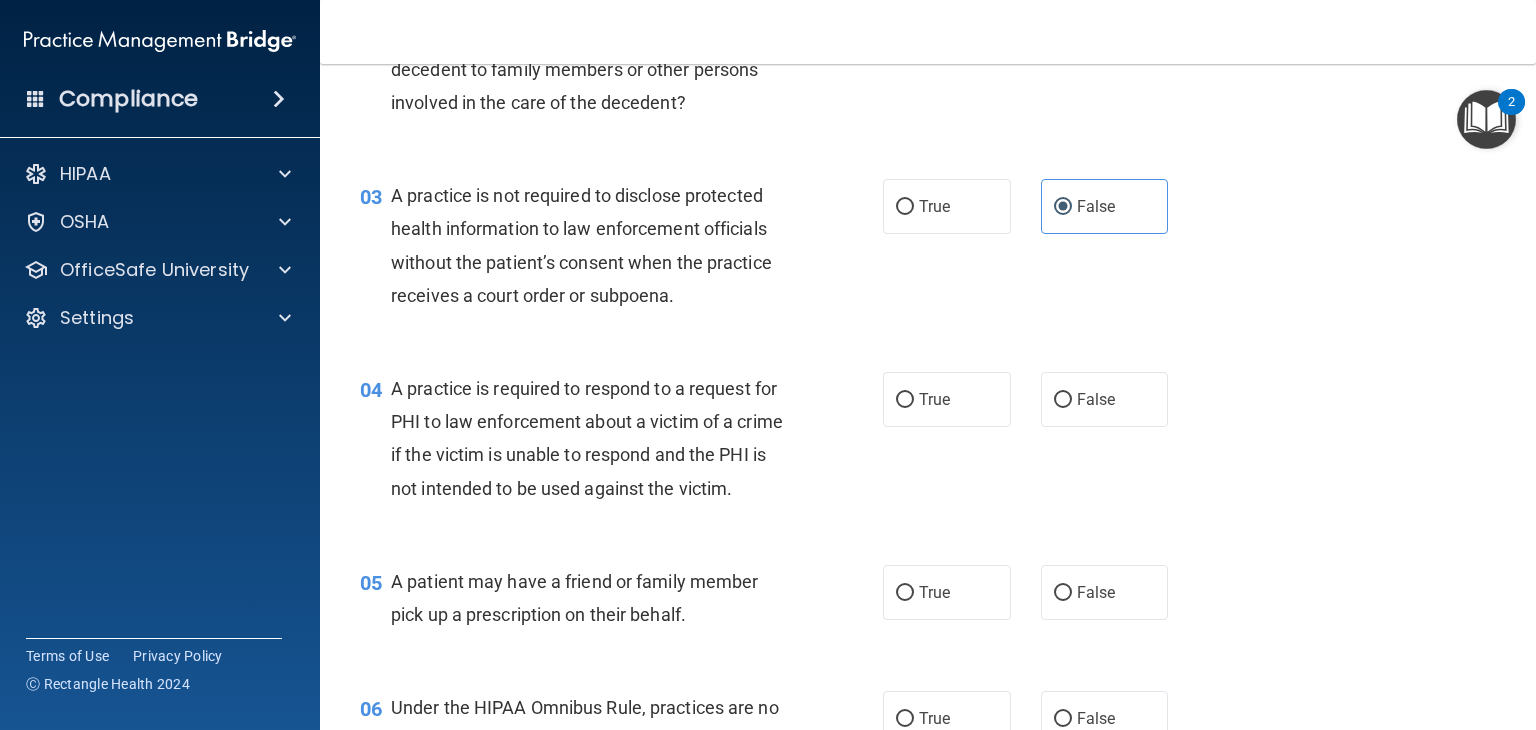 scroll, scrollTop: 400, scrollLeft: 0, axis: vertical 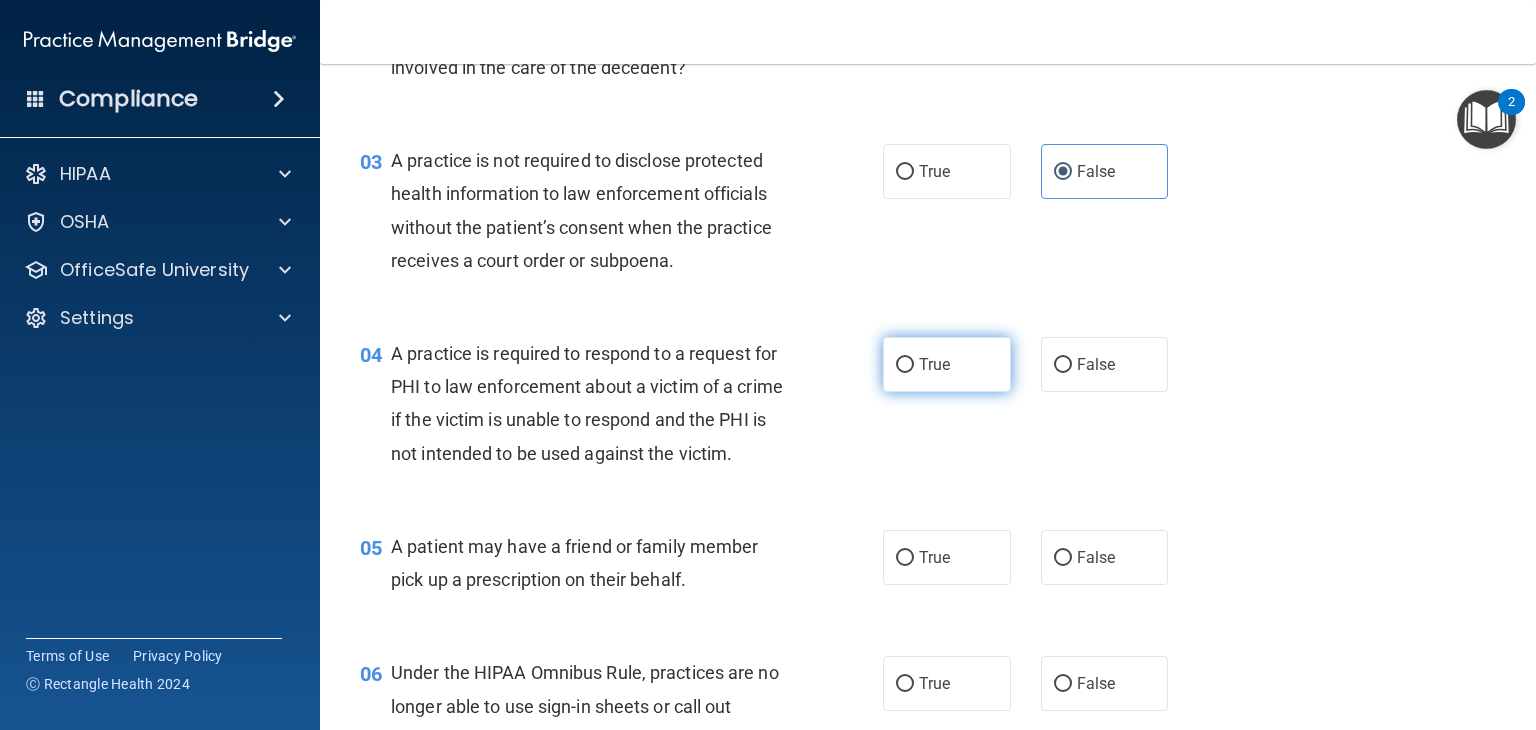 click on "True" at bounding box center (905, 365) 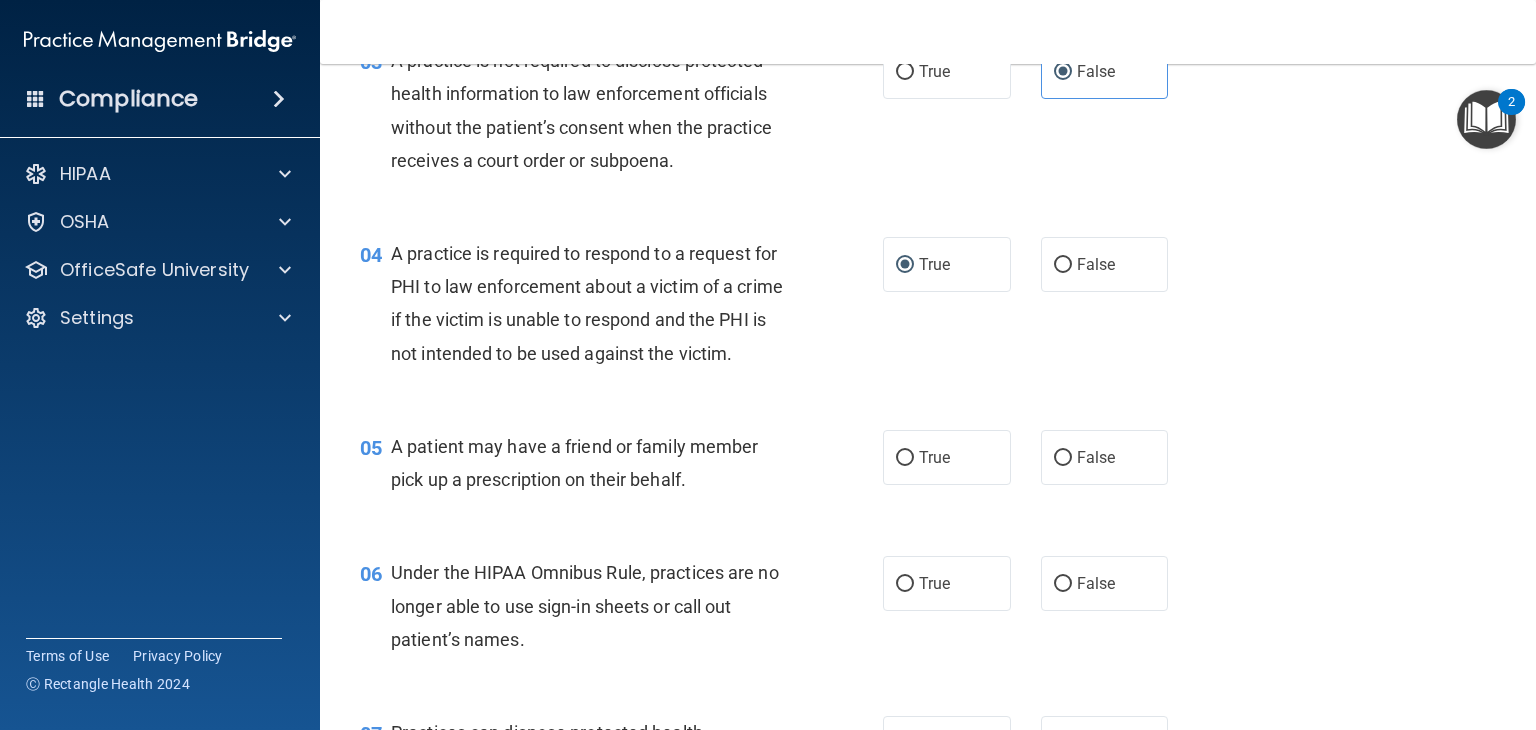 scroll, scrollTop: 600, scrollLeft: 0, axis: vertical 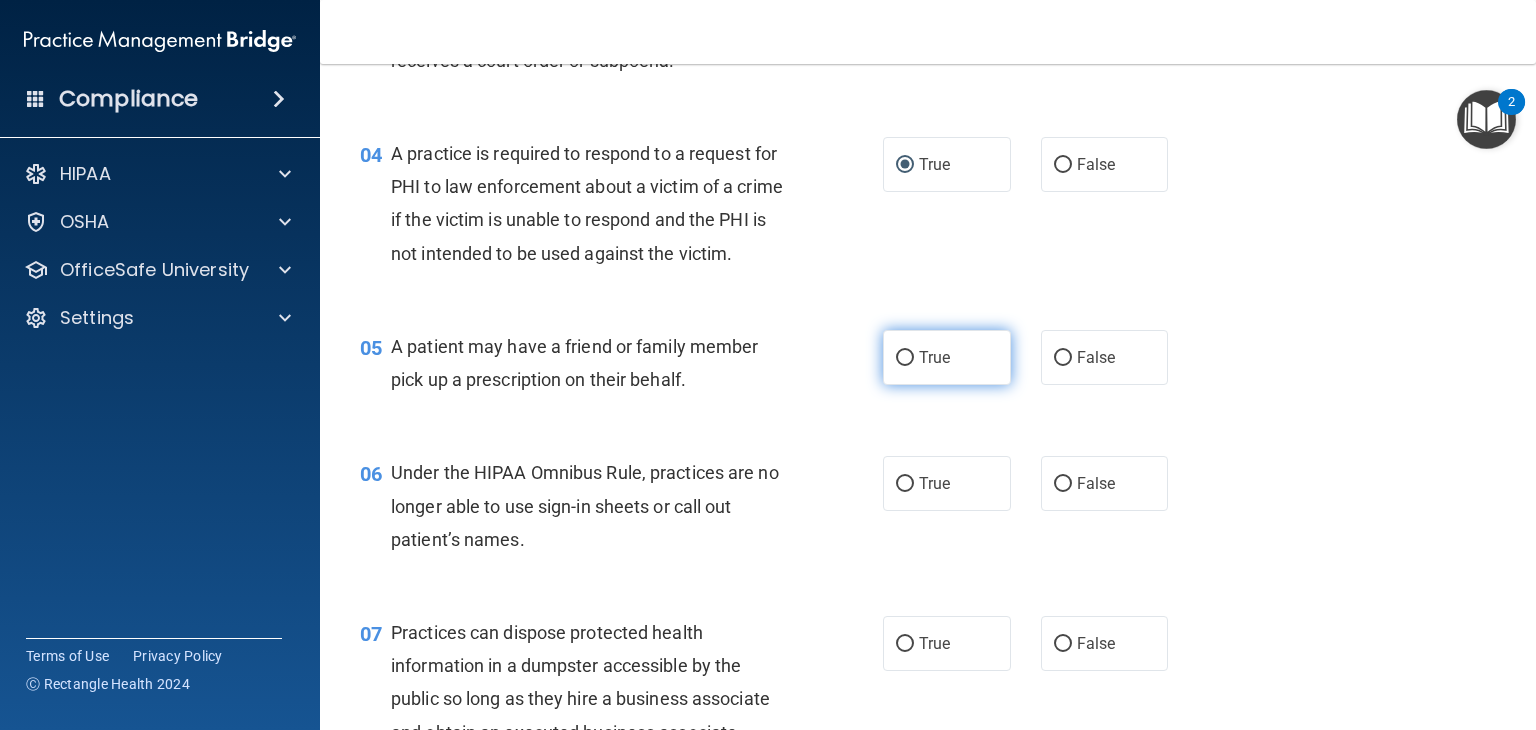 click on "True" at bounding box center (905, 358) 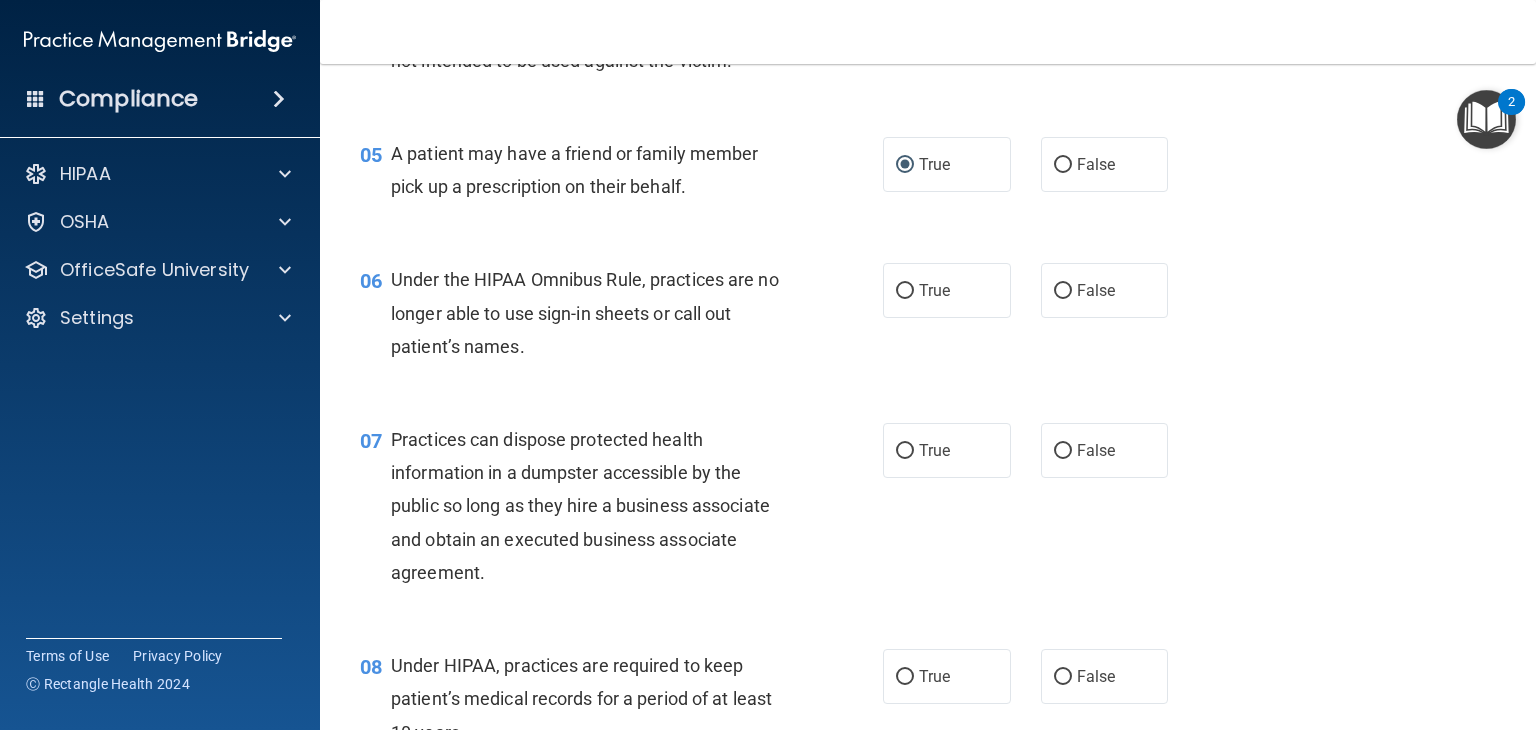 scroll, scrollTop: 800, scrollLeft: 0, axis: vertical 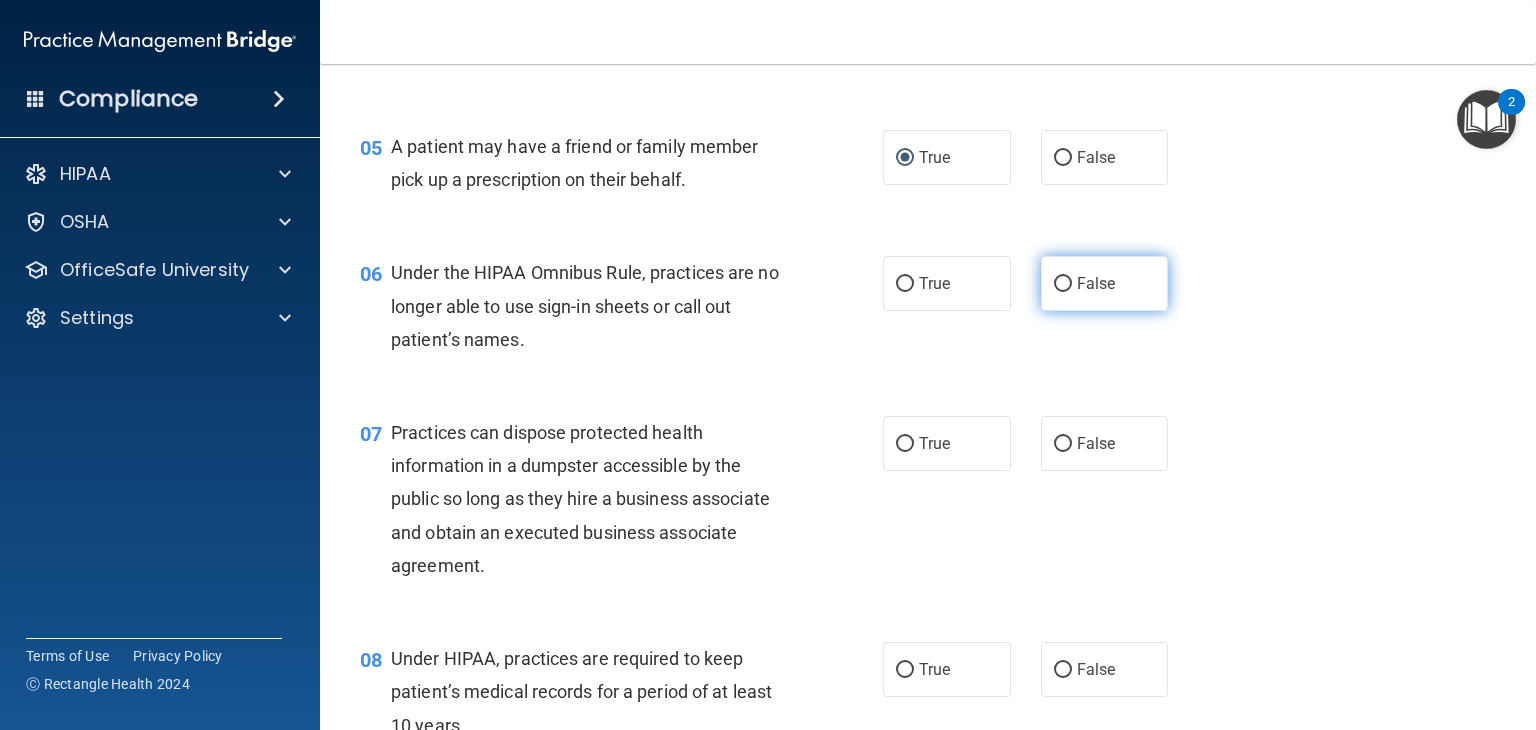 click on "False" at bounding box center (1063, 284) 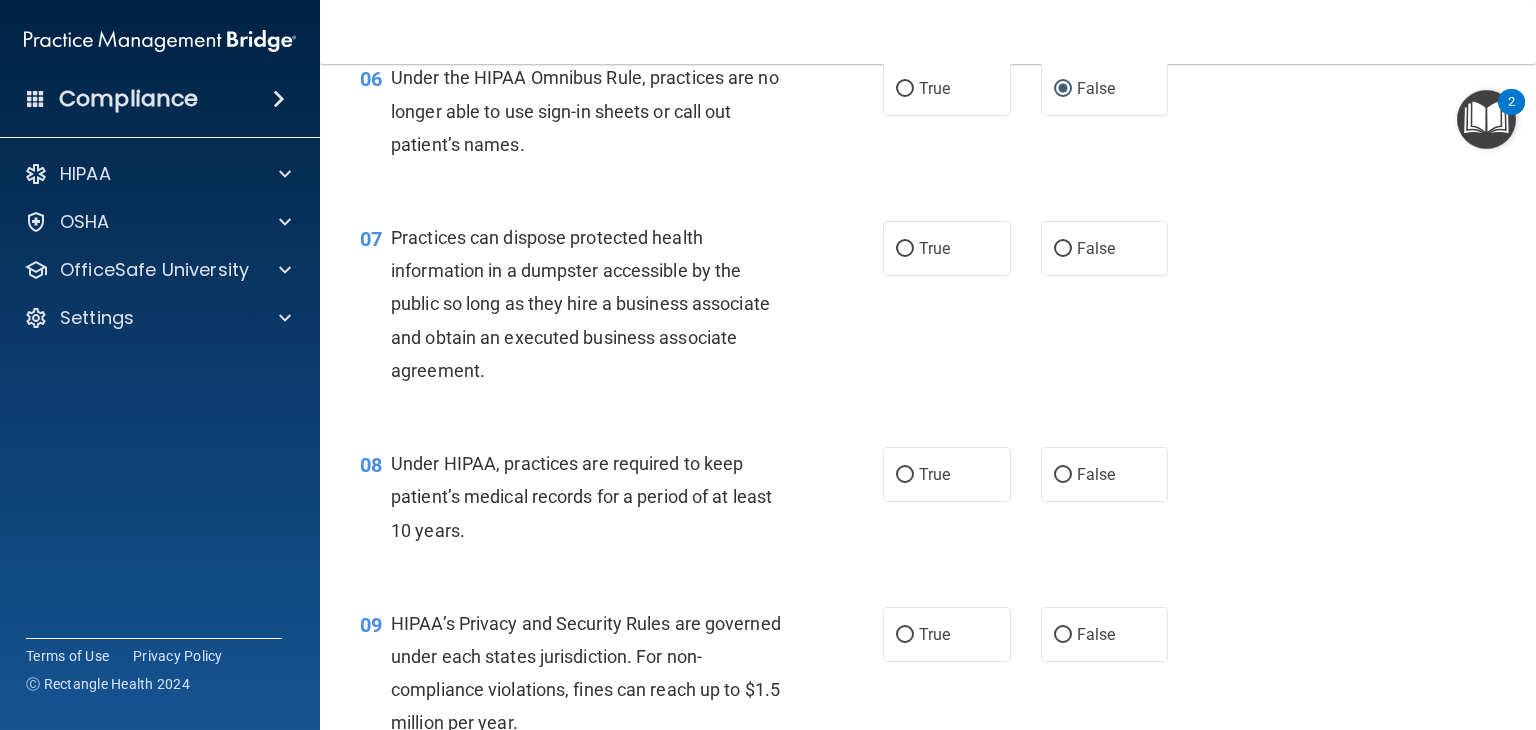 scroll, scrollTop: 1000, scrollLeft: 0, axis: vertical 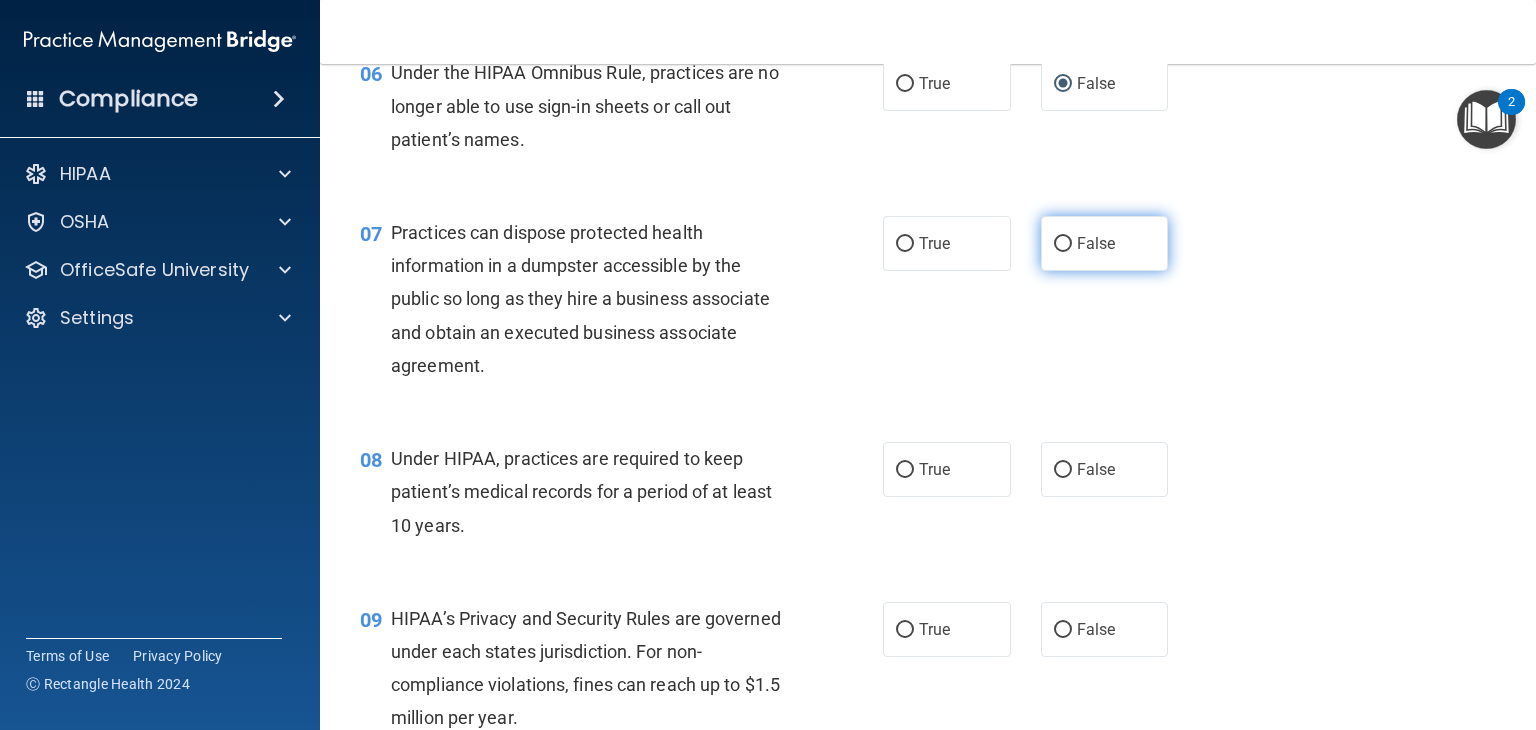 click on "False" at bounding box center (1063, 244) 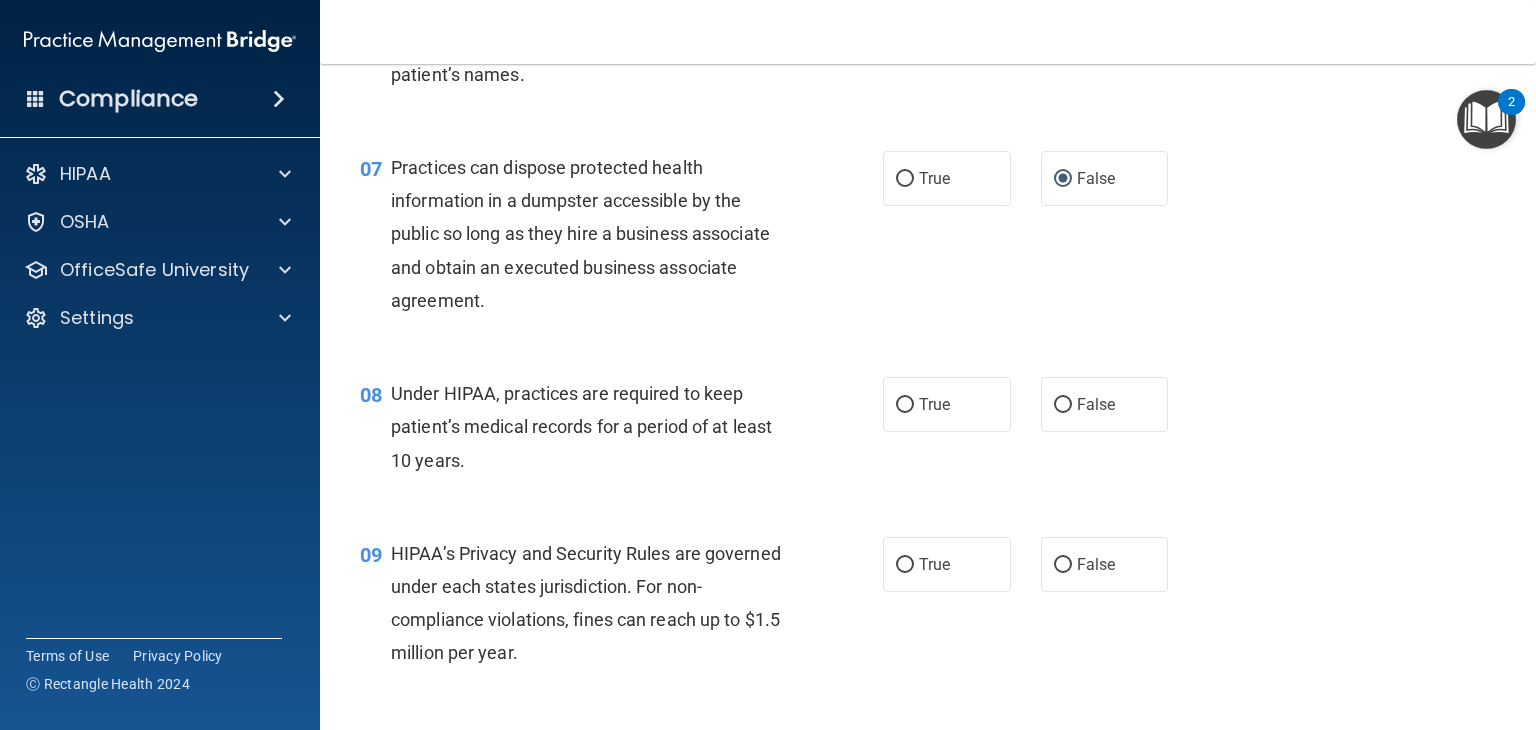 scroll, scrollTop: 1100, scrollLeft: 0, axis: vertical 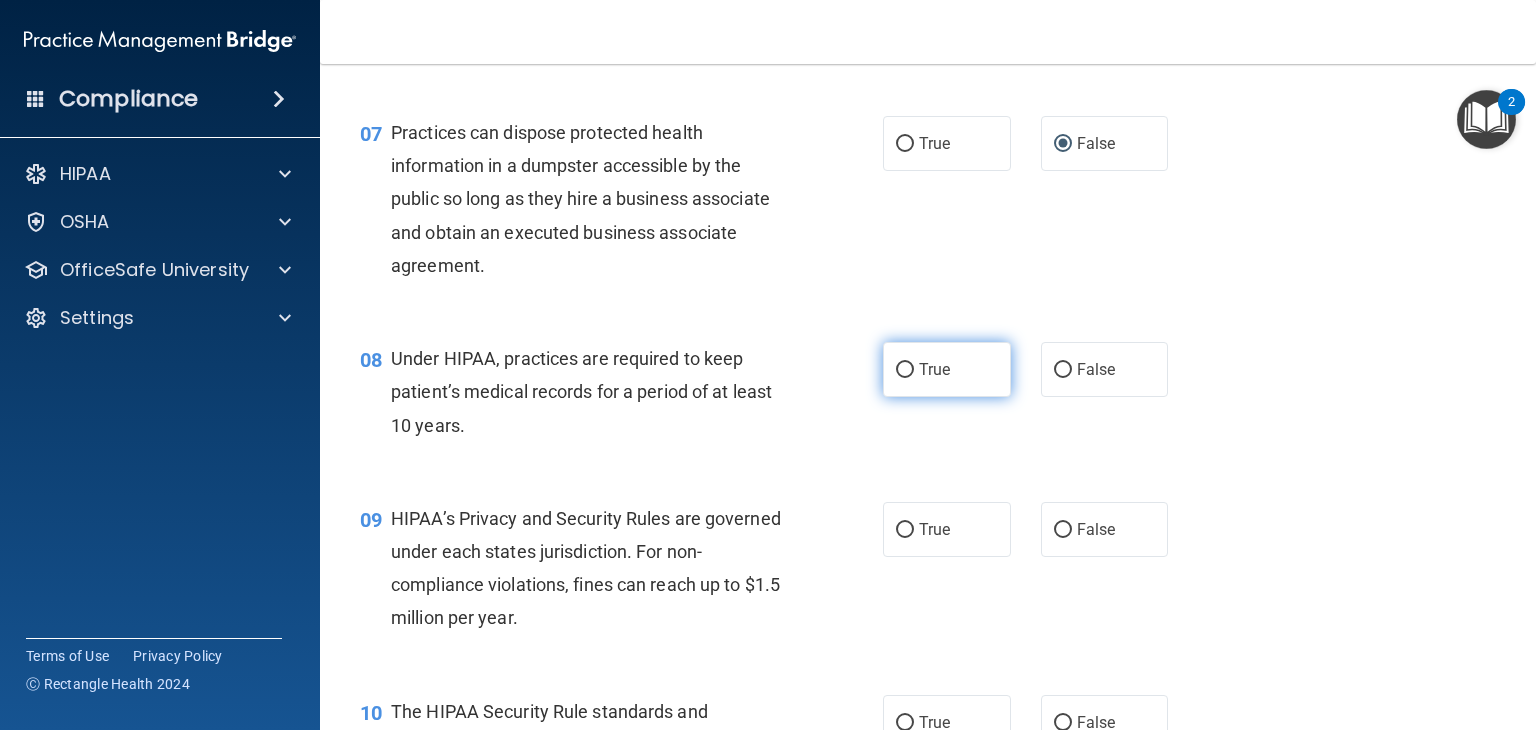 click on "True" at bounding box center [905, 370] 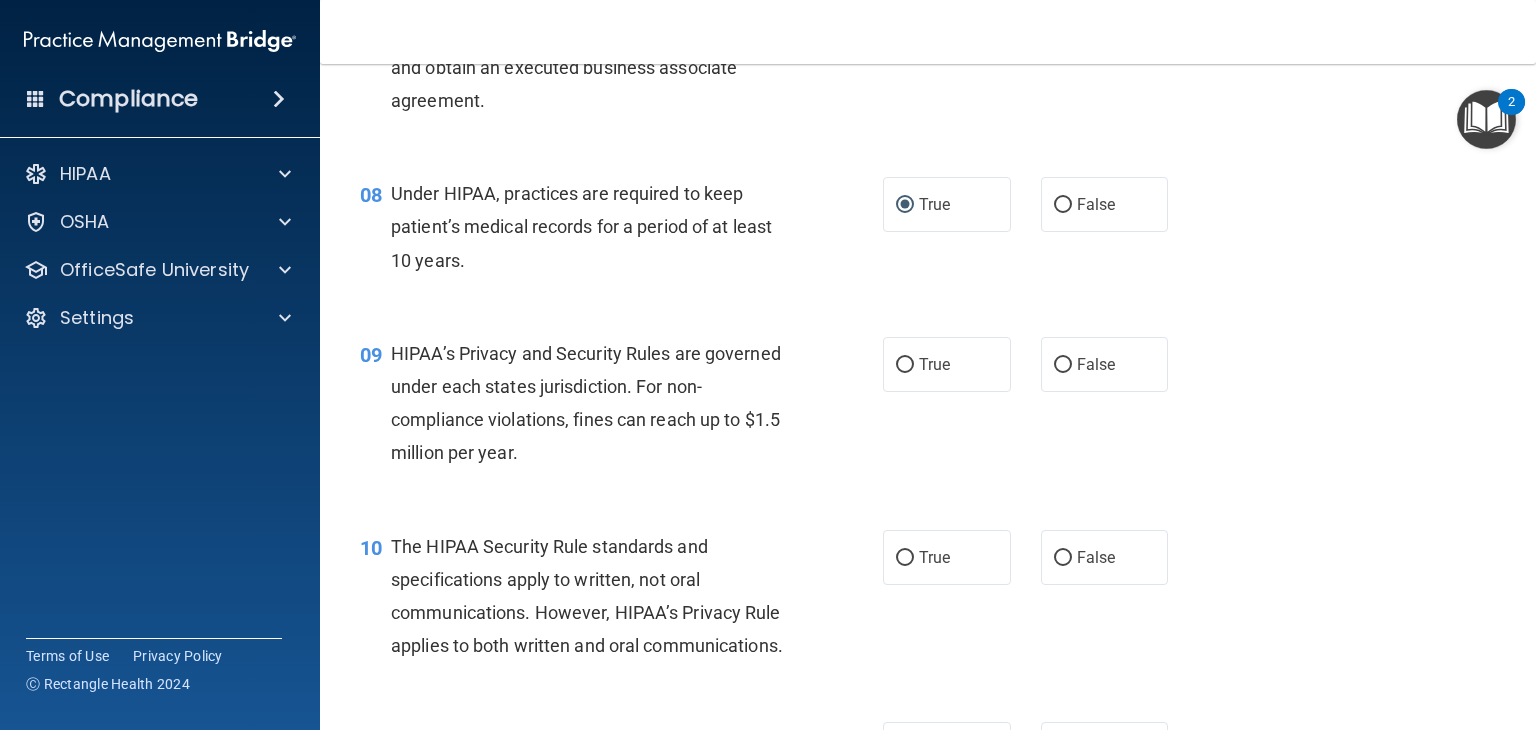 scroll, scrollTop: 1300, scrollLeft: 0, axis: vertical 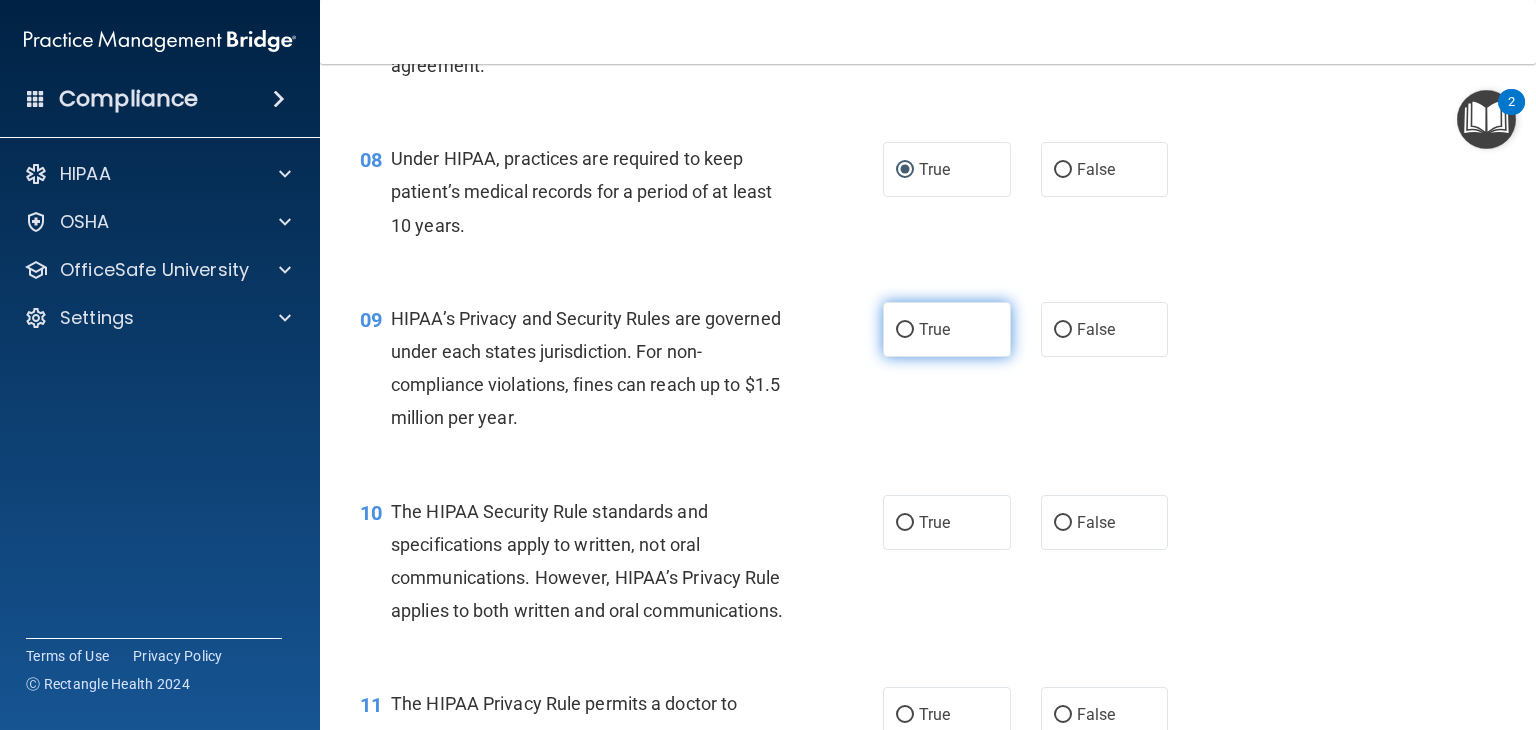 click on "True" at bounding box center [934, 329] 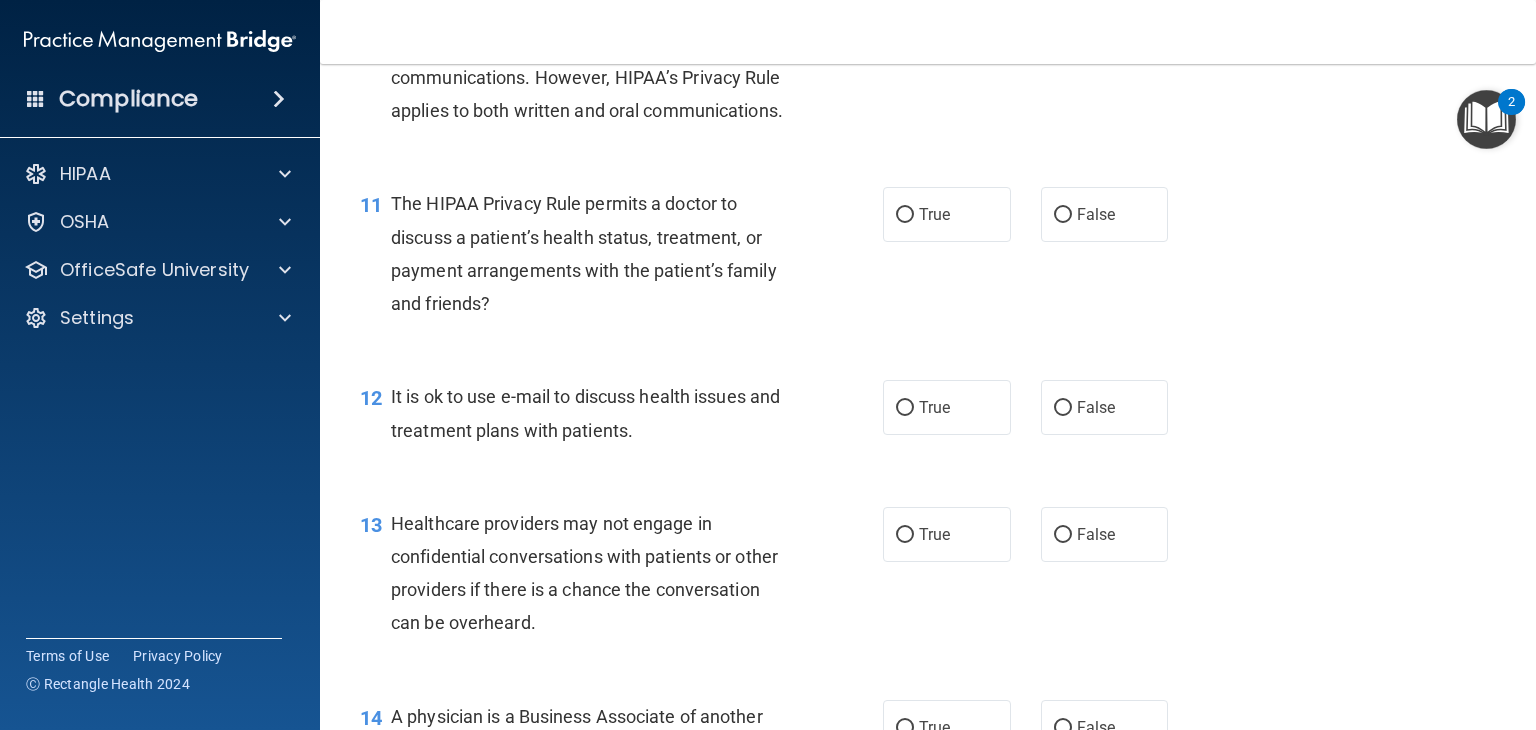 scroll, scrollTop: 1700, scrollLeft: 0, axis: vertical 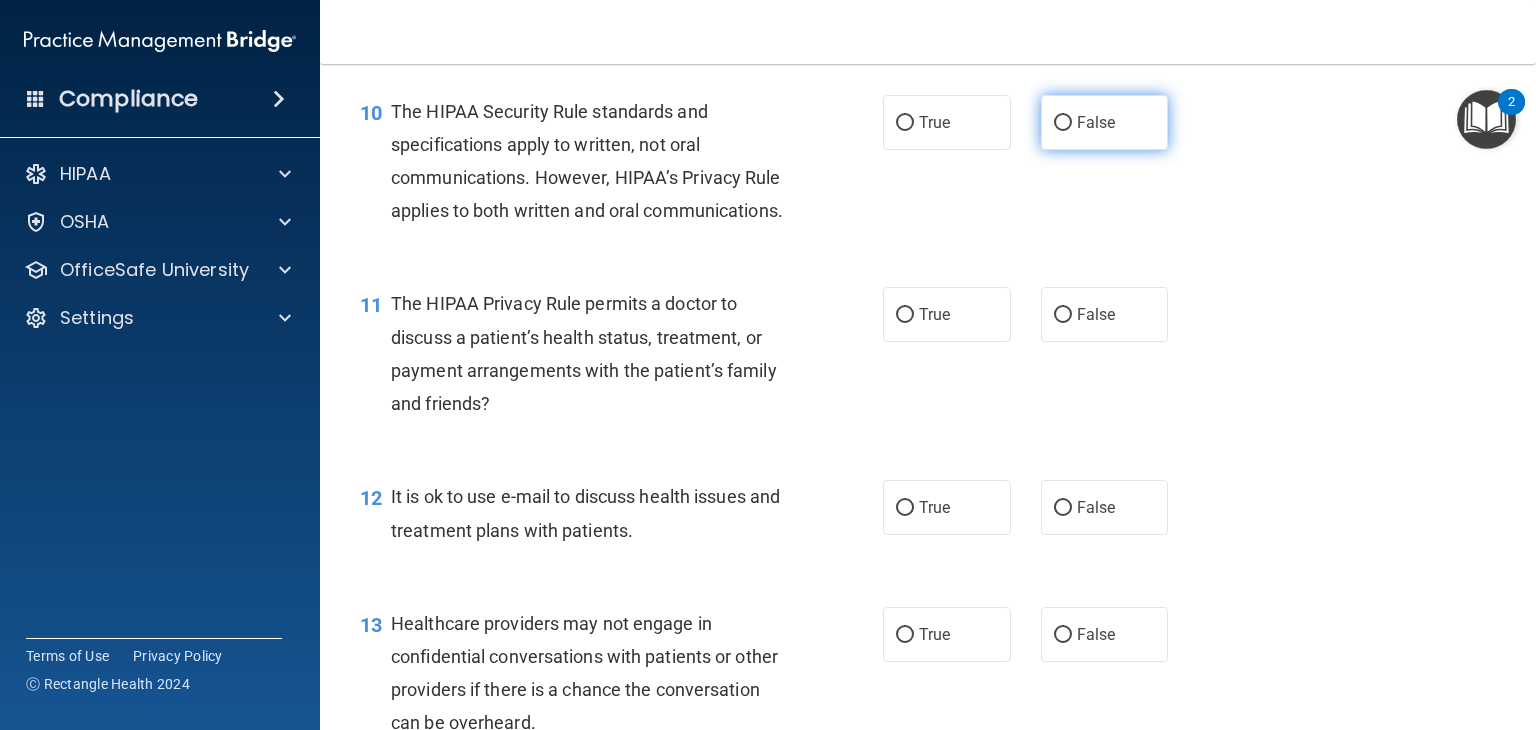 click on "False" at bounding box center (1063, 123) 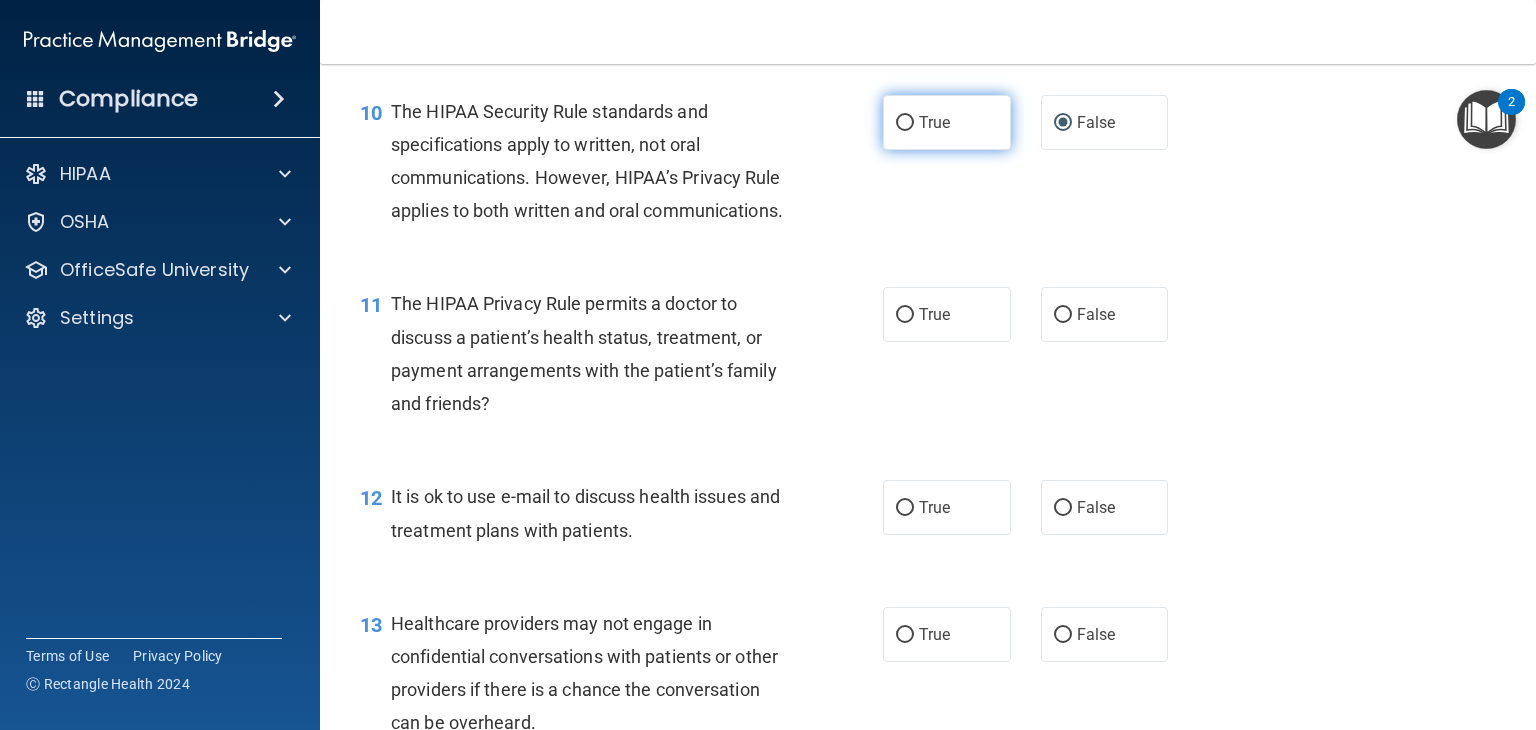 click on "True" at bounding box center [905, 123] 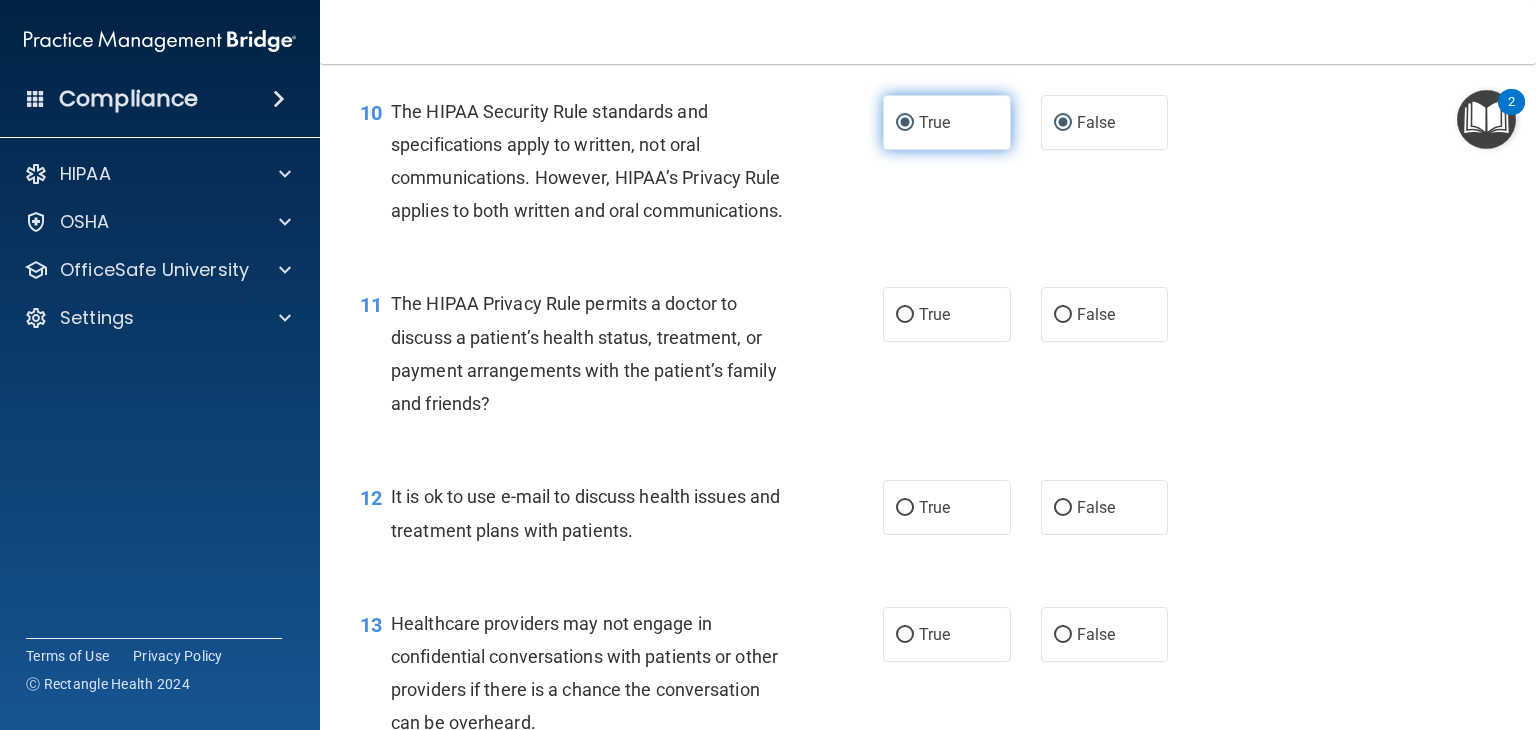 radio on "false" 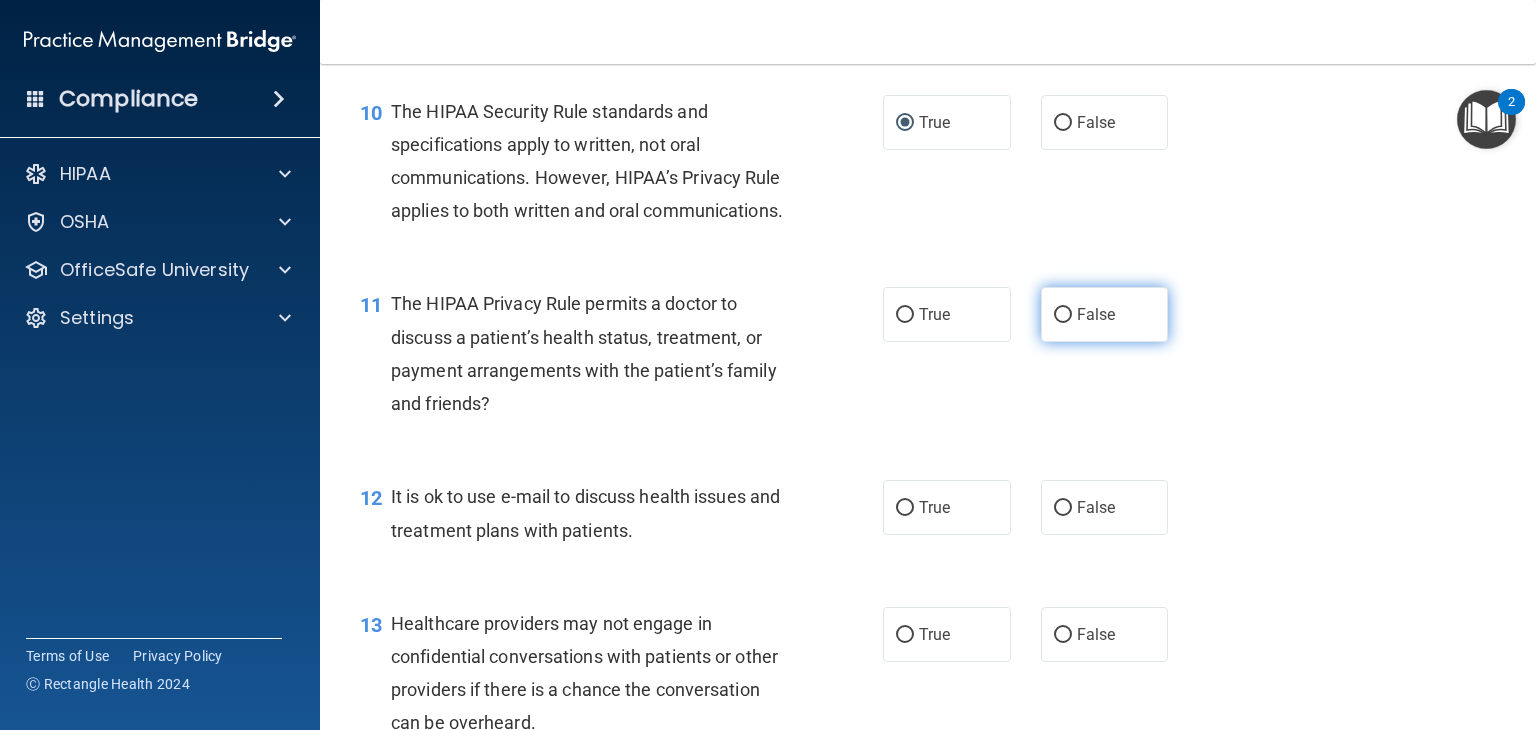 click on "False" at bounding box center (1063, 315) 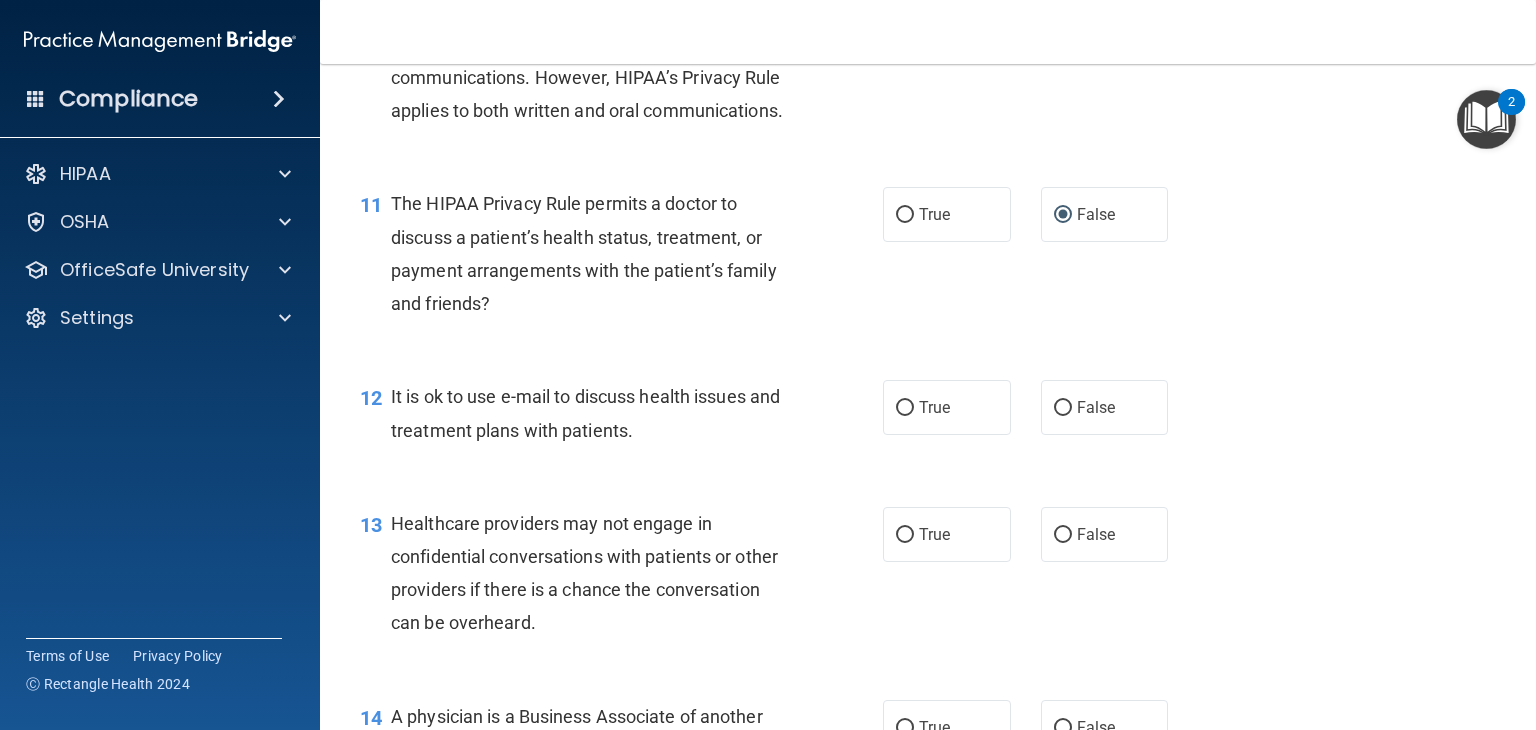 scroll, scrollTop: 1900, scrollLeft: 0, axis: vertical 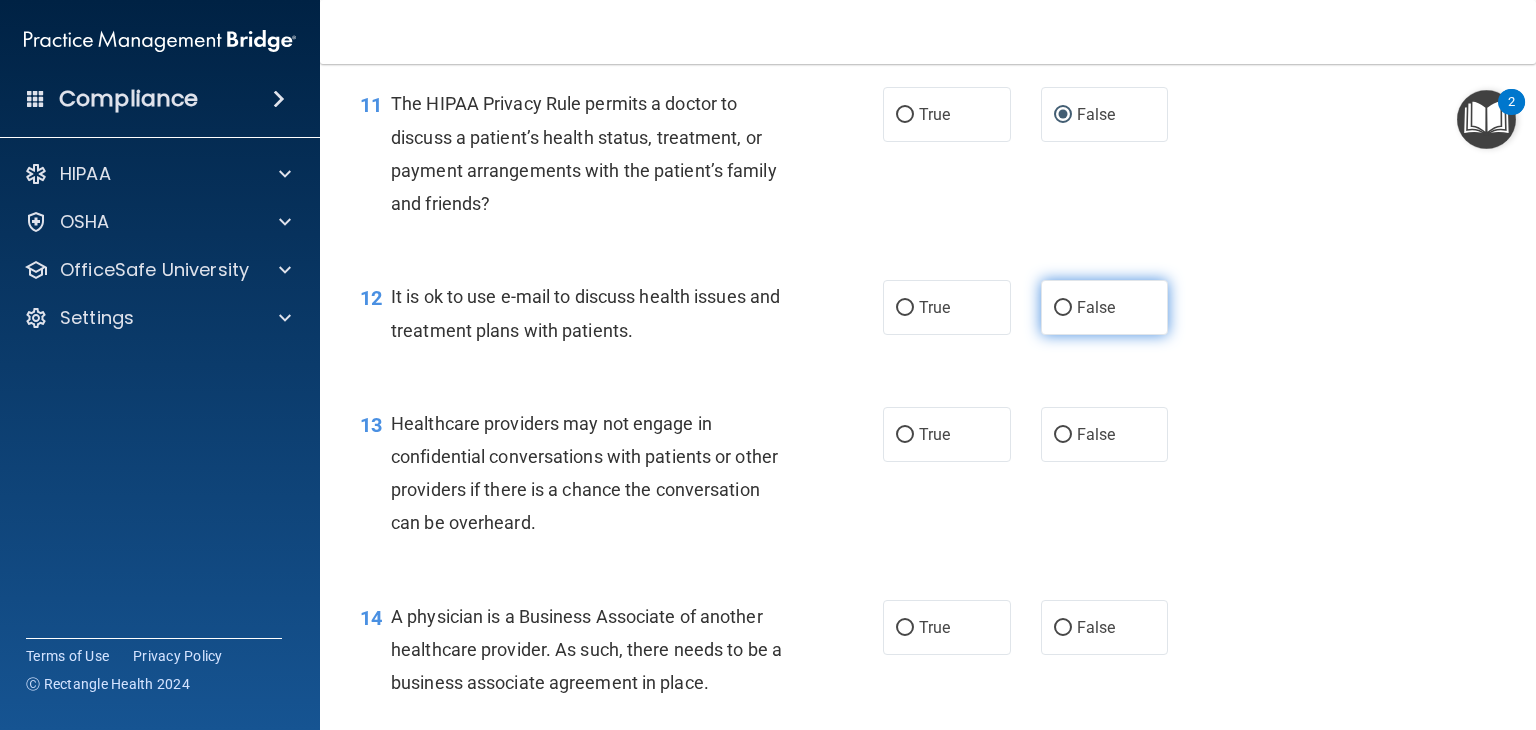 click on "False" at bounding box center (1063, 308) 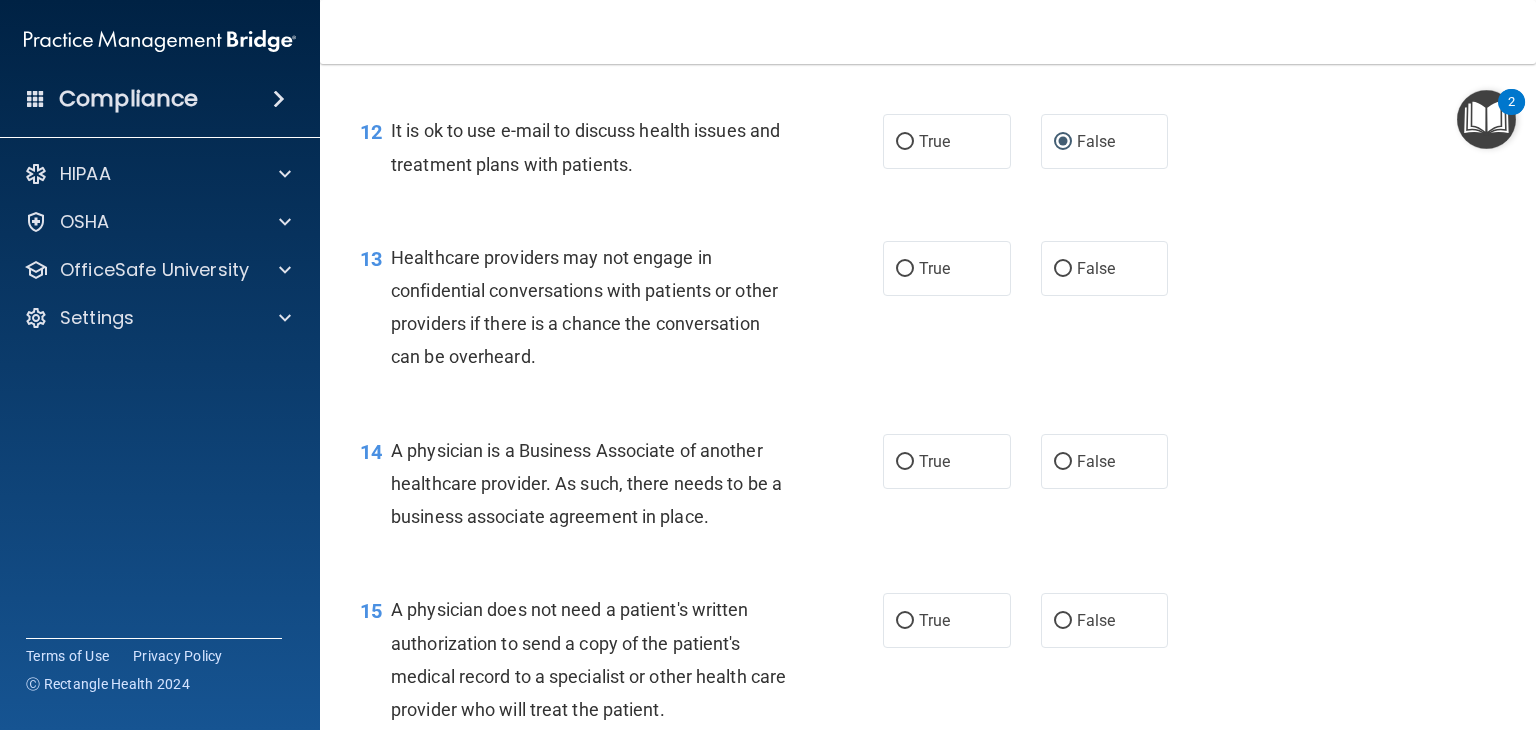 scroll, scrollTop: 2100, scrollLeft: 0, axis: vertical 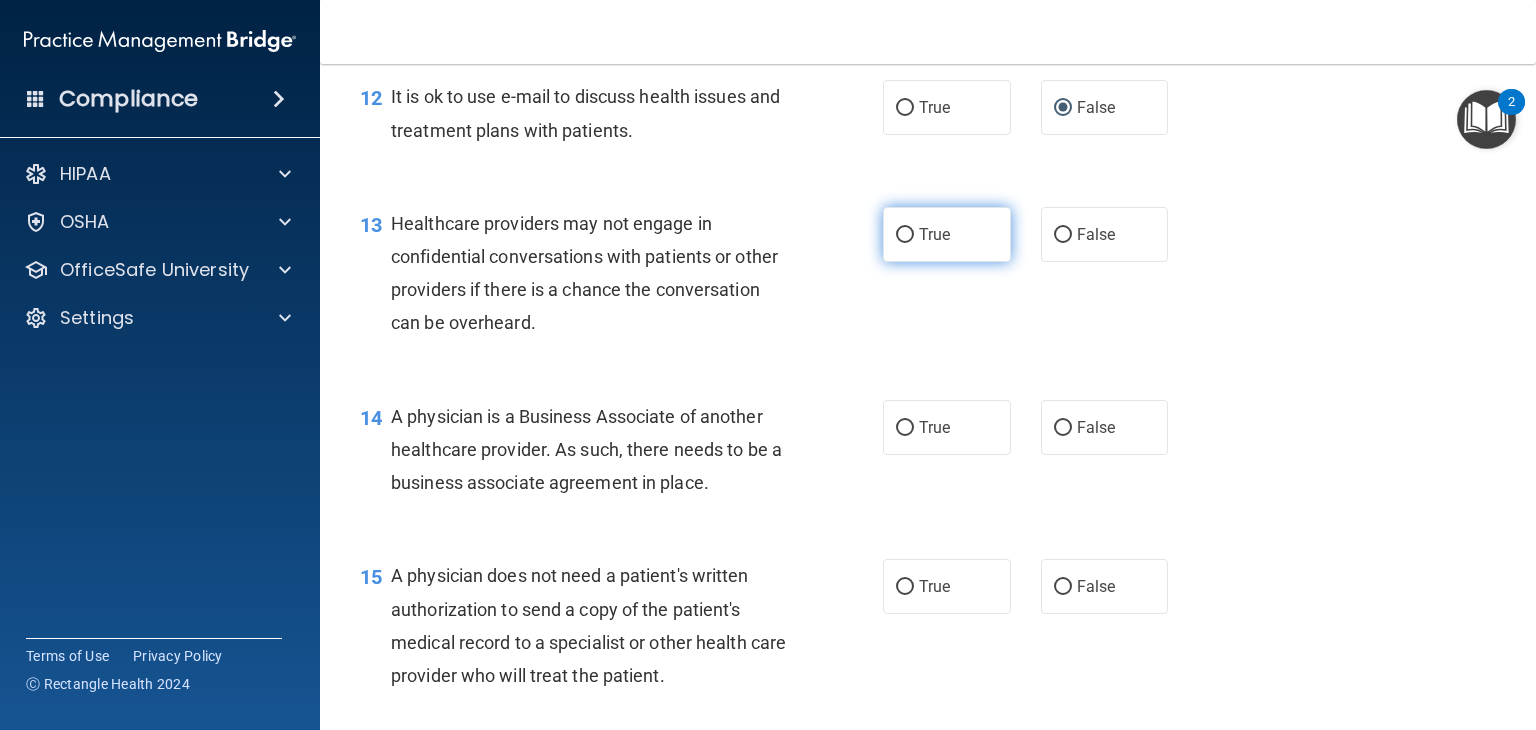 click on "True" at bounding box center [947, 234] 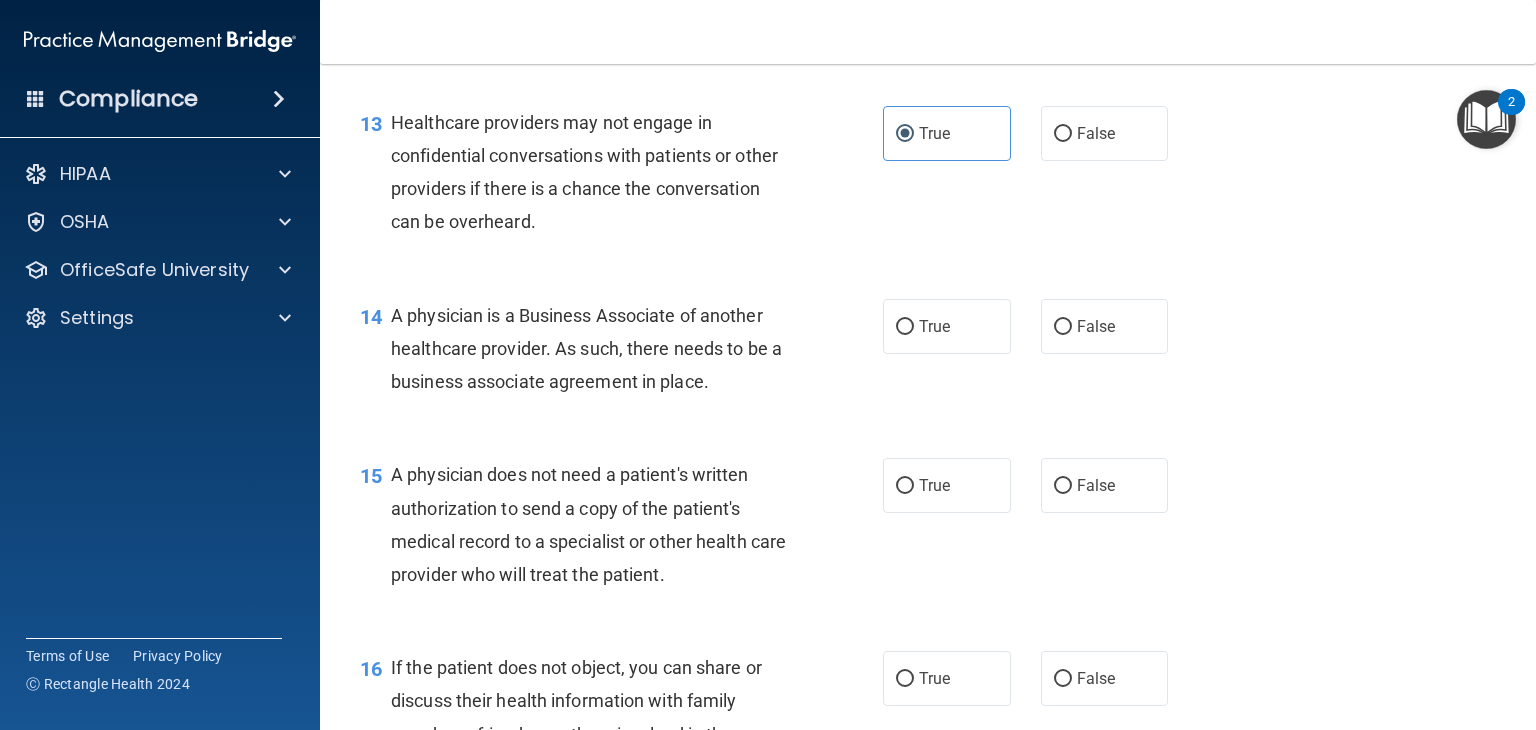 scroll, scrollTop: 2300, scrollLeft: 0, axis: vertical 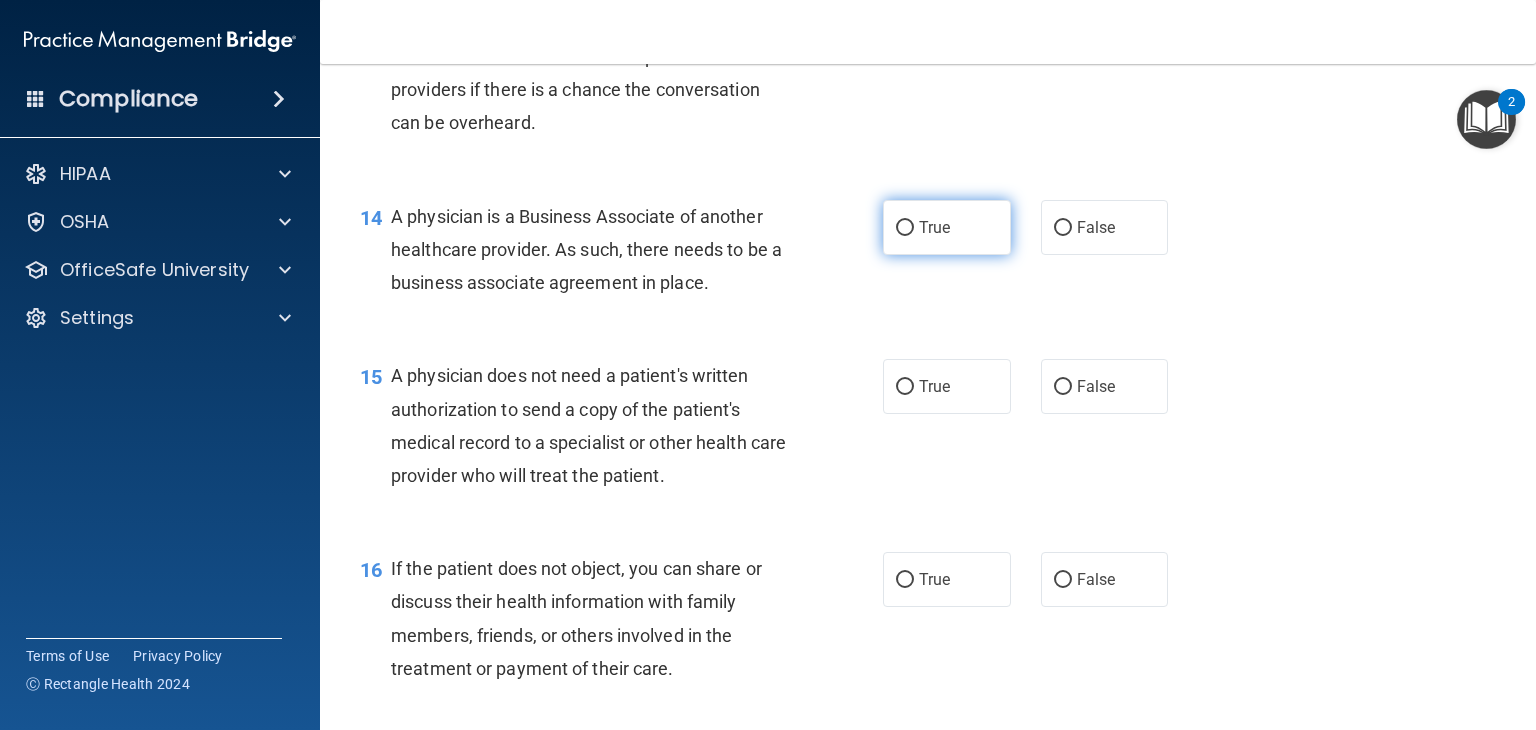 click on "True" at bounding box center (947, 227) 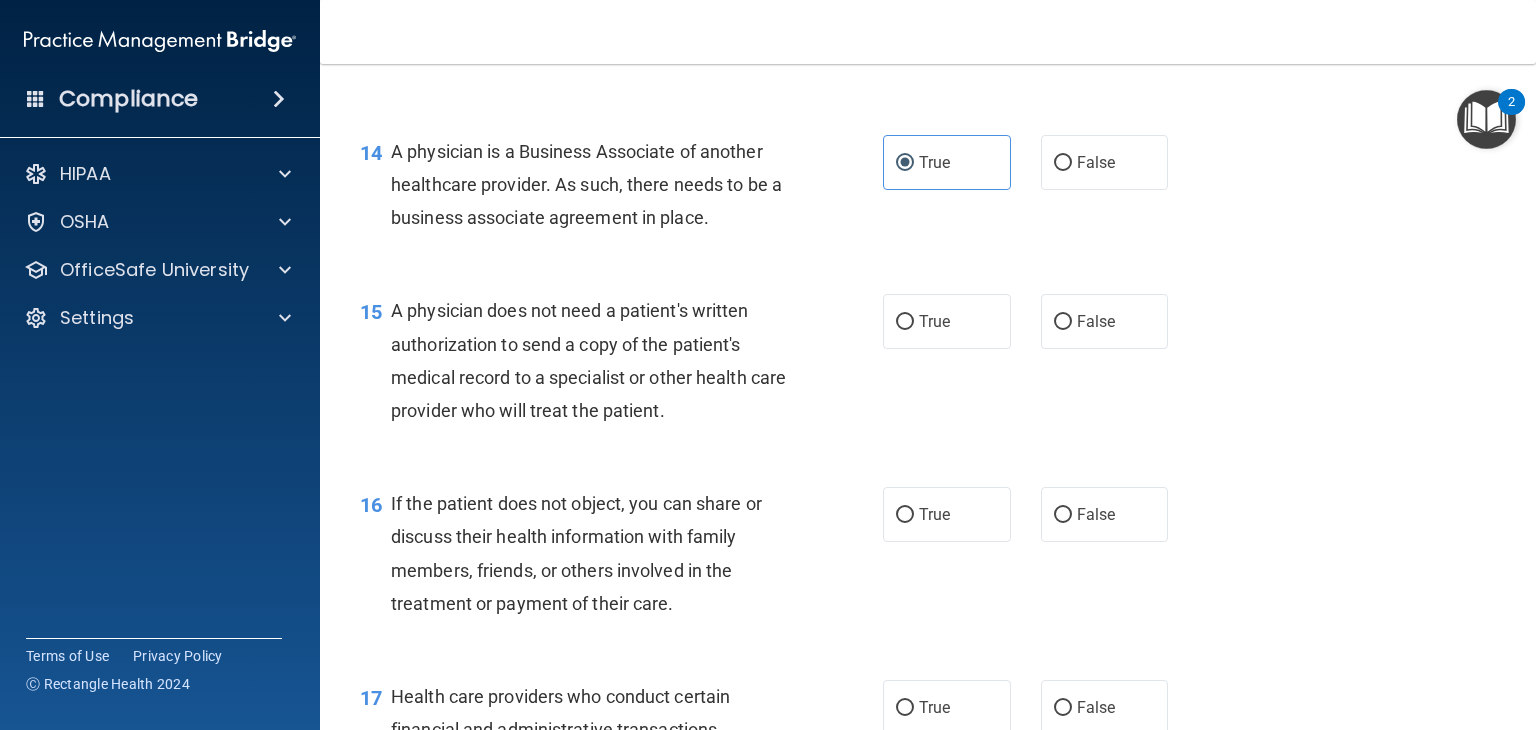 scroll, scrollTop: 2400, scrollLeft: 0, axis: vertical 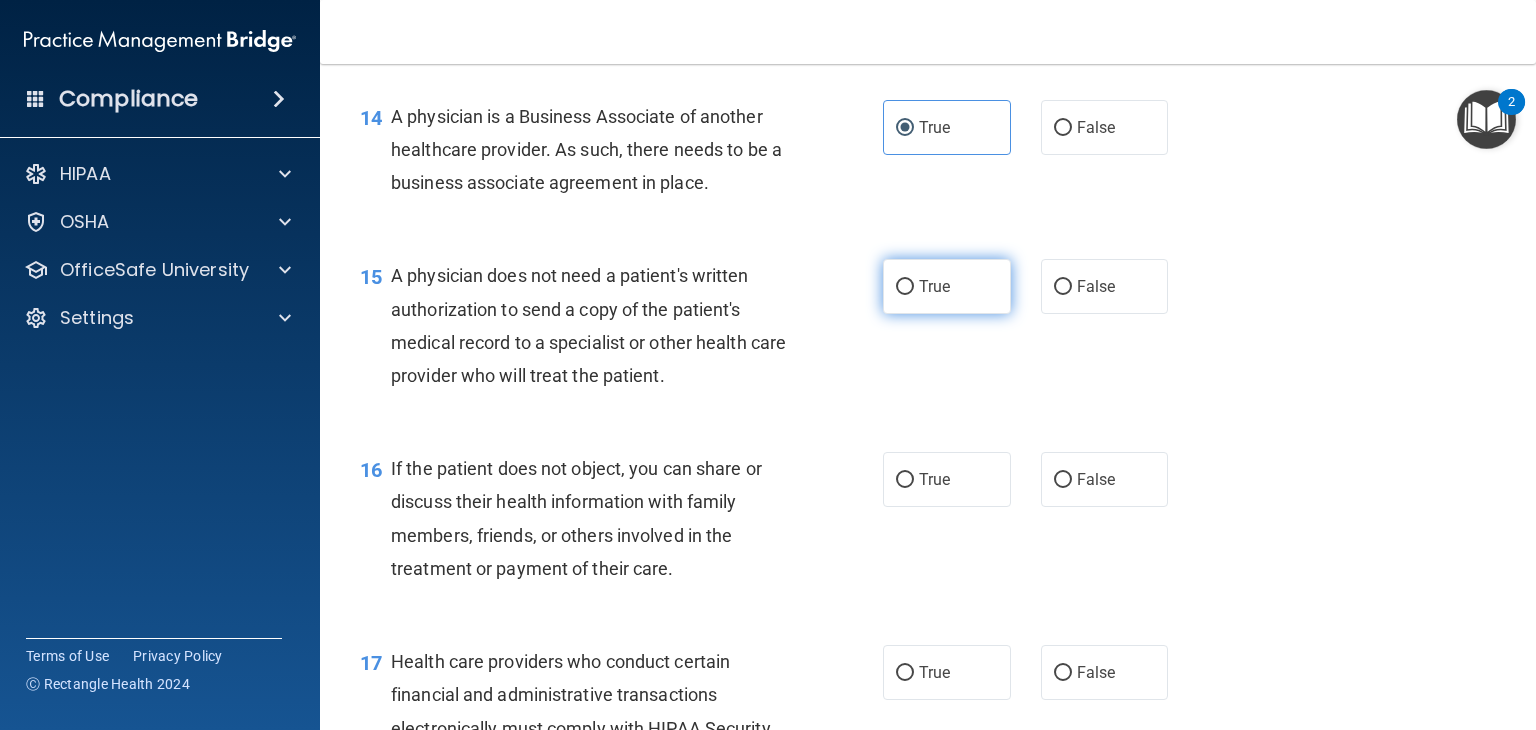 click on "True" at bounding box center [905, 287] 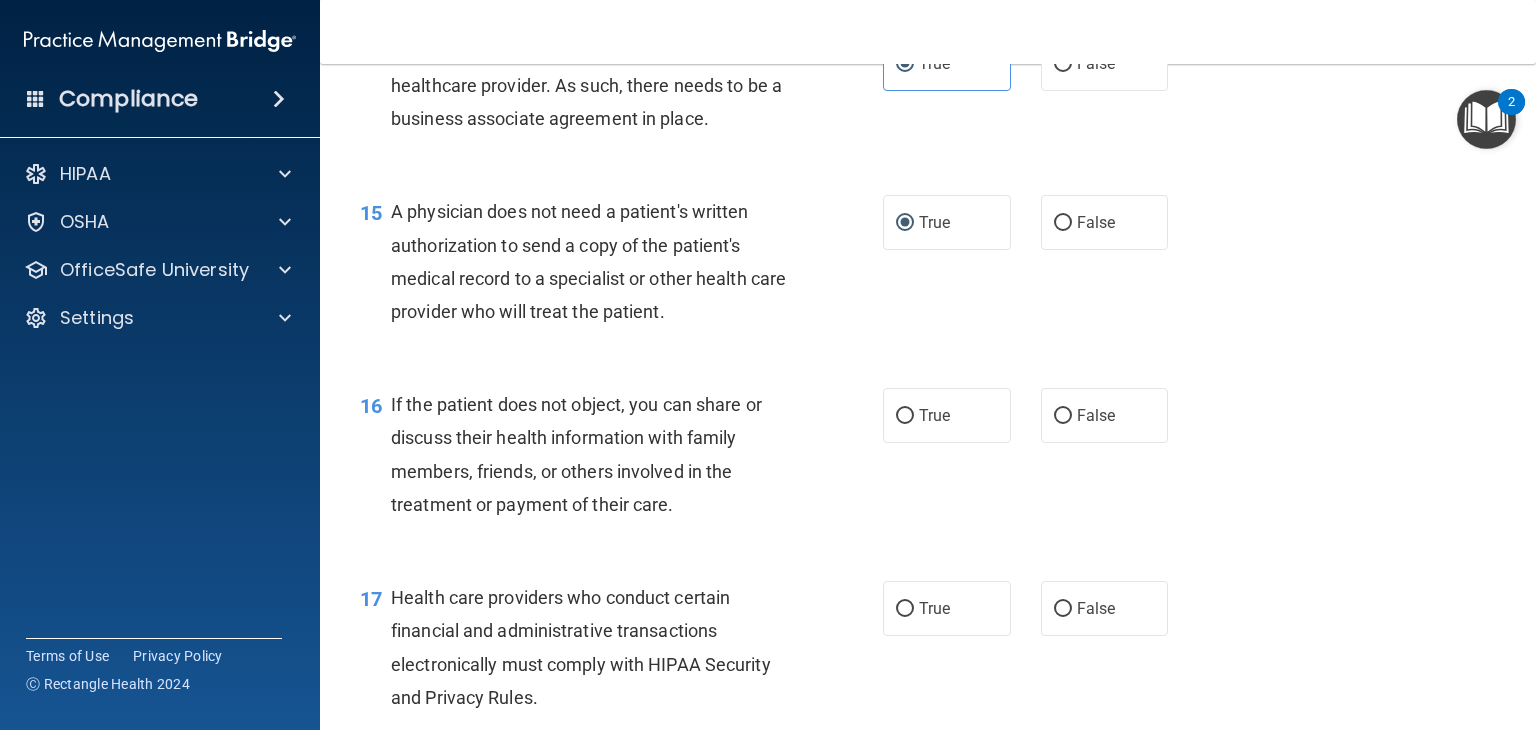 scroll, scrollTop: 2500, scrollLeft: 0, axis: vertical 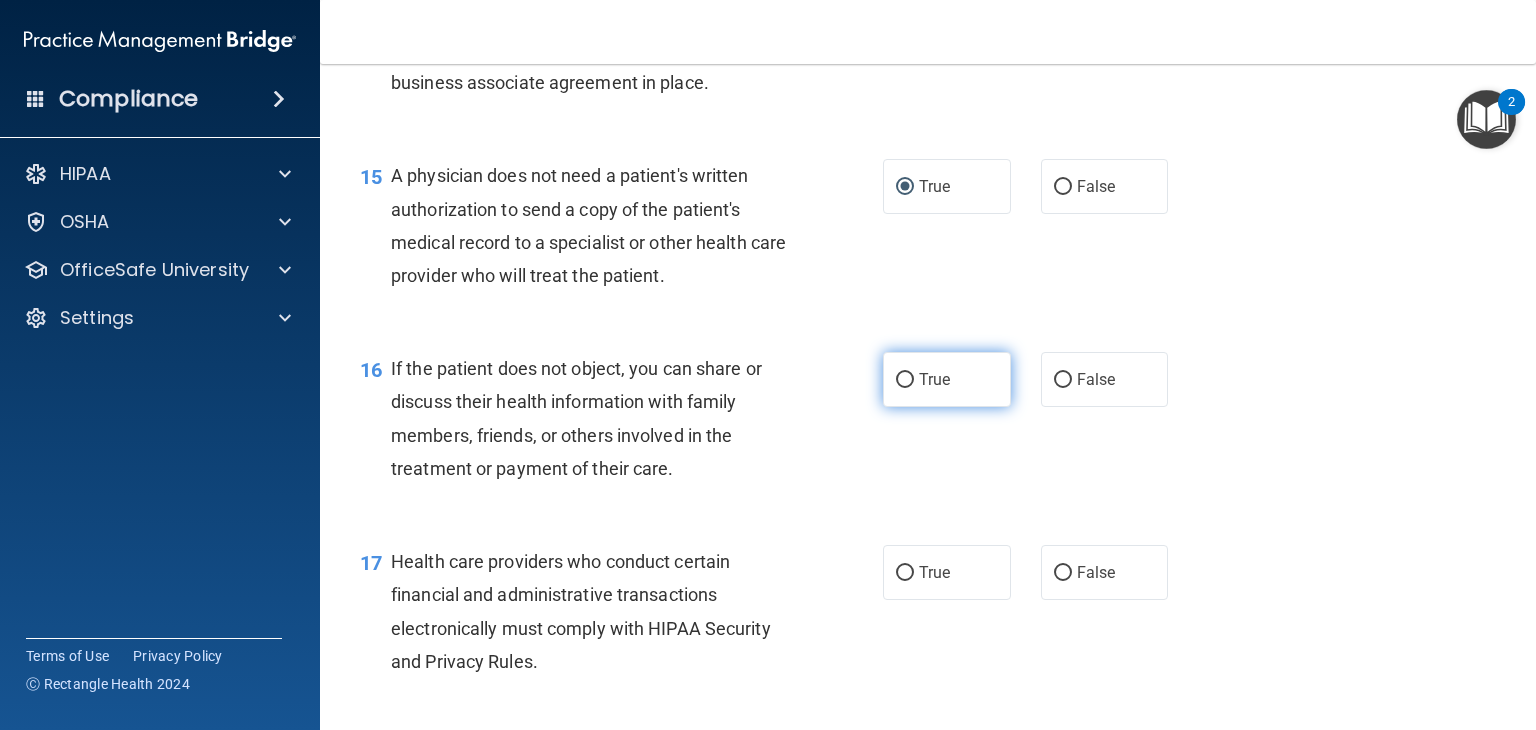 click on "True" at bounding box center (905, 380) 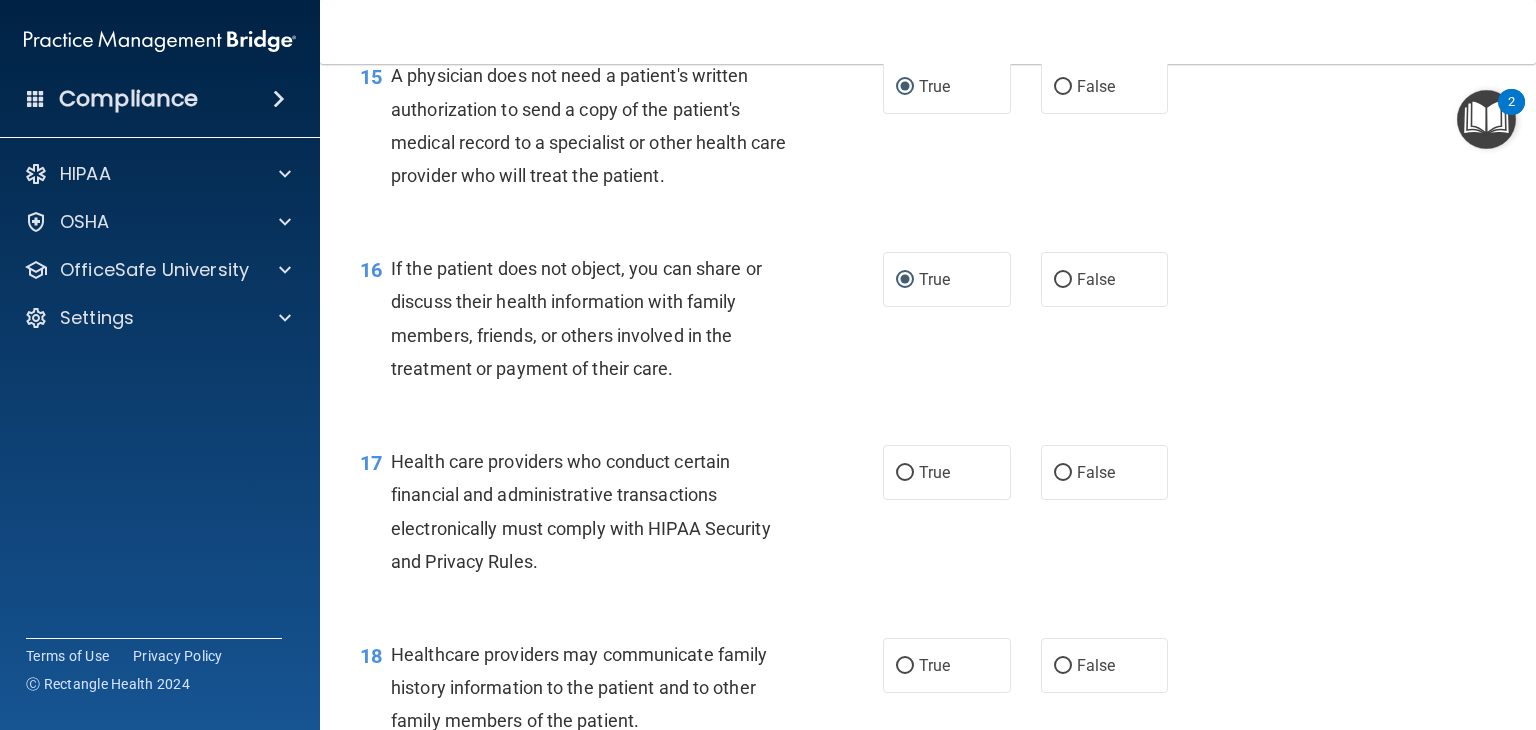 scroll, scrollTop: 2700, scrollLeft: 0, axis: vertical 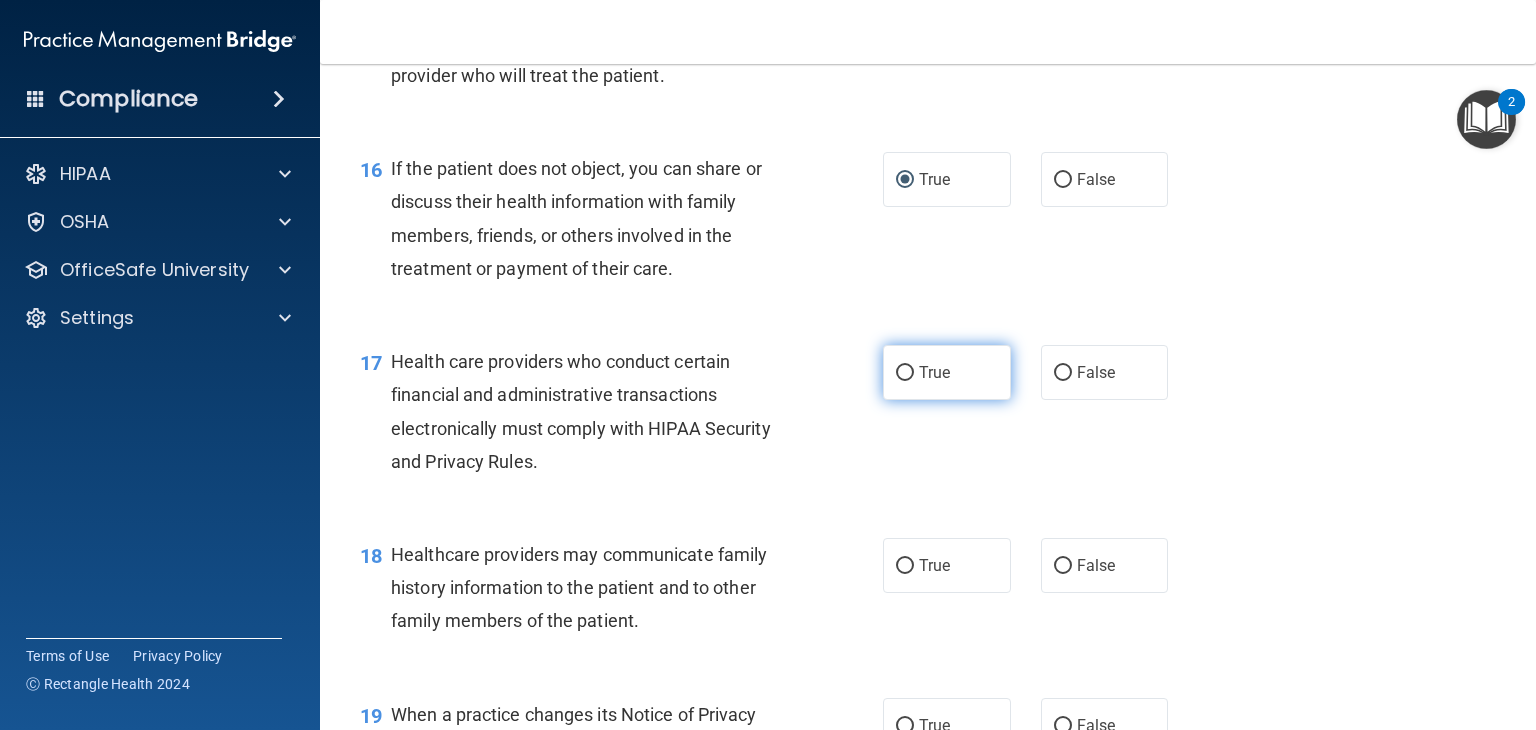click on "True" at bounding box center (905, 373) 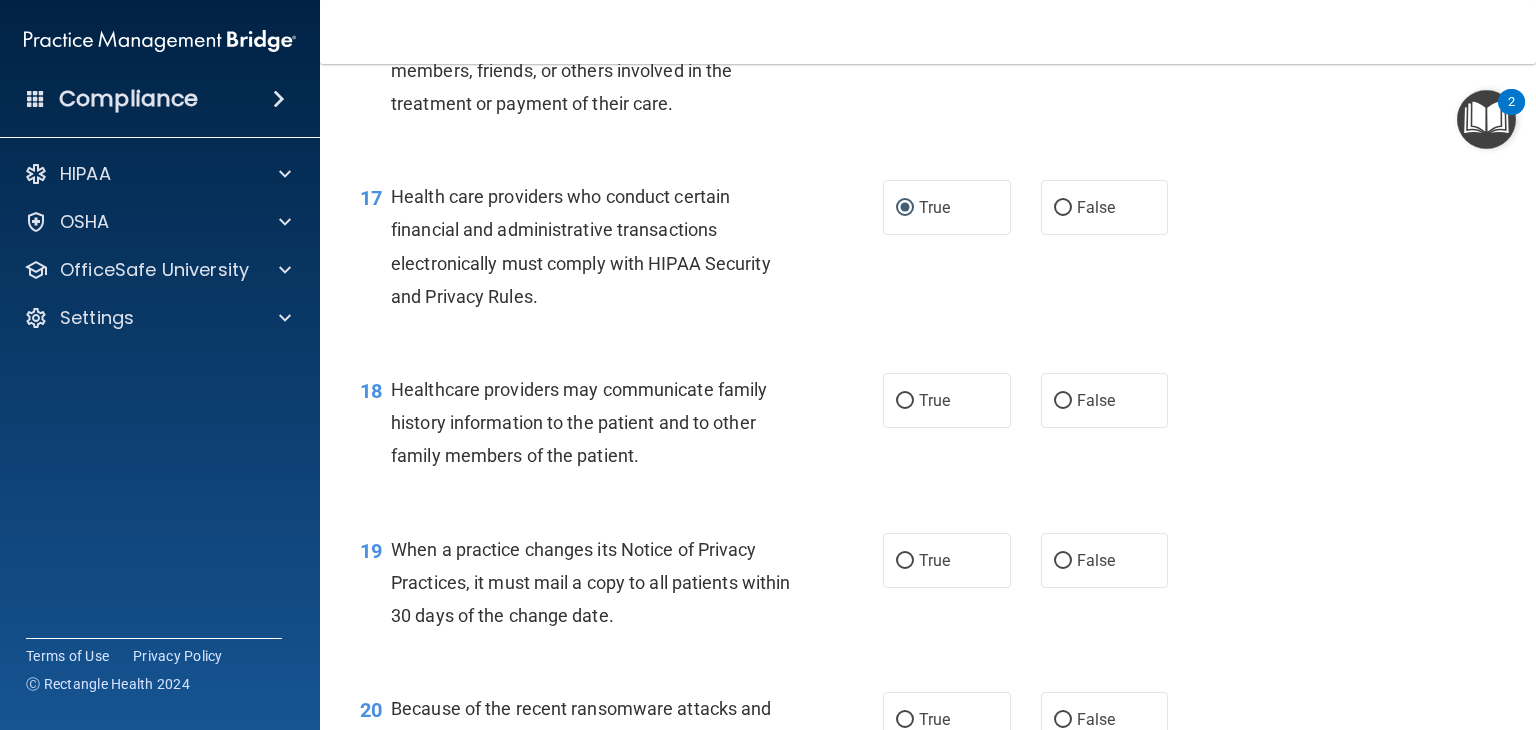 scroll, scrollTop: 2900, scrollLeft: 0, axis: vertical 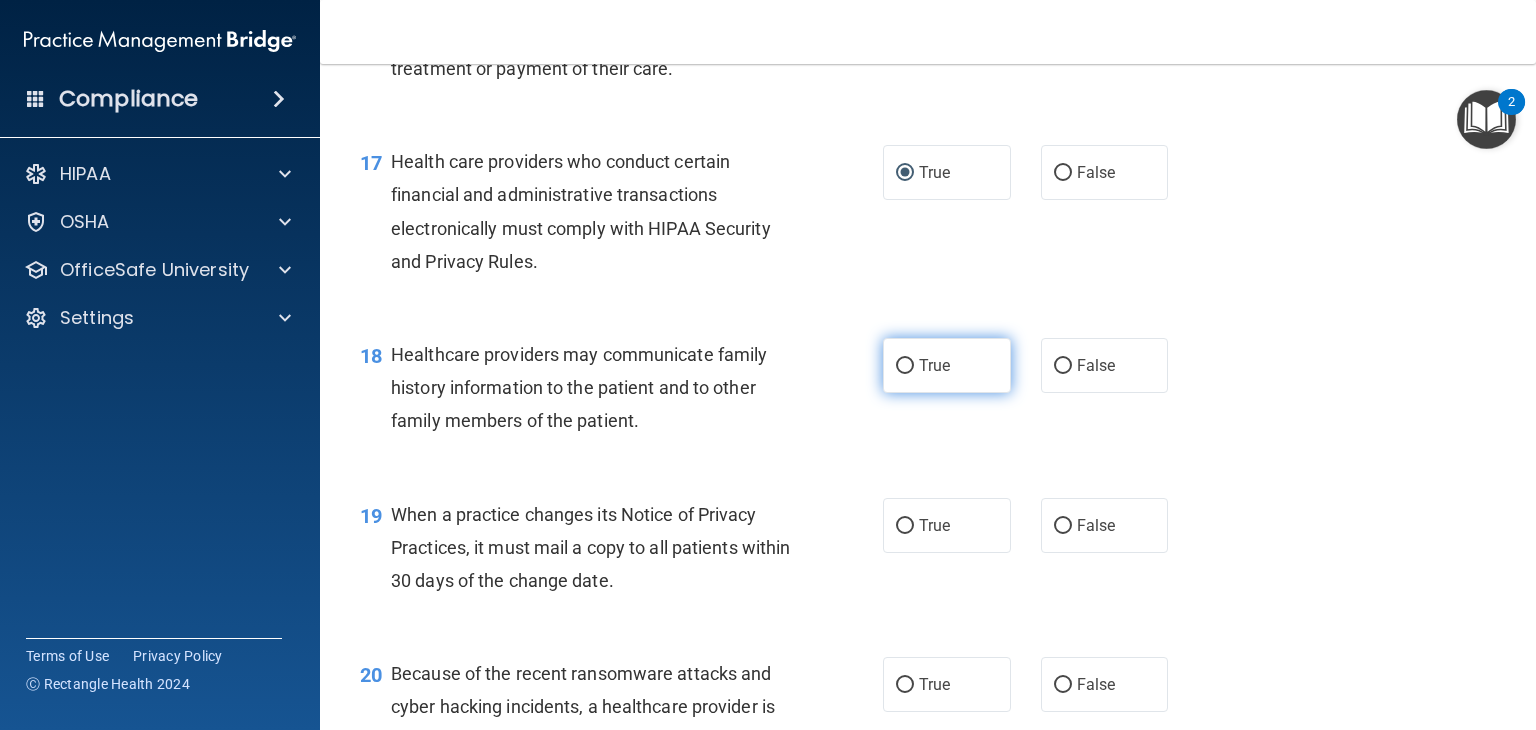 click on "True" at bounding box center [905, 366] 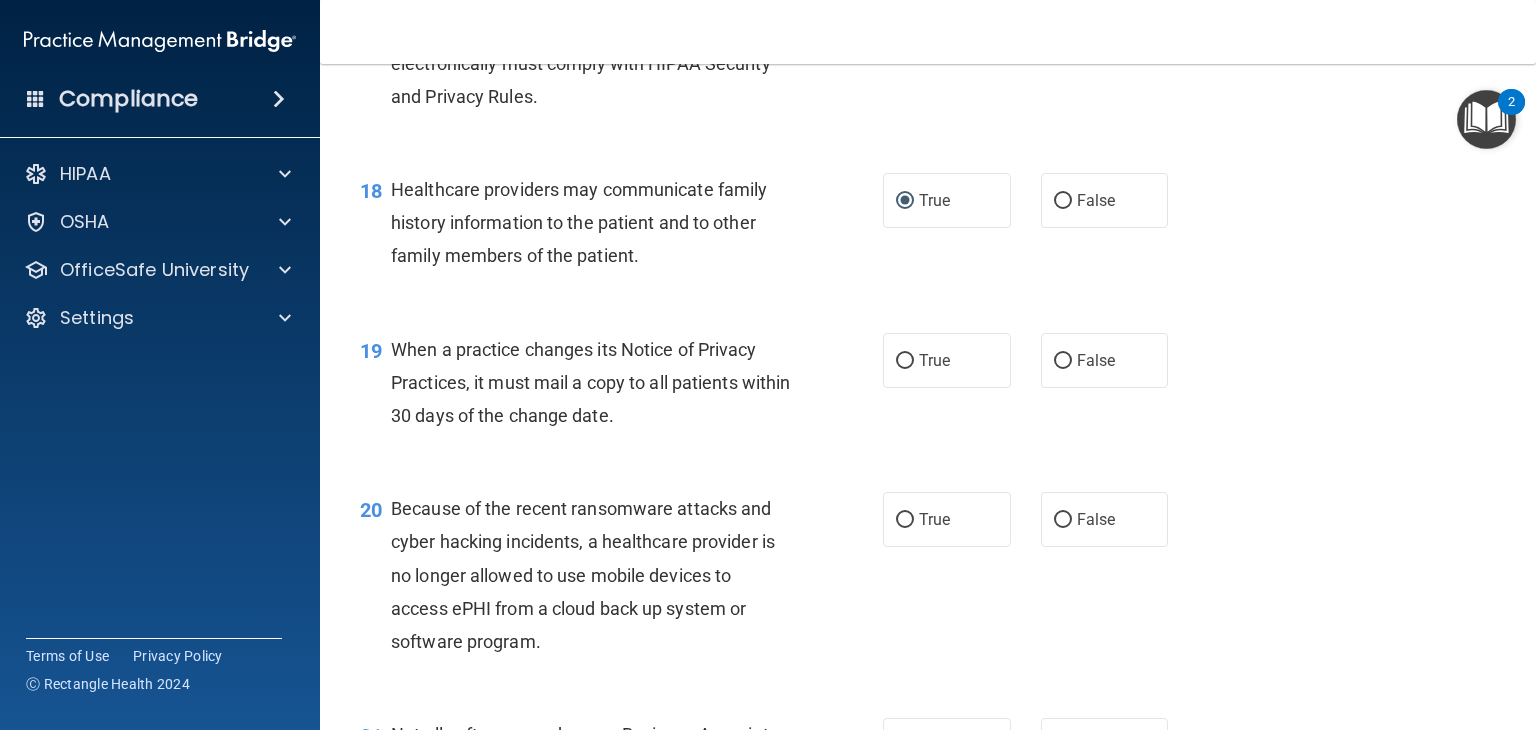 scroll, scrollTop: 3100, scrollLeft: 0, axis: vertical 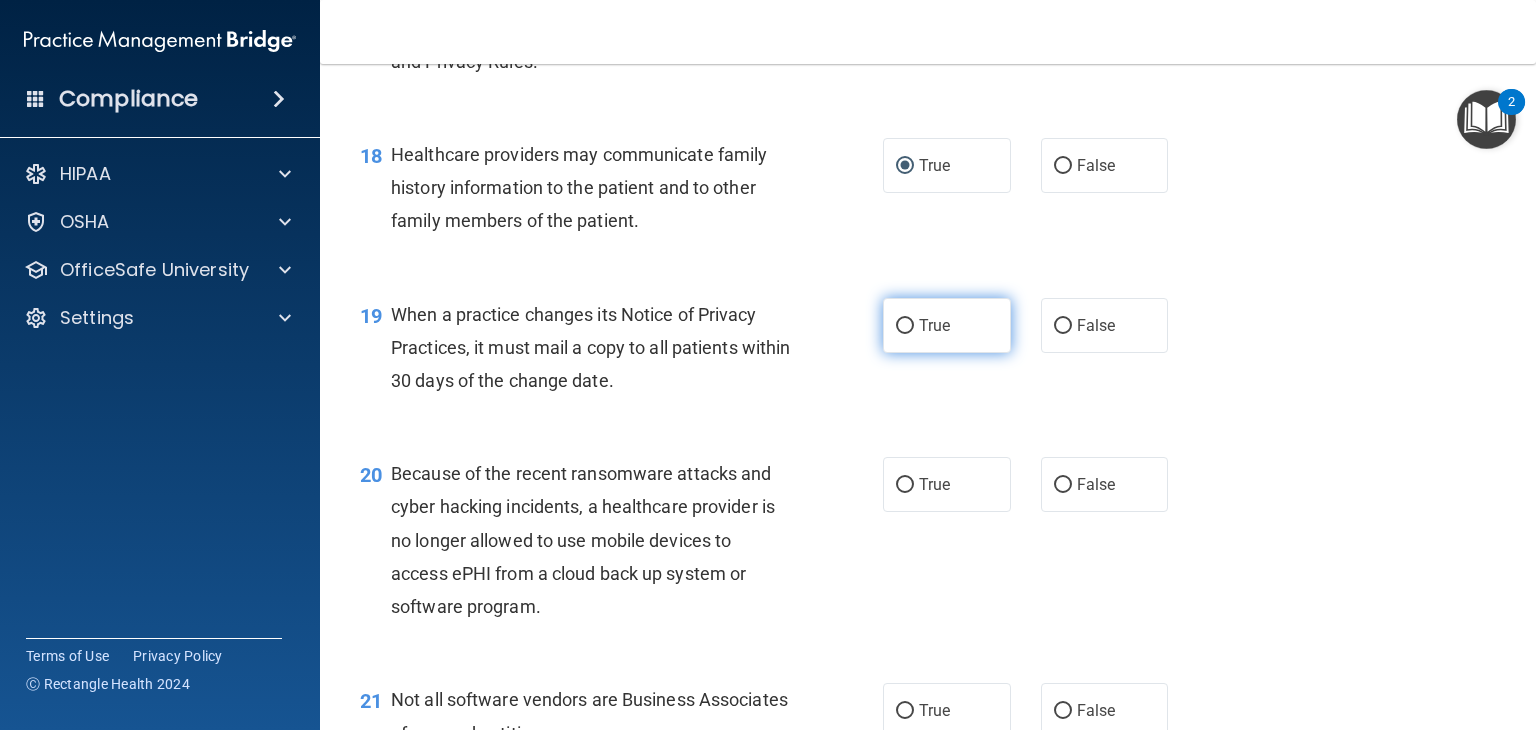 click on "True" at bounding box center (905, 326) 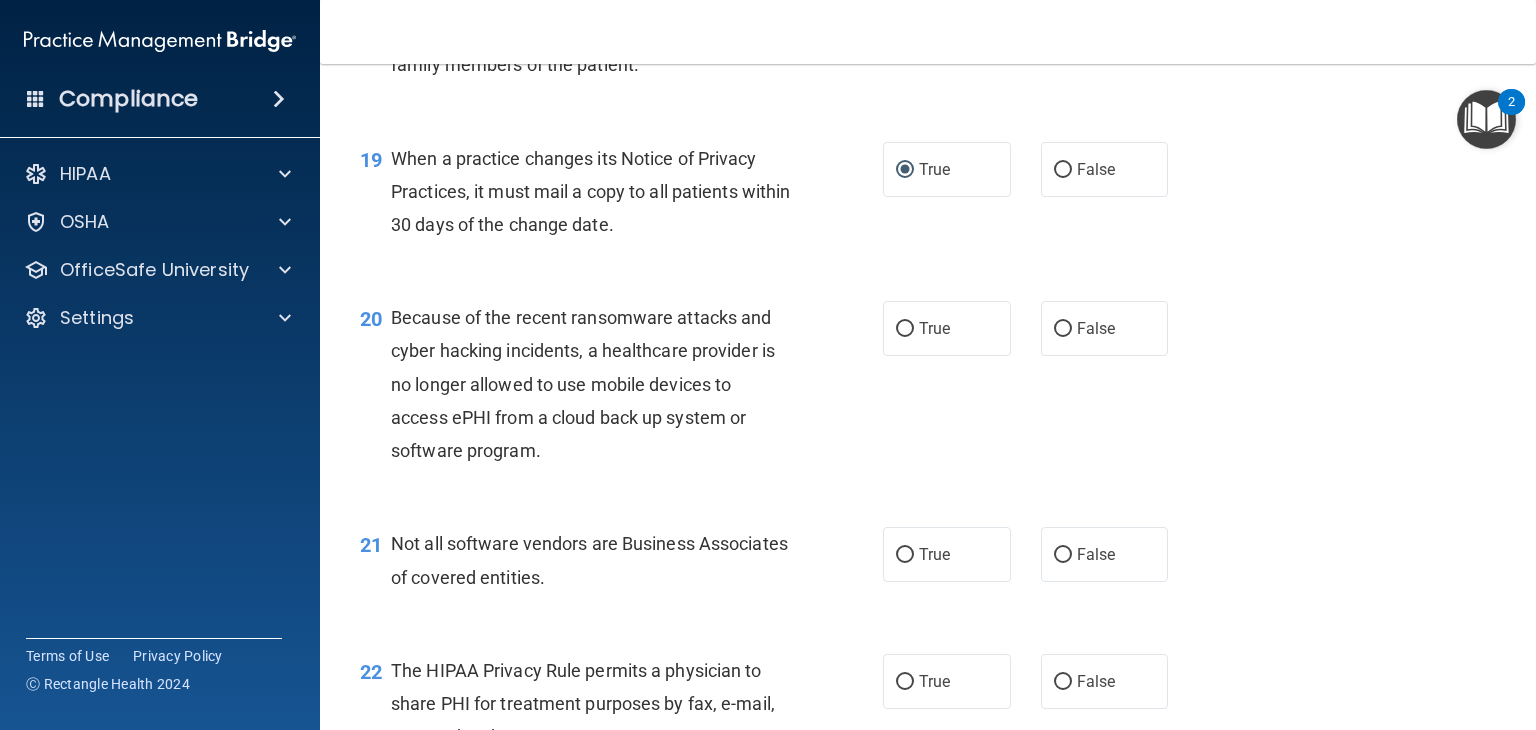 scroll, scrollTop: 3300, scrollLeft: 0, axis: vertical 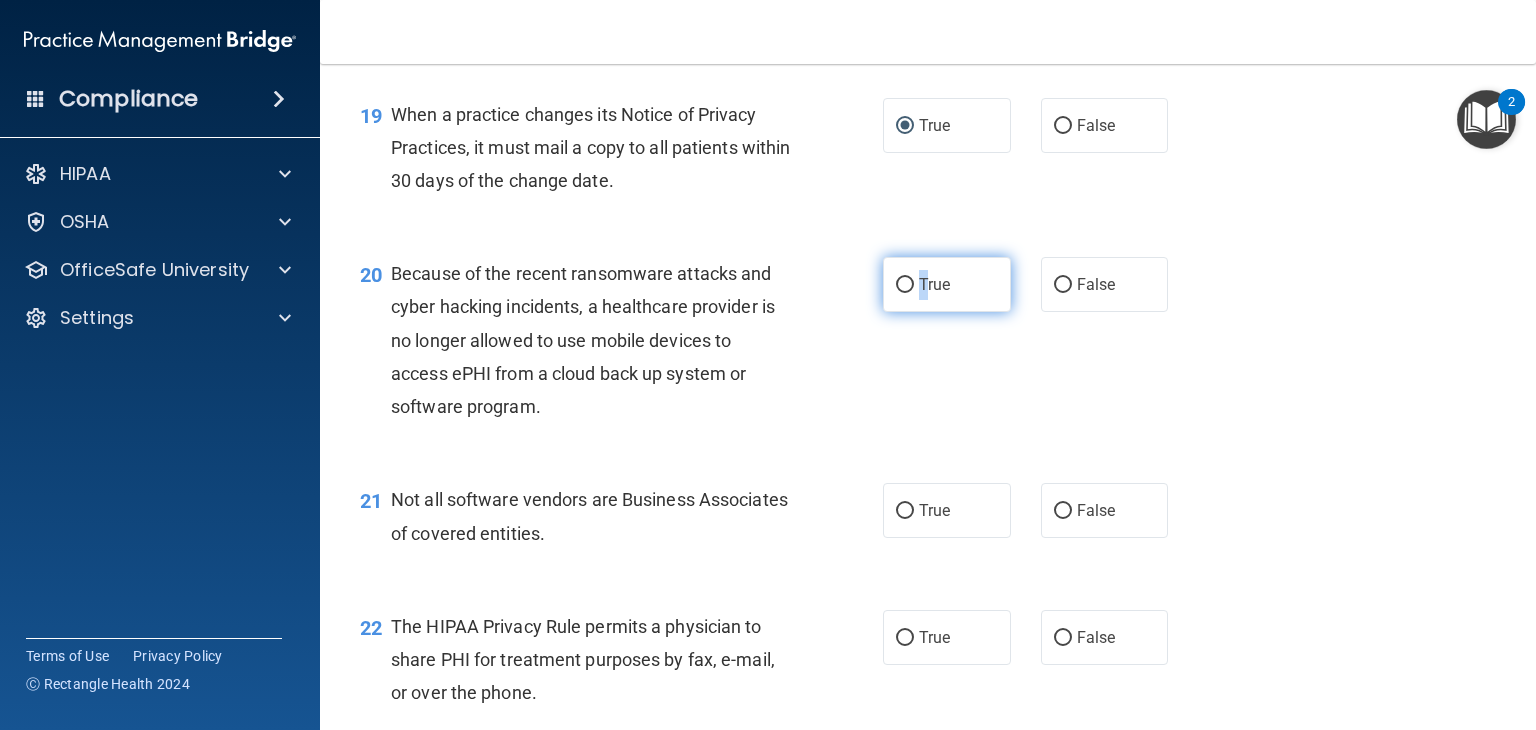 click on "True" at bounding box center [934, 284] 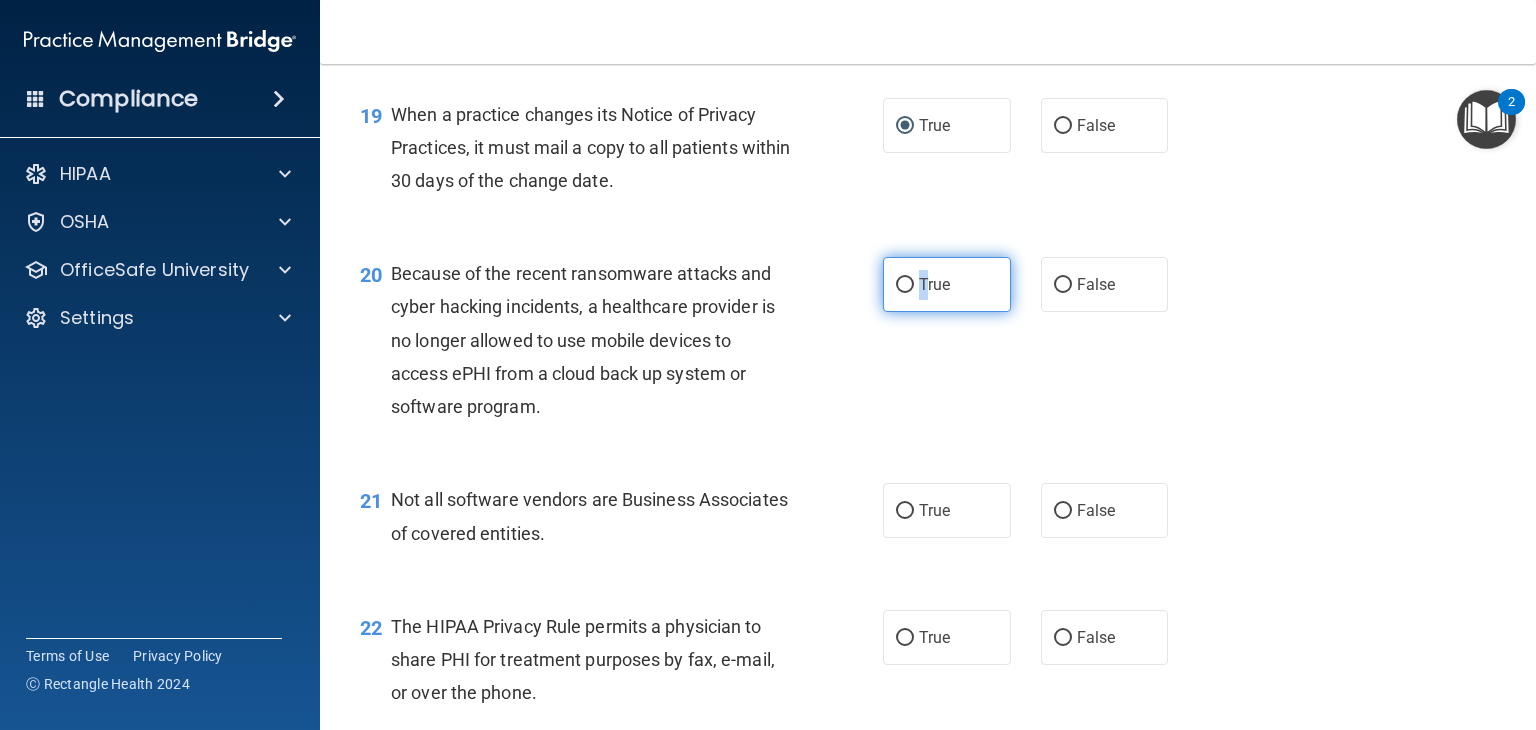click on "True" at bounding box center [947, 284] 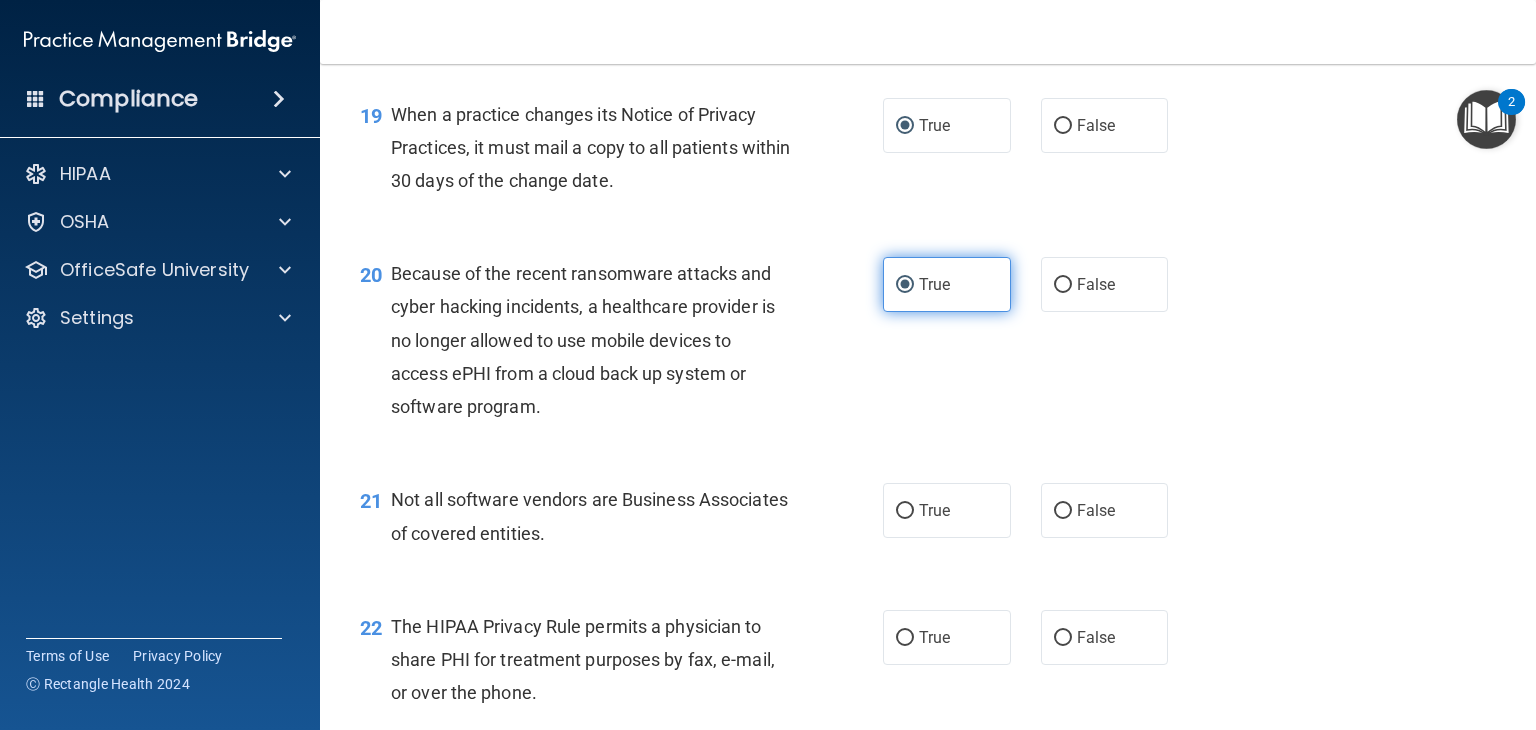 click on "True" at bounding box center [905, 285] 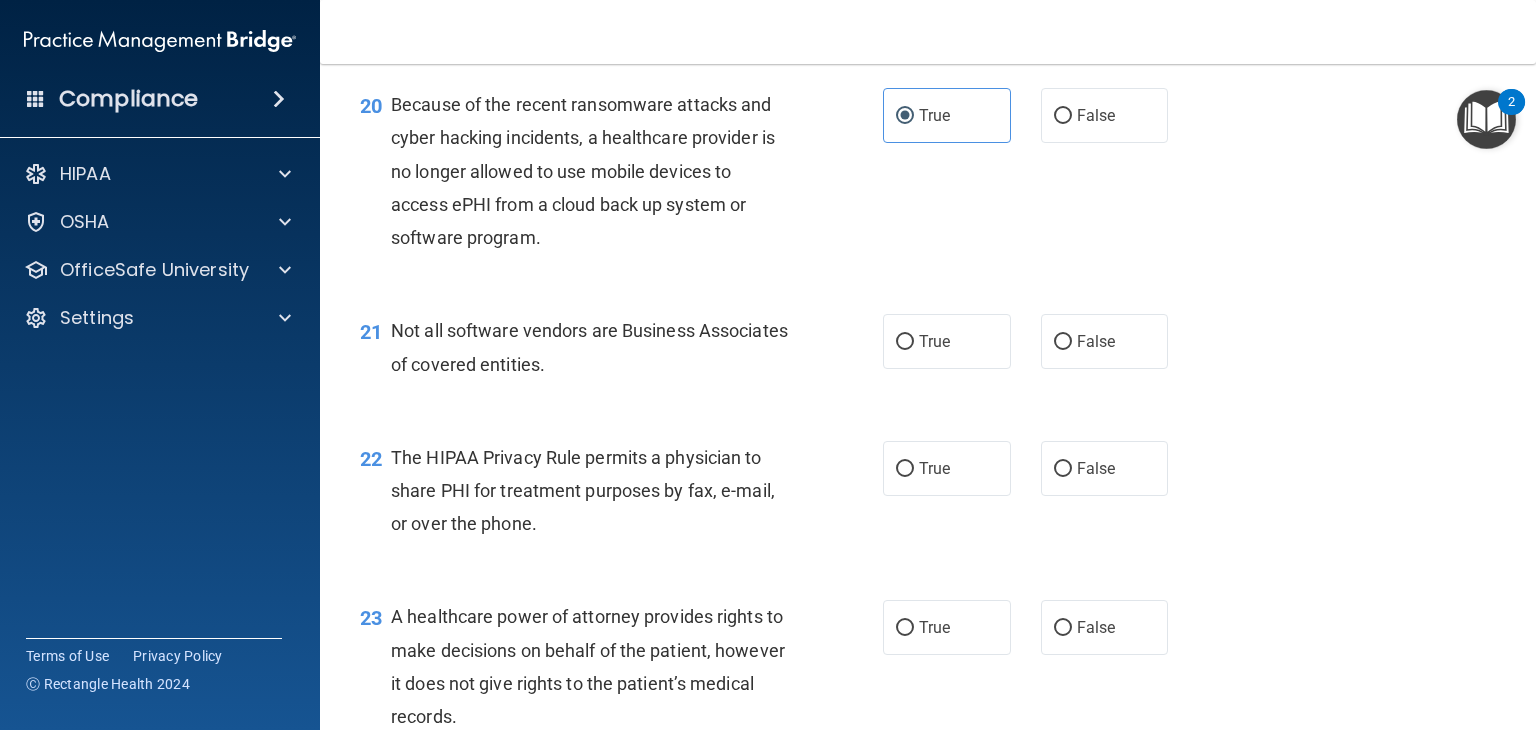 scroll, scrollTop: 3500, scrollLeft: 0, axis: vertical 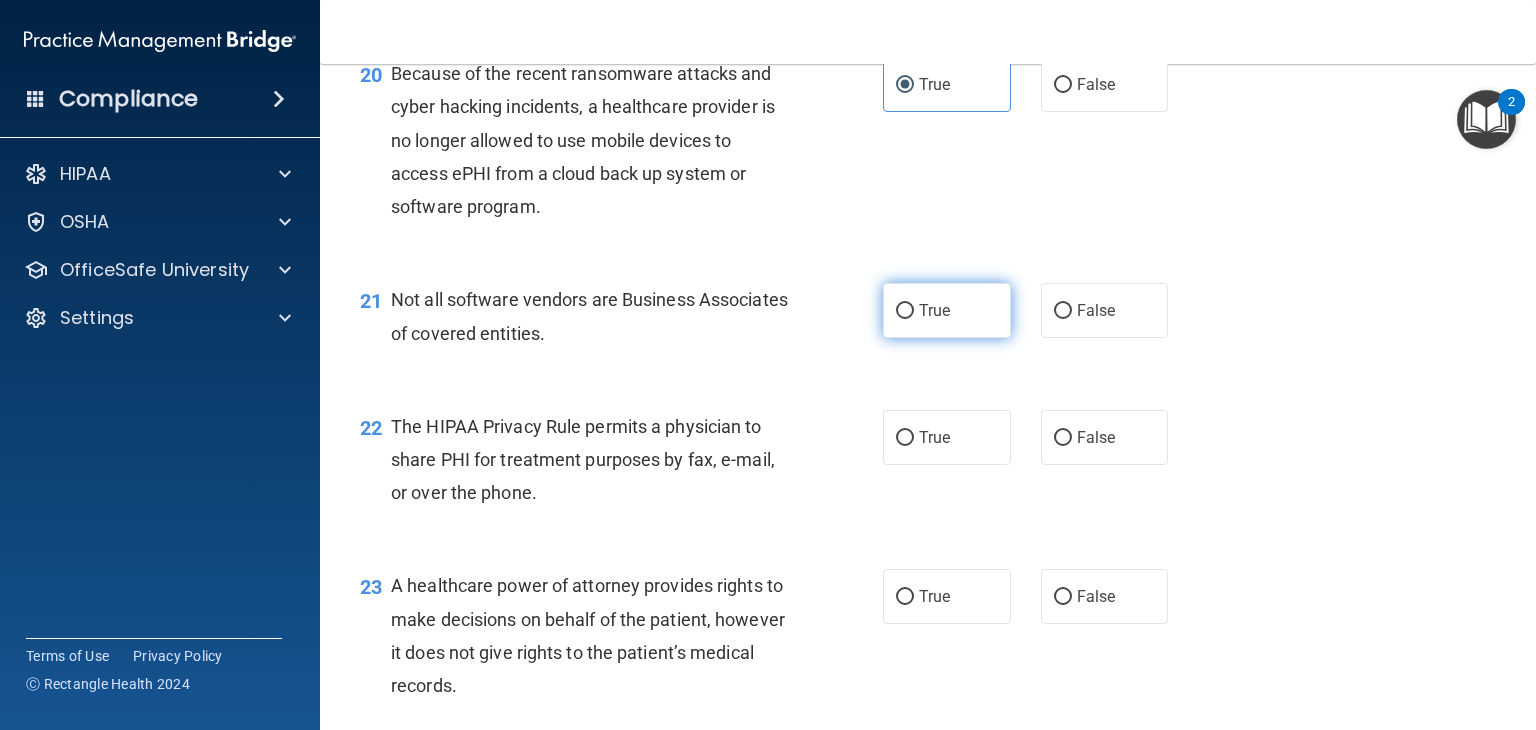click on "True" at bounding box center (905, 311) 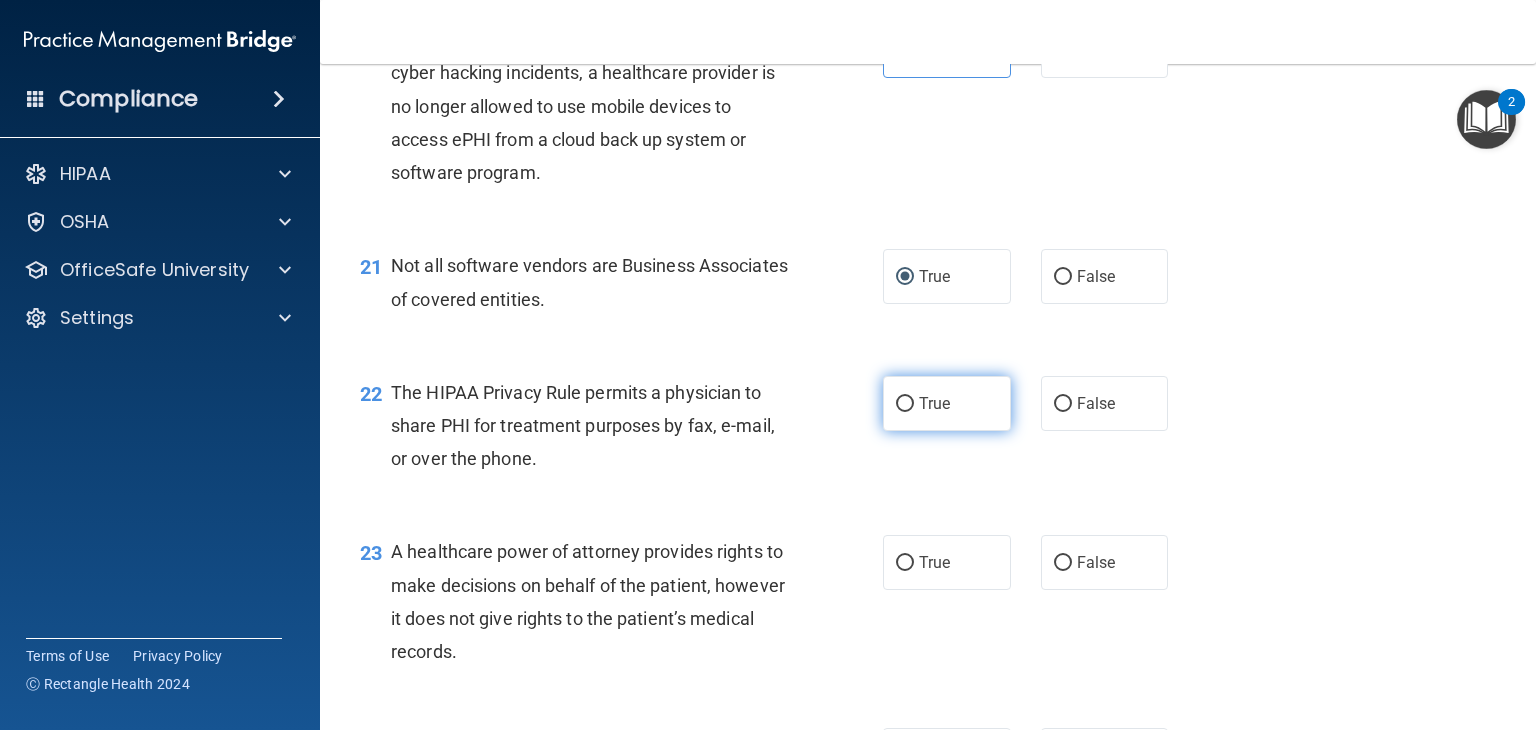 scroll, scrollTop: 3500, scrollLeft: 0, axis: vertical 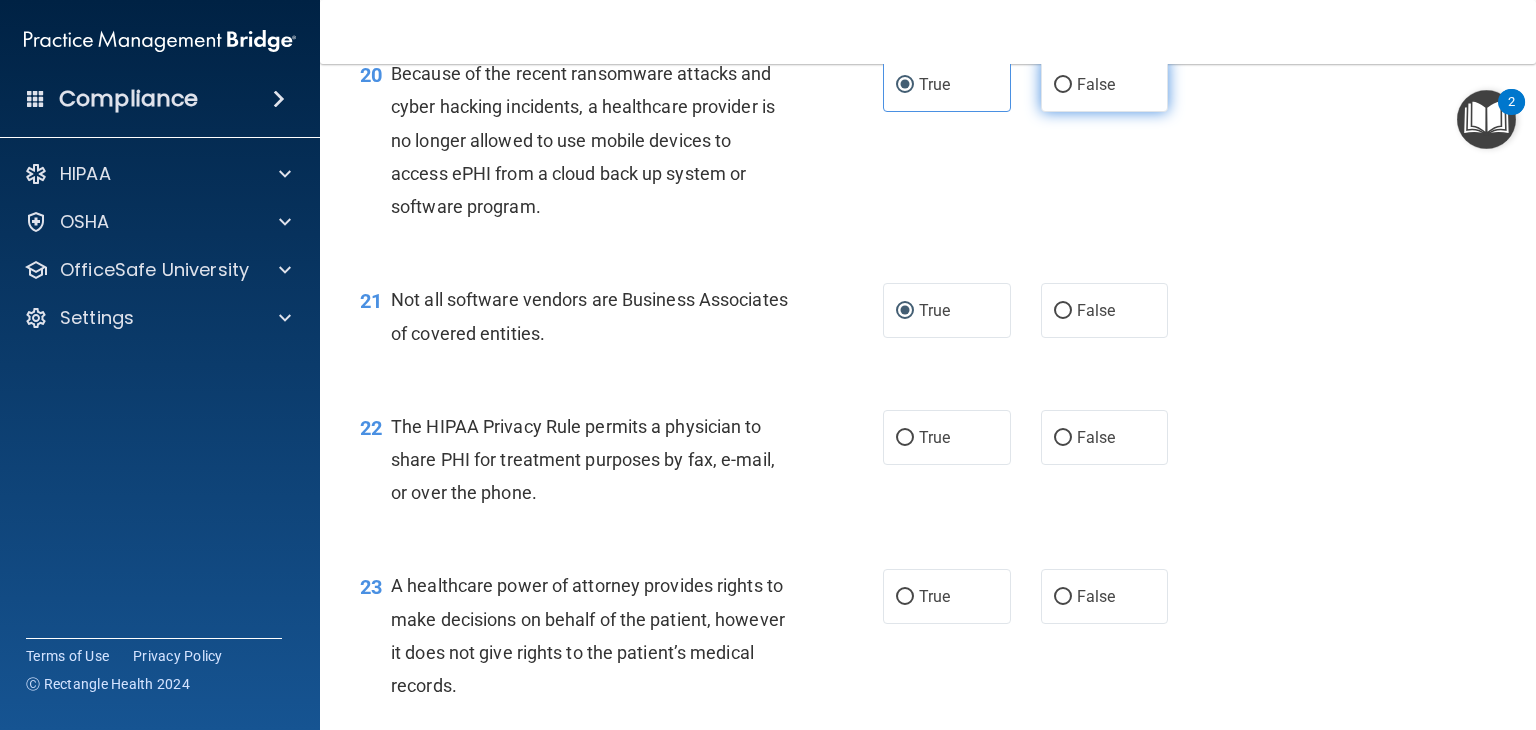 click on "False" at bounding box center (1105, 84) 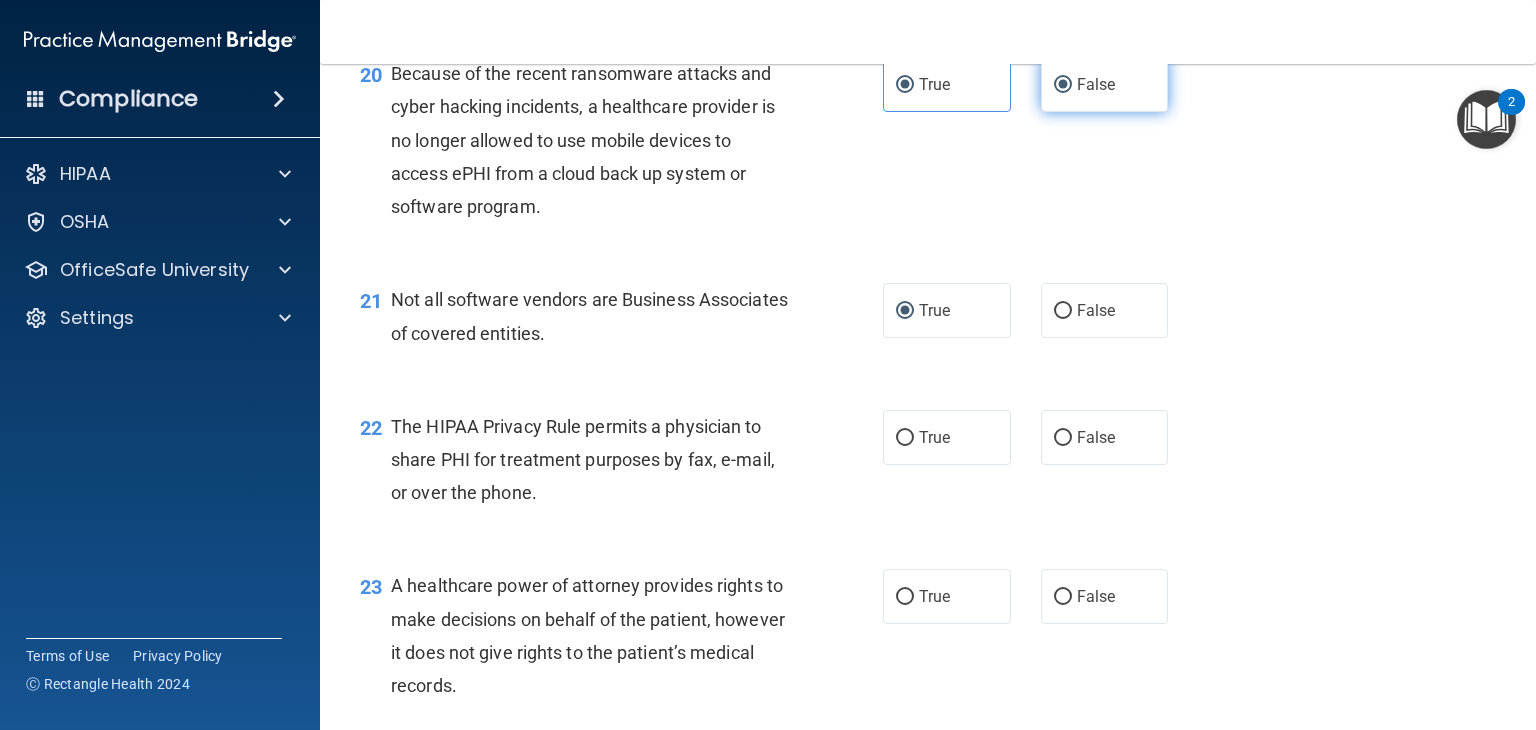 radio on "false" 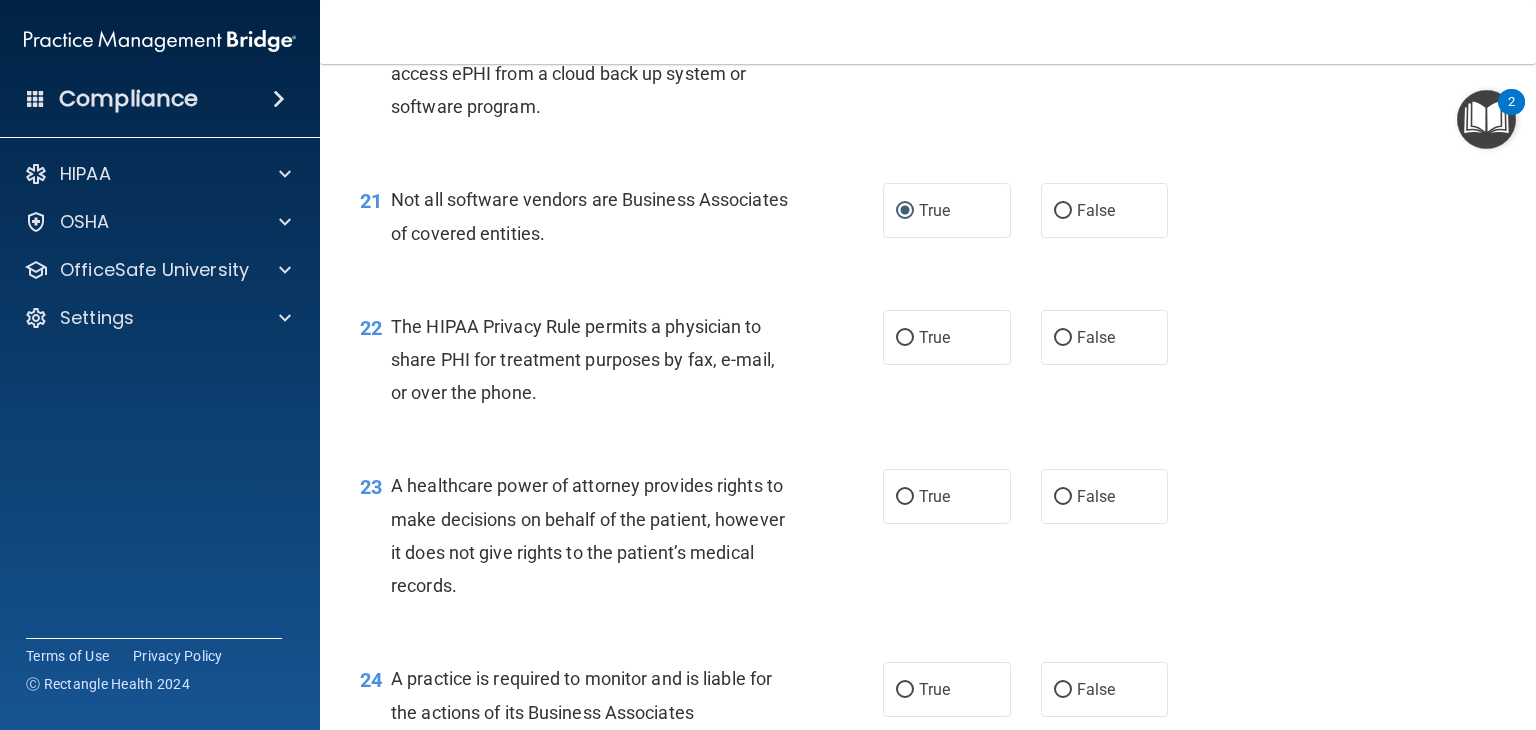 scroll, scrollTop: 3700, scrollLeft: 0, axis: vertical 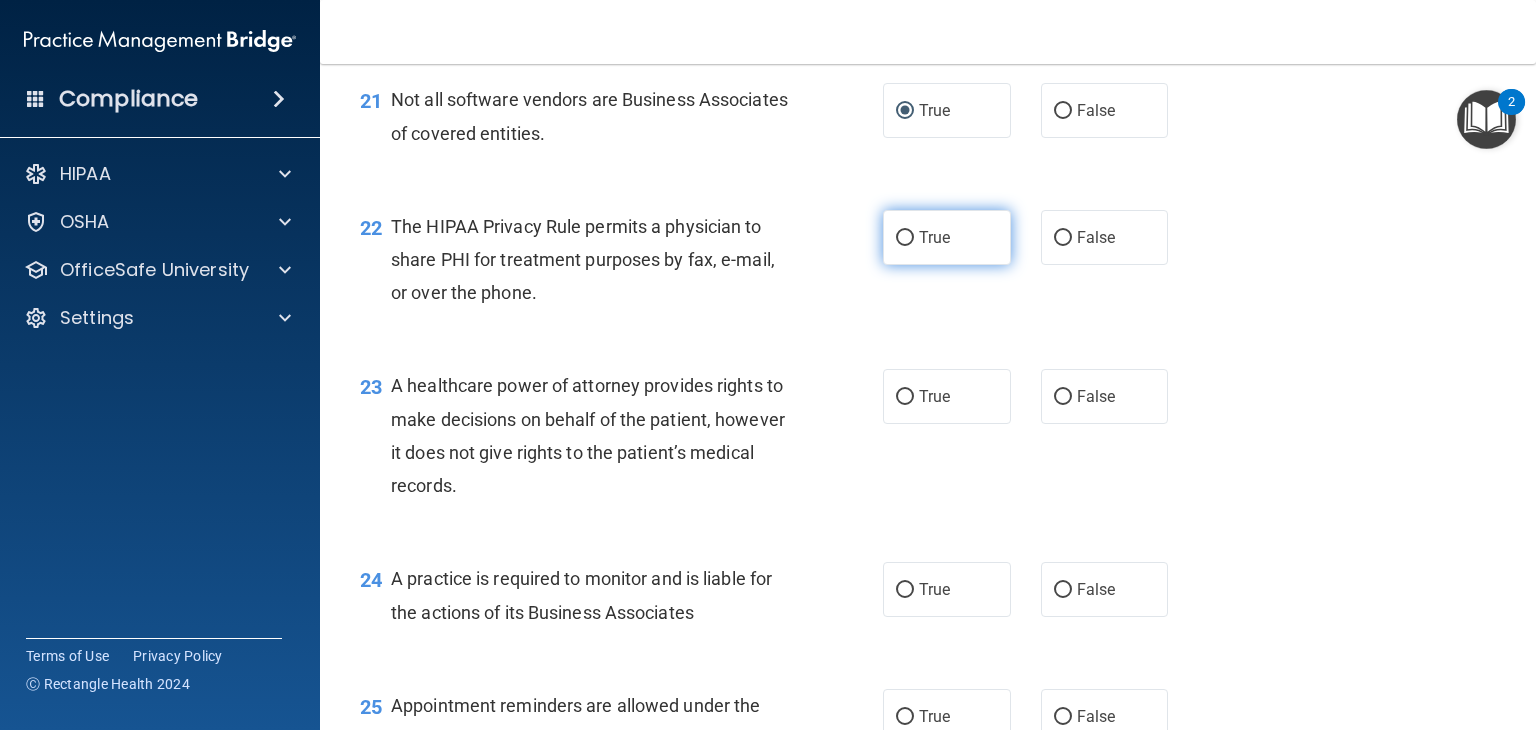 click on "True" at bounding box center [905, 238] 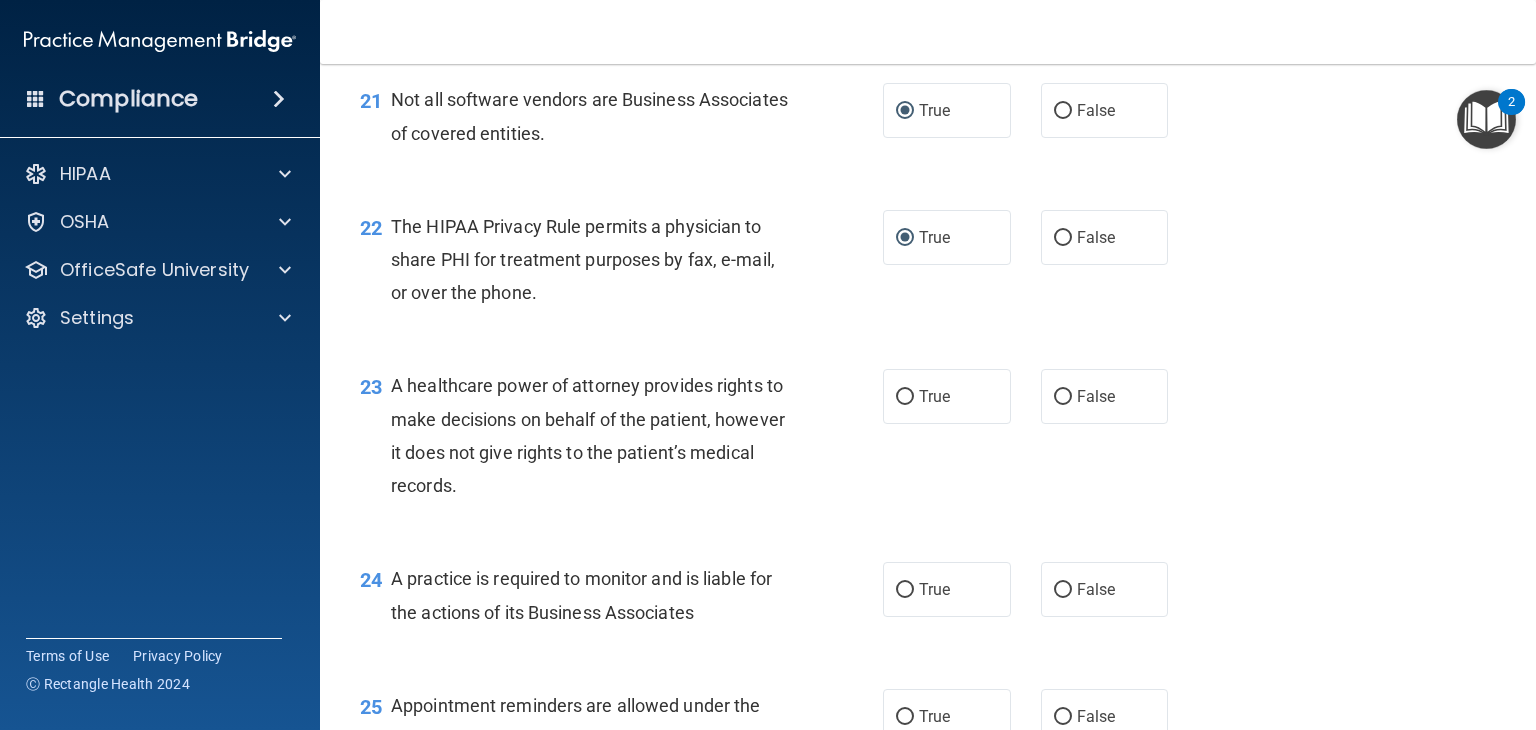scroll, scrollTop: 3800, scrollLeft: 0, axis: vertical 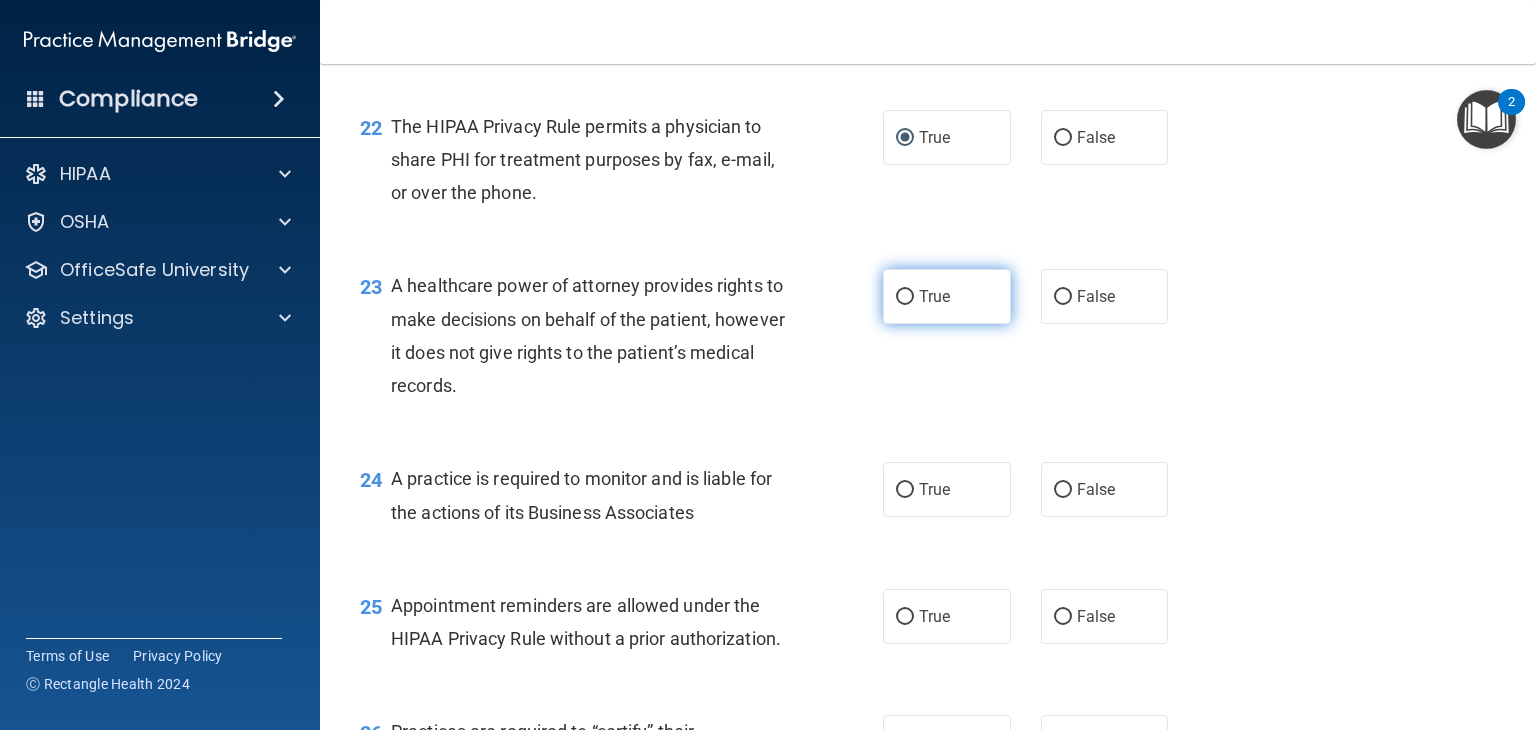 click on "True" at bounding box center [905, 297] 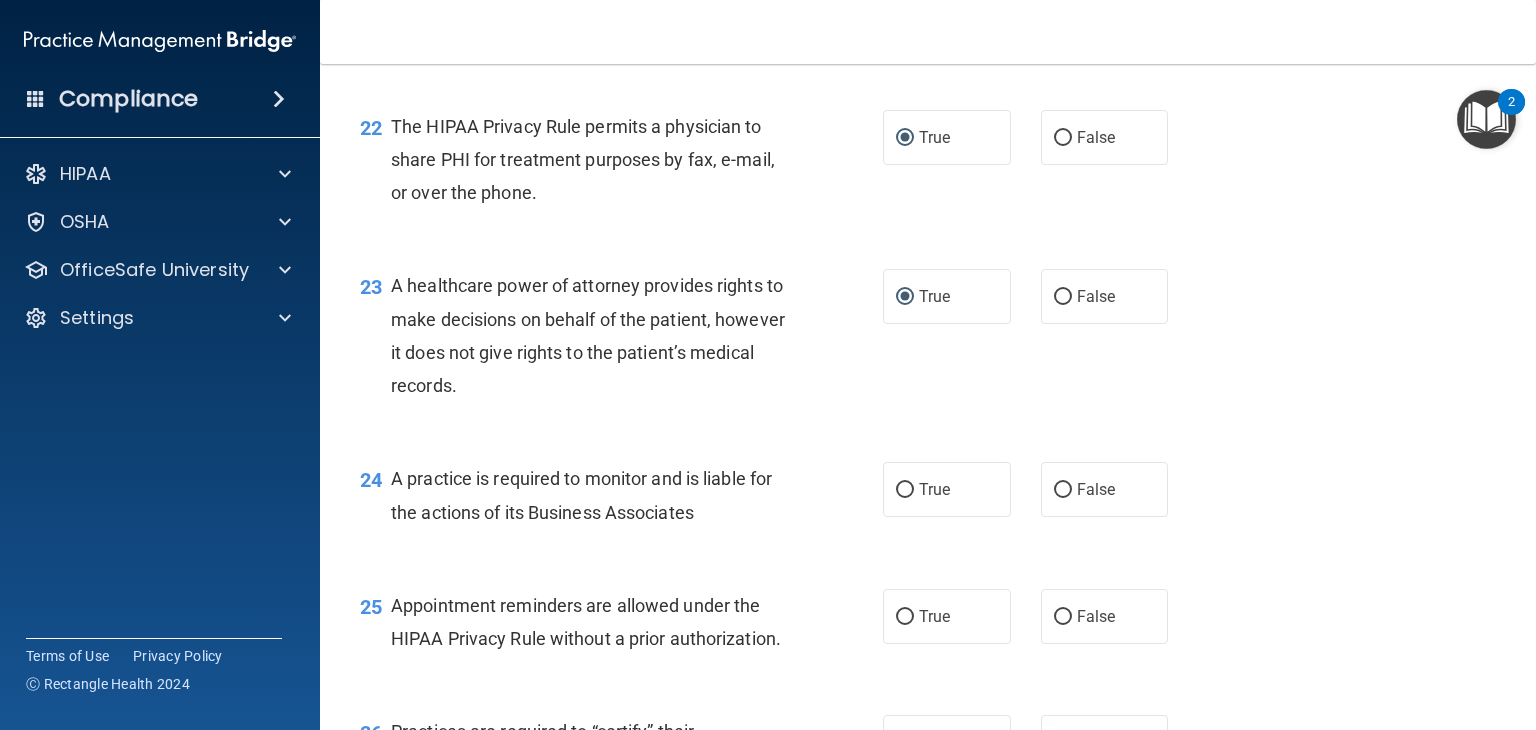 scroll, scrollTop: 3900, scrollLeft: 0, axis: vertical 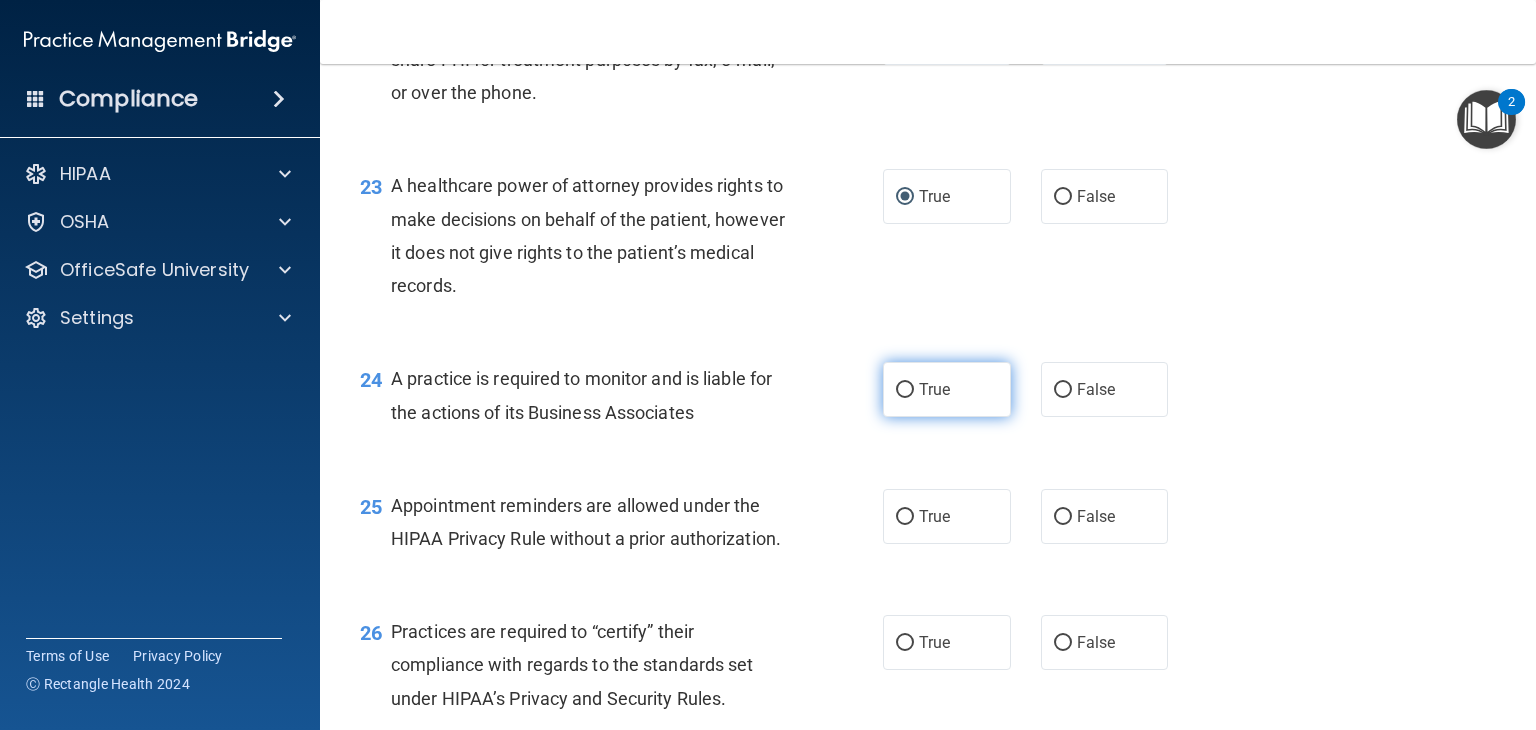 click on "True" at bounding box center [905, 390] 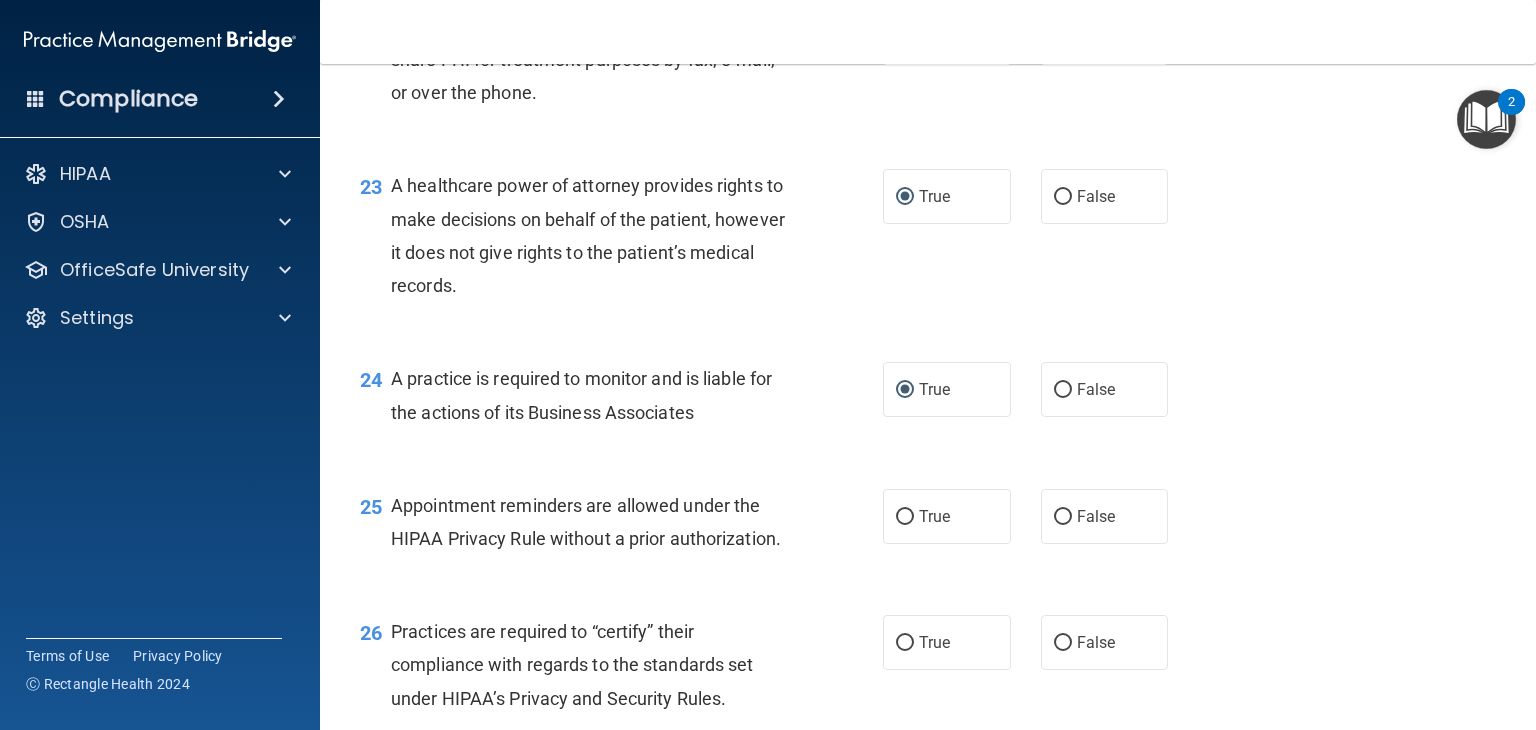 scroll, scrollTop: 4000, scrollLeft: 0, axis: vertical 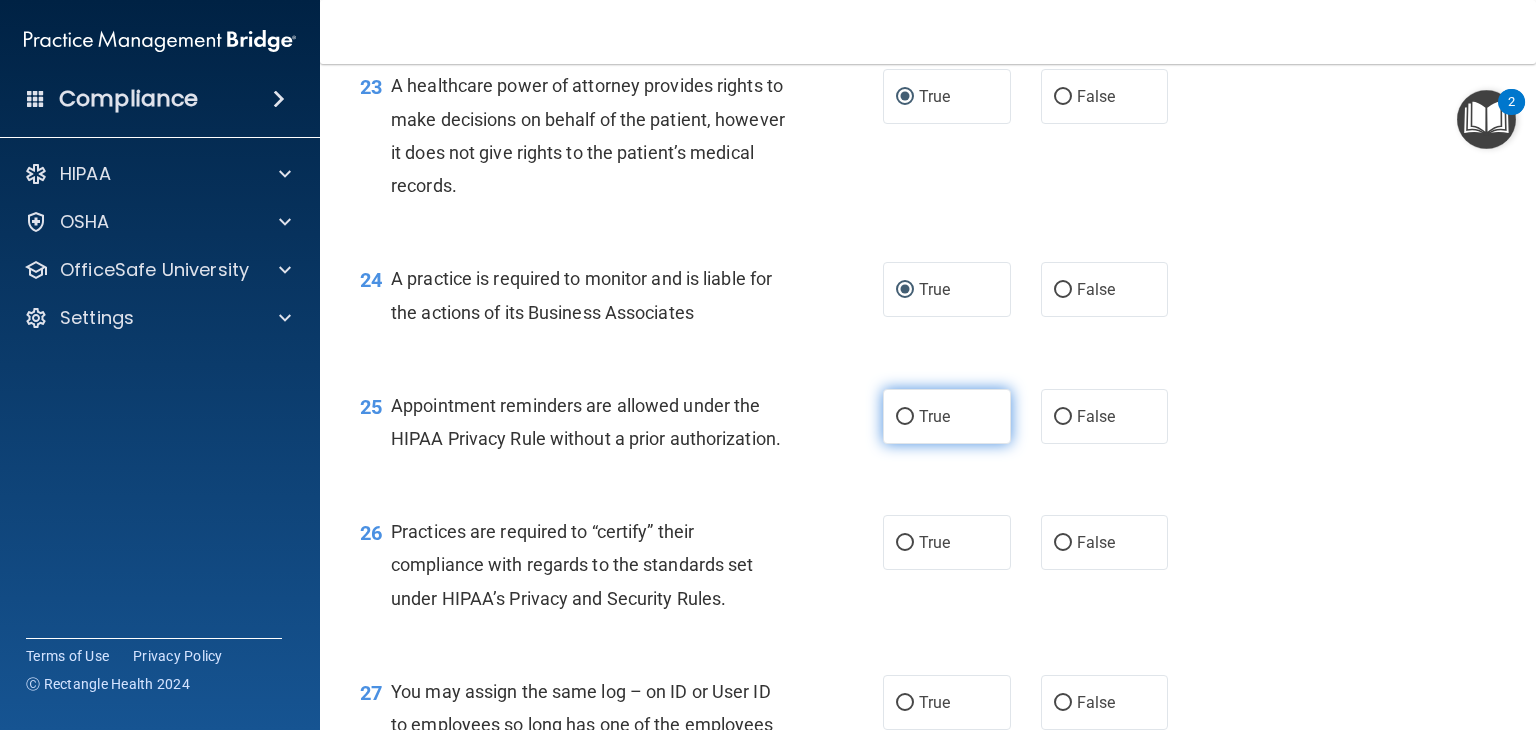 click on "True" at bounding box center [905, 417] 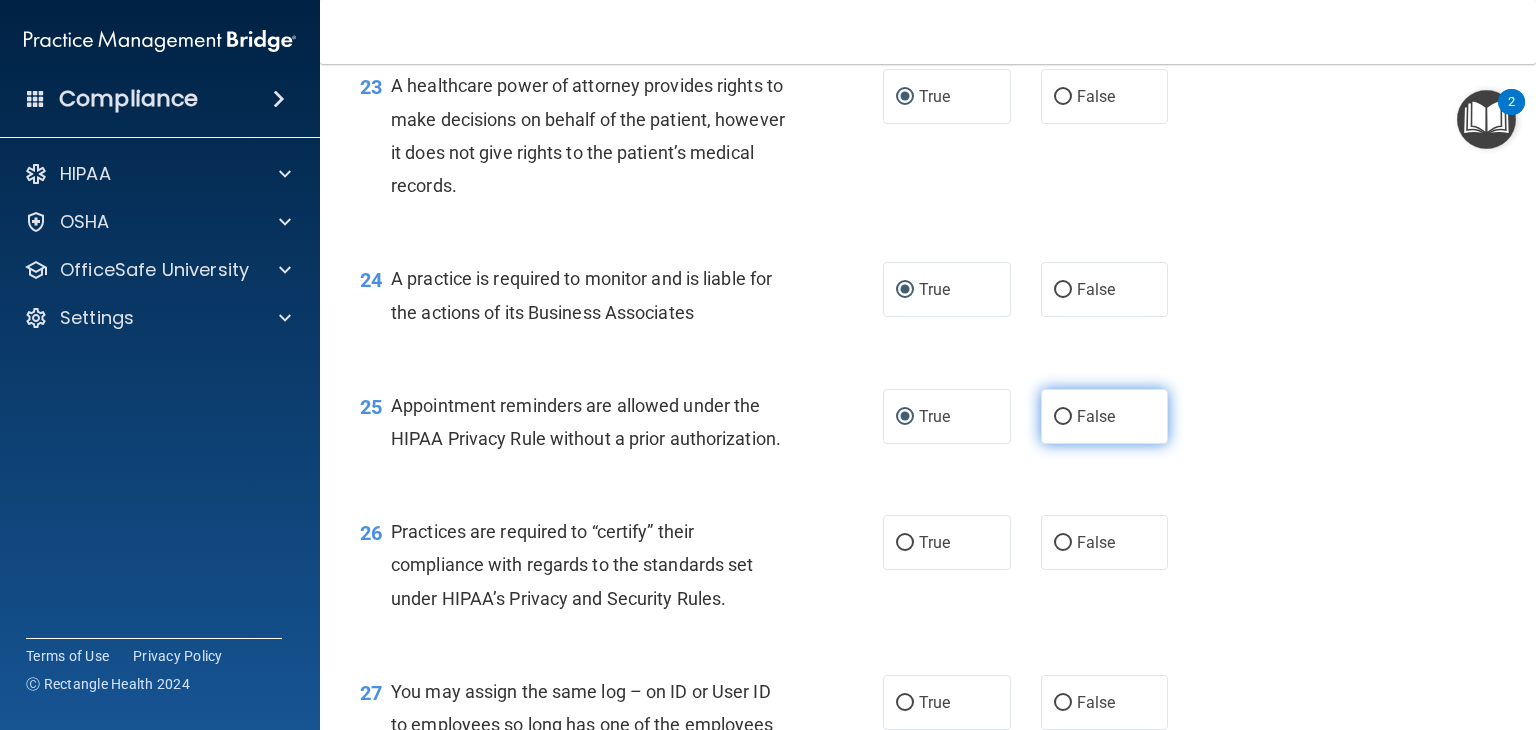 click on "False" at bounding box center [1063, 417] 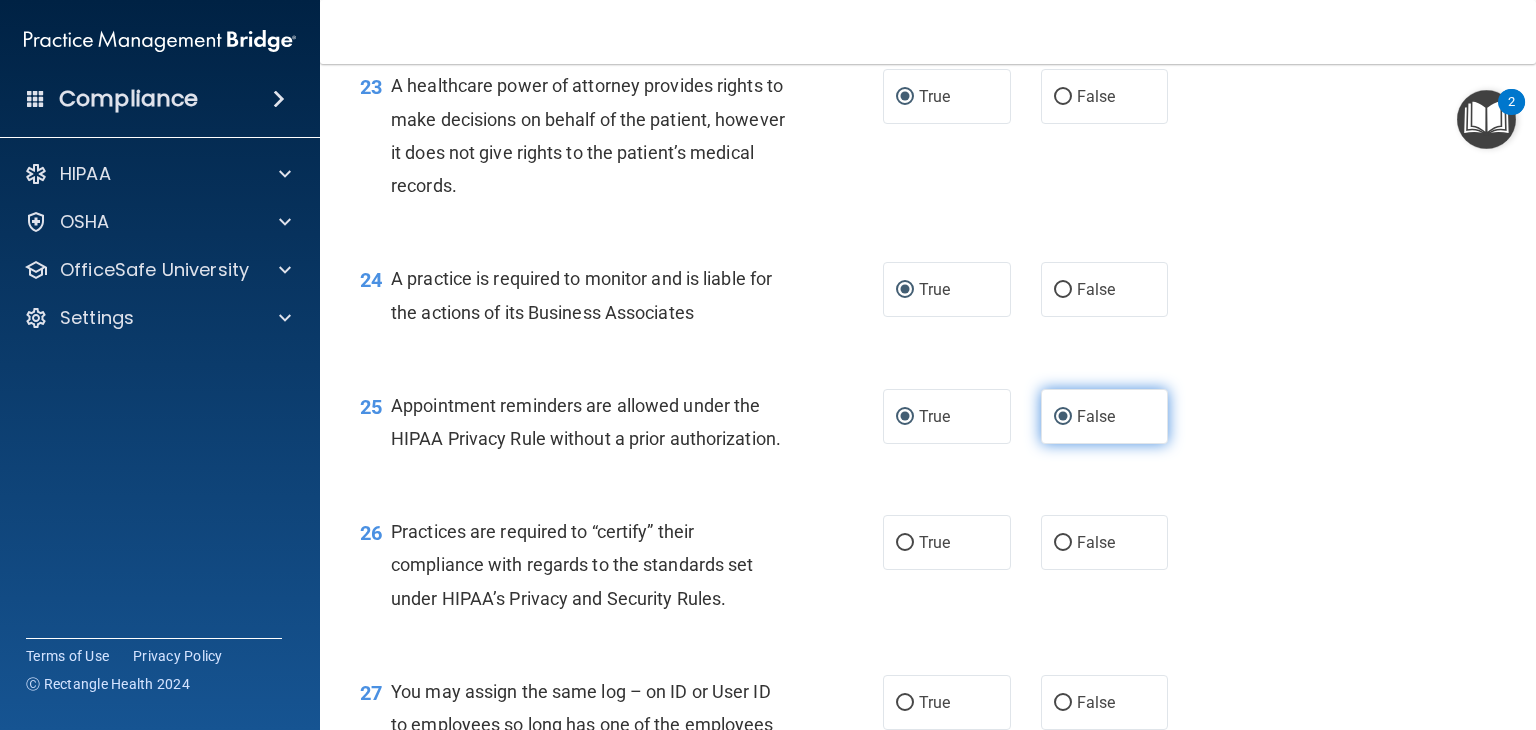 radio on "false" 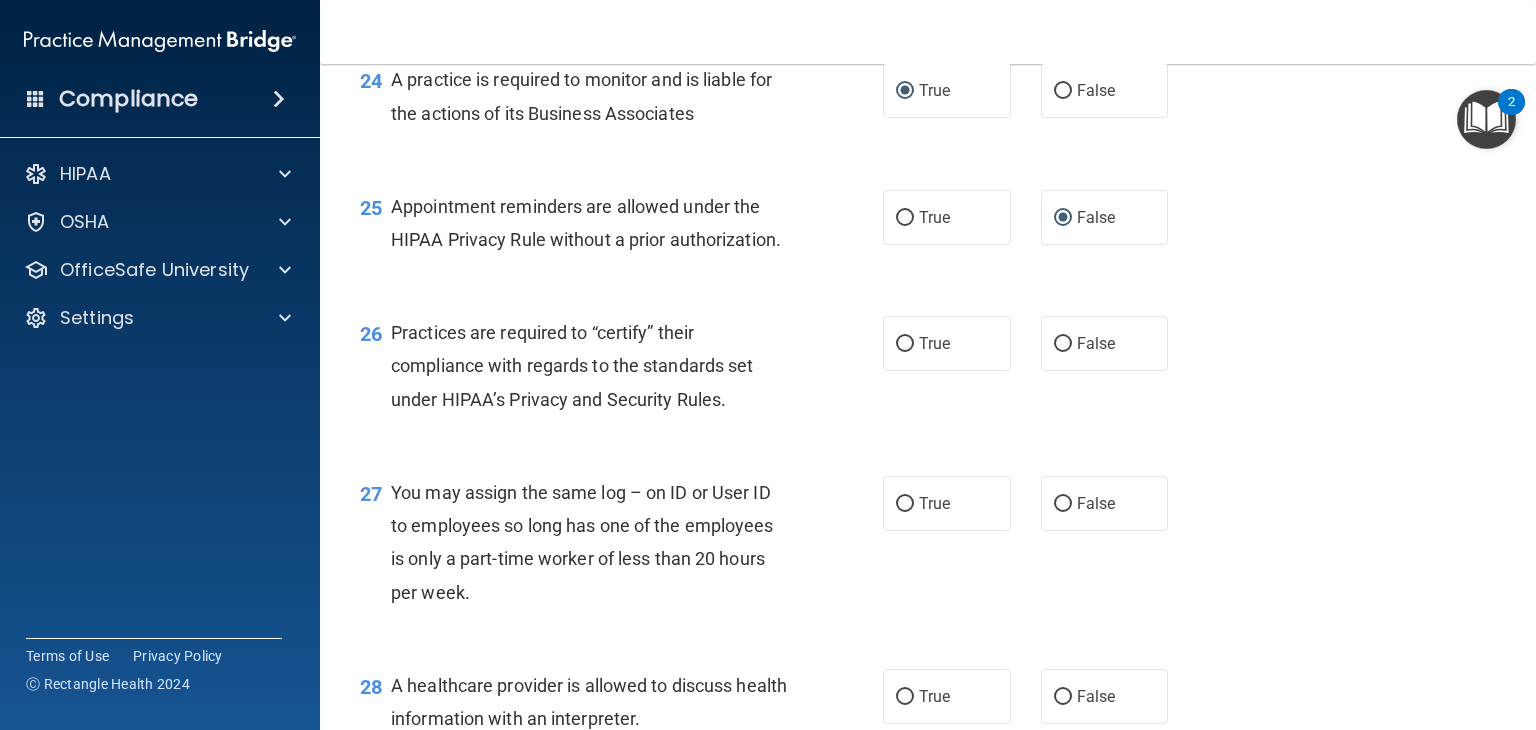 scroll, scrollTop: 4200, scrollLeft: 0, axis: vertical 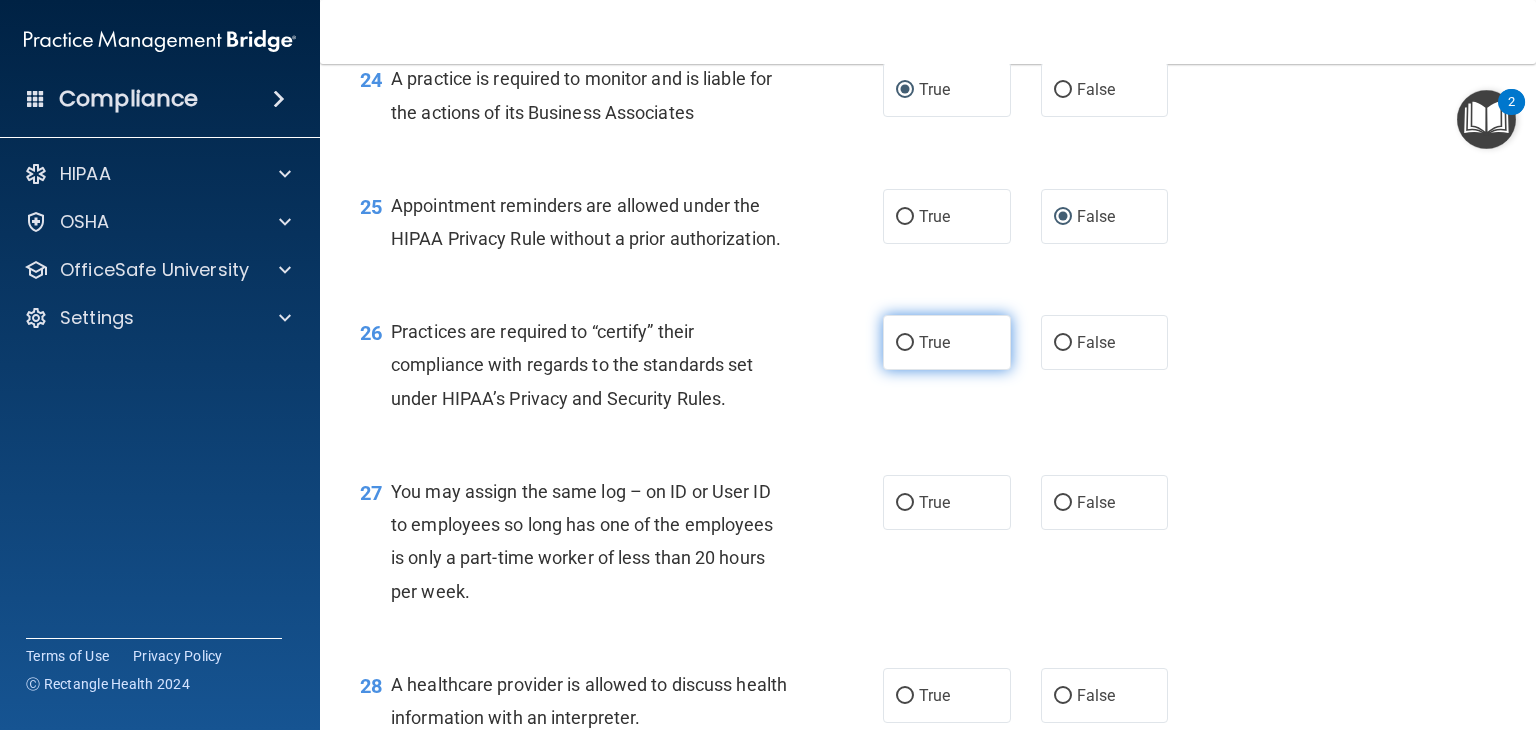 click on "True" at bounding box center [947, 342] 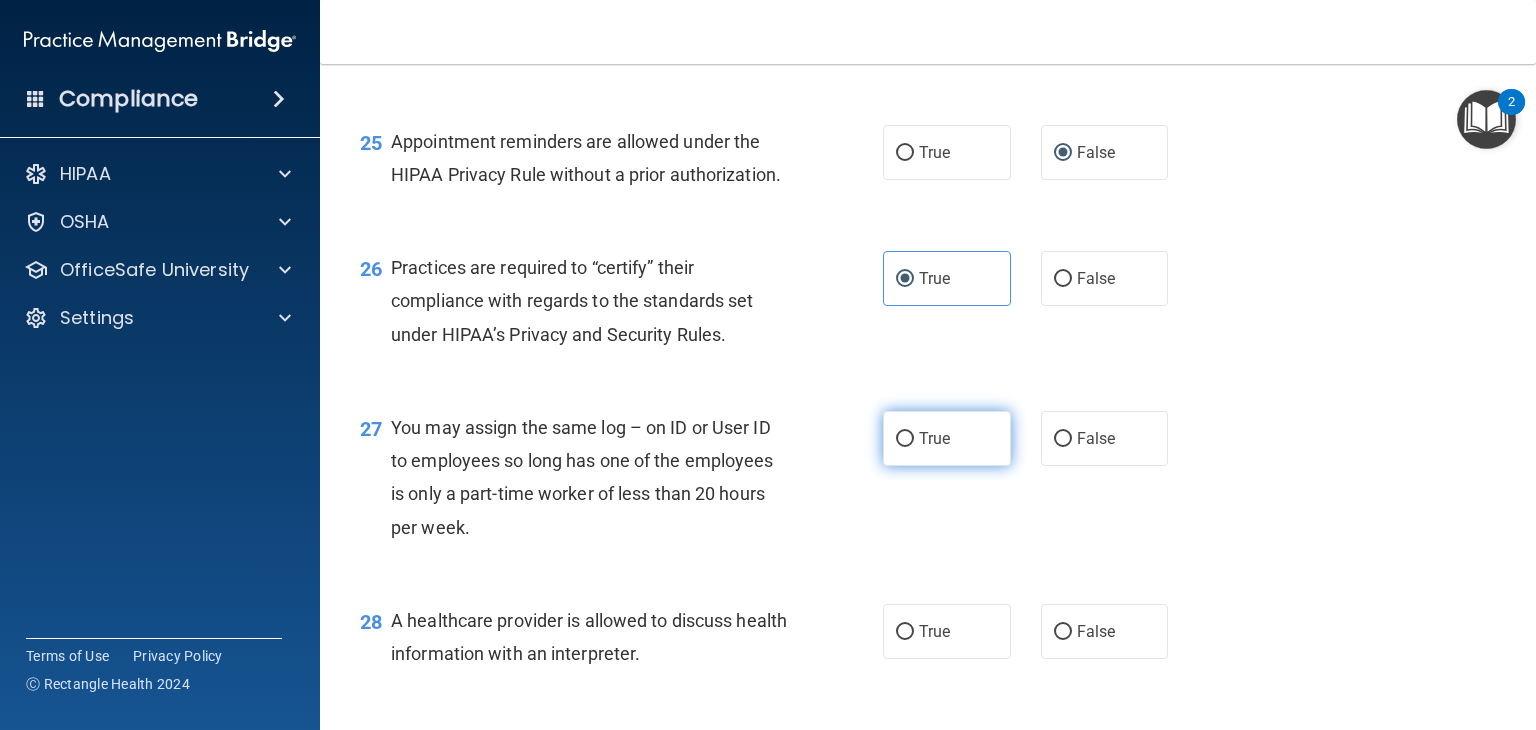 scroll, scrollTop: 4300, scrollLeft: 0, axis: vertical 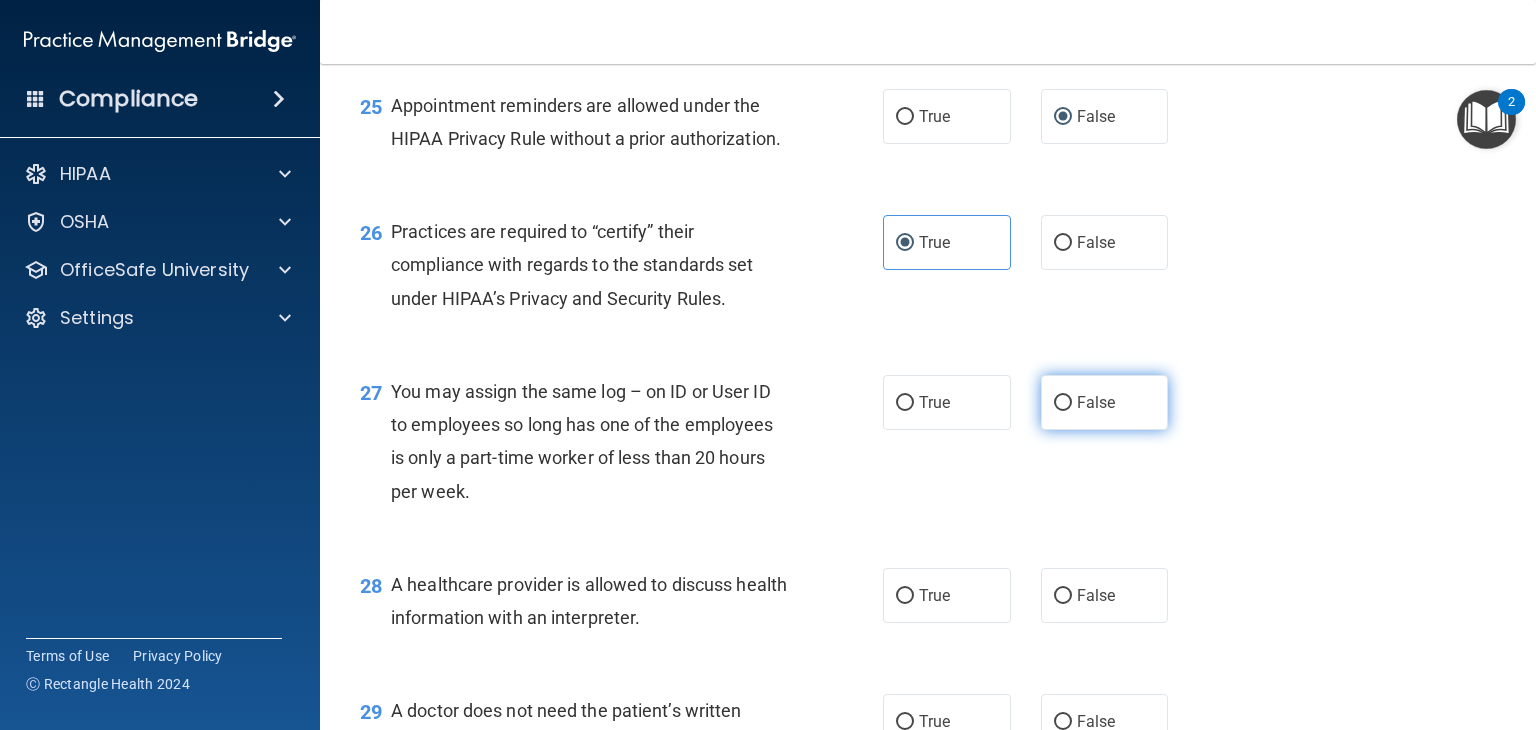 click on "False" at bounding box center [1063, 403] 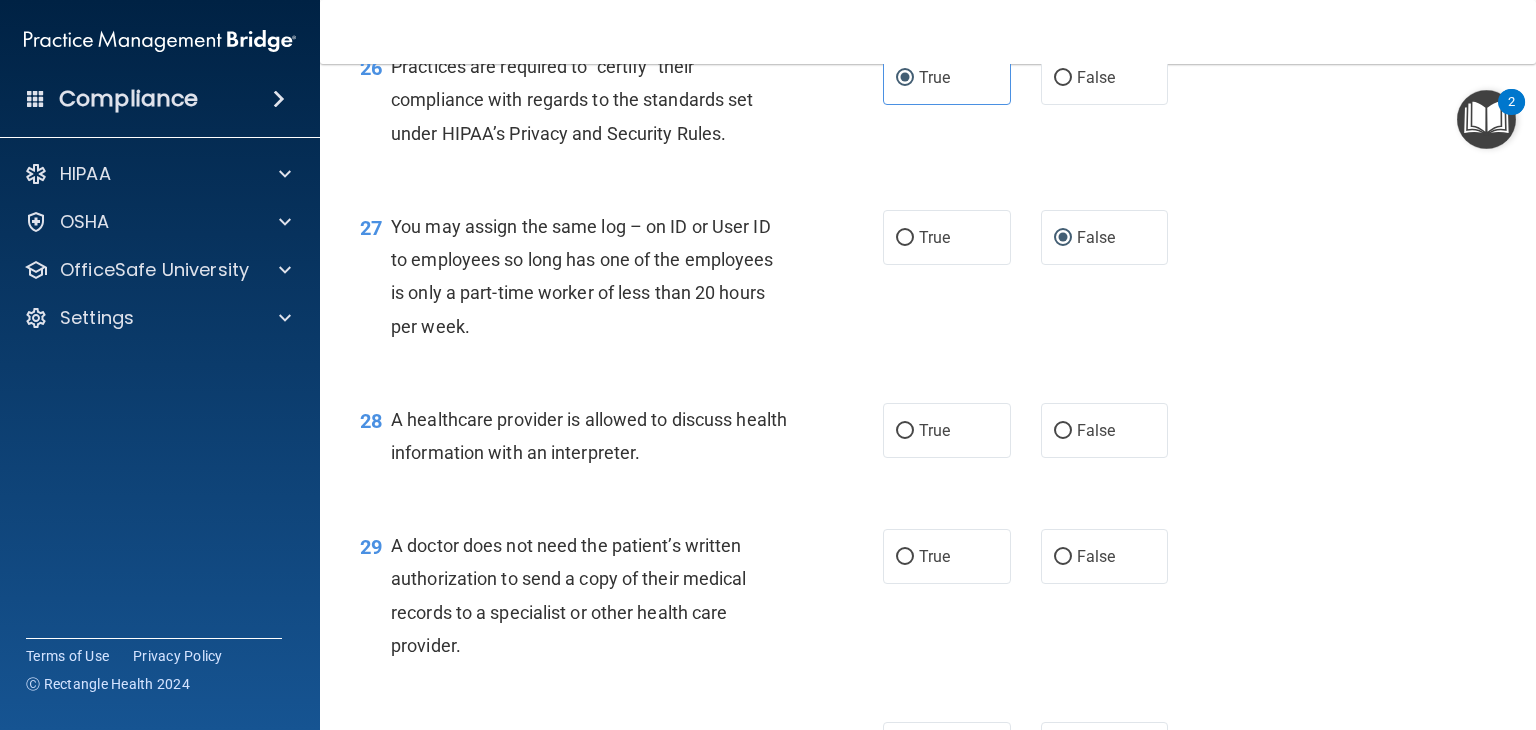 scroll, scrollTop: 4500, scrollLeft: 0, axis: vertical 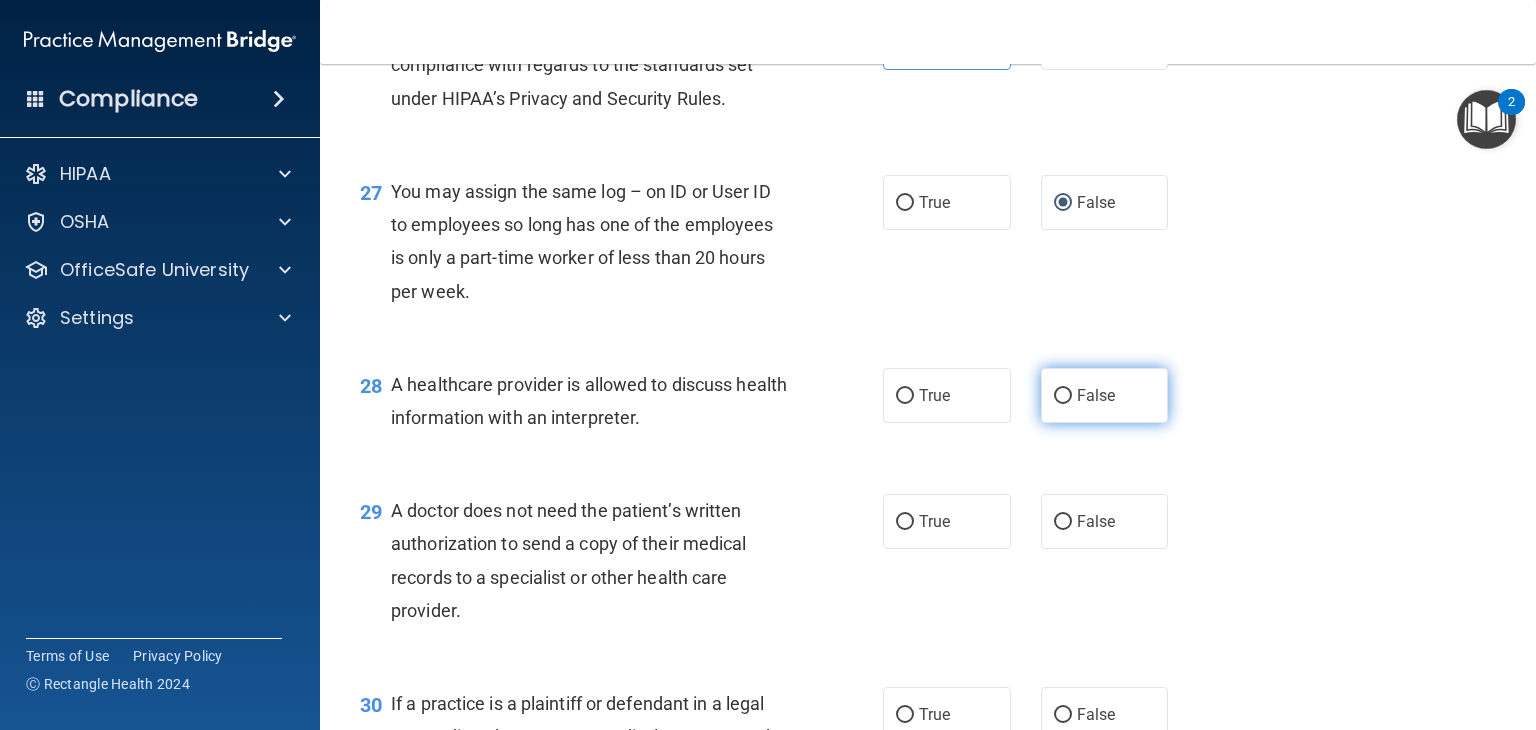 click on "False" at bounding box center [1105, 395] 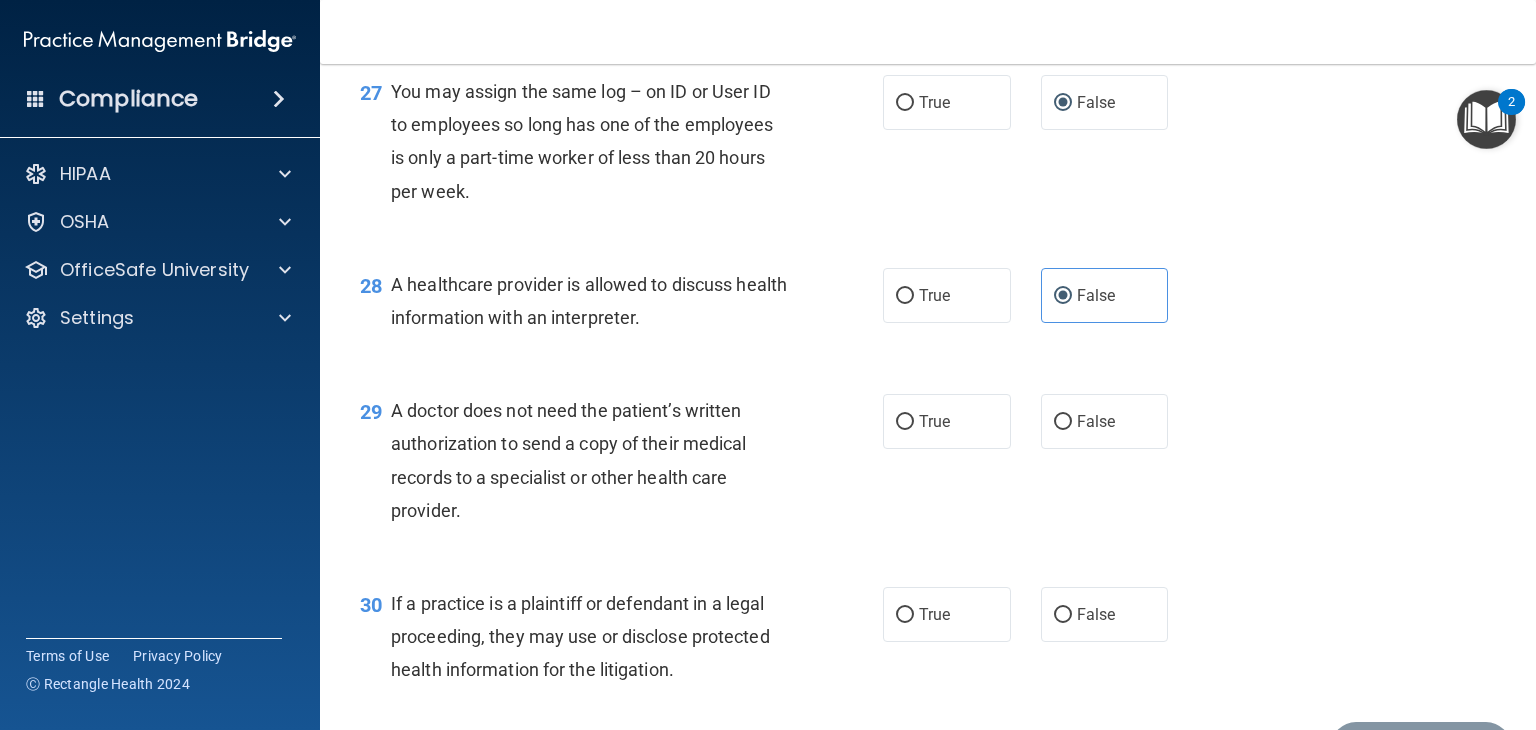 scroll, scrollTop: 4700, scrollLeft: 0, axis: vertical 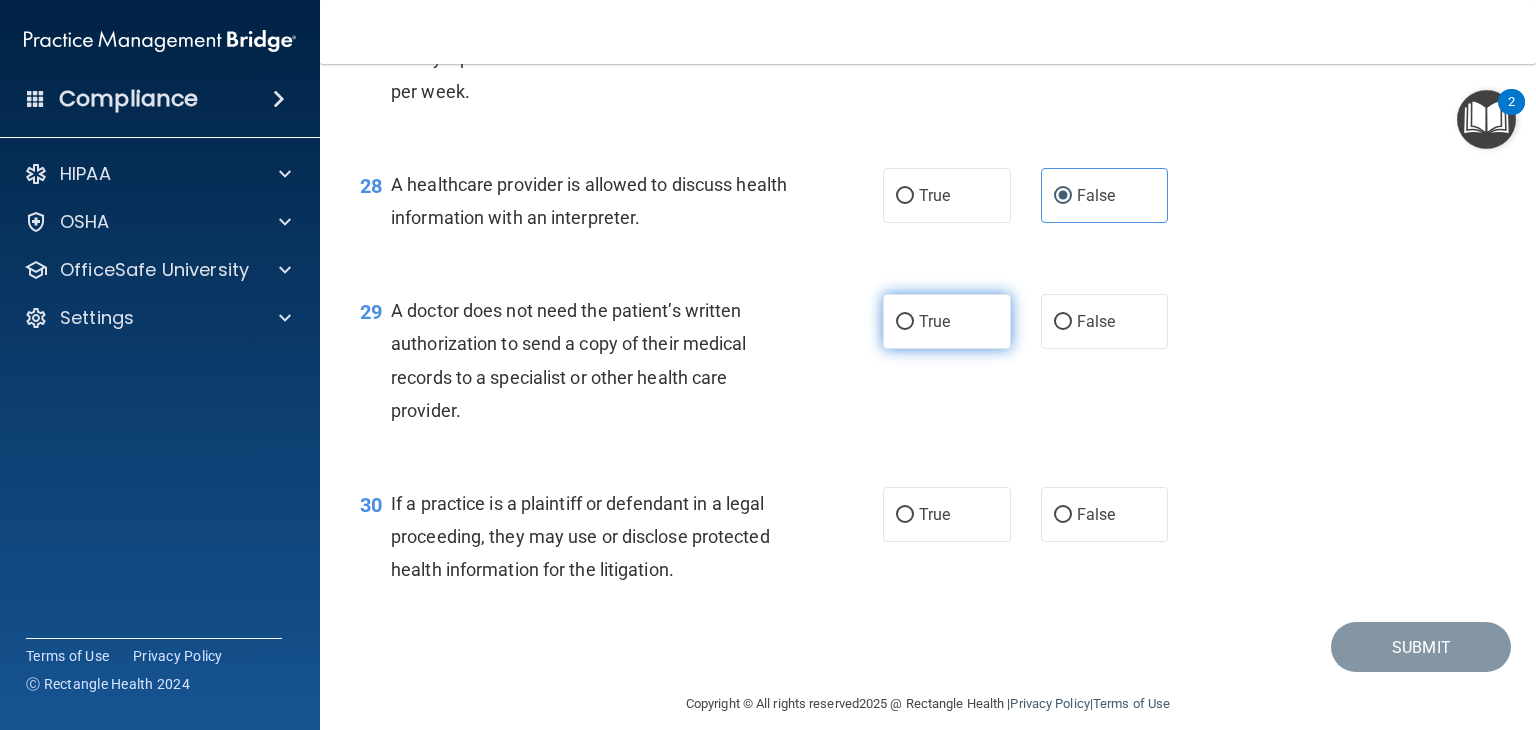 click on "True" at bounding box center (905, 322) 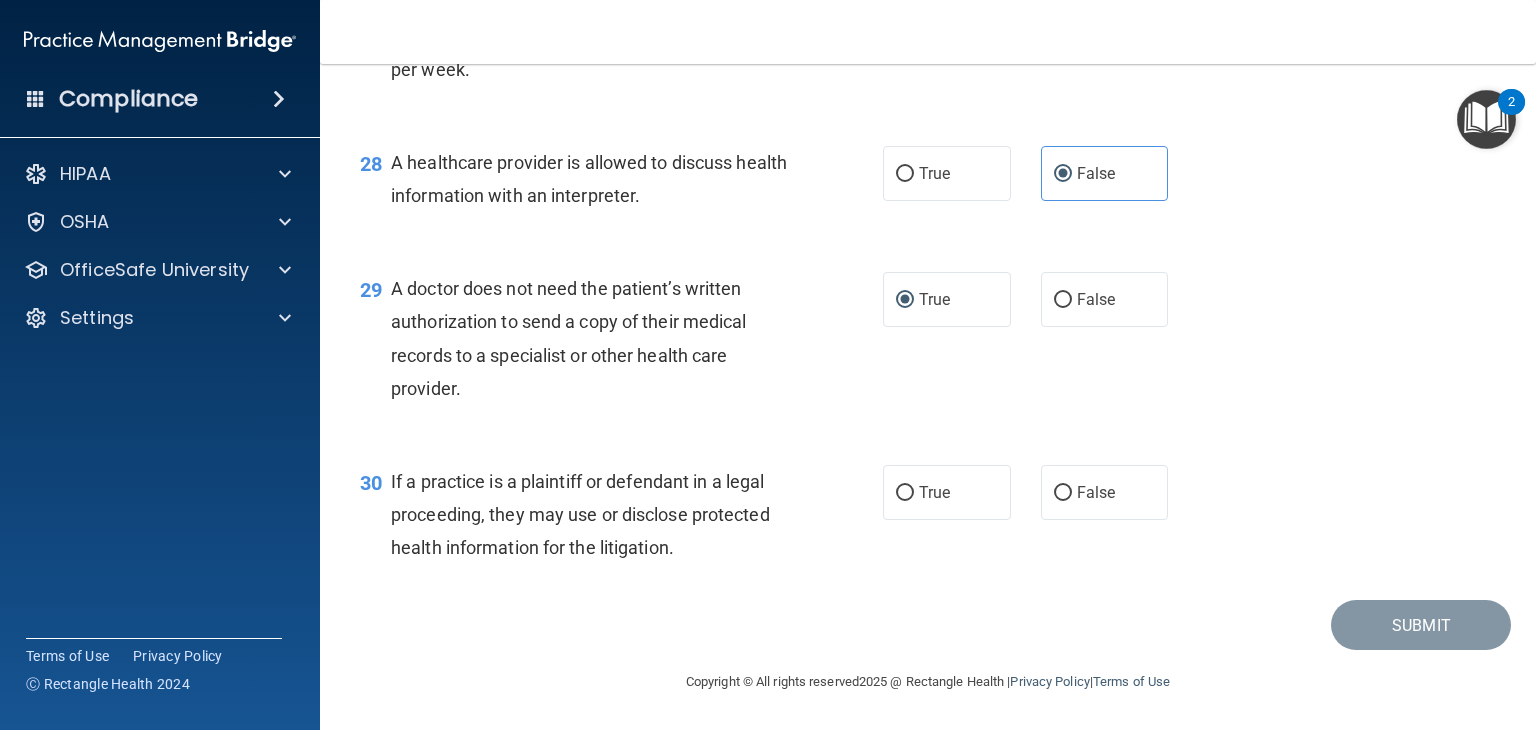 scroll, scrollTop: 4789, scrollLeft: 0, axis: vertical 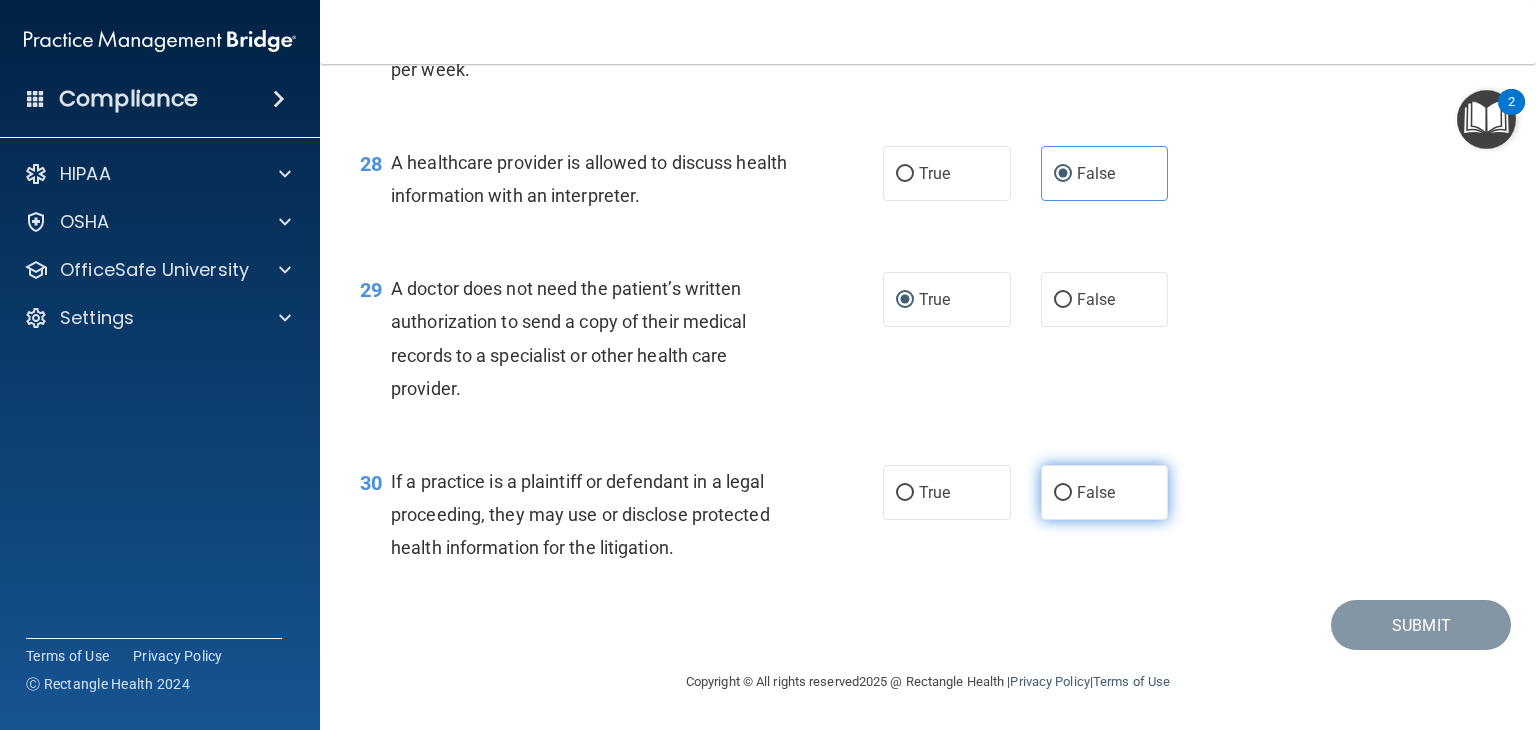 click on "False" at bounding box center [1063, 493] 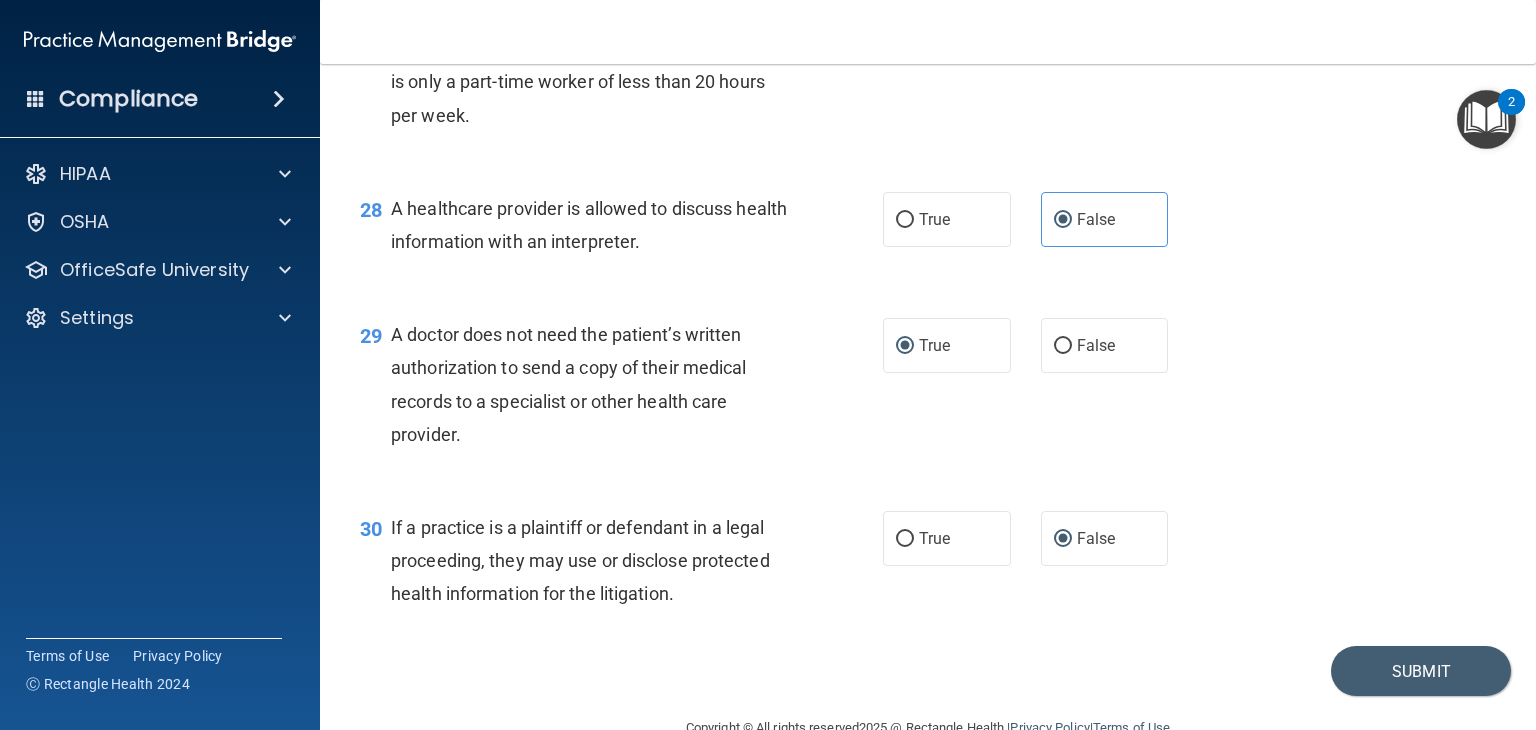 scroll, scrollTop: 4789, scrollLeft: 0, axis: vertical 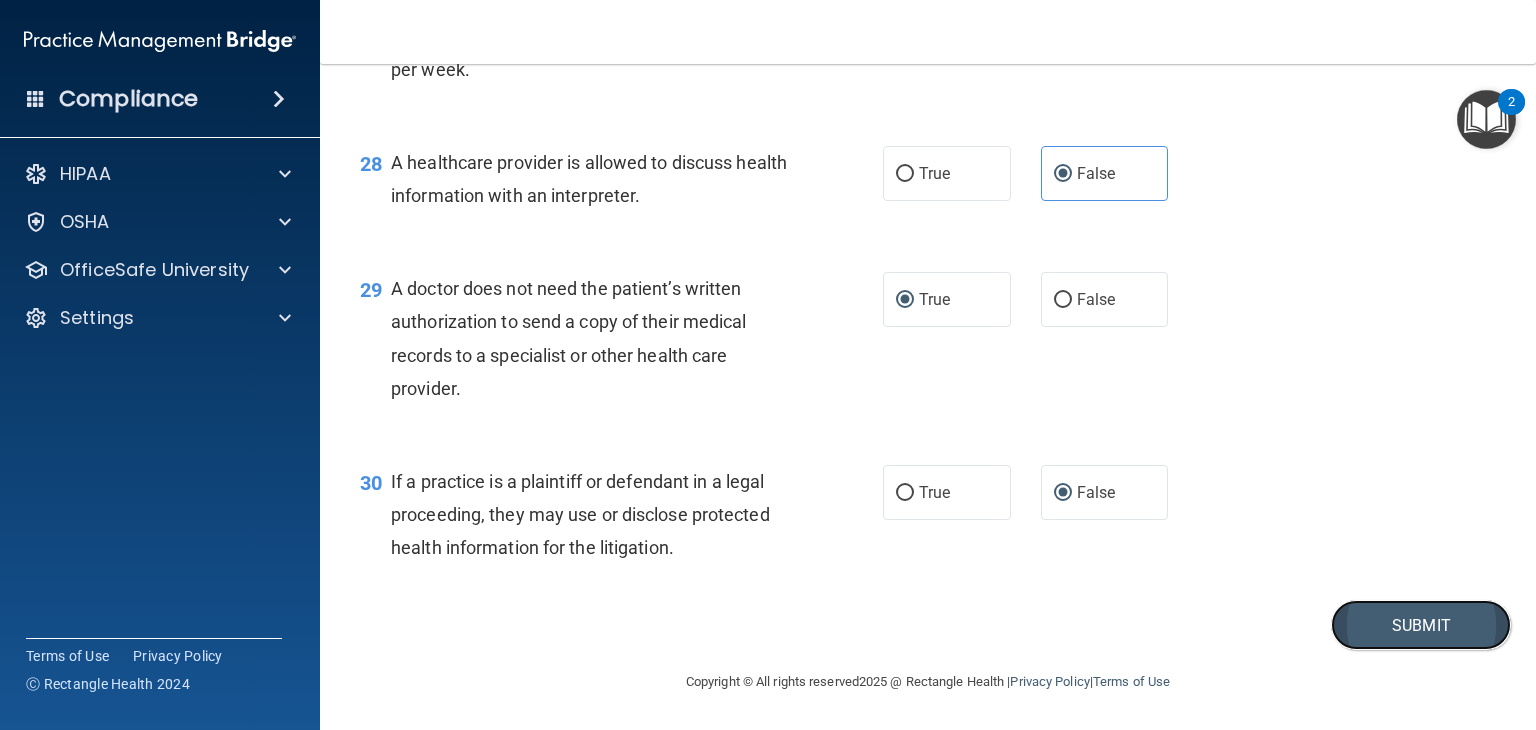 click on "Submit" at bounding box center (1421, 625) 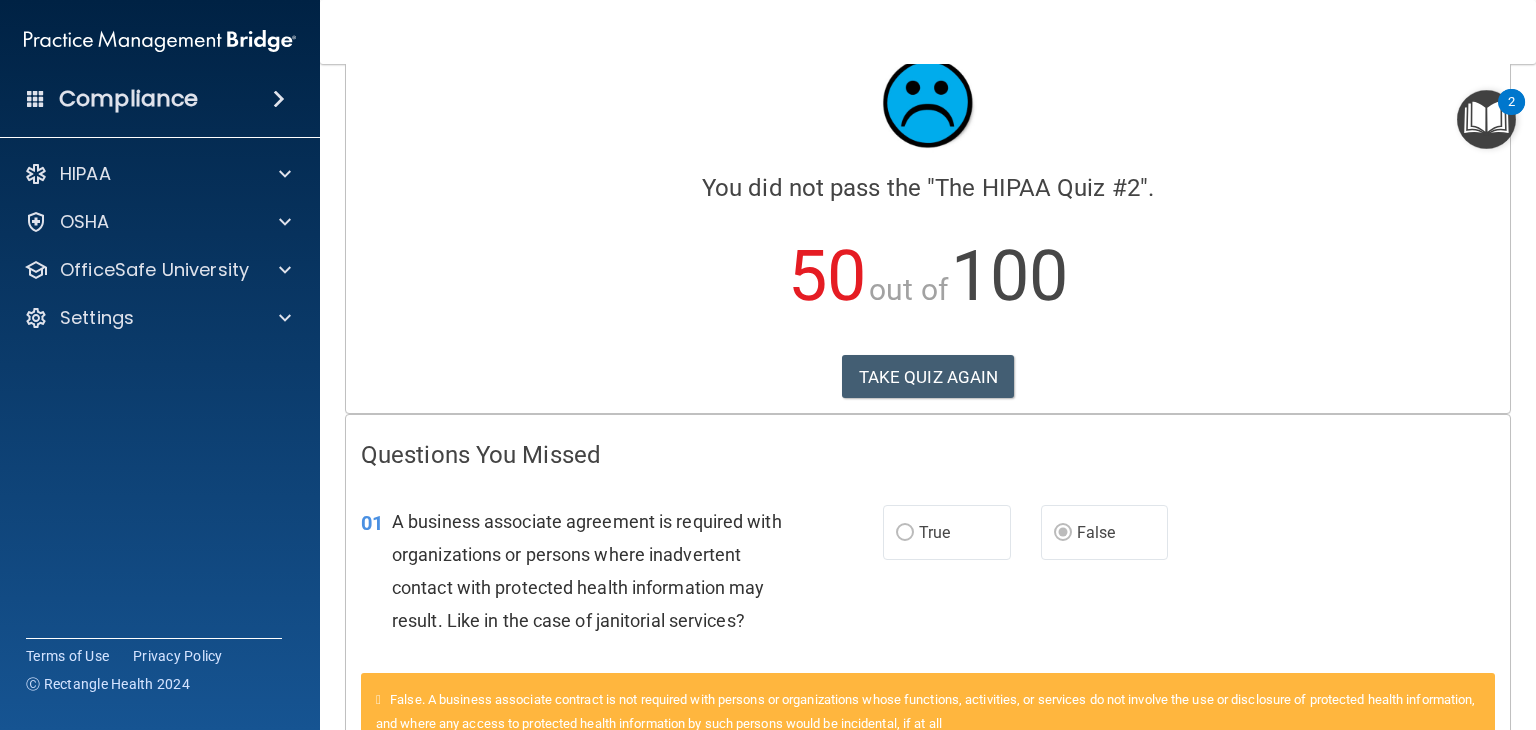 scroll, scrollTop: 0, scrollLeft: 0, axis: both 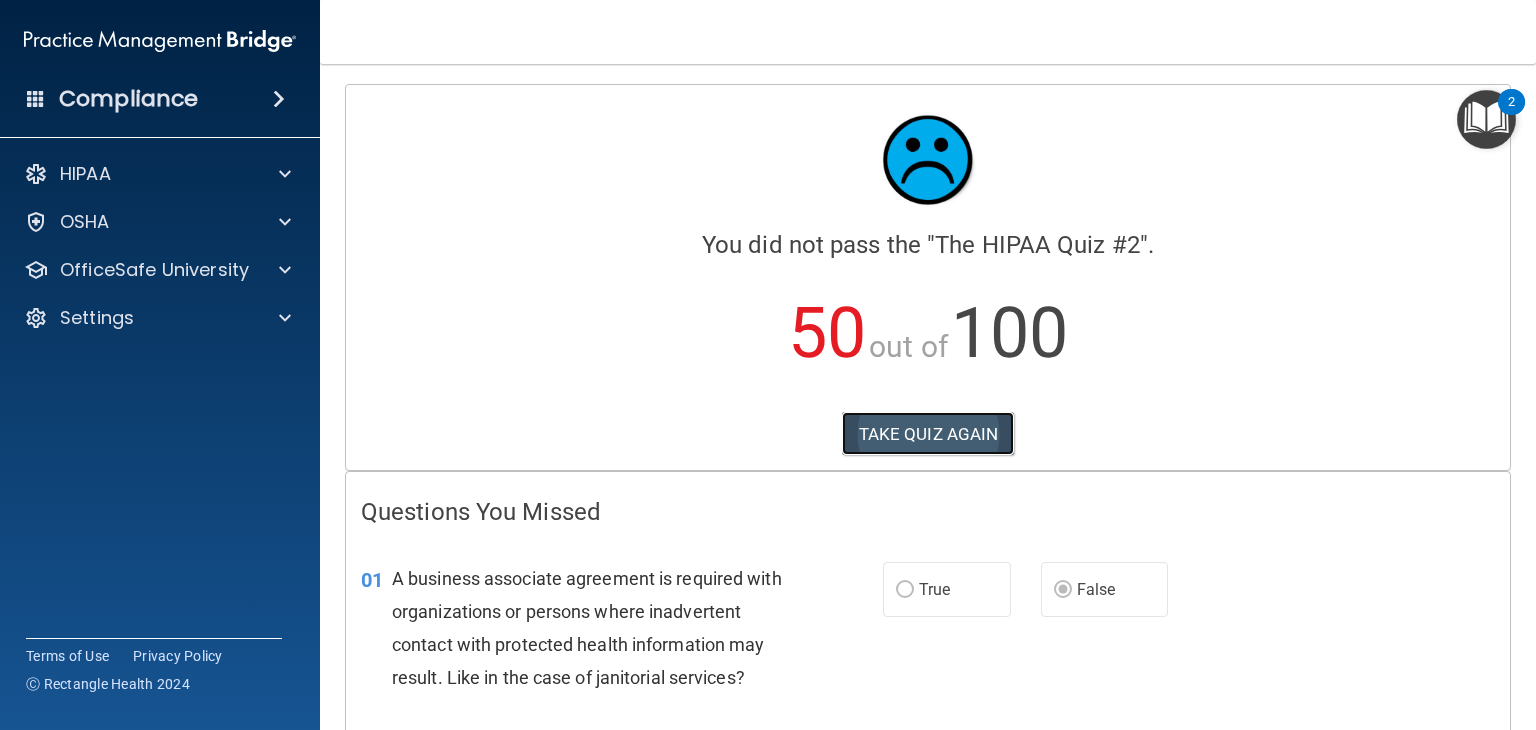 click on "TAKE QUIZ AGAIN" at bounding box center [928, 434] 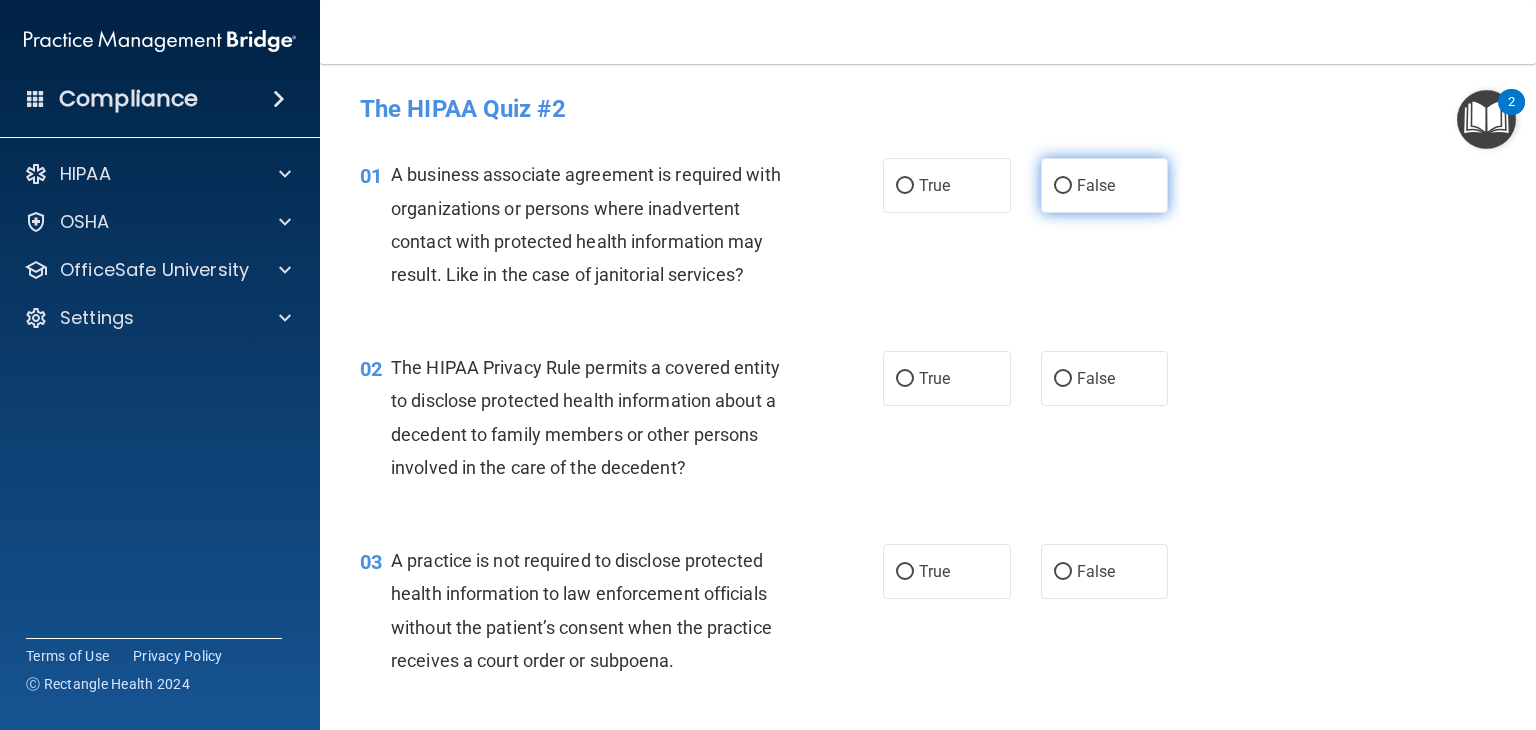 click on "False" at bounding box center (1063, 186) 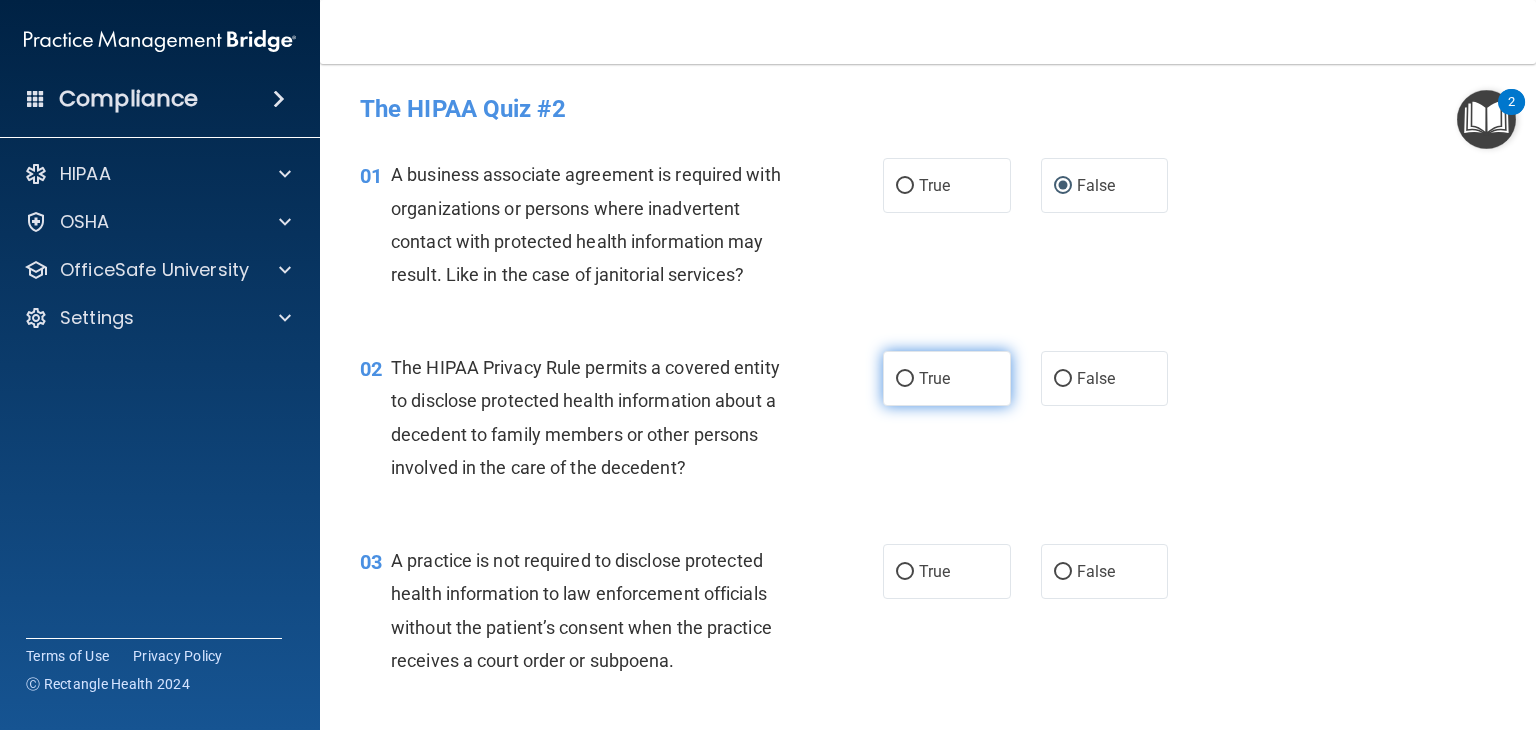 click on "True" at bounding box center [905, 379] 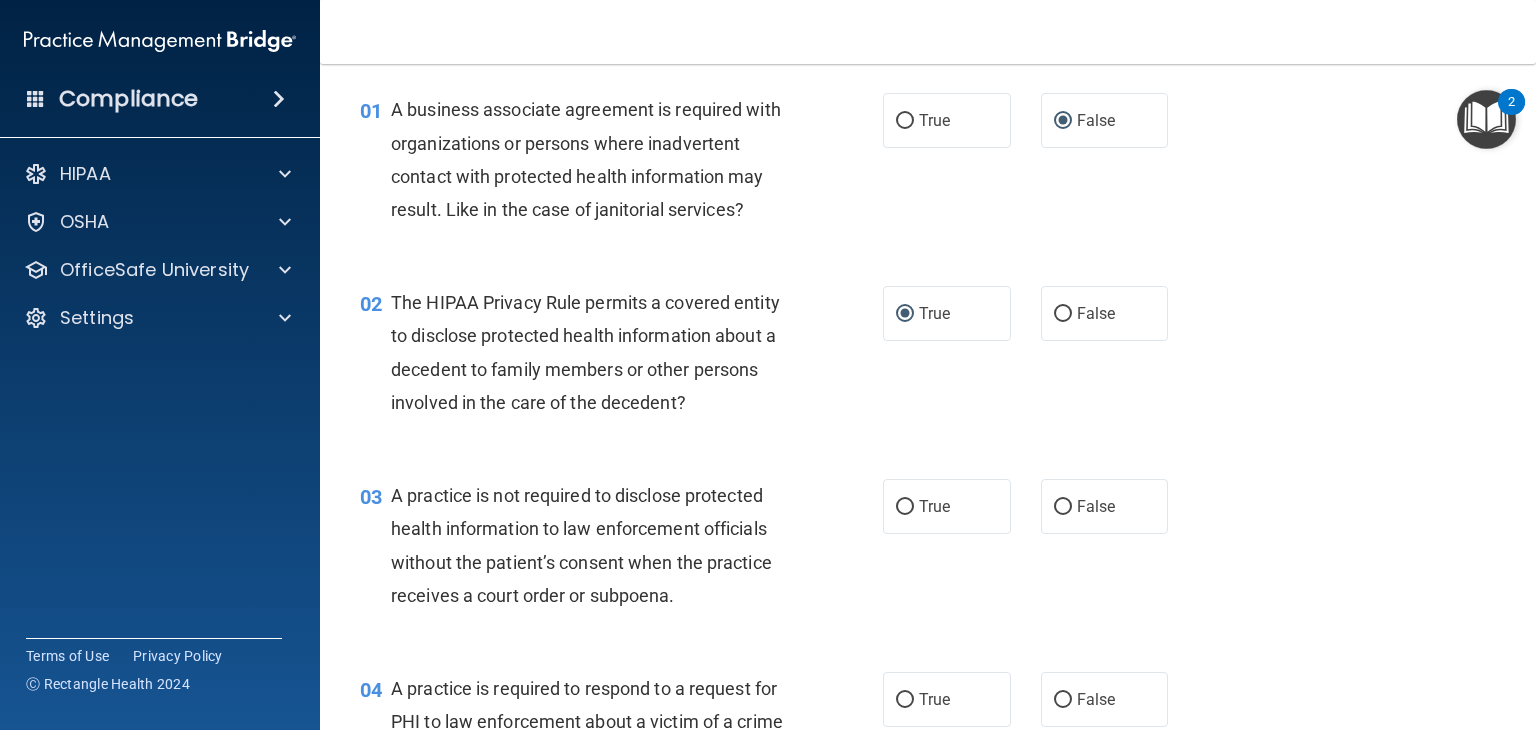 scroll, scrollTop: 100, scrollLeft: 0, axis: vertical 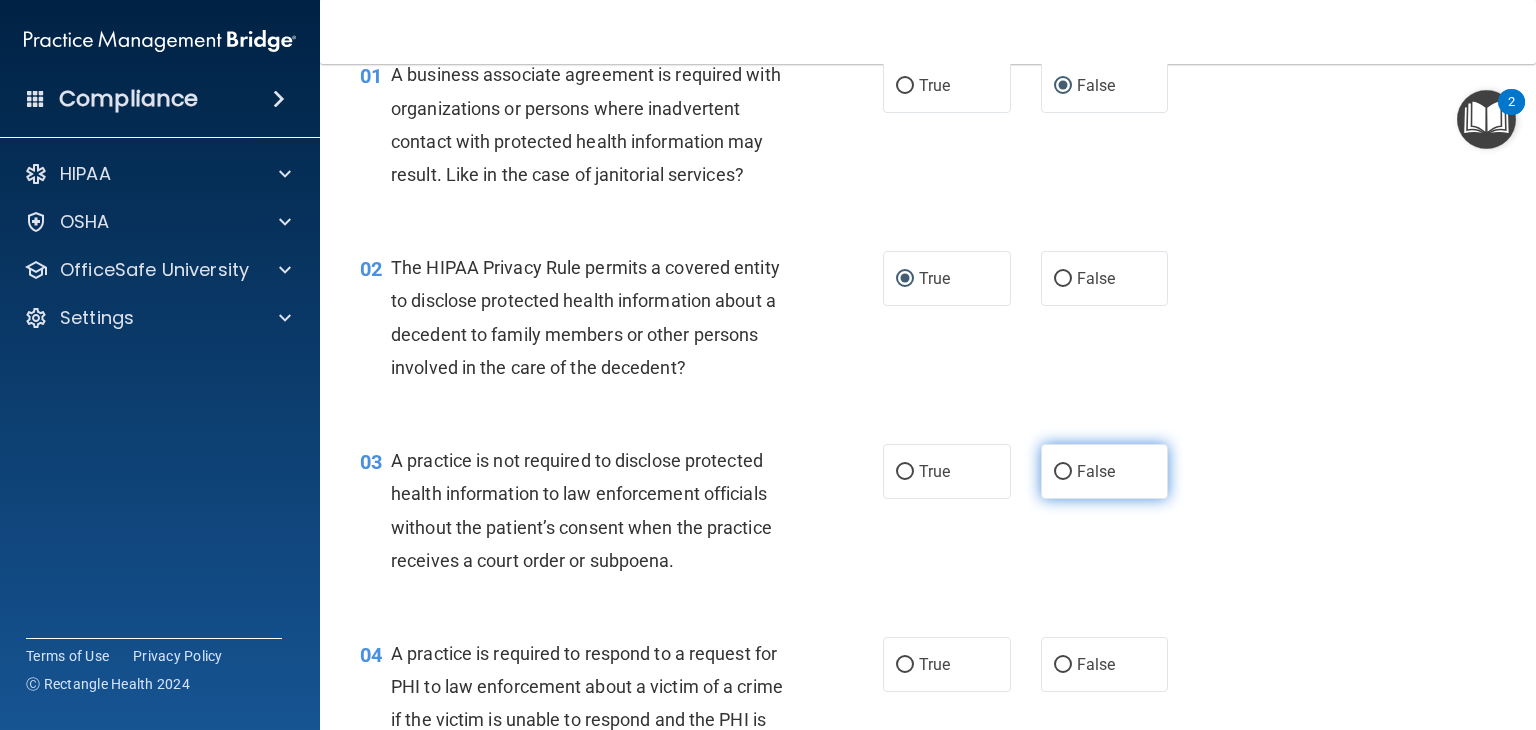 click on "False" at bounding box center [1063, 472] 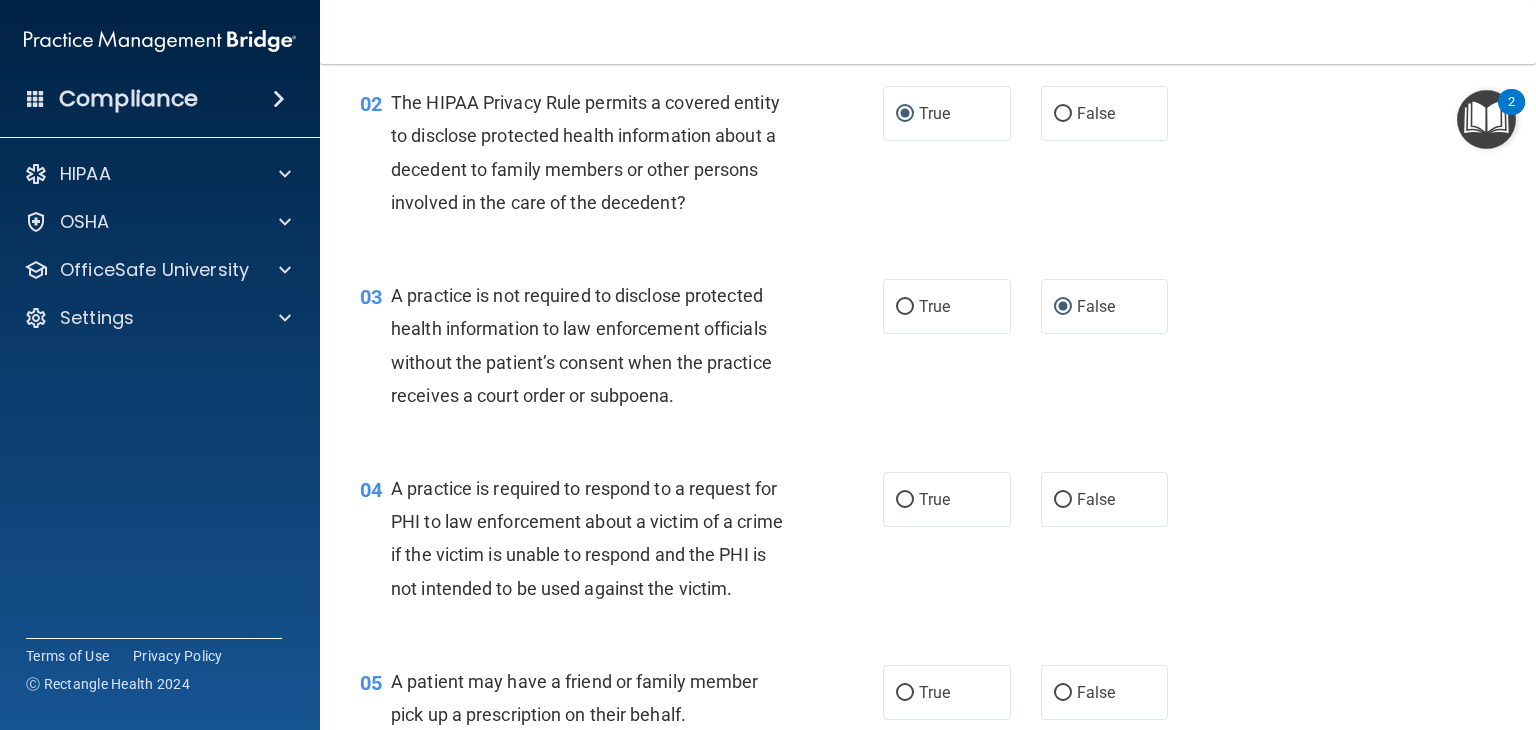 scroll, scrollTop: 300, scrollLeft: 0, axis: vertical 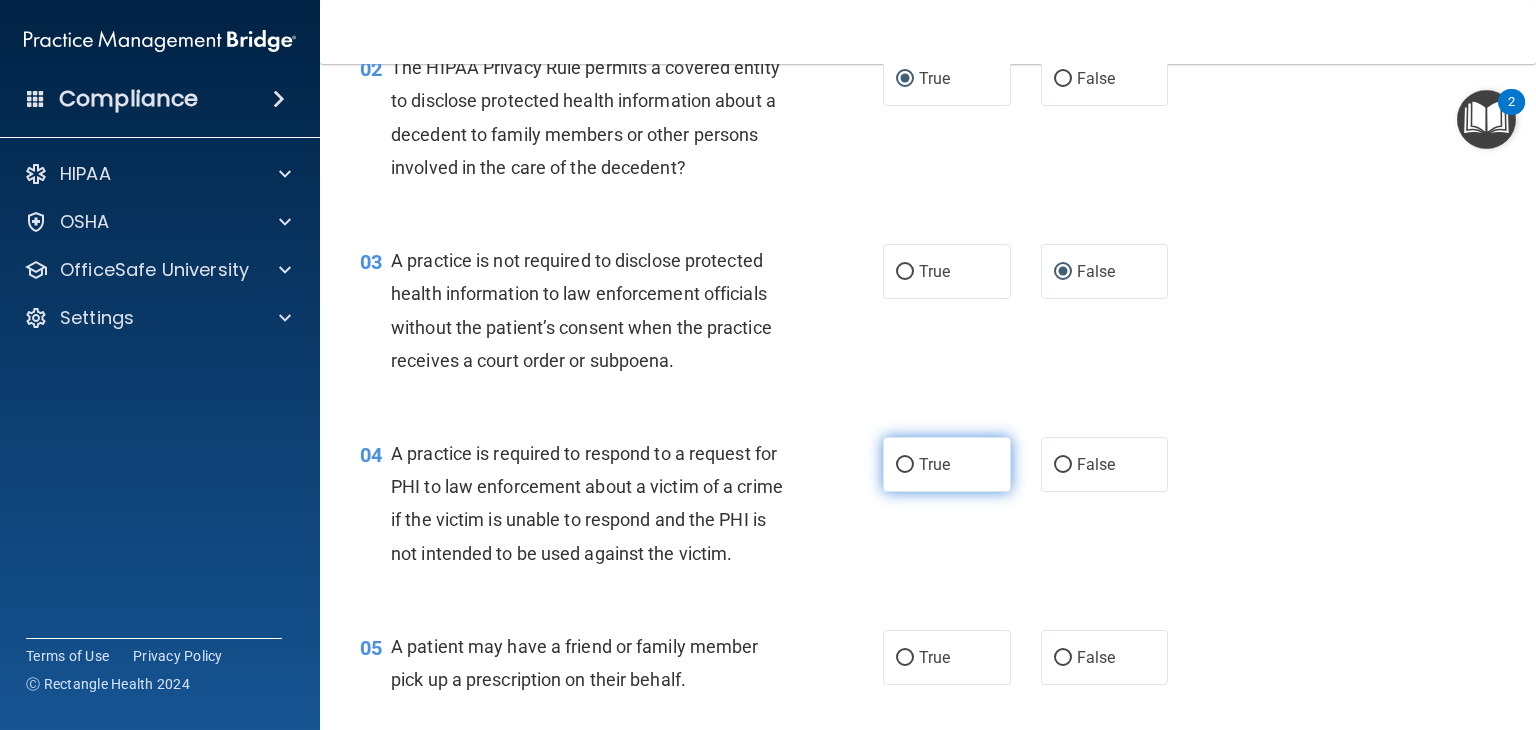 click on "True" at bounding box center (905, 465) 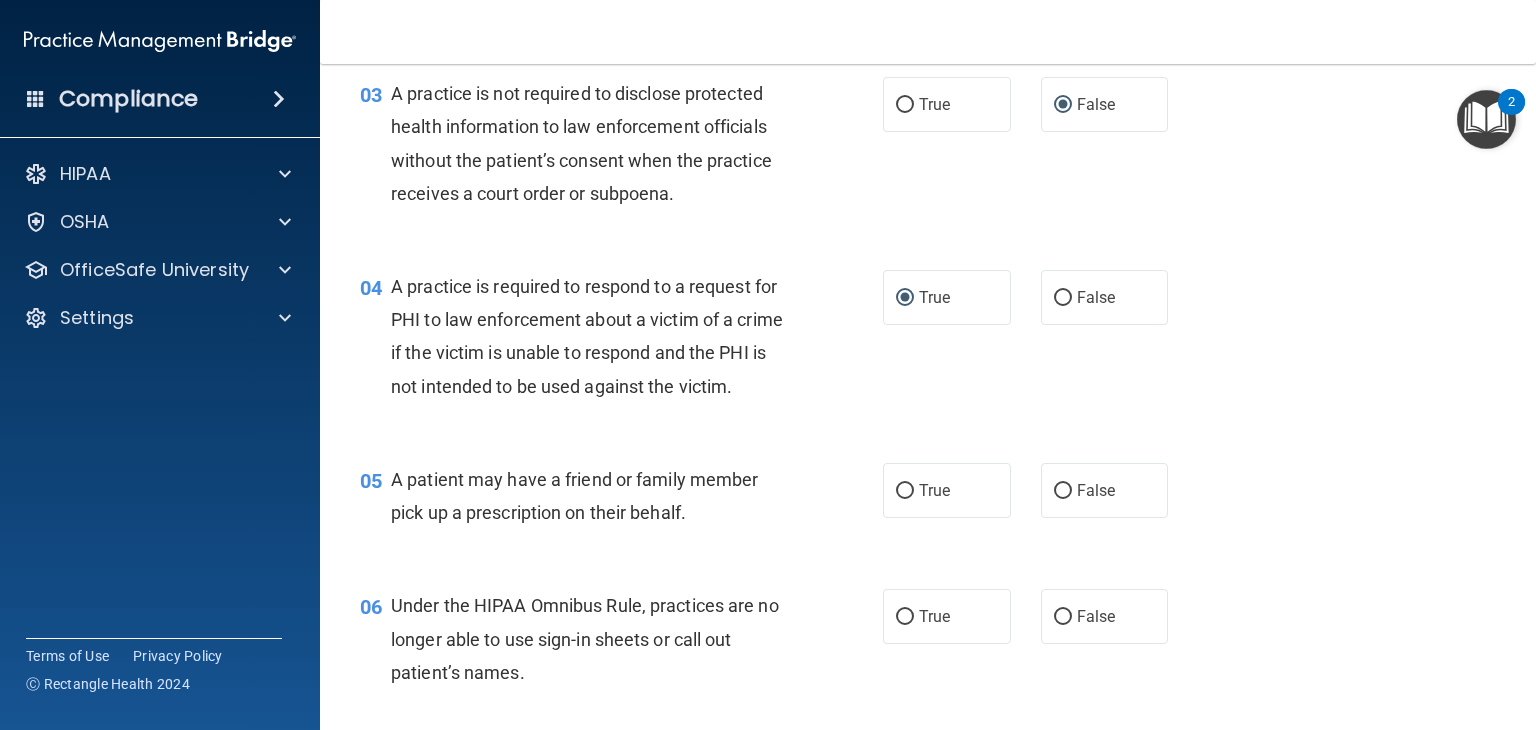 scroll, scrollTop: 500, scrollLeft: 0, axis: vertical 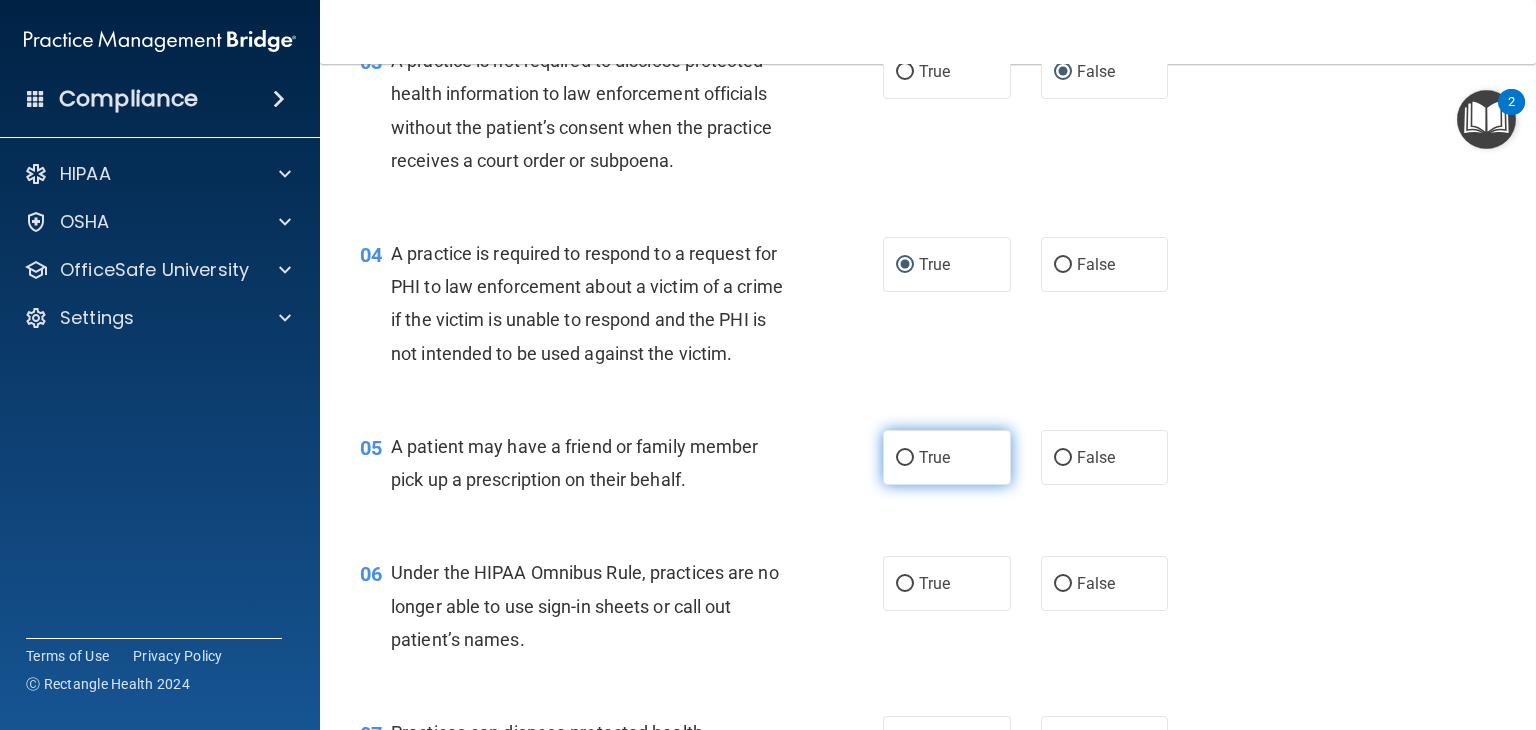 click on "True" at bounding box center [905, 458] 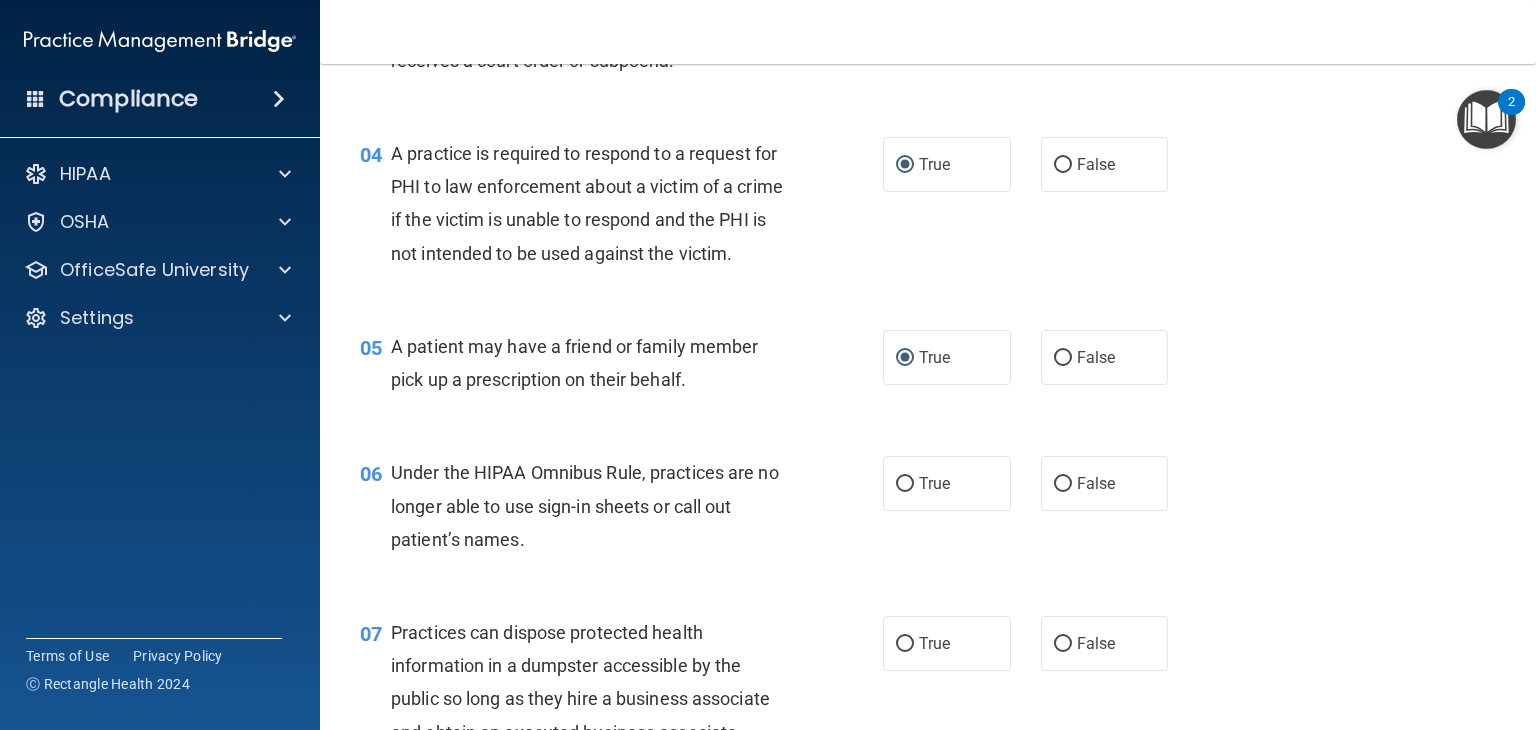 scroll, scrollTop: 700, scrollLeft: 0, axis: vertical 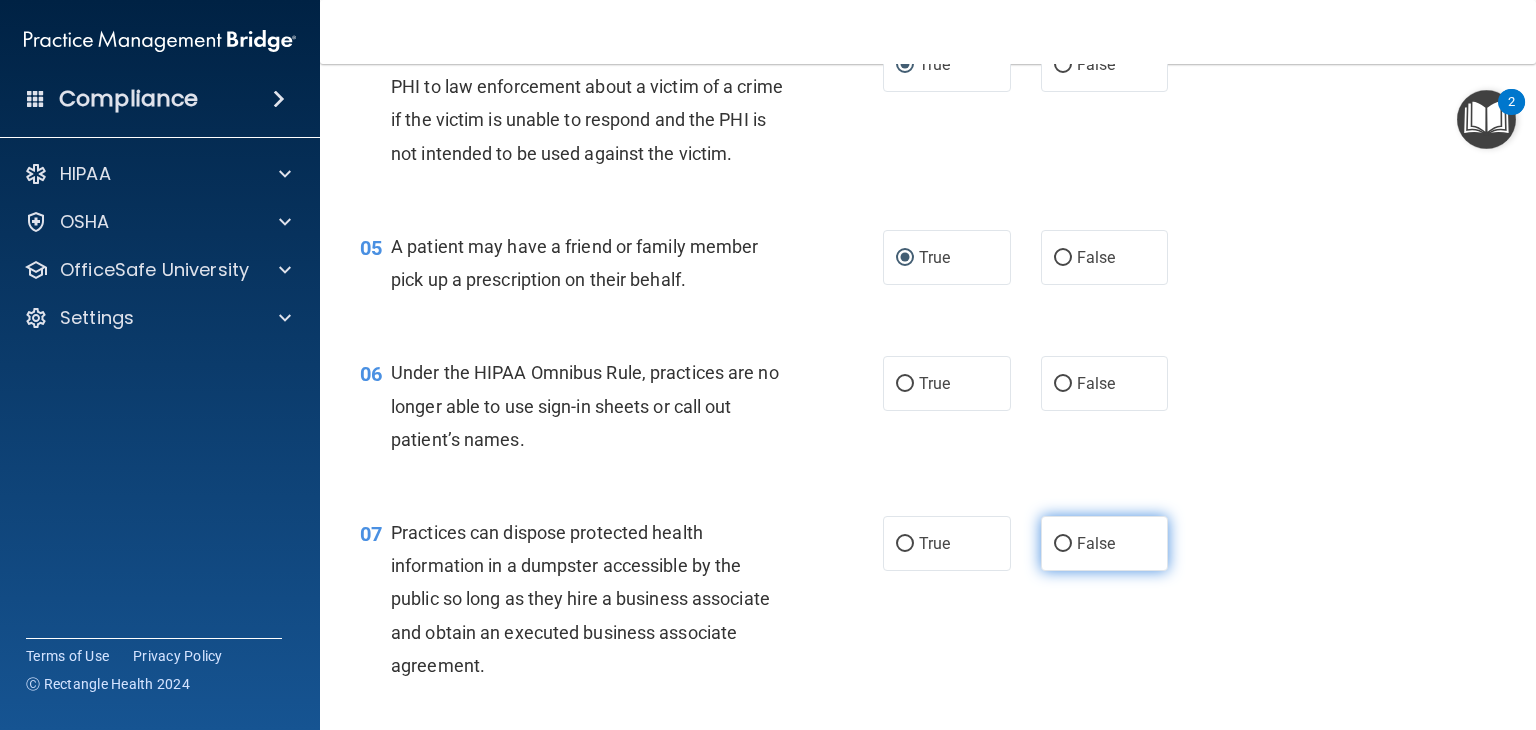click on "False" at bounding box center [1063, 544] 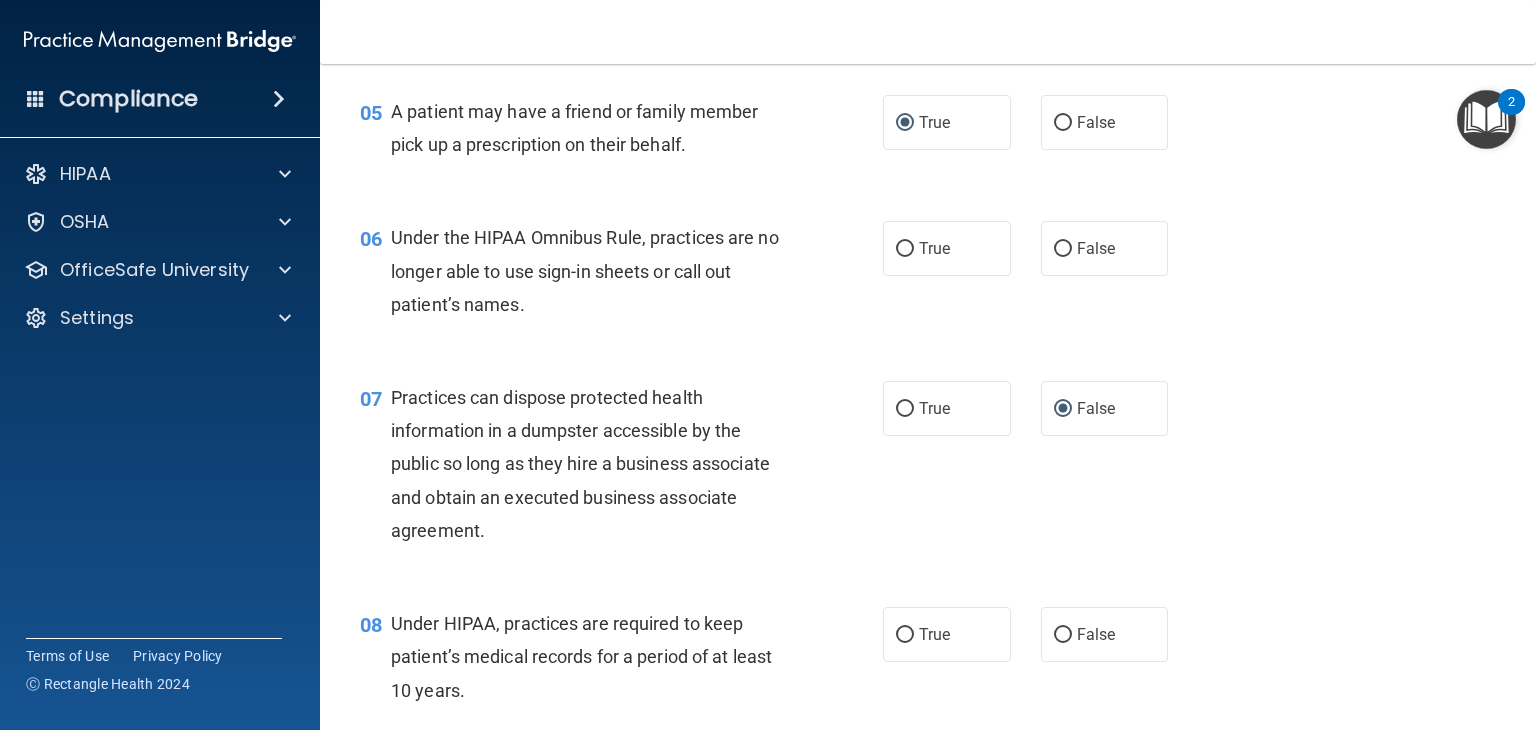 scroll, scrollTop: 900, scrollLeft: 0, axis: vertical 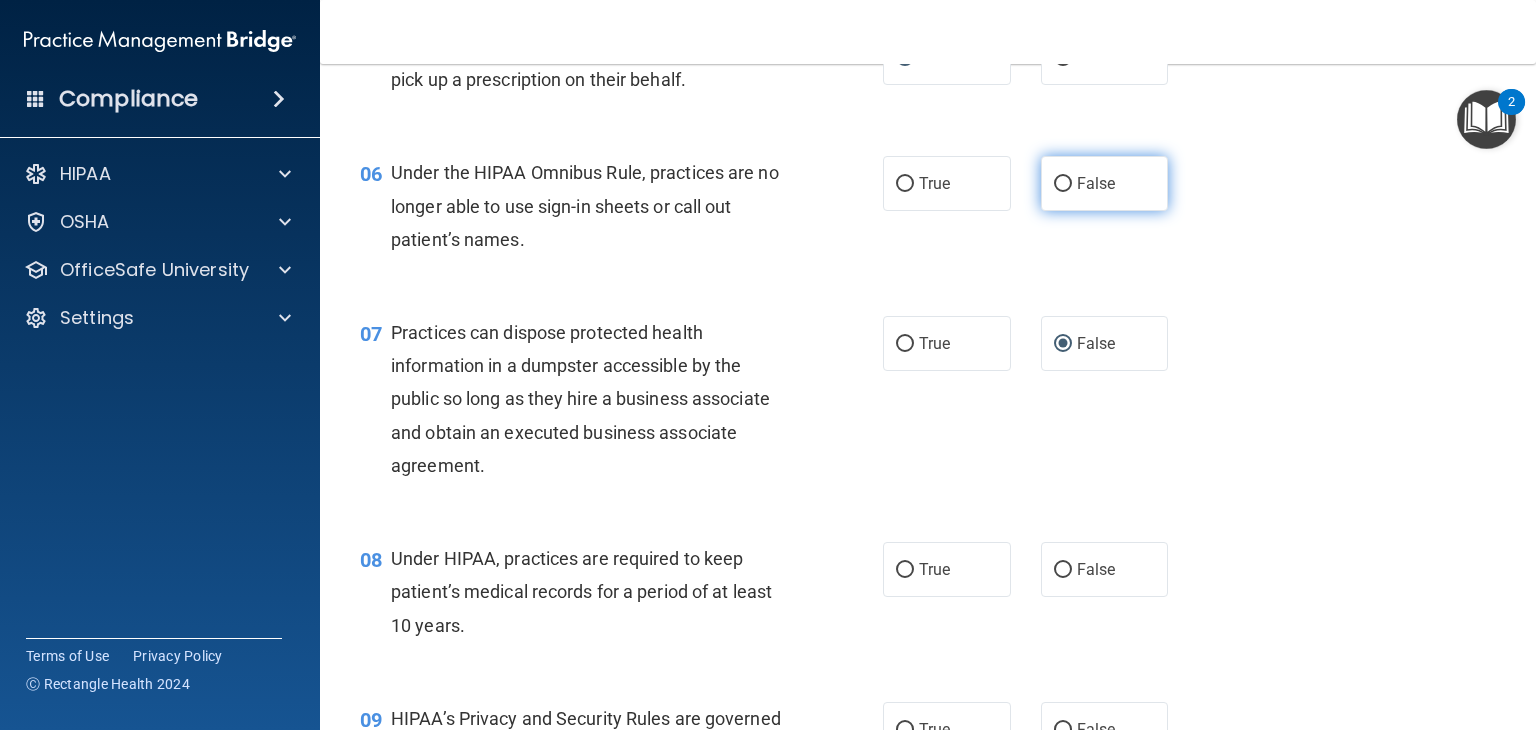 click on "False" at bounding box center [1063, 184] 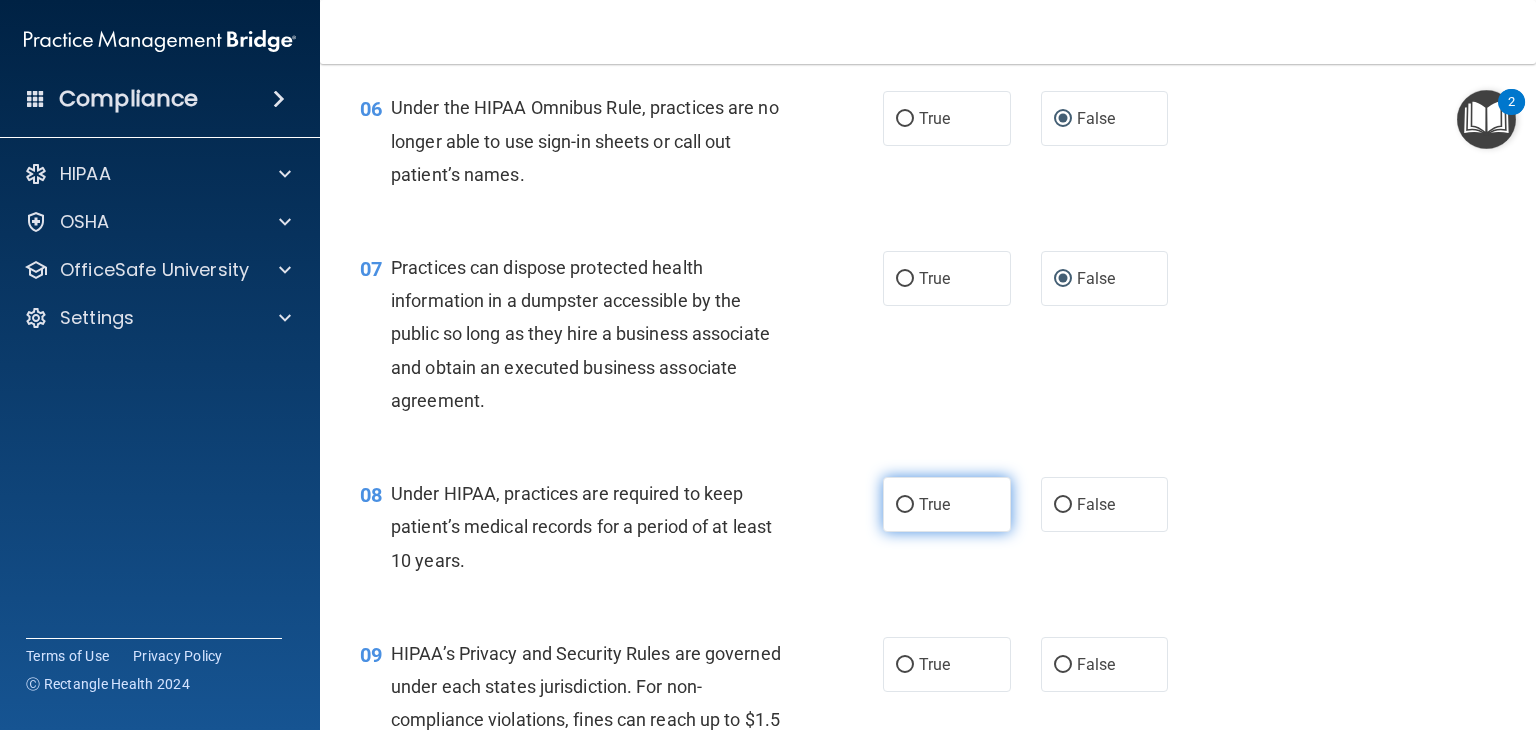 scroll, scrollTop: 1000, scrollLeft: 0, axis: vertical 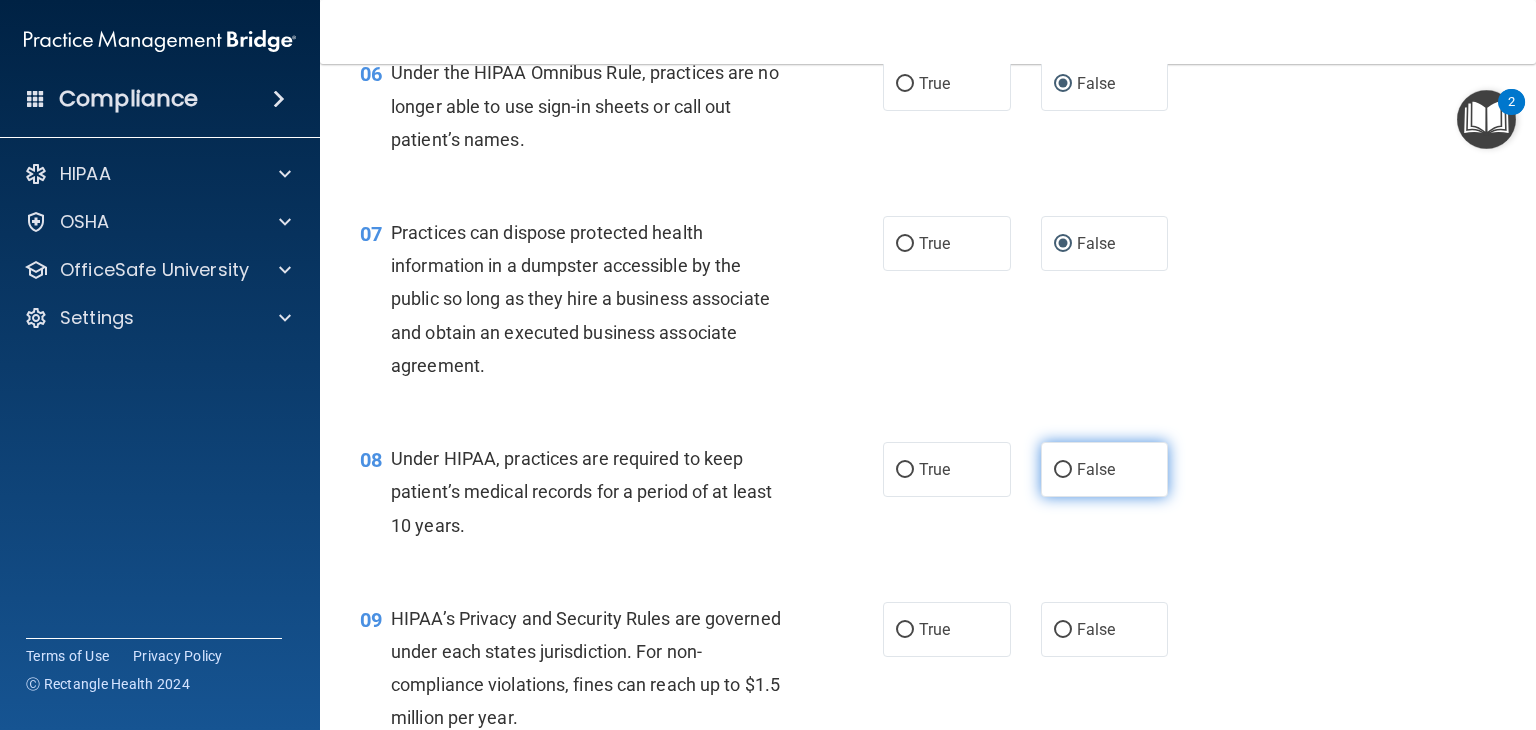 click on "False" at bounding box center (1063, 470) 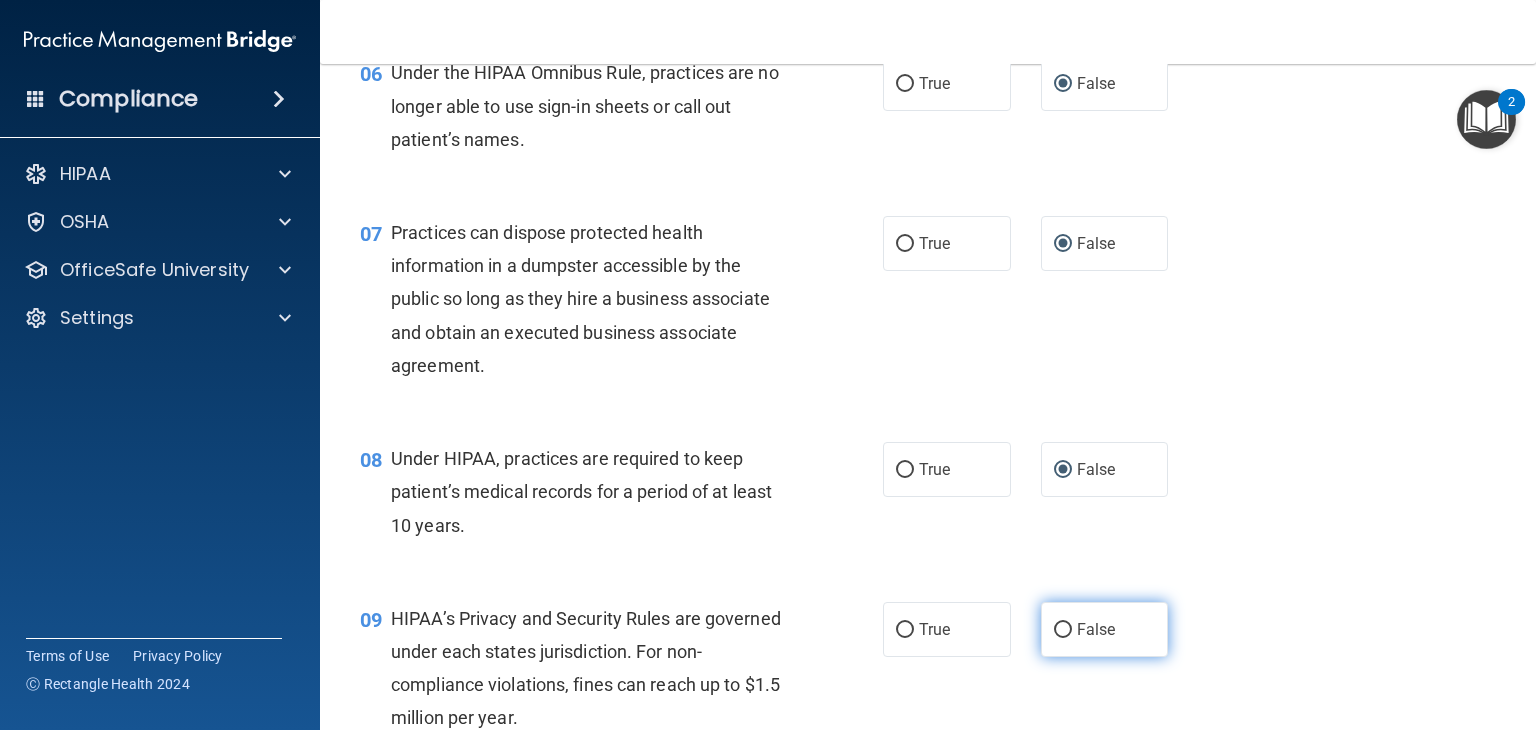 click on "False" at bounding box center (1063, 630) 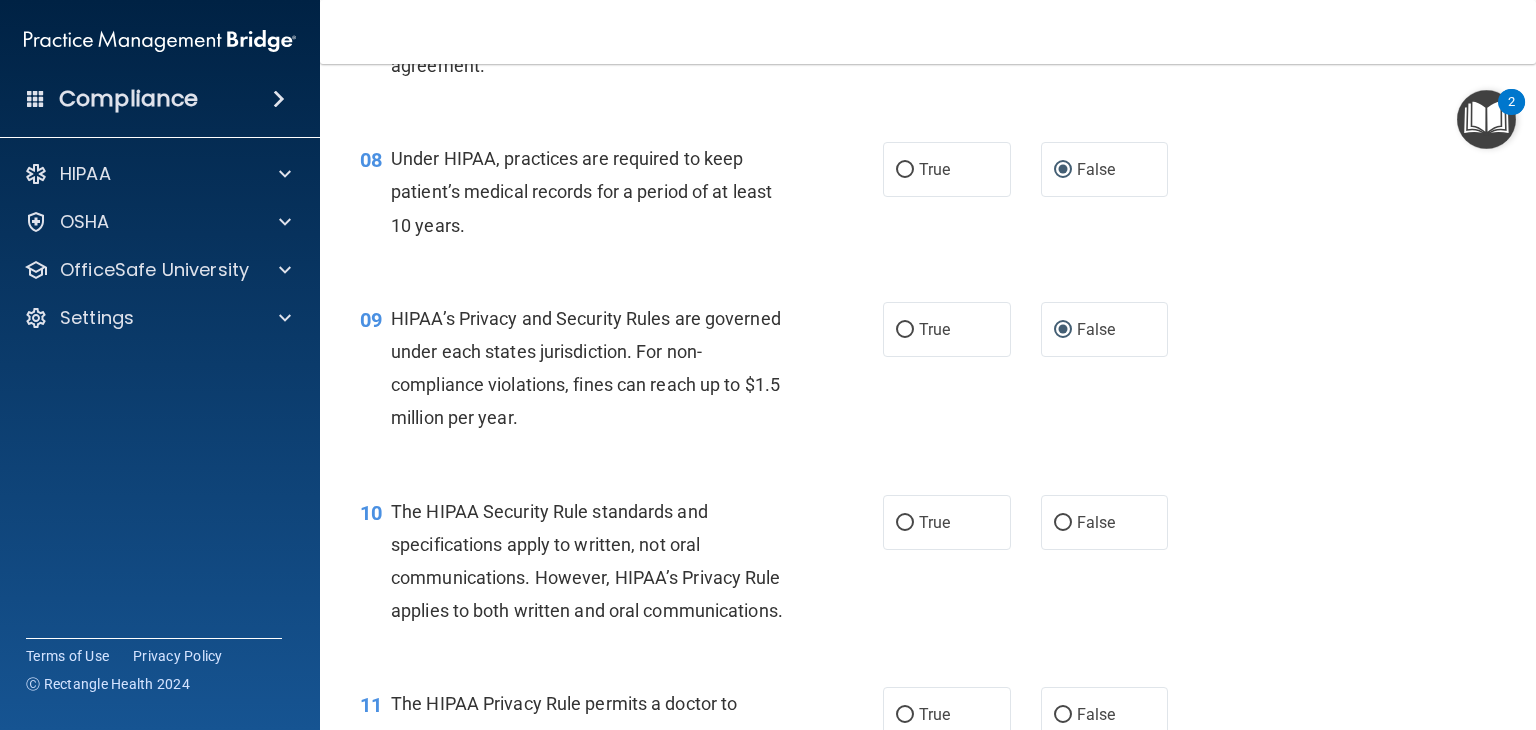 scroll, scrollTop: 1400, scrollLeft: 0, axis: vertical 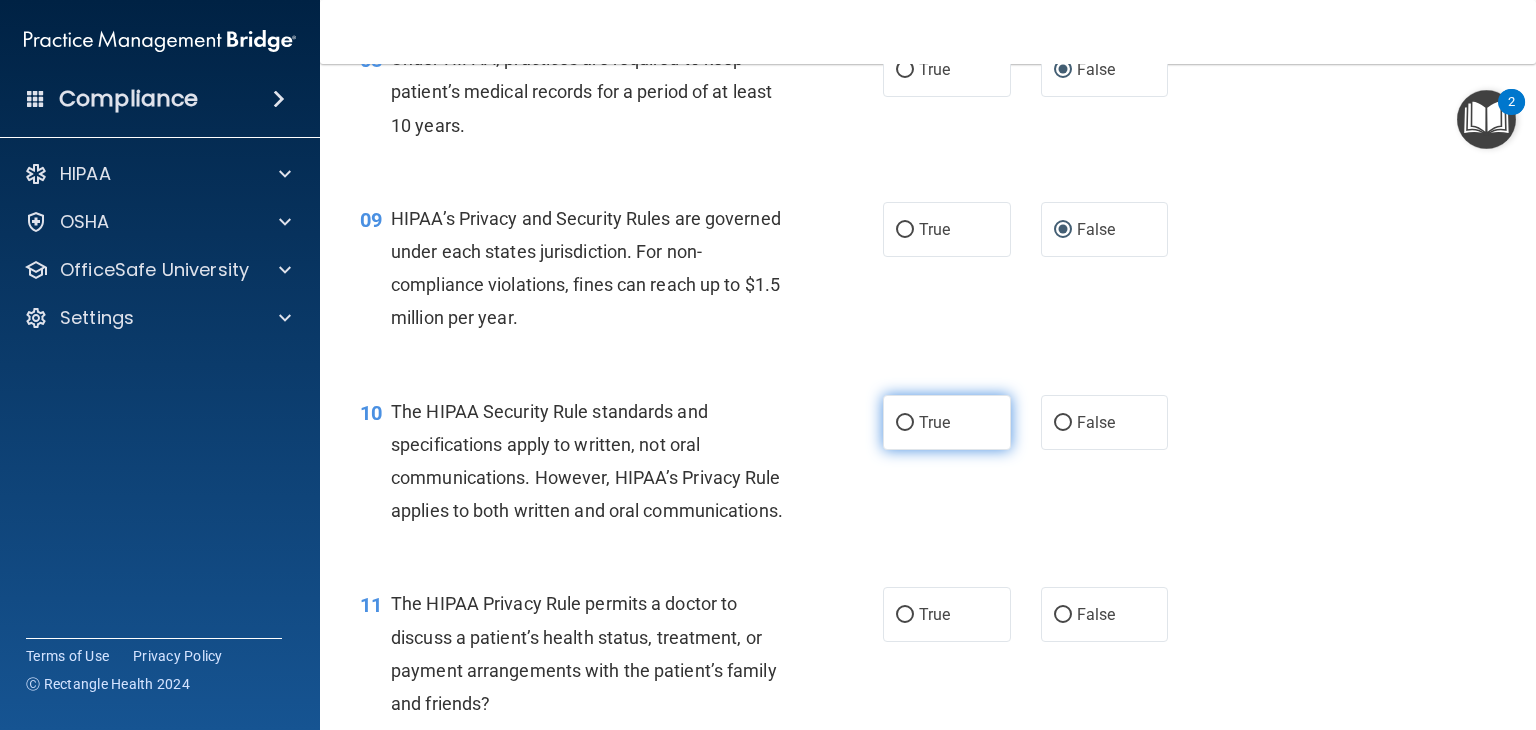 click on "True" at bounding box center (905, 423) 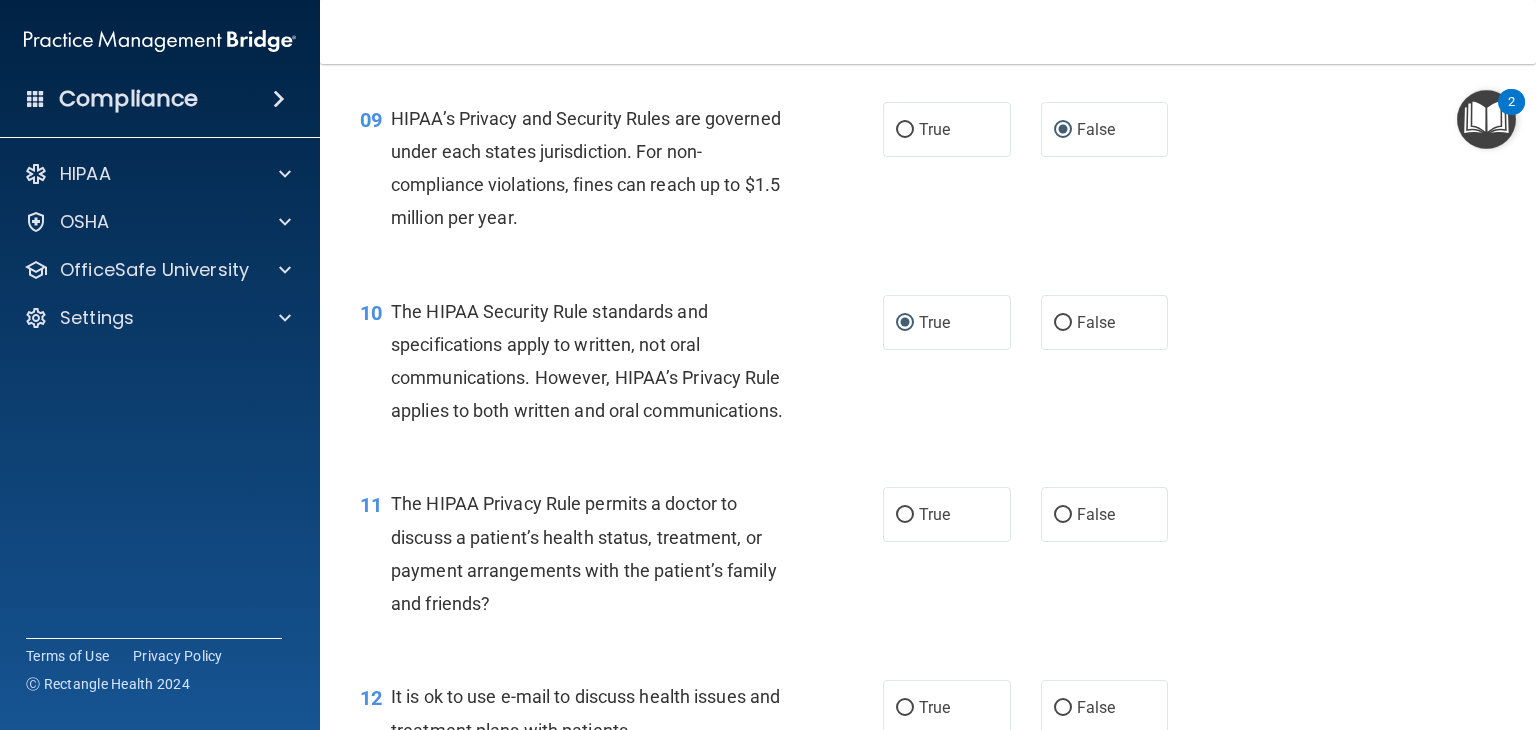 scroll, scrollTop: 1600, scrollLeft: 0, axis: vertical 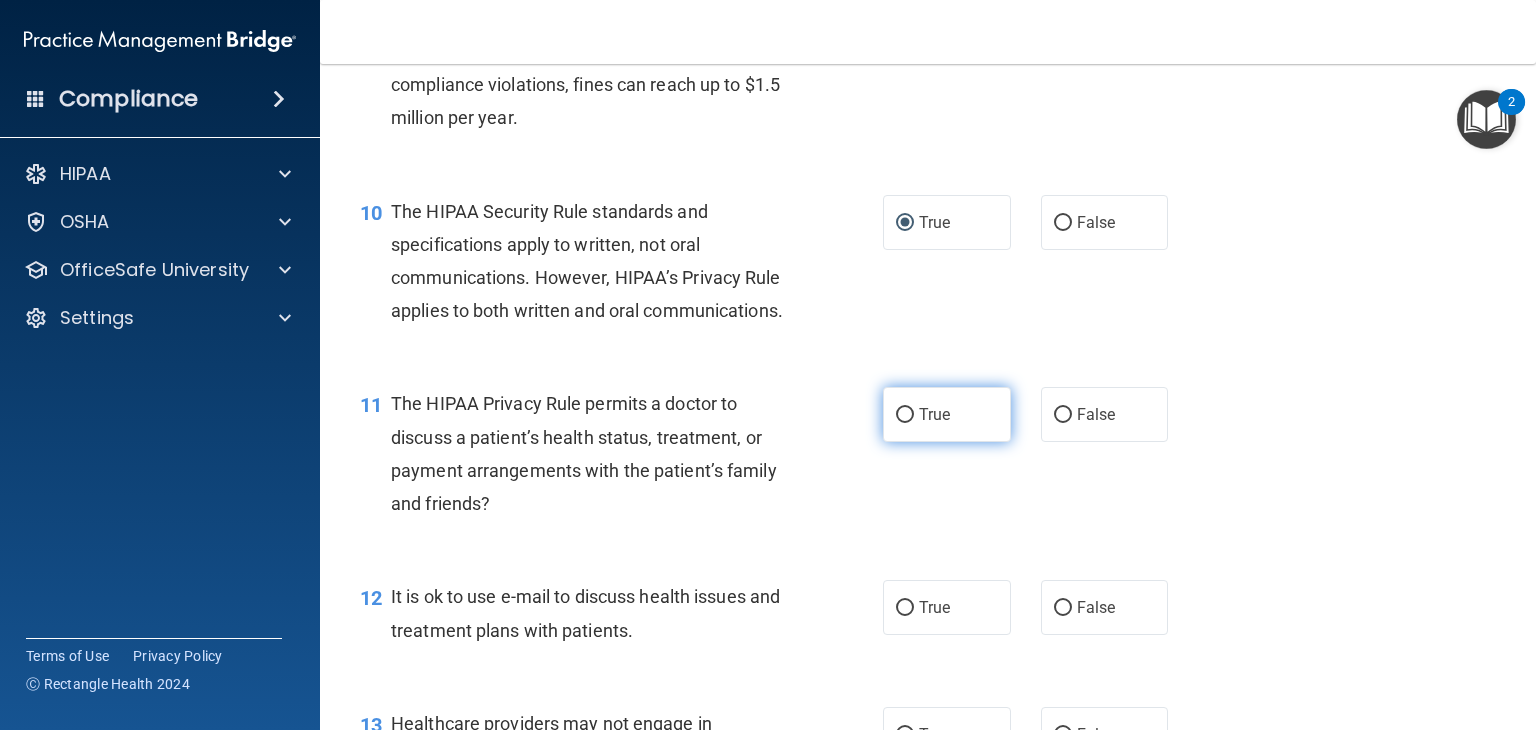 click on "True" at bounding box center (905, 415) 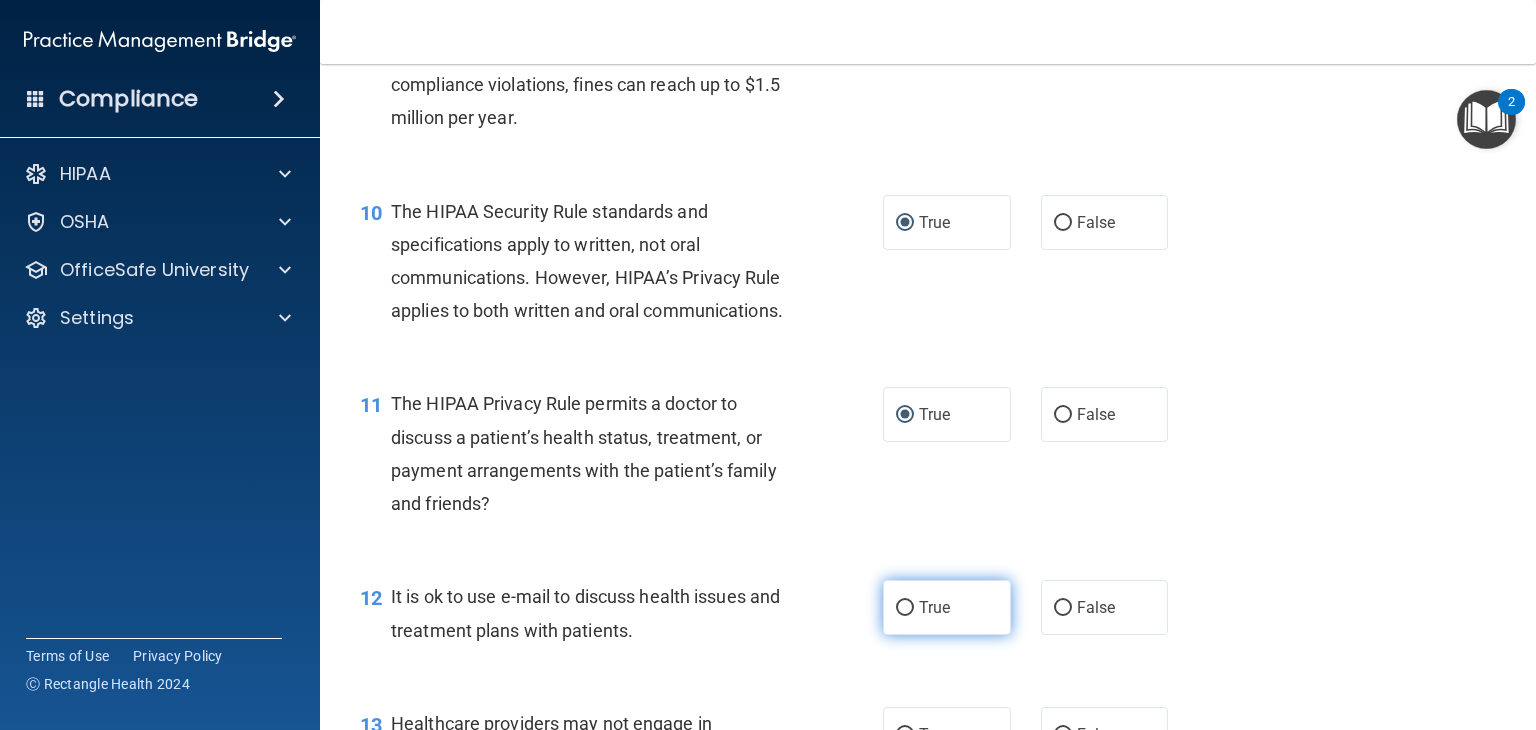 click on "True" at bounding box center [947, 607] 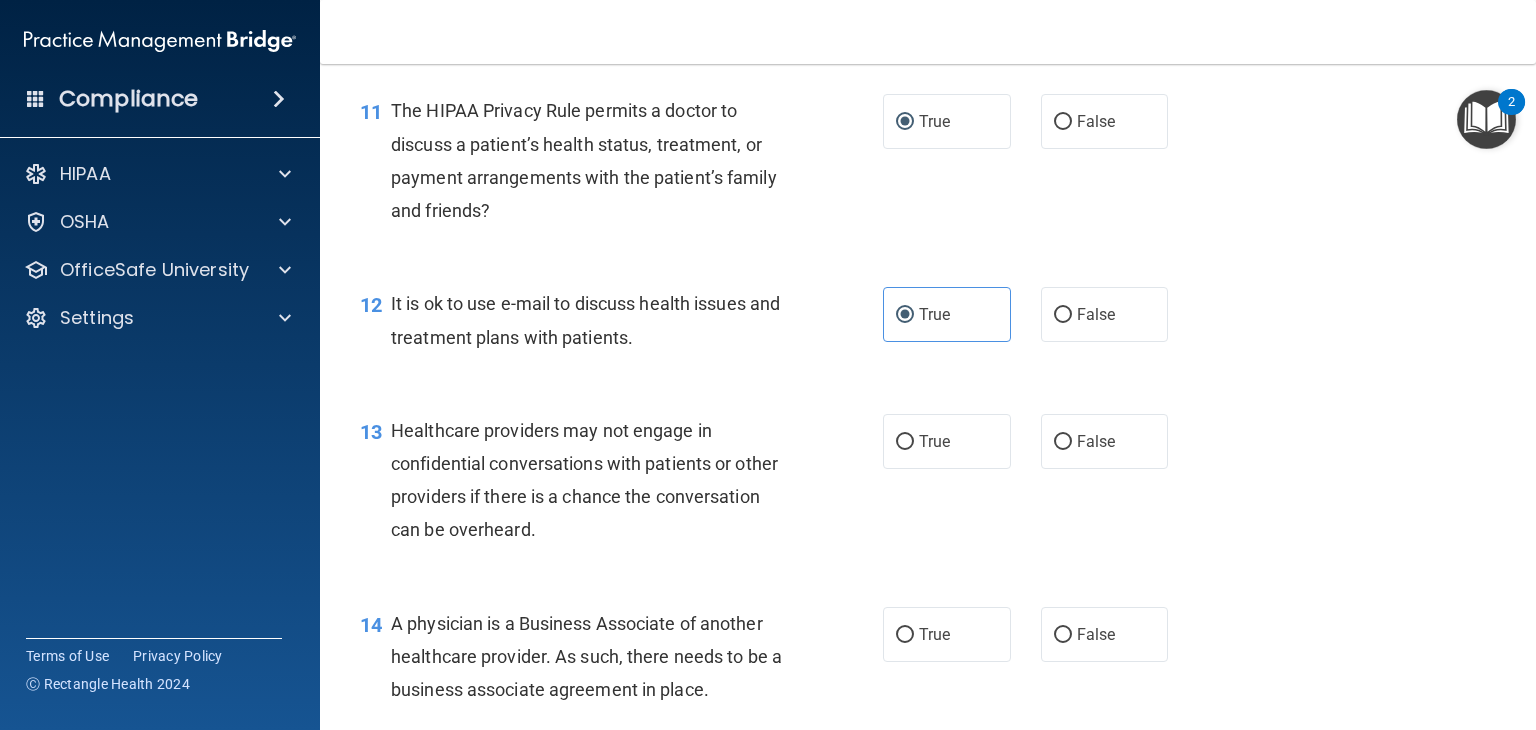scroll, scrollTop: 1900, scrollLeft: 0, axis: vertical 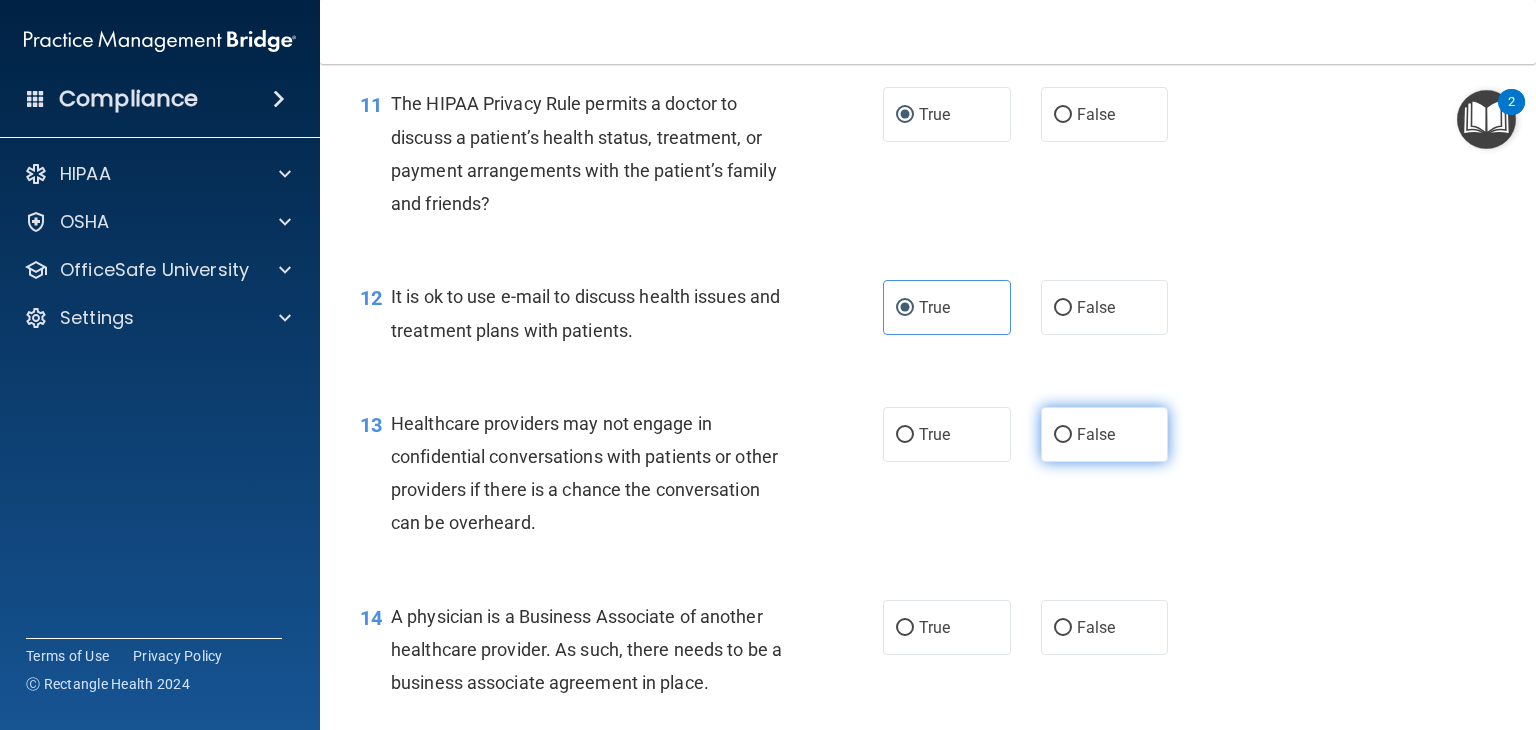 click on "False" at bounding box center [1063, 435] 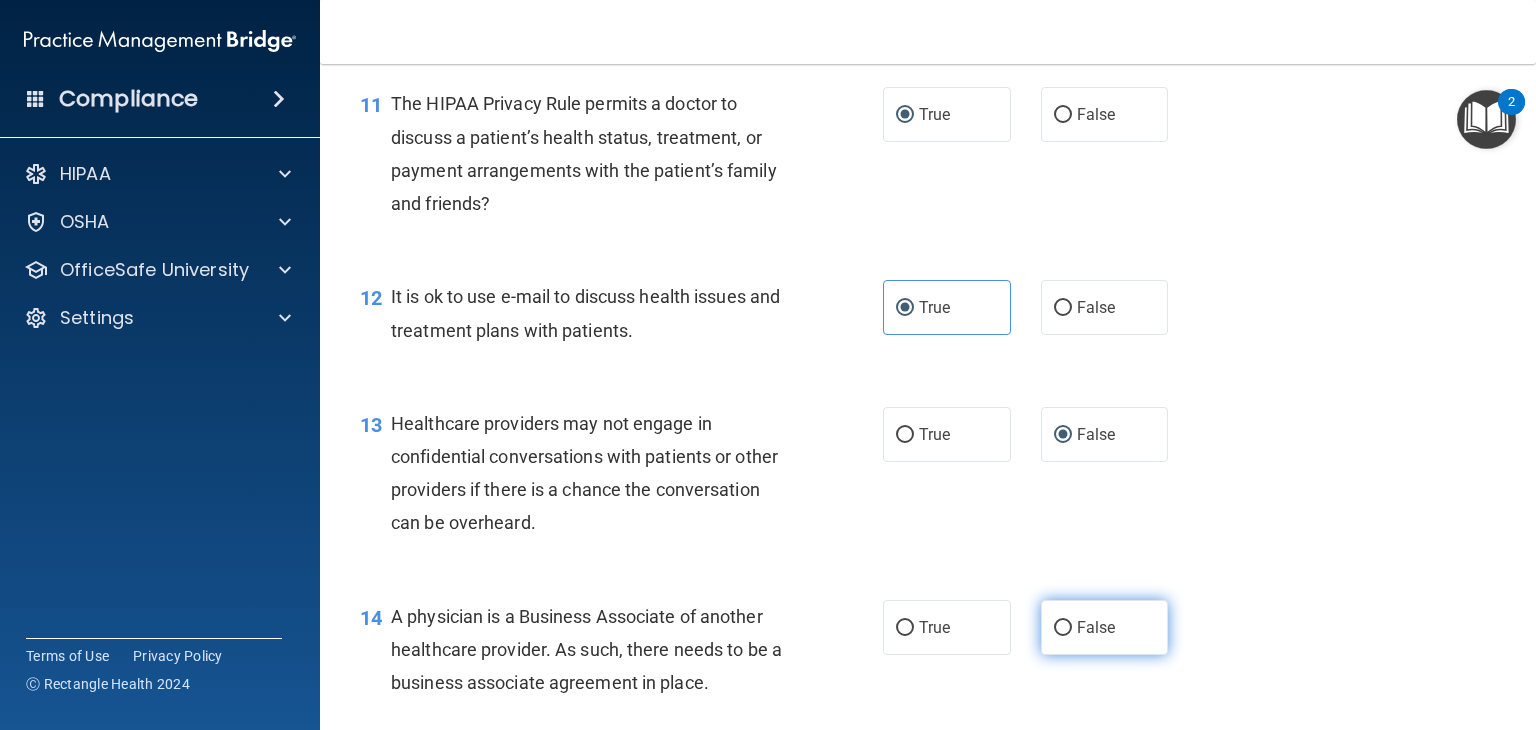 click on "False" at bounding box center [1063, 628] 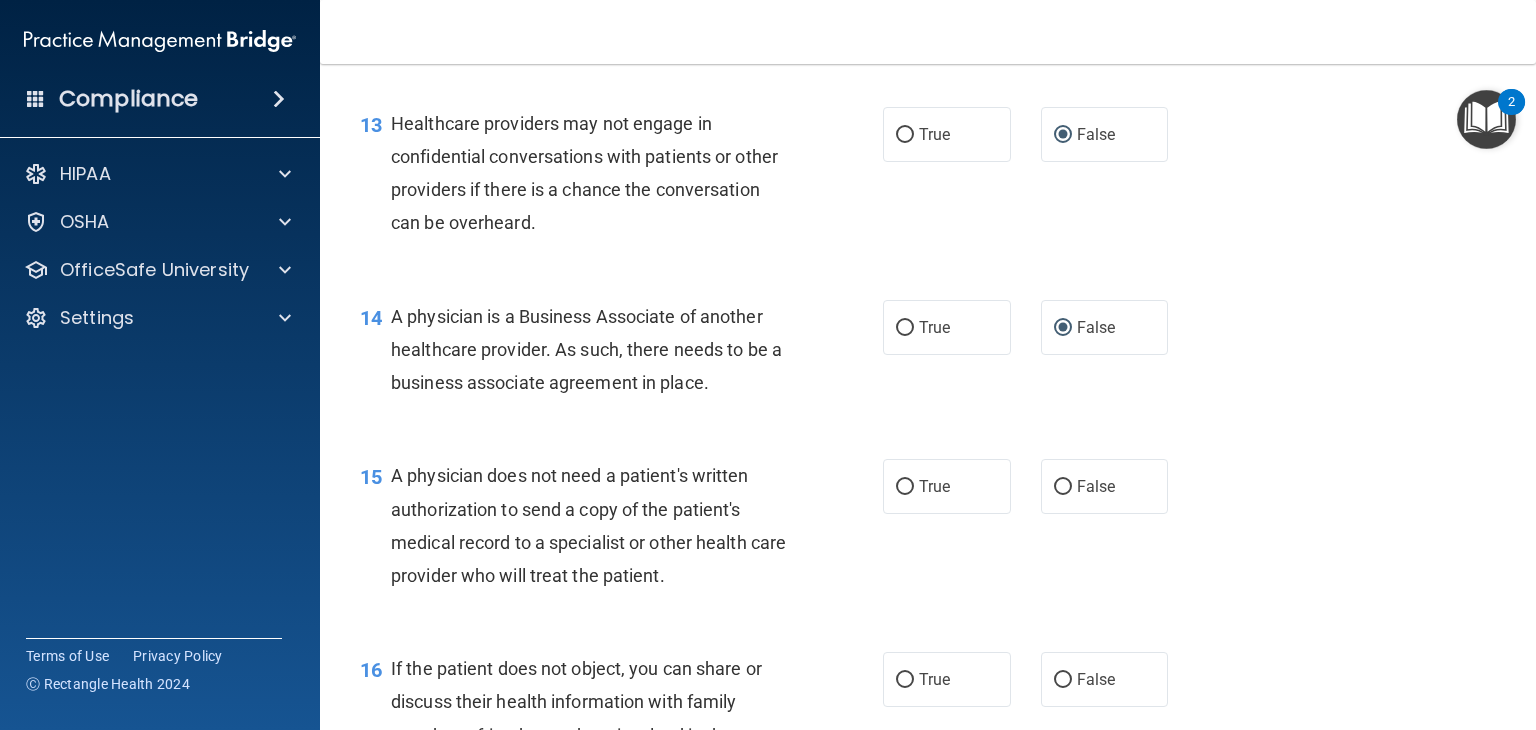 scroll, scrollTop: 2300, scrollLeft: 0, axis: vertical 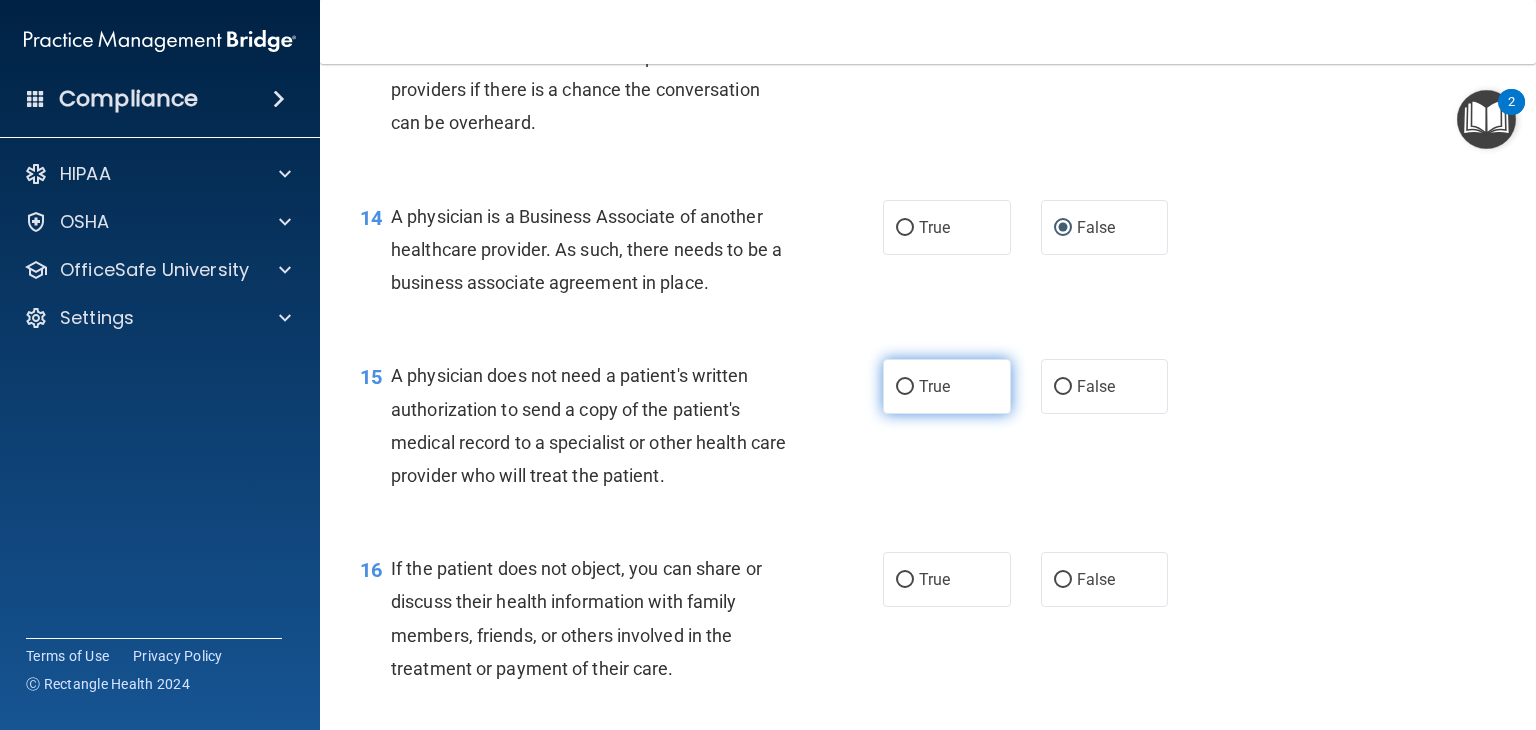 click on "True" at bounding box center [905, 387] 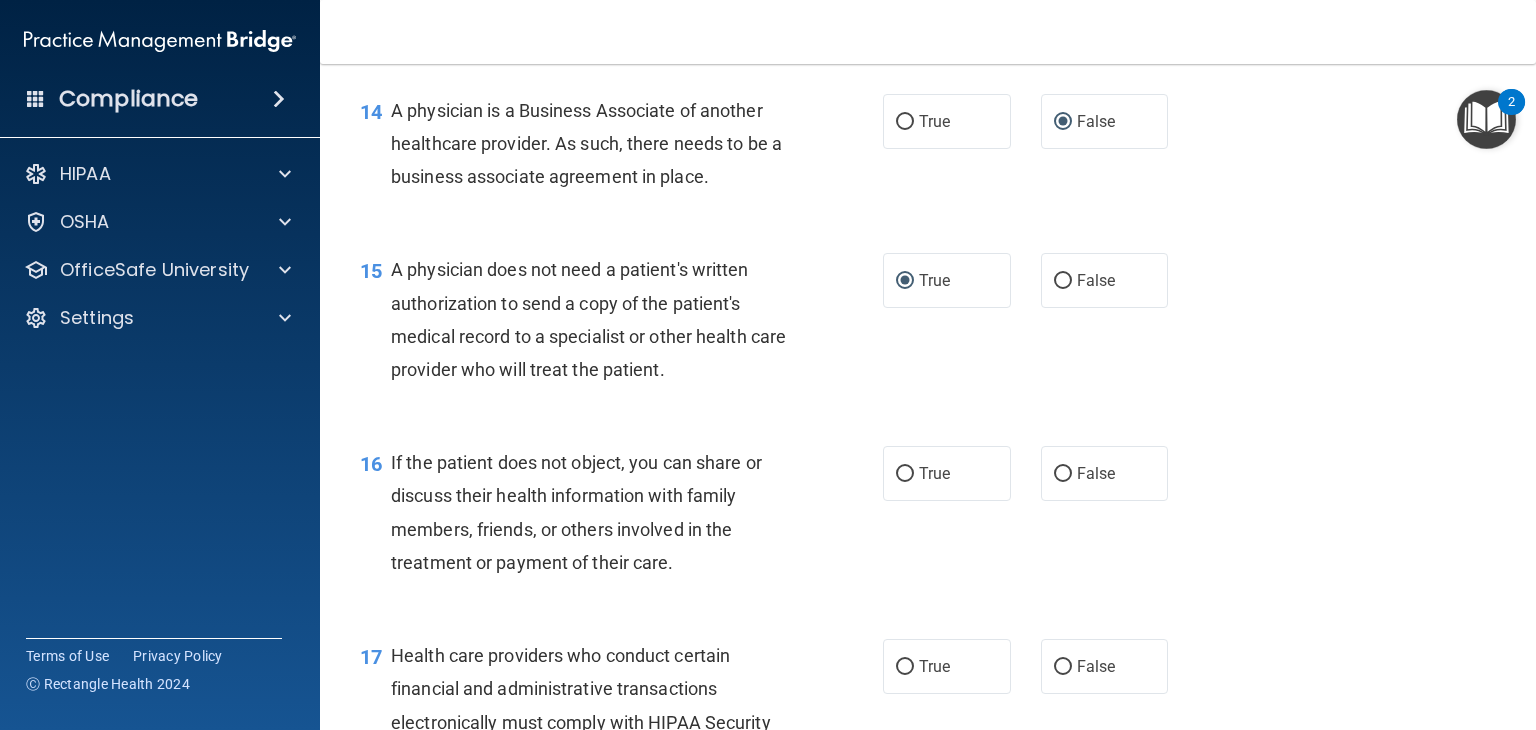 scroll, scrollTop: 2500, scrollLeft: 0, axis: vertical 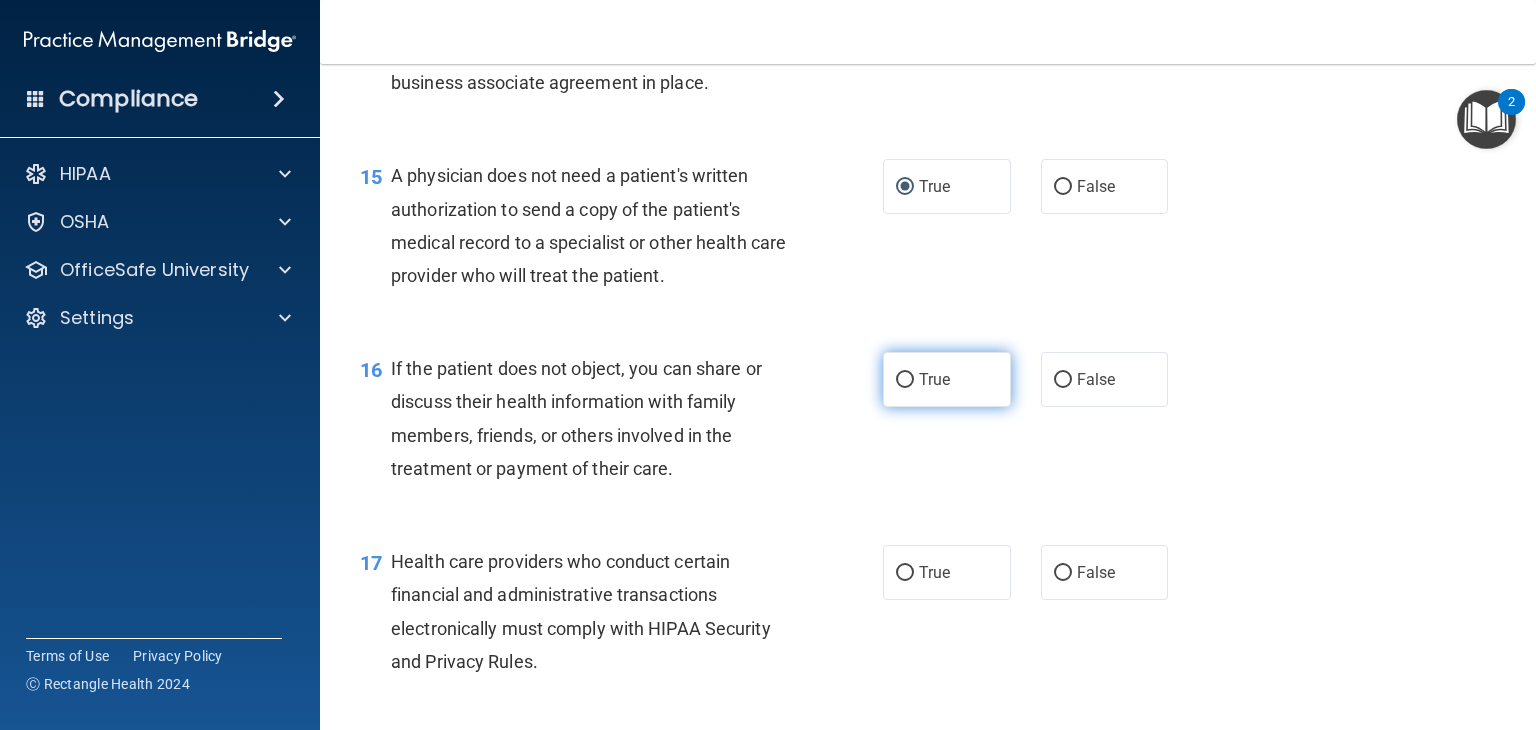 click on "True" at bounding box center [905, 380] 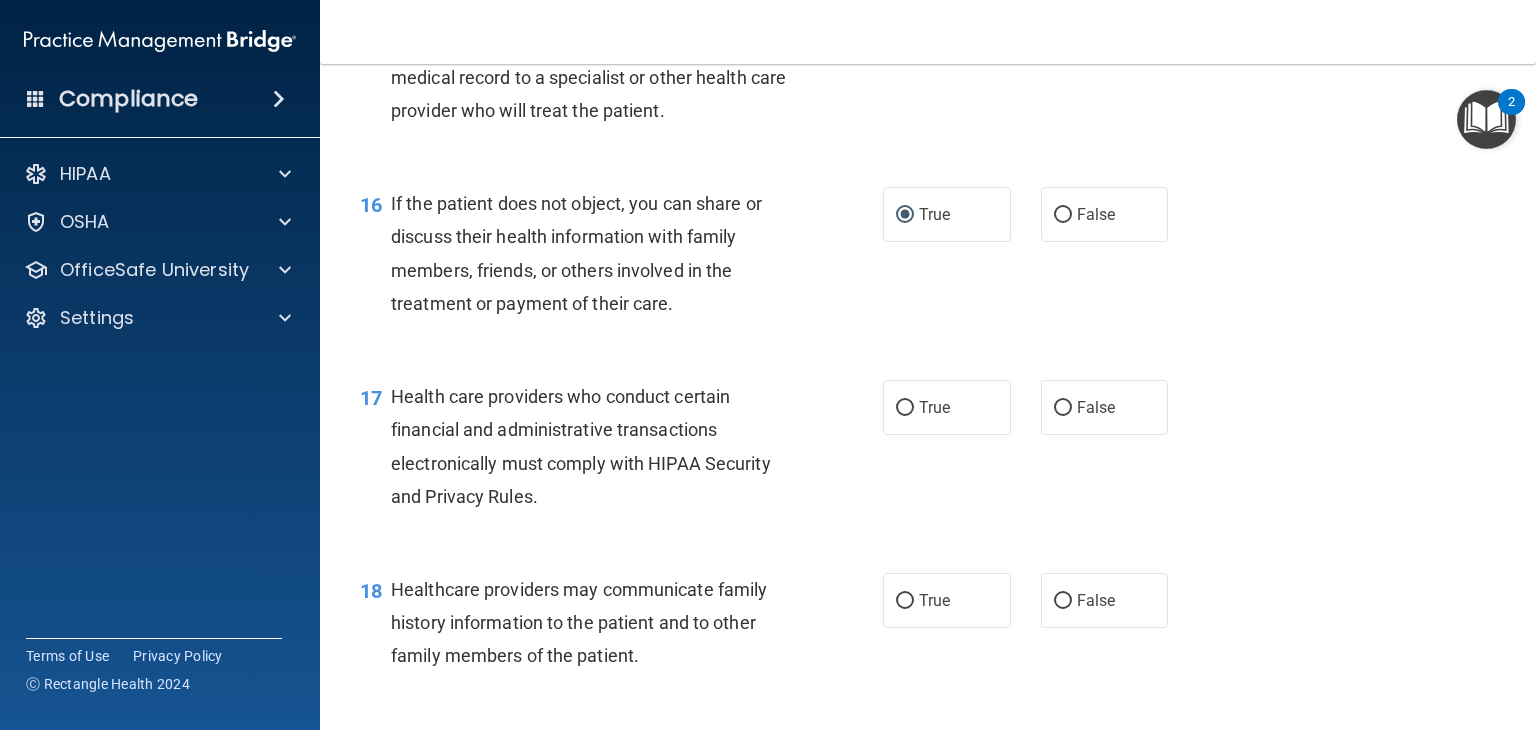 scroll, scrollTop: 2700, scrollLeft: 0, axis: vertical 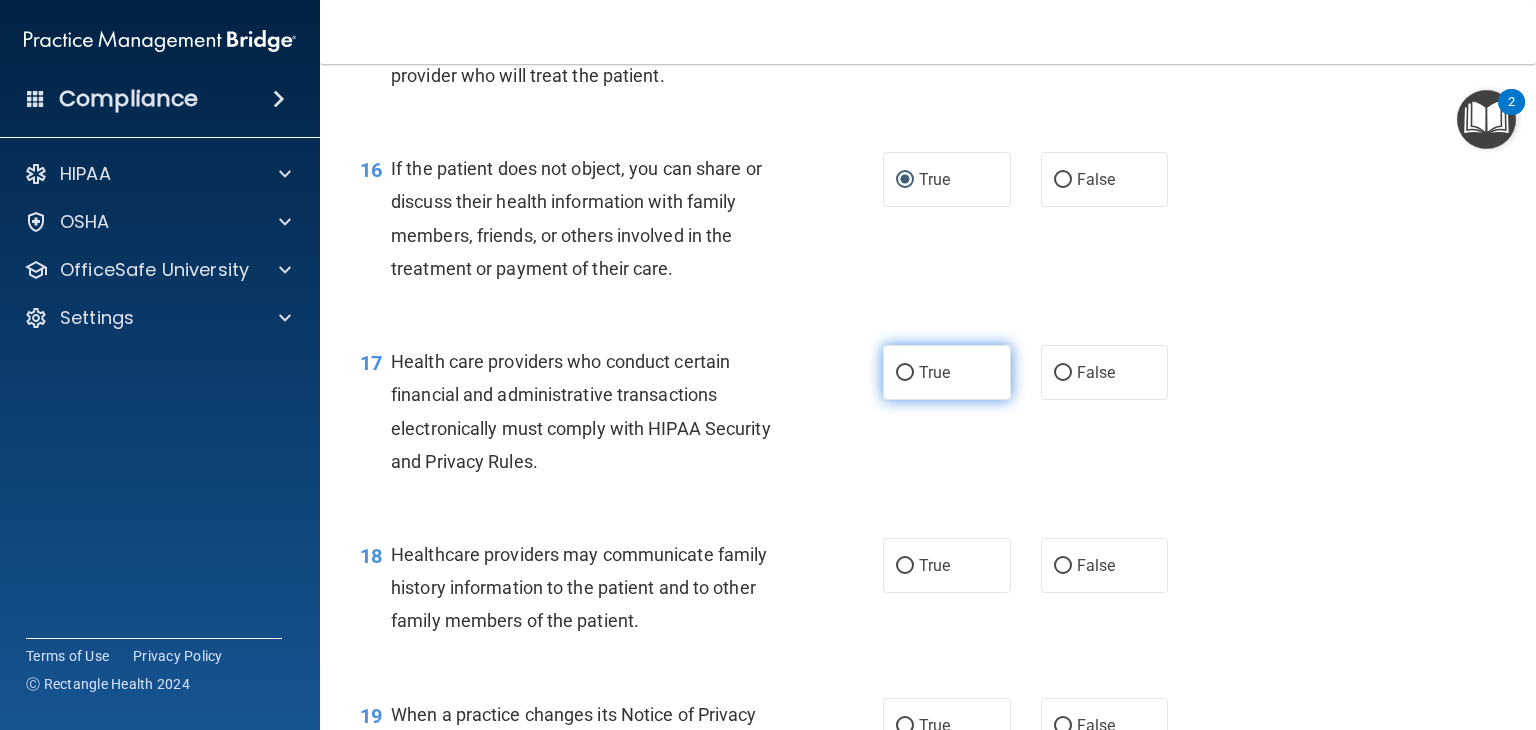 click on "True" at bounding box center [905, 373] 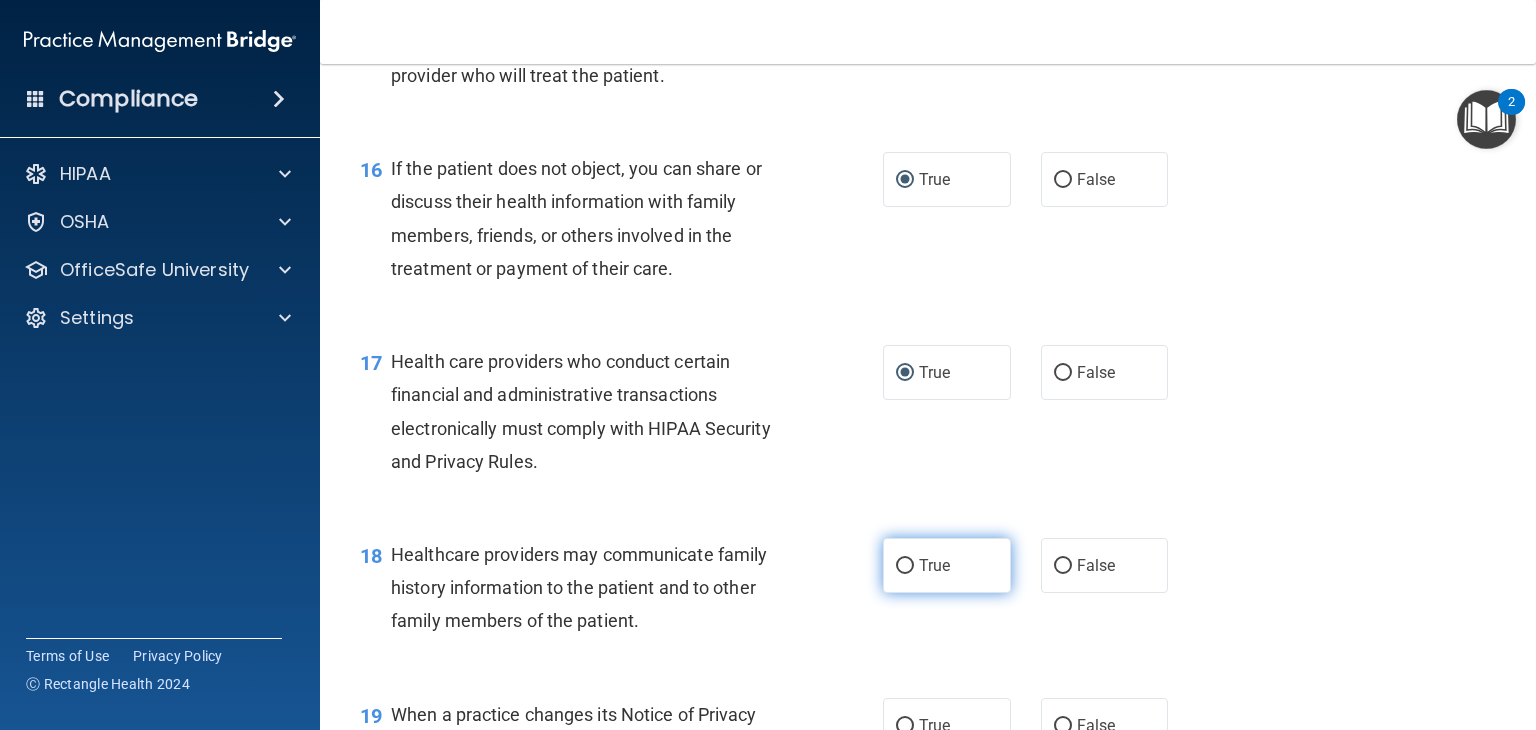 scroll, scrollTop: 2800, scrollLeft: 0, axis: vertical 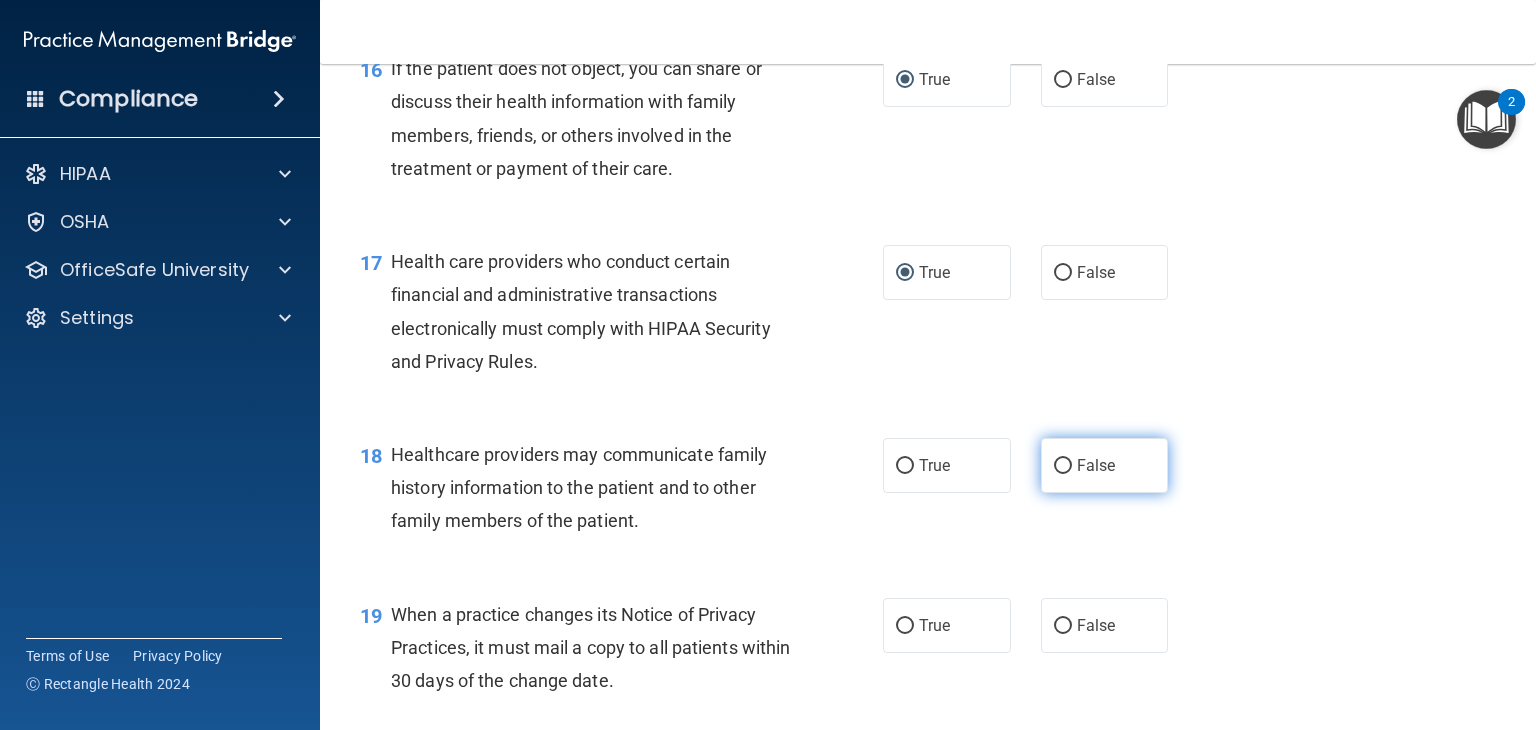 click on "False" at bounding box center [1105, 465] 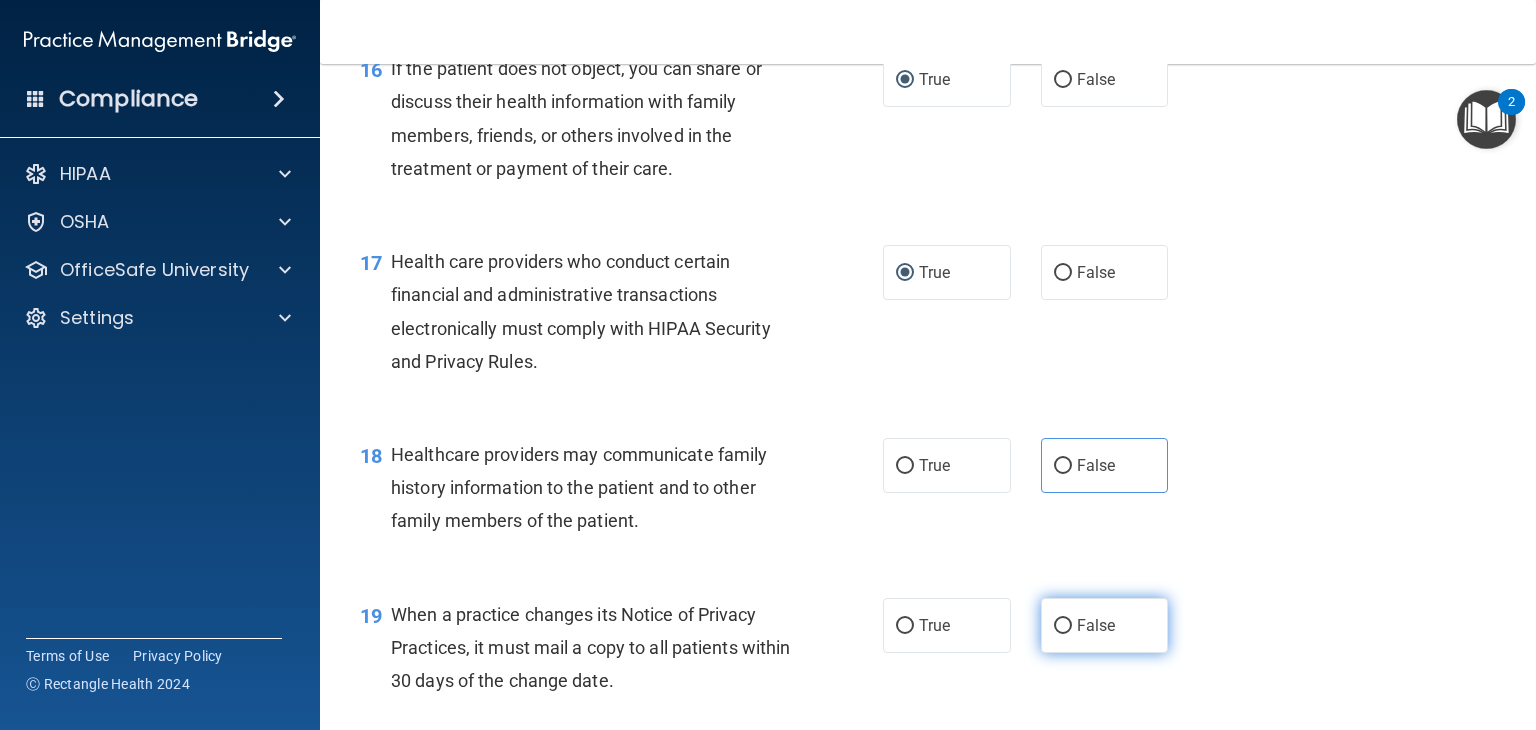 click on "False" at bounding box center (1063, 626) 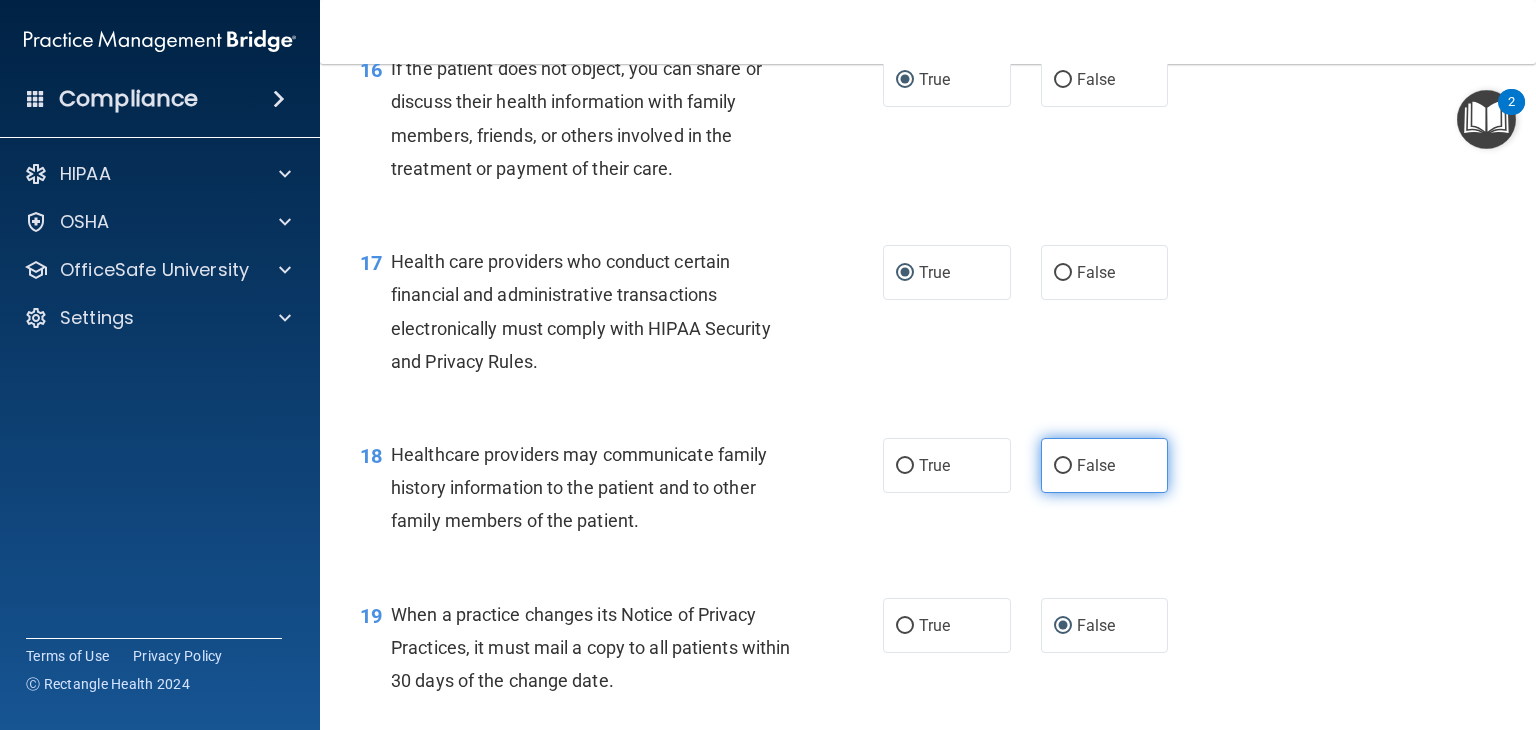 click on "False" at bounding box center (1063, 466) 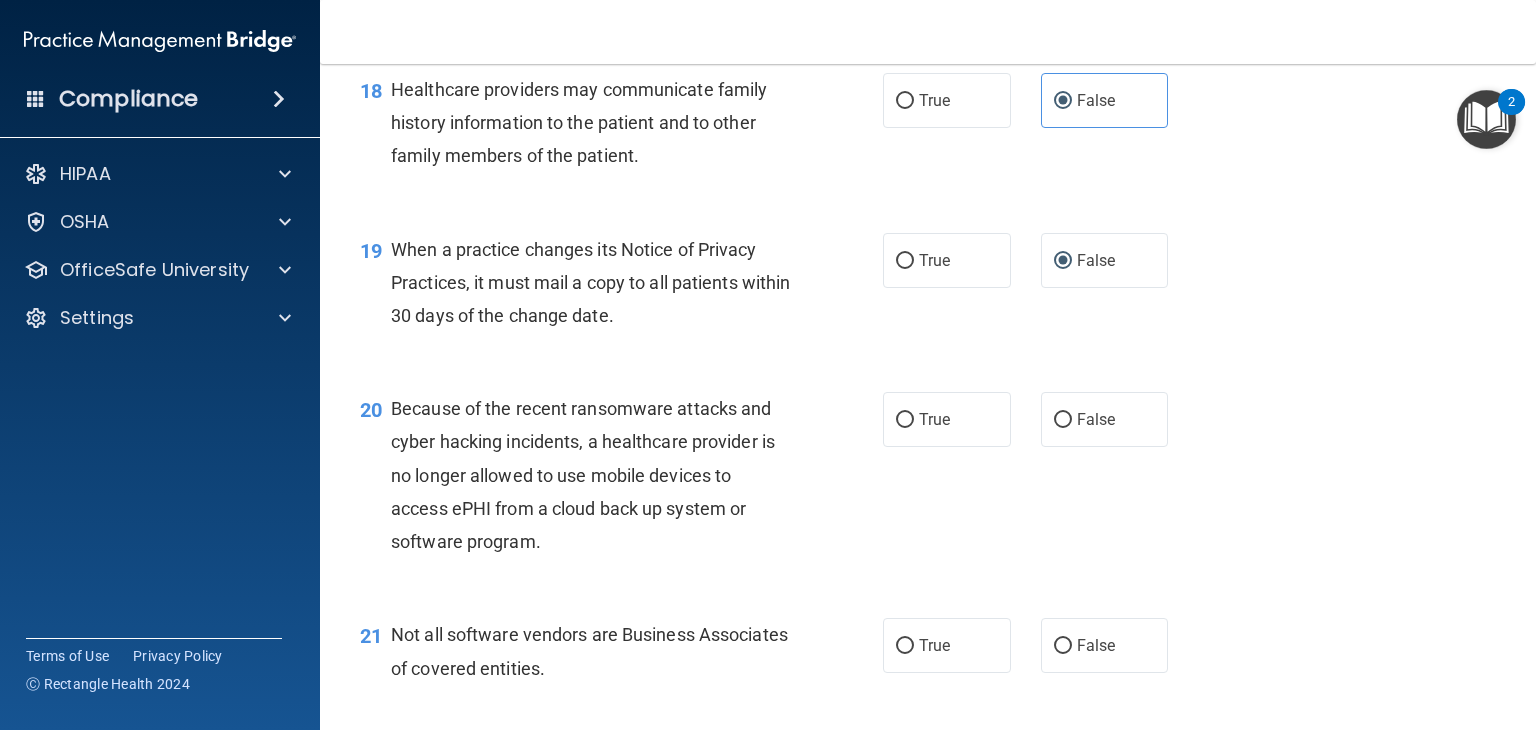 scroll, scrollTop: 3200, scrollLeft: 0, axis: vertical 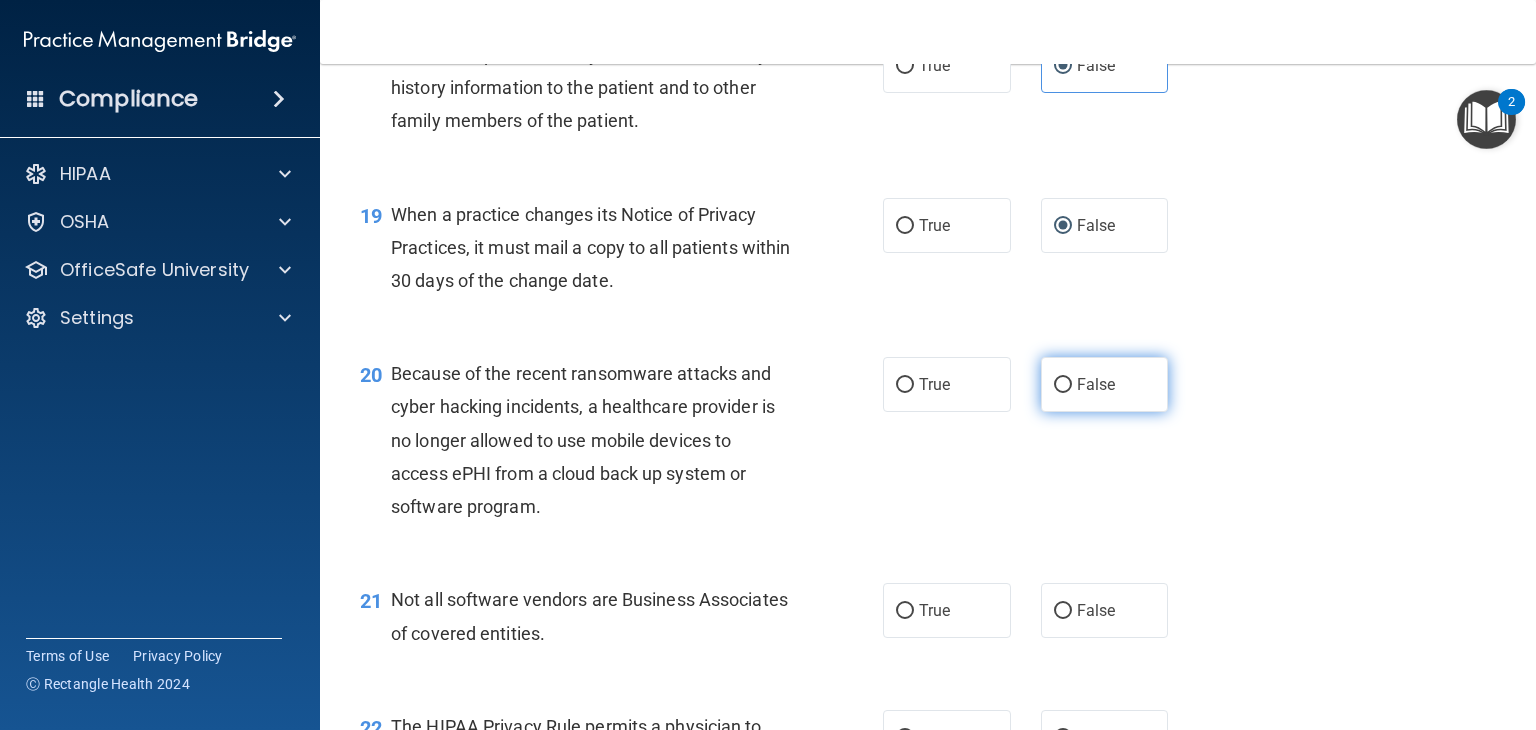 click on "False" at bounding box center (1063, 385) 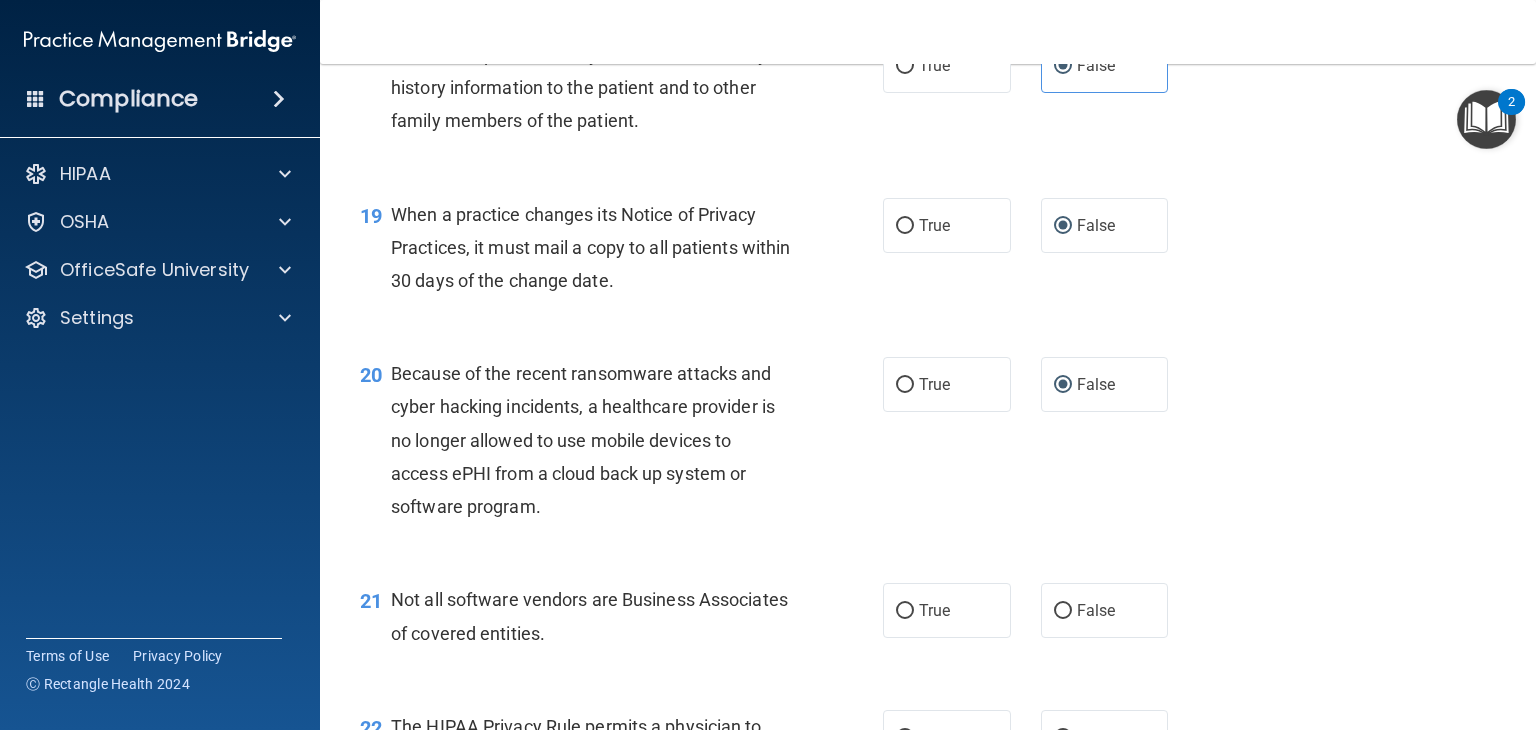 scroll, scrollTop: 3500, scrollLeft: 0, axis: vertical 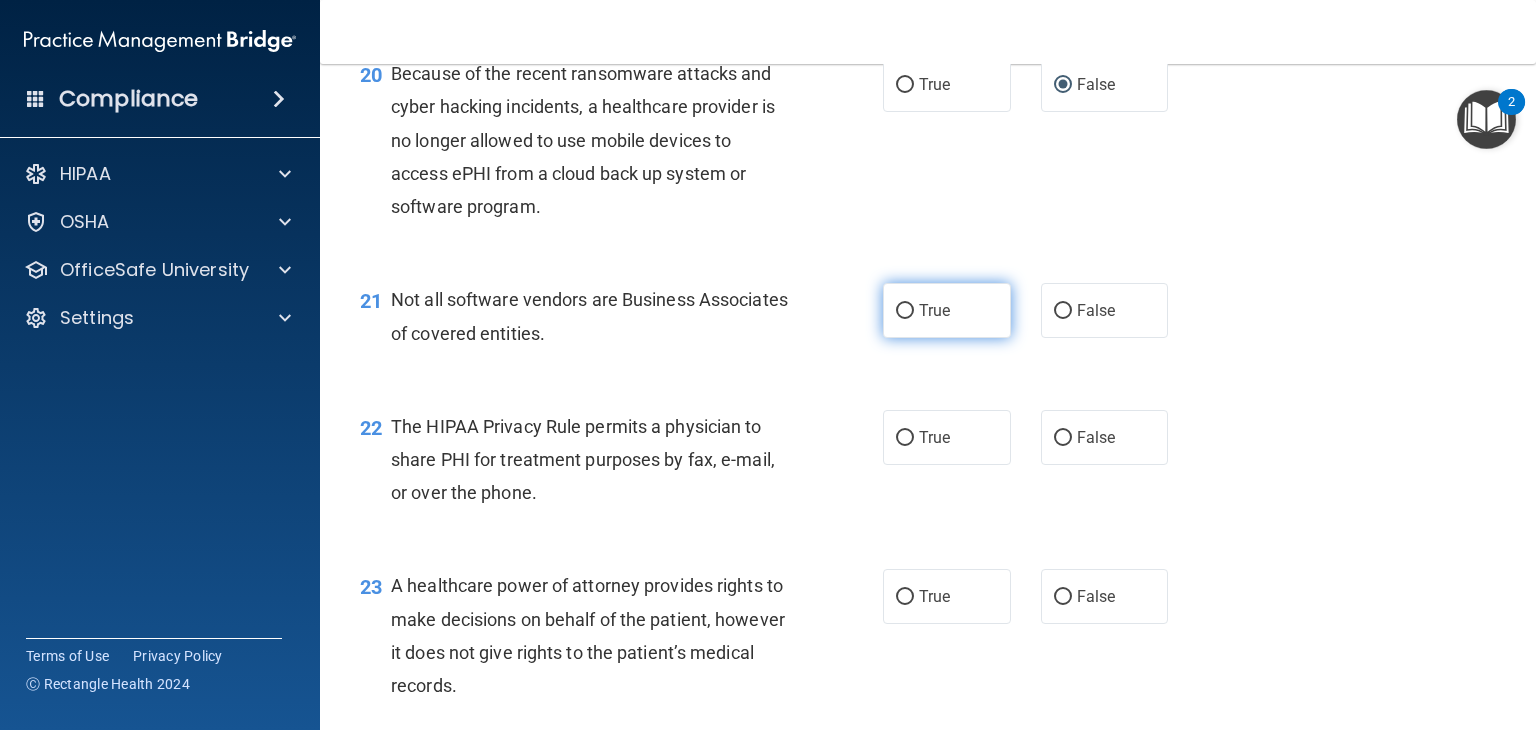 click on "True" at bounding box center [905, 311] 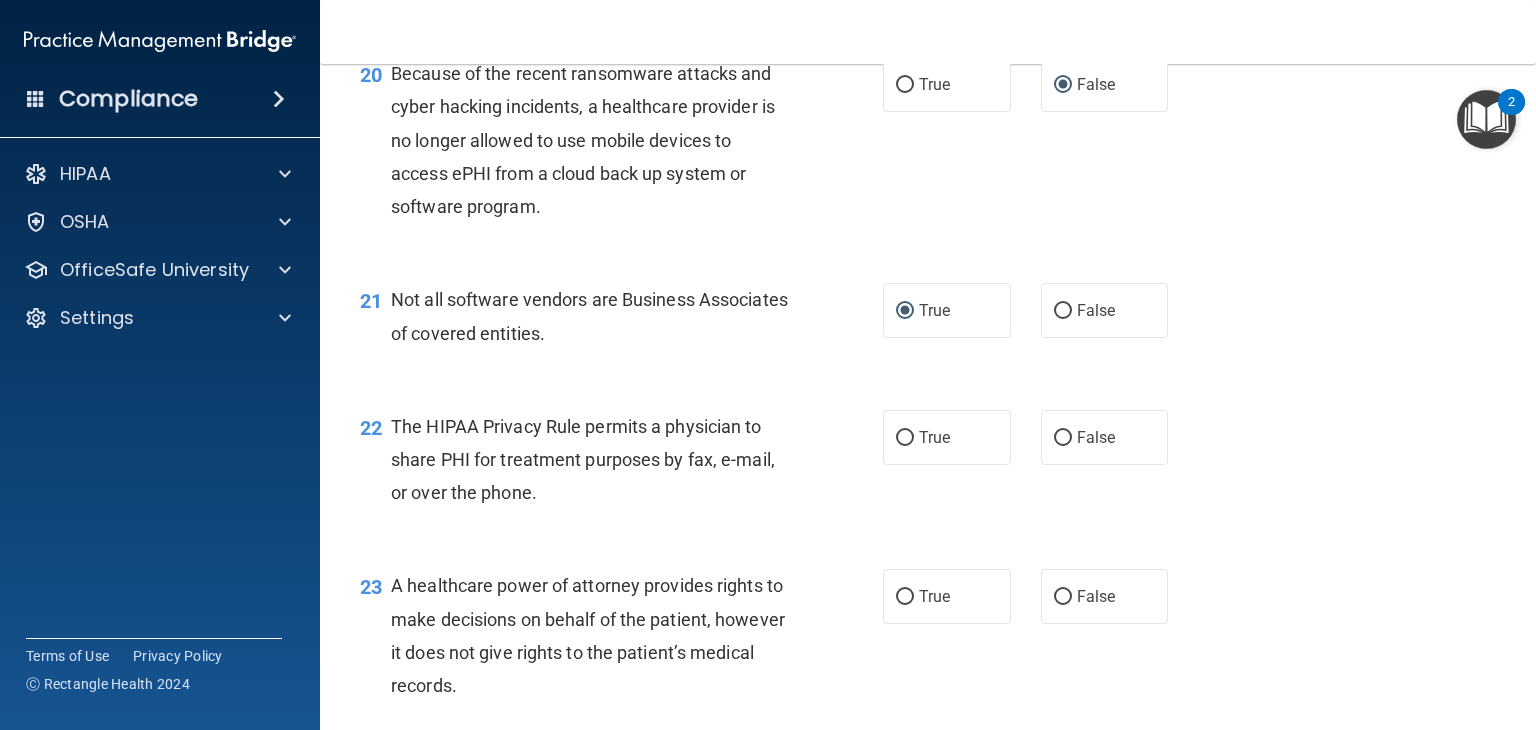 scroll, scrollTop: 3600, scrollLeft: 0, axis: vertical 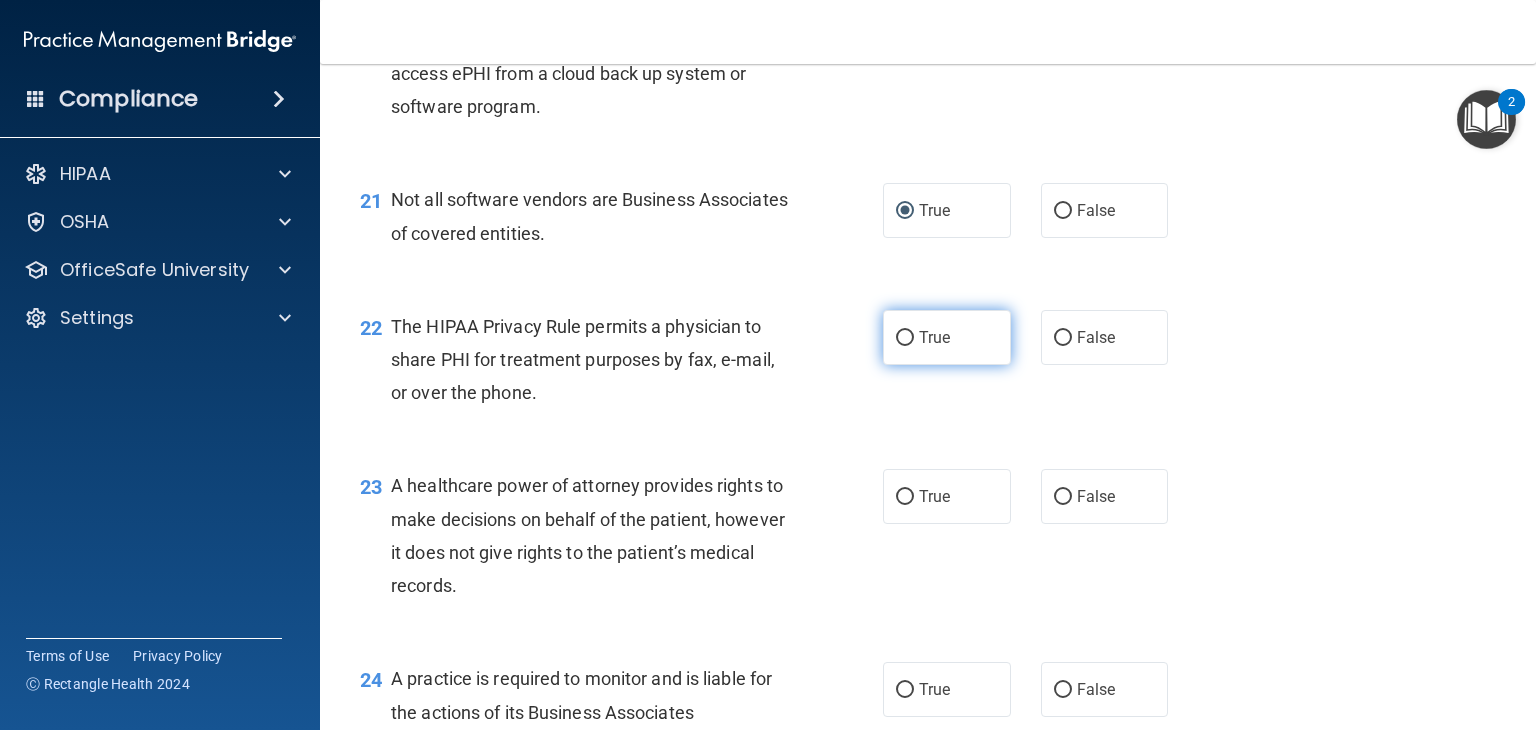 click on "True" at bounding box center [905, 338] 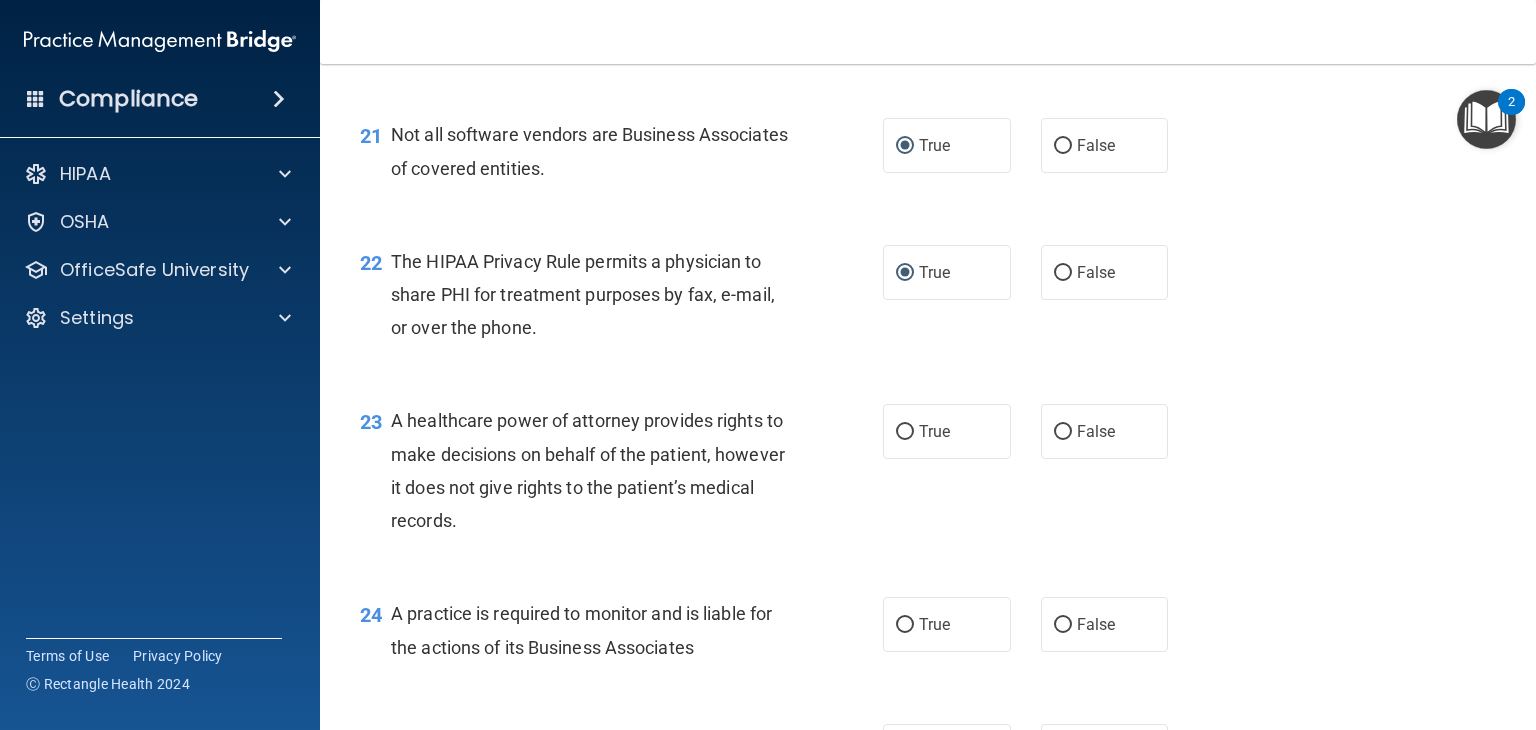 scroll, scrollTop: 3700, scrollLeft: 0, axis: vertical 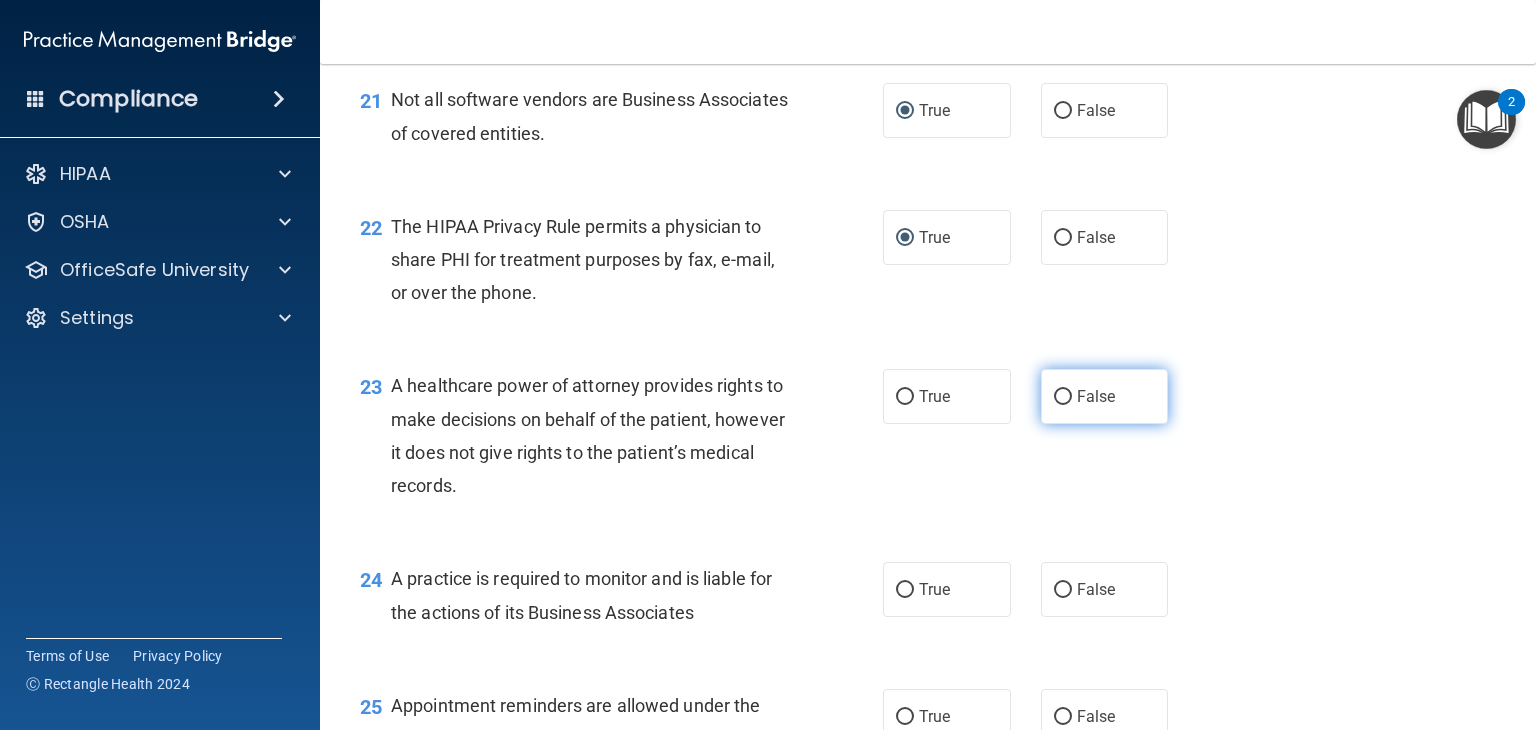 click on "False" at bounding box center (1063, 397) 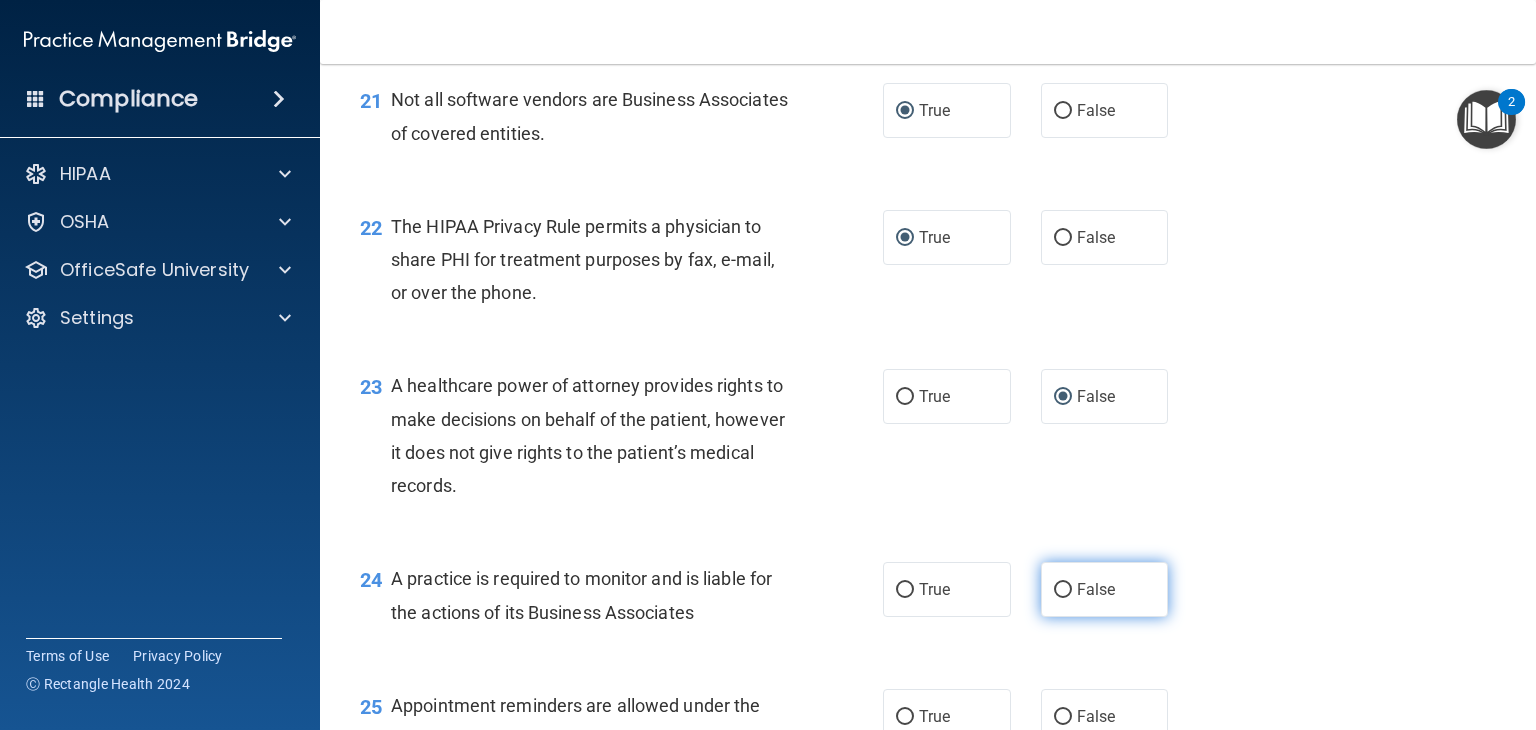click on "False" at bounding box center (1105, 589) 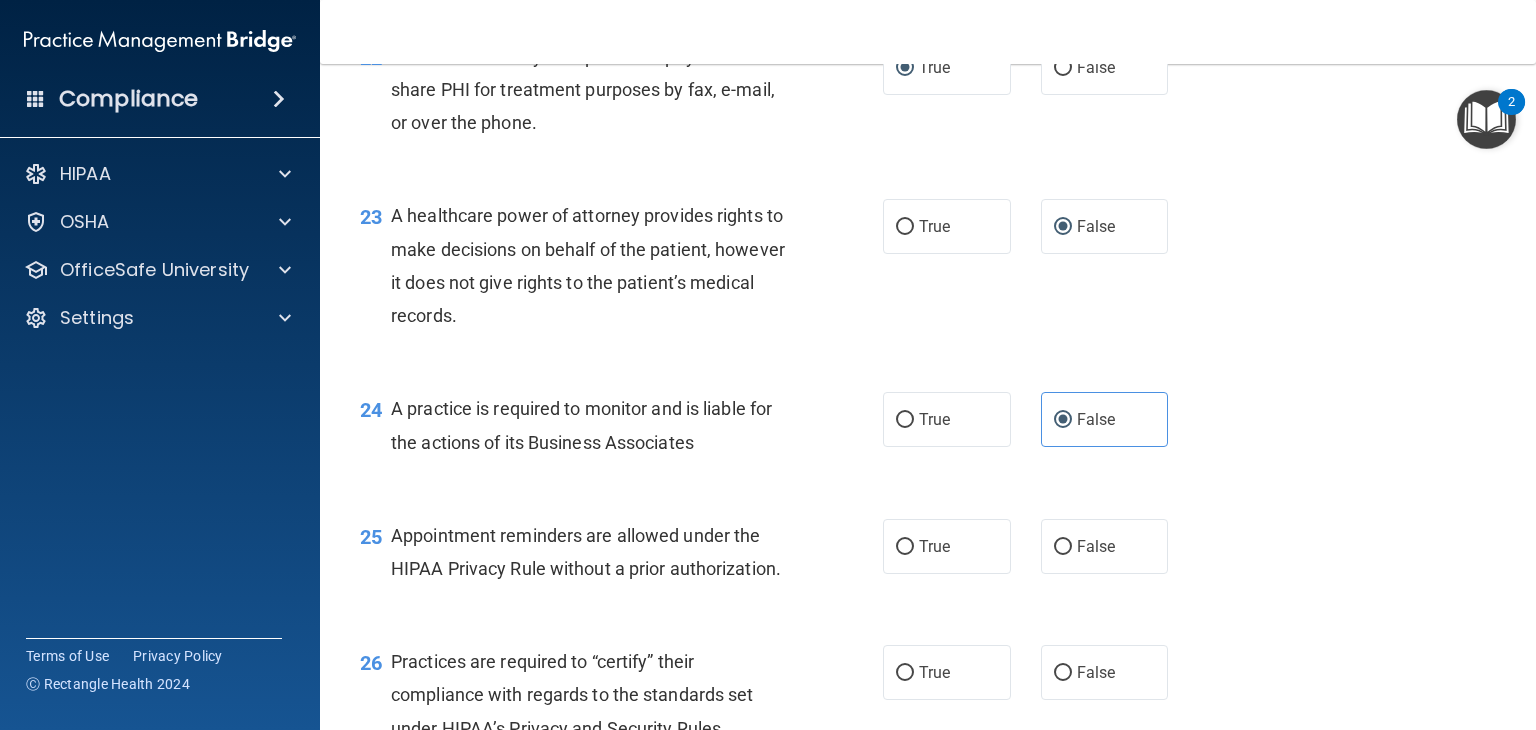 scroll, scrollTop: 3900, scrollLeft: 0, axis: vertical 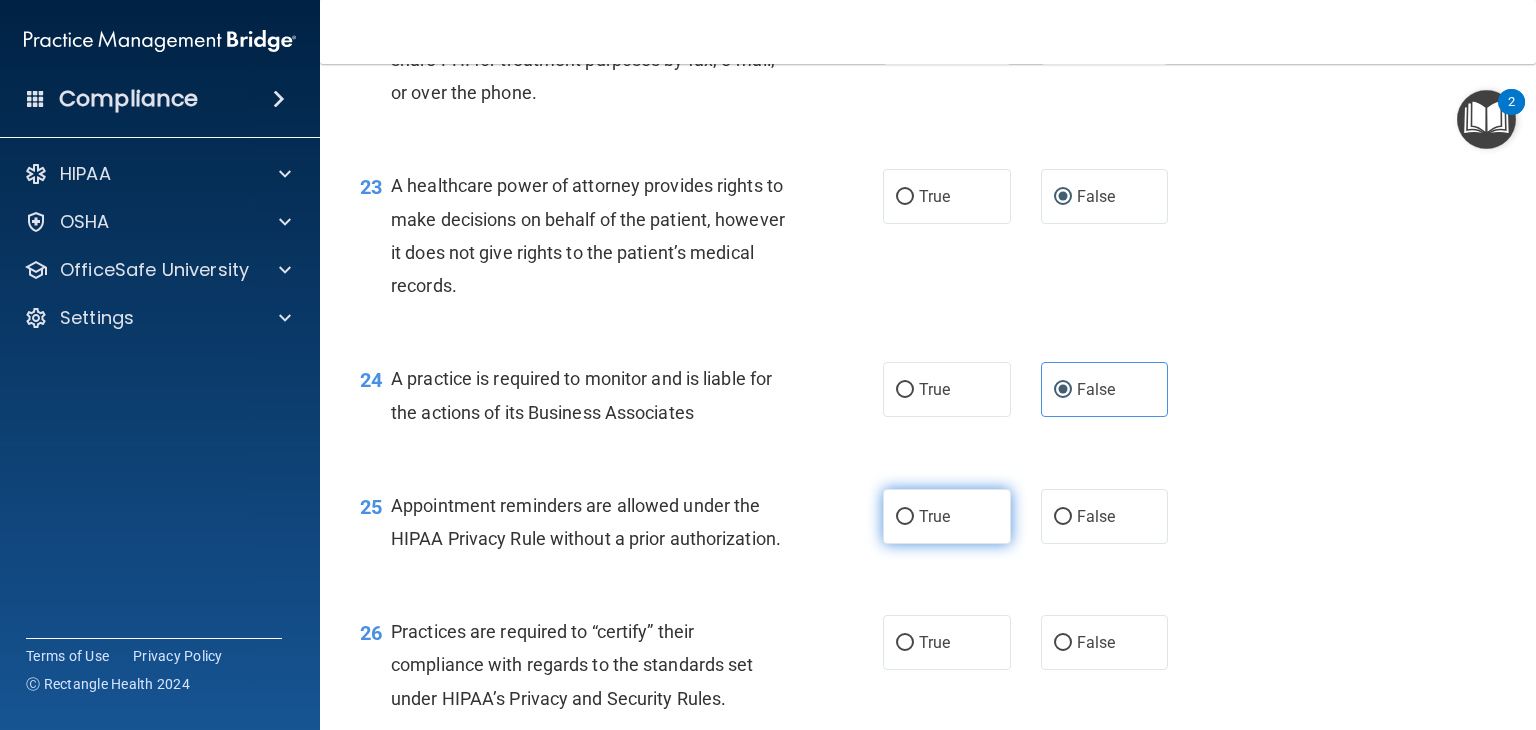 click on "True" at bounding box center [905, 517] 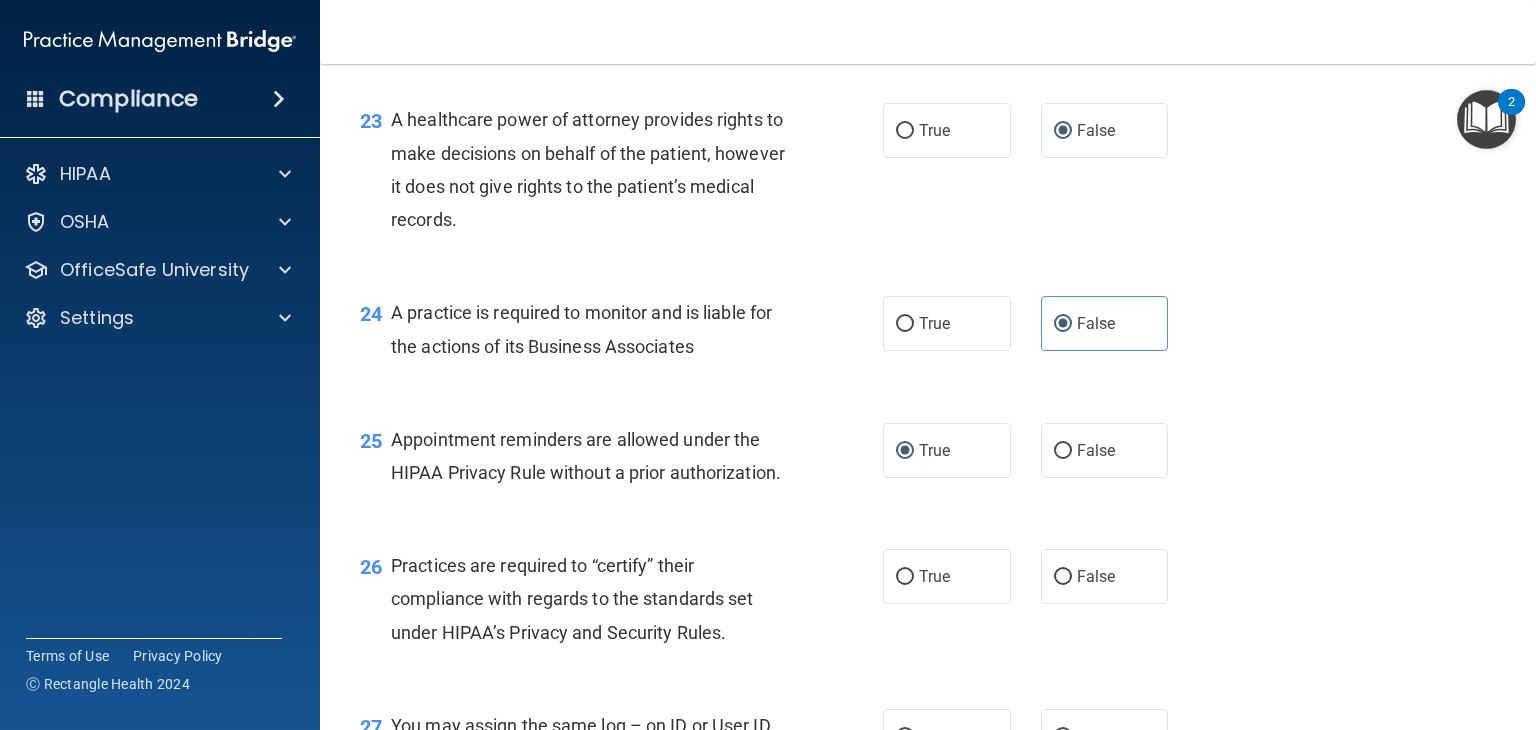 scroll, scrollTop: 4000, scrollLeft: 0, axis: vertical 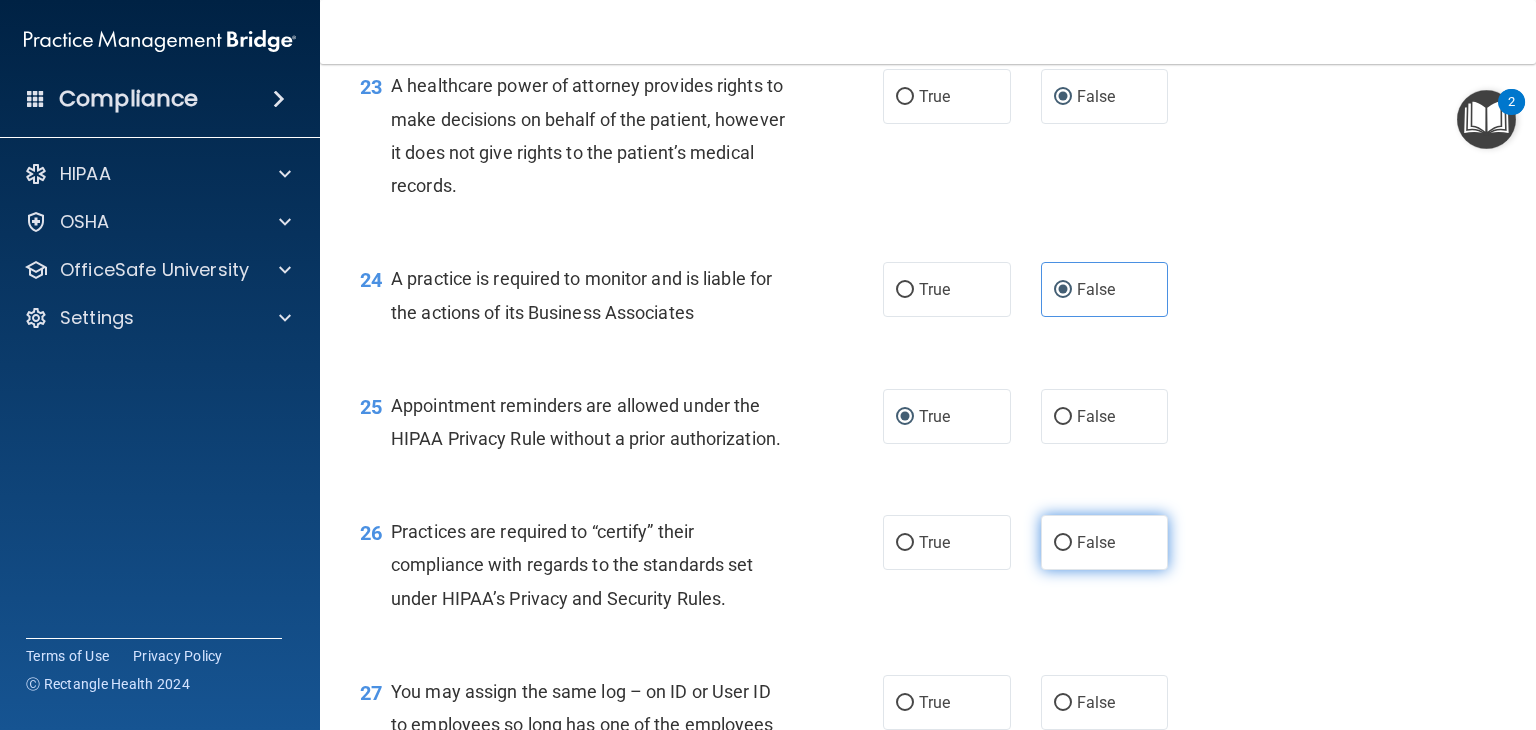 click on "False" at bounding box center (1063, 543) 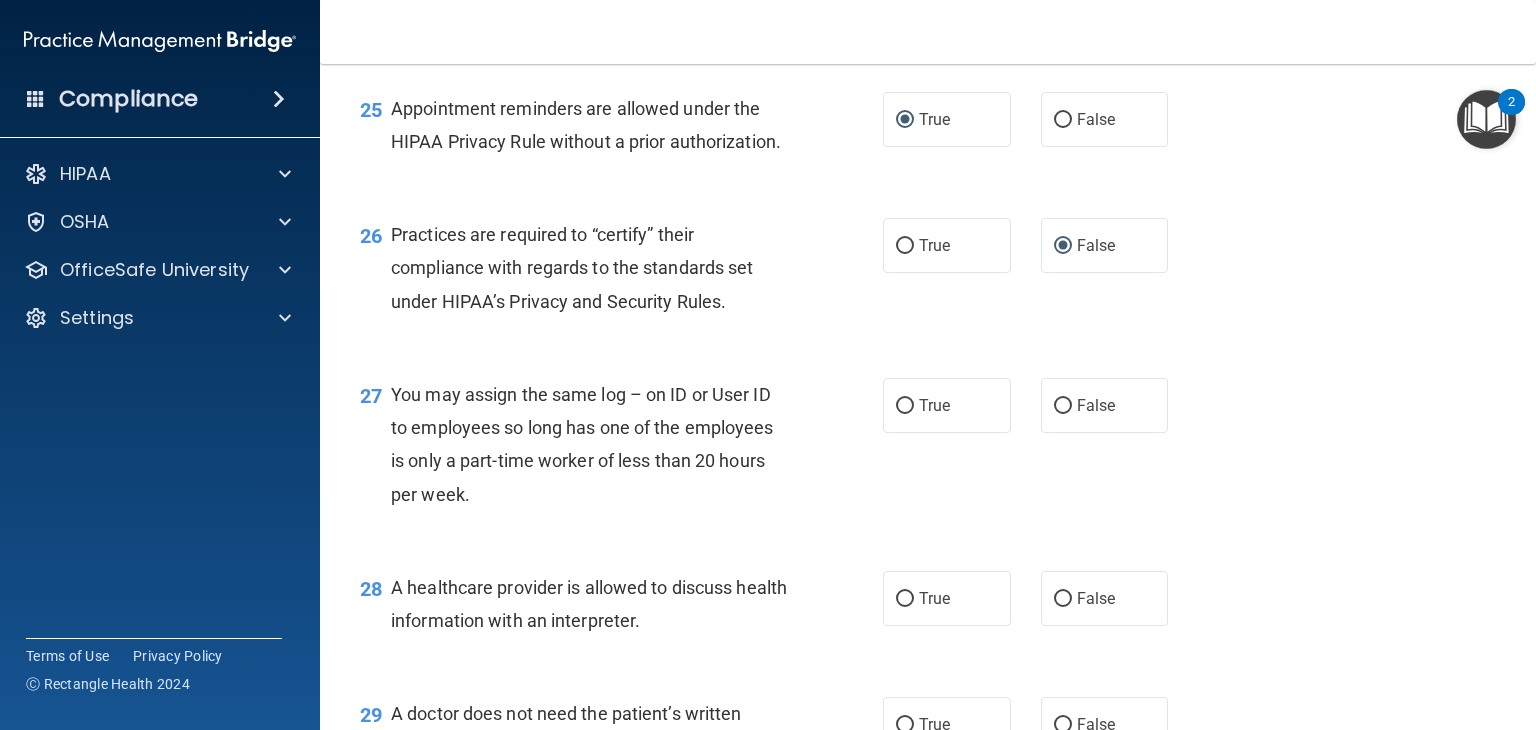 scroll, scrollTop: 4300, scrollLeft: 0, axis: vertical 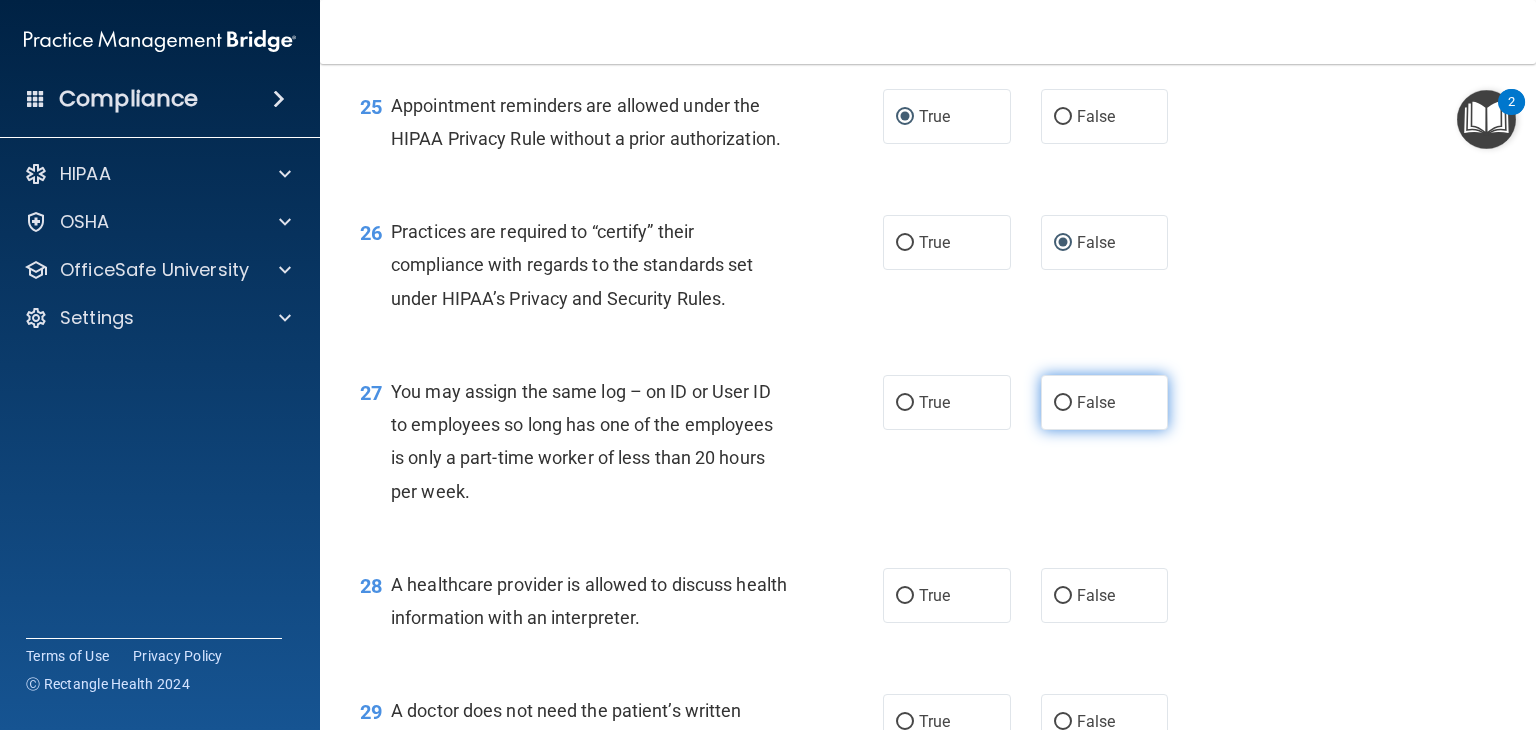 click on "False" at bounding box center [1063, 403] 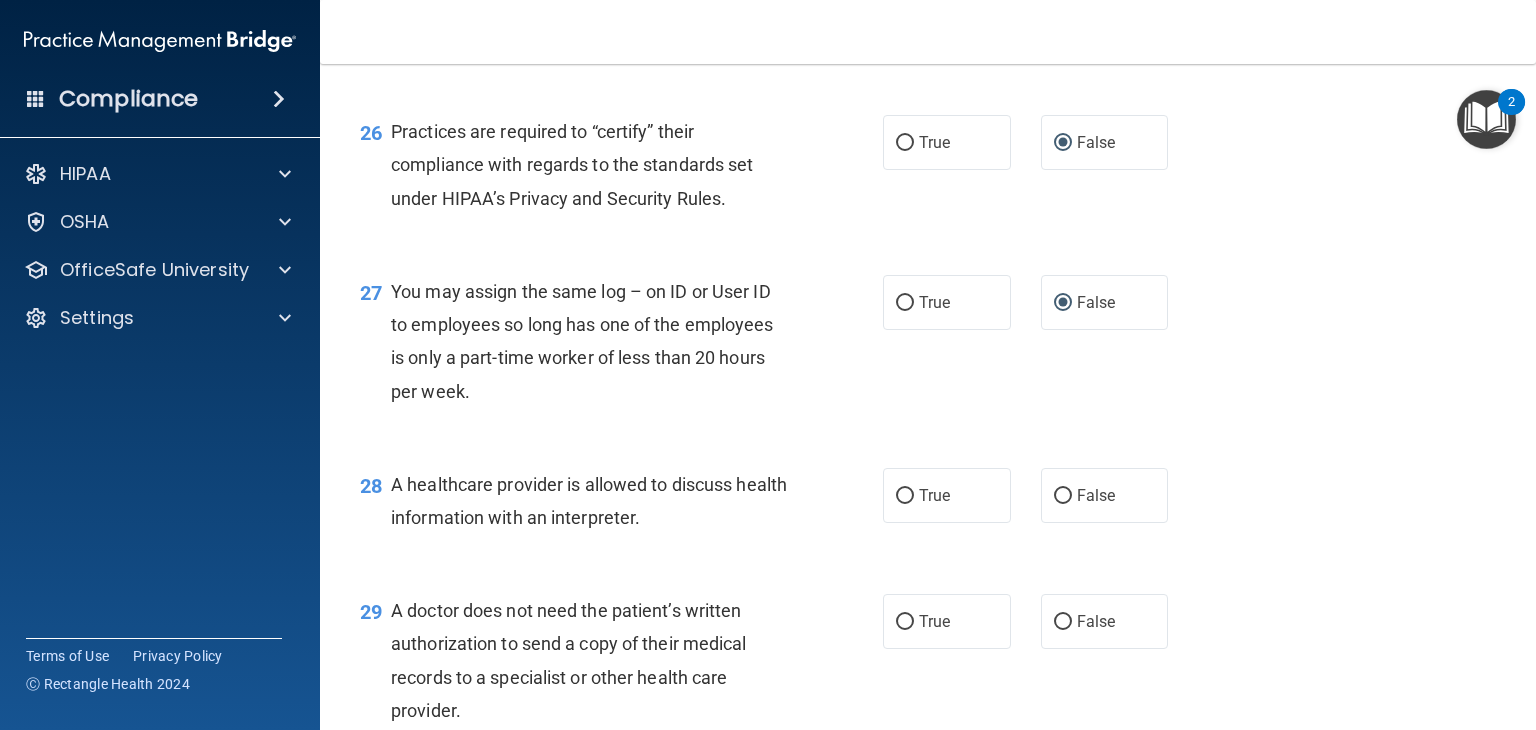 scroll, scrollTop: 4500, scrollLeft: 0, axis: vertical 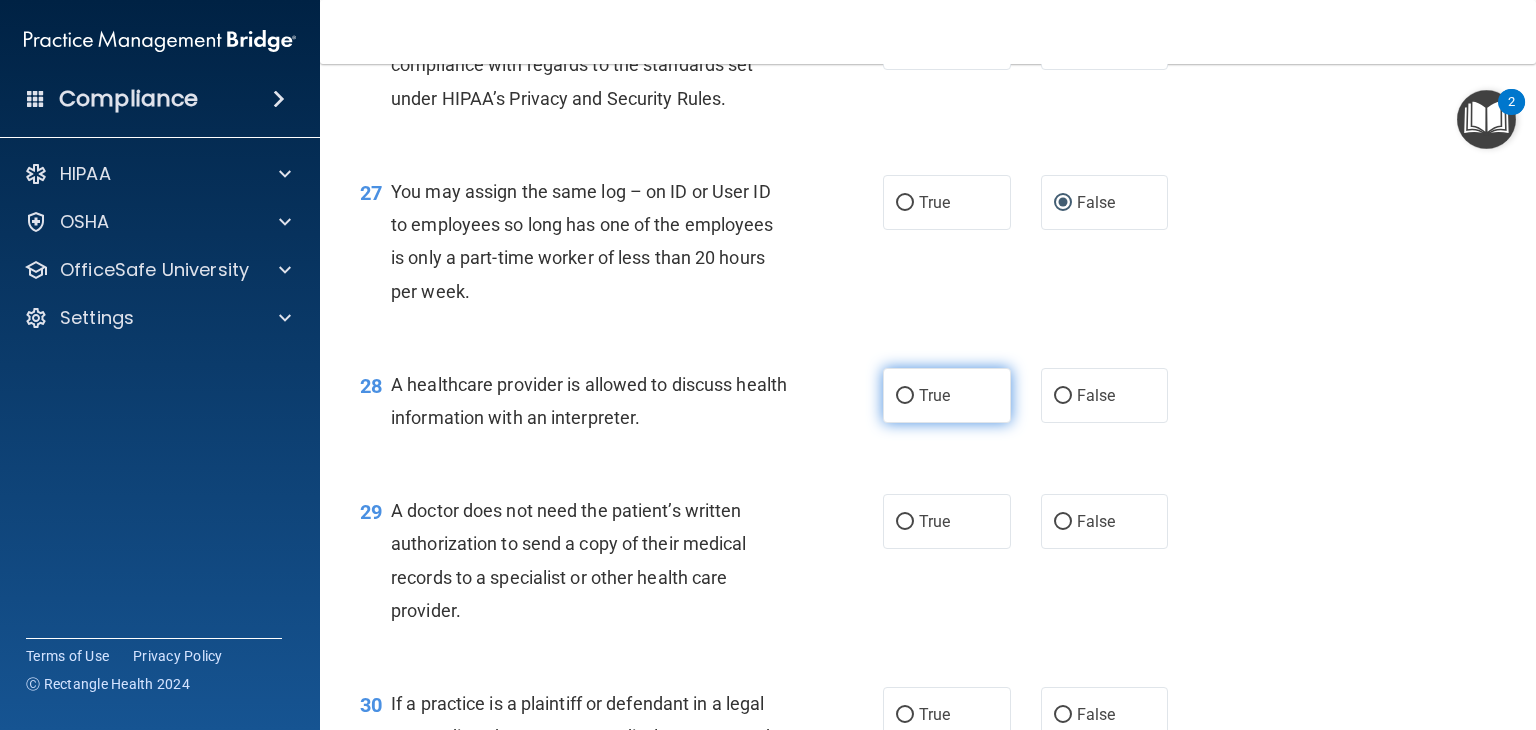 click on "True" at bounding box center (905, 396) 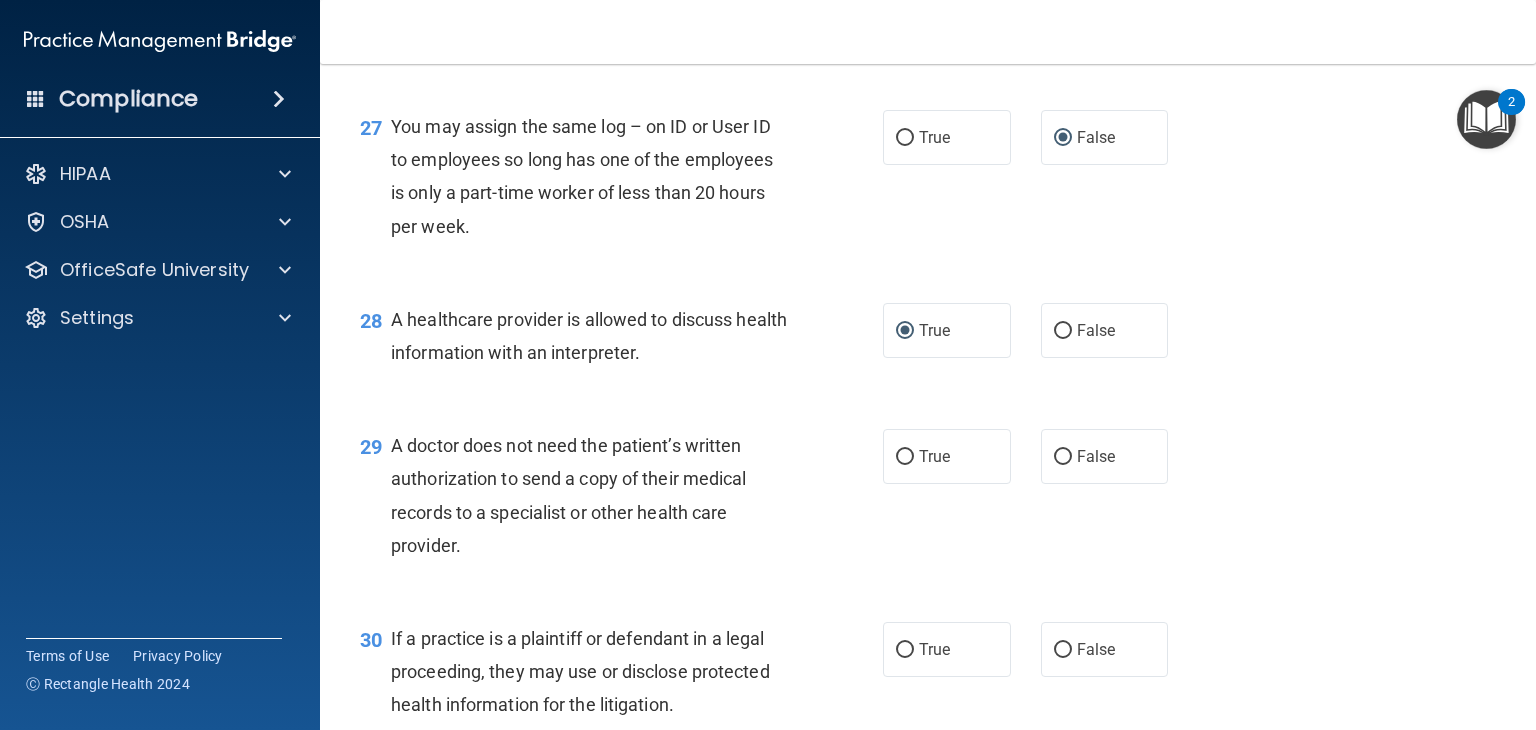scroll, scrollTop: 4600, scrollLeft: 0, axis: vertical 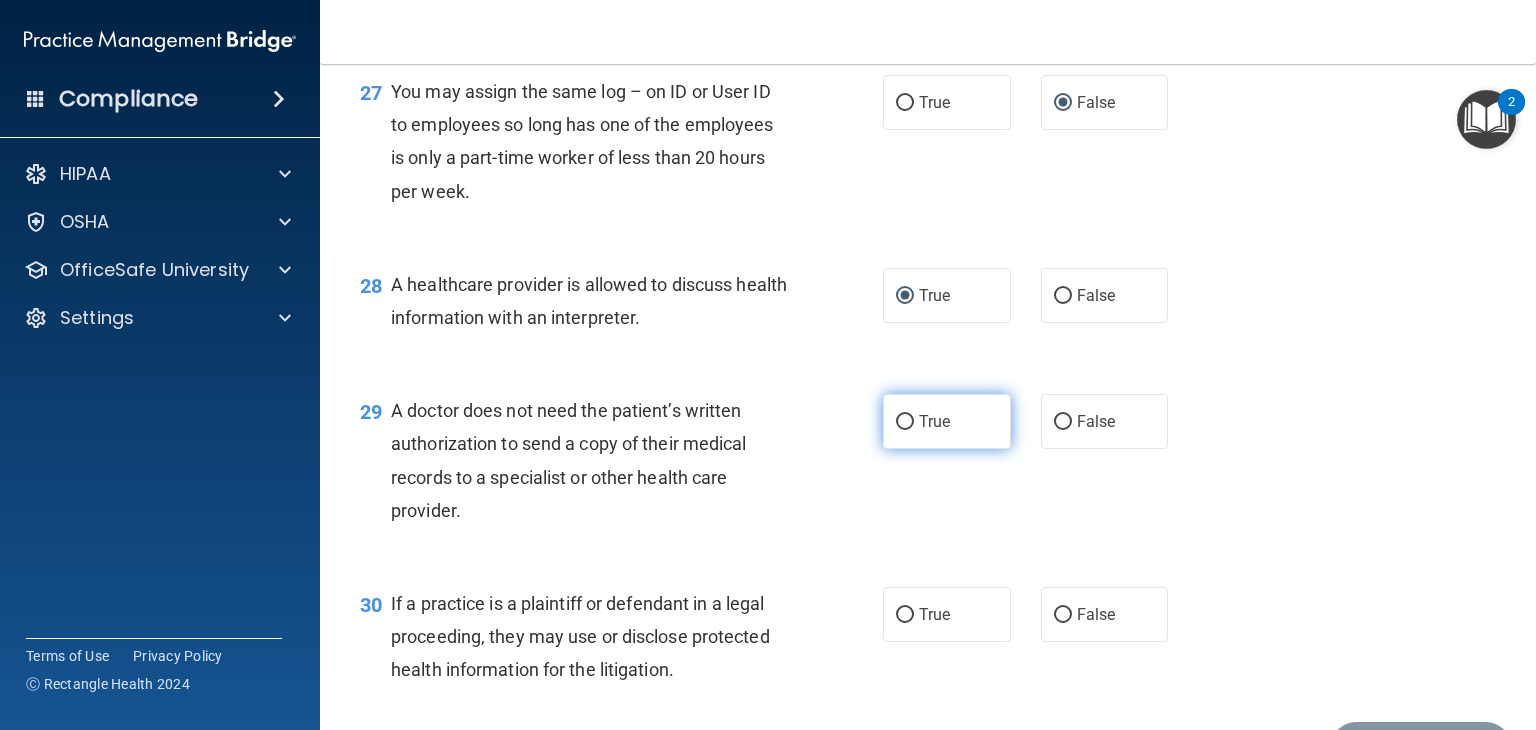 click on "True" at bounding box center (905, 422) 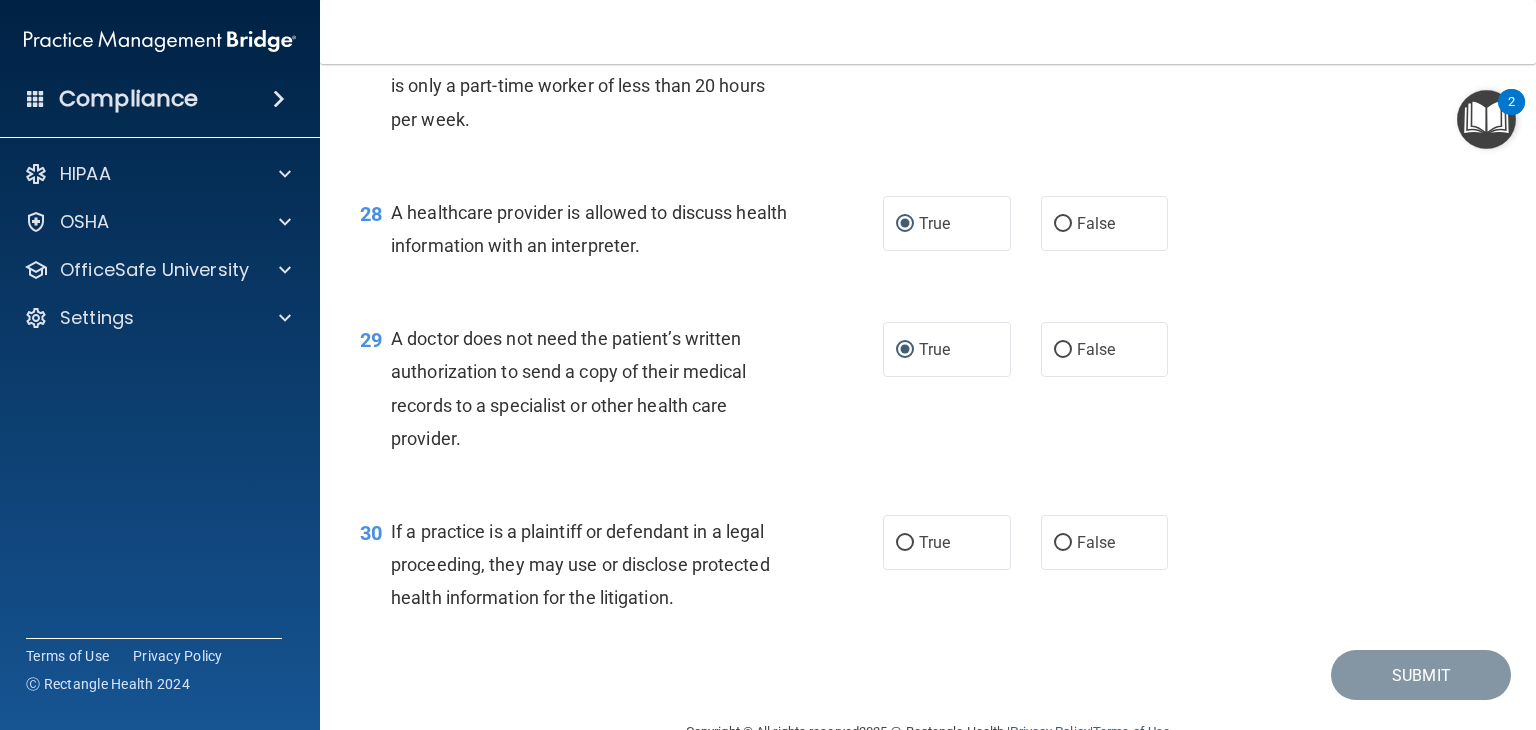 scroll, scrollTop: 4789, scrollLeft: 0, axis: vertical 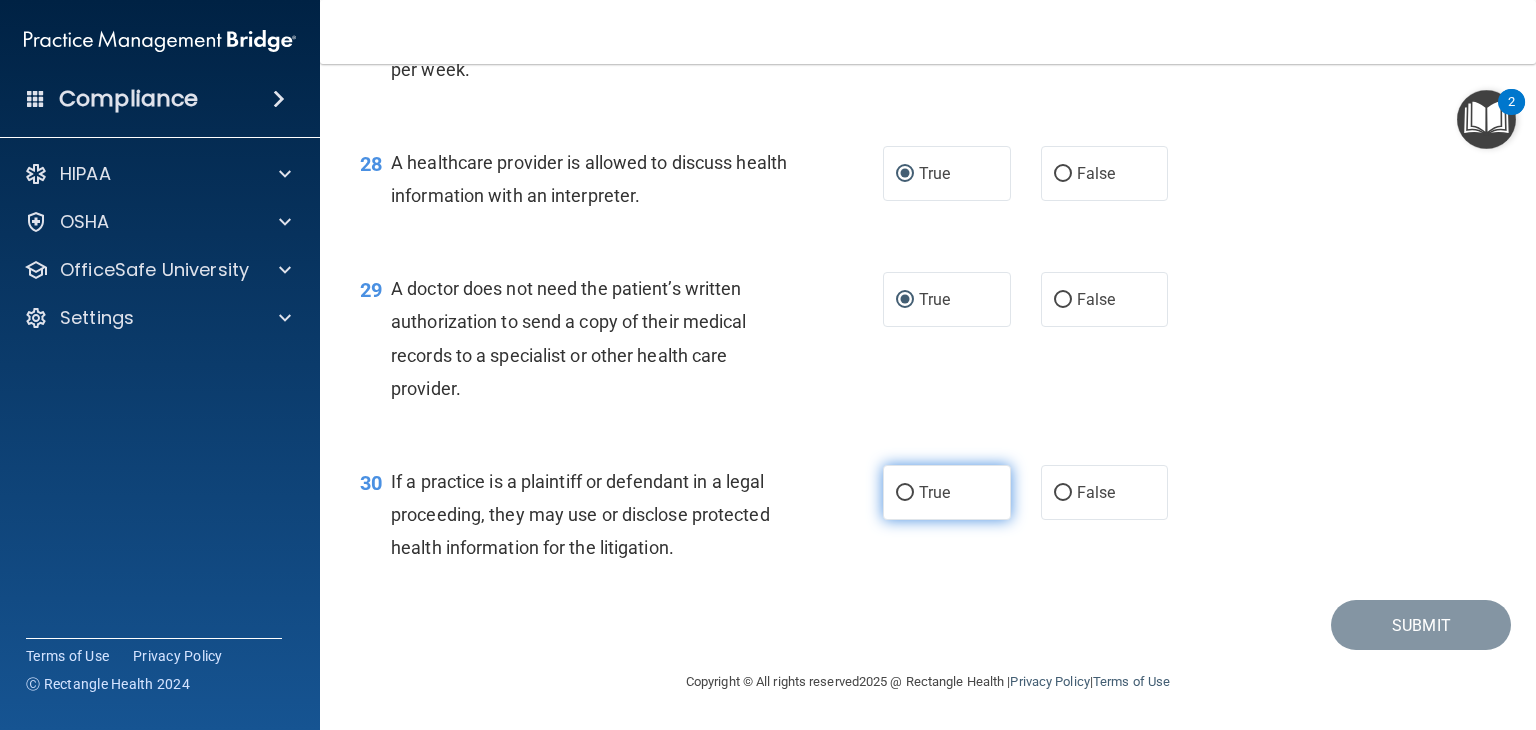 click on "True" at bounding box center (905, 493) 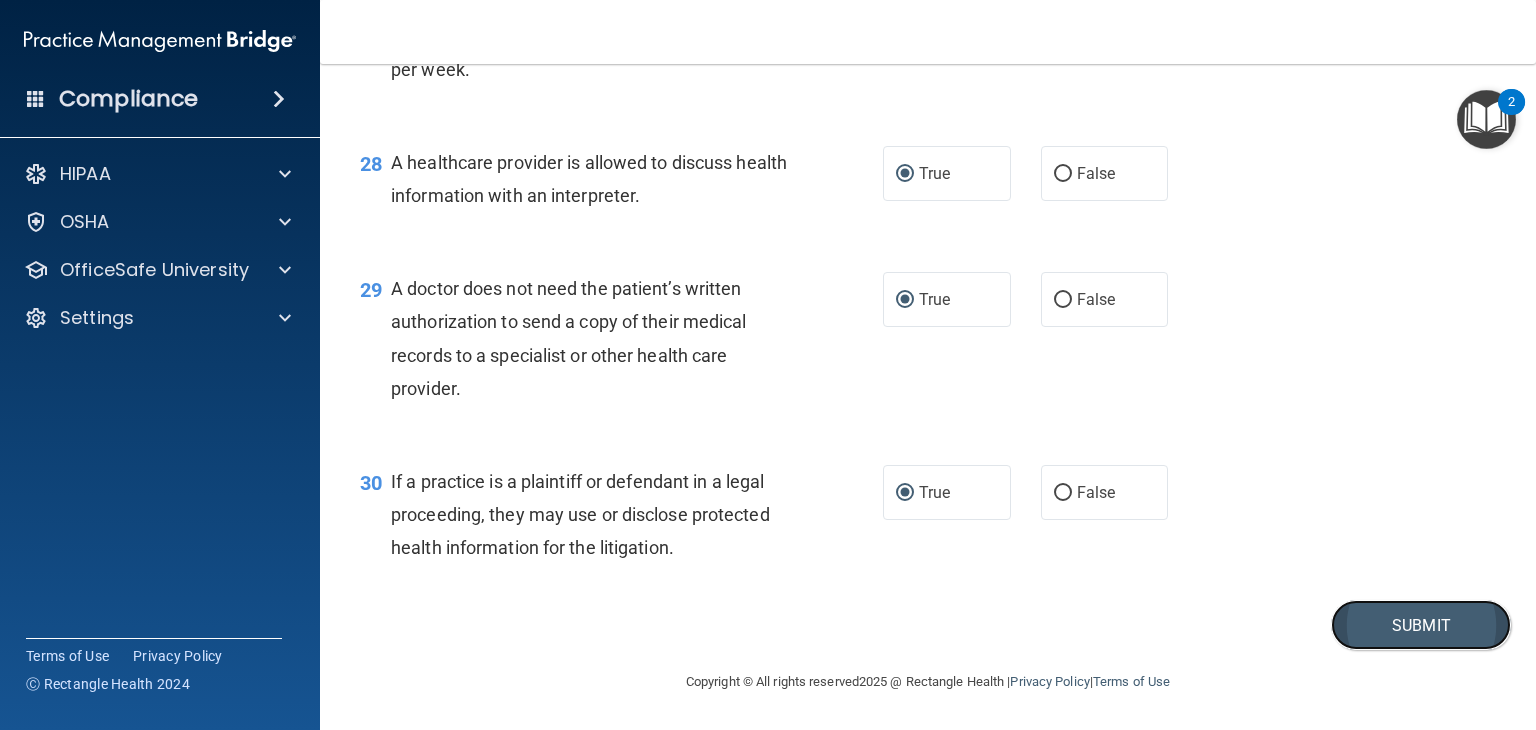click on "Submit" at bounding box center (1421, 625) 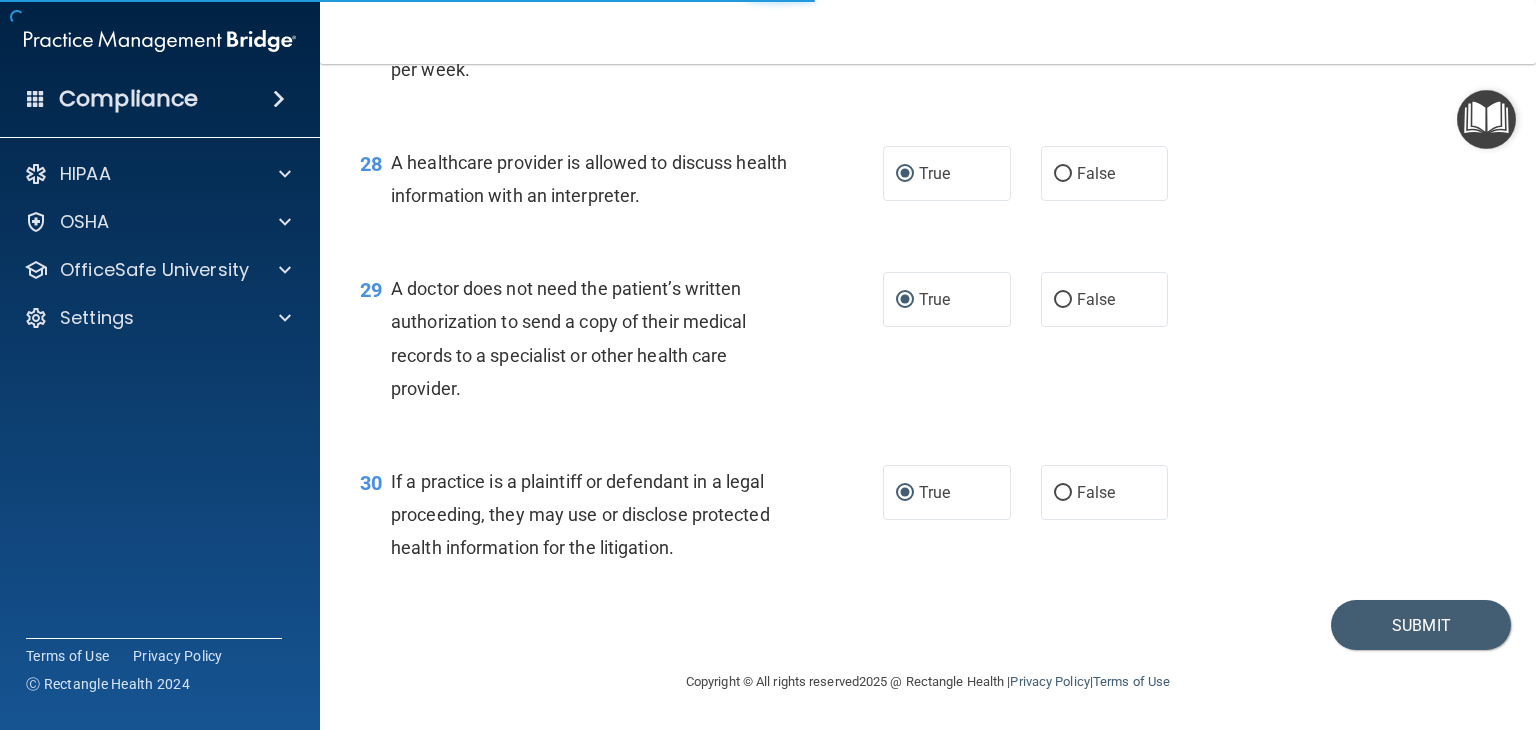 scroll, scrollTop: 0, scrollLeft: 0, axis: both 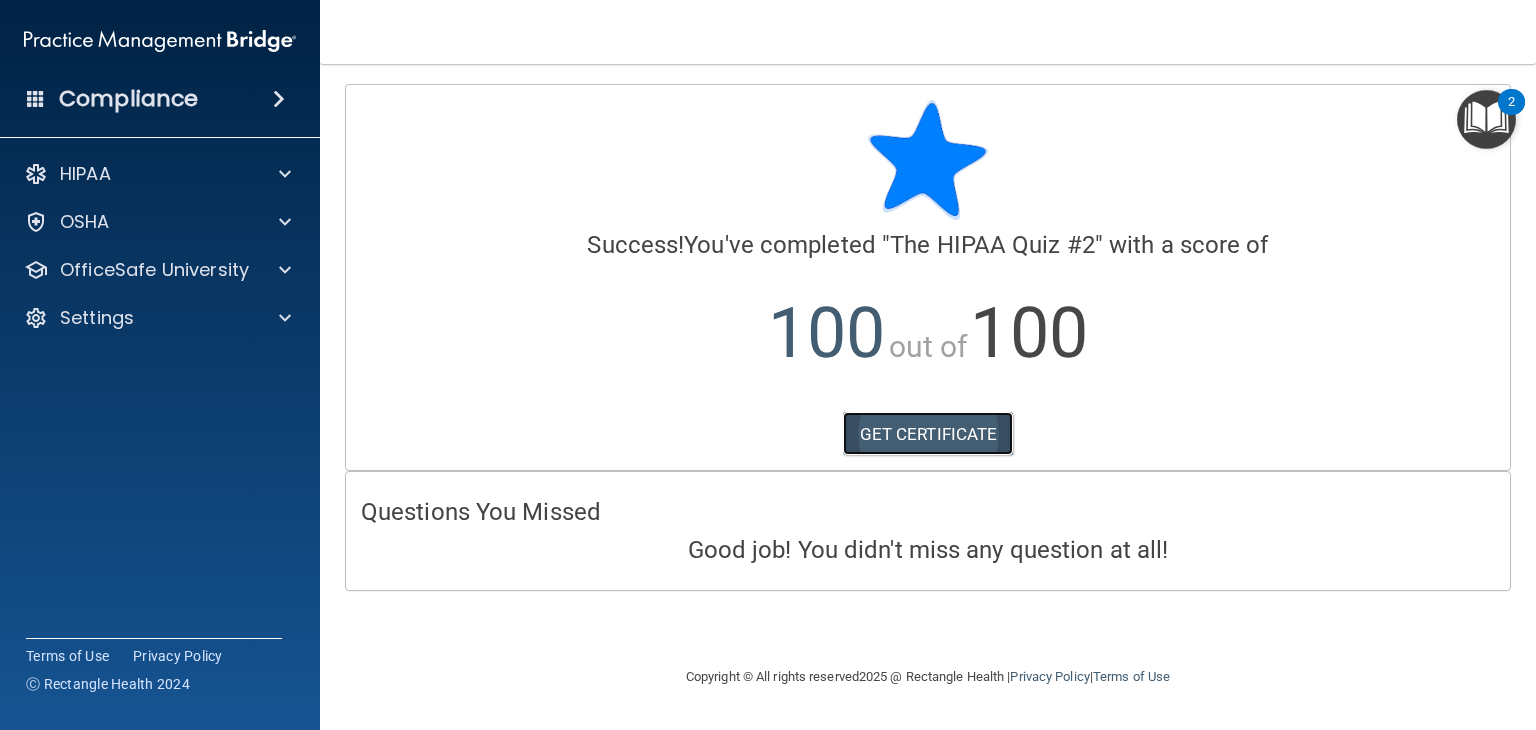 click on "GET CERTIFICATE" at bounding box center [928, 434] 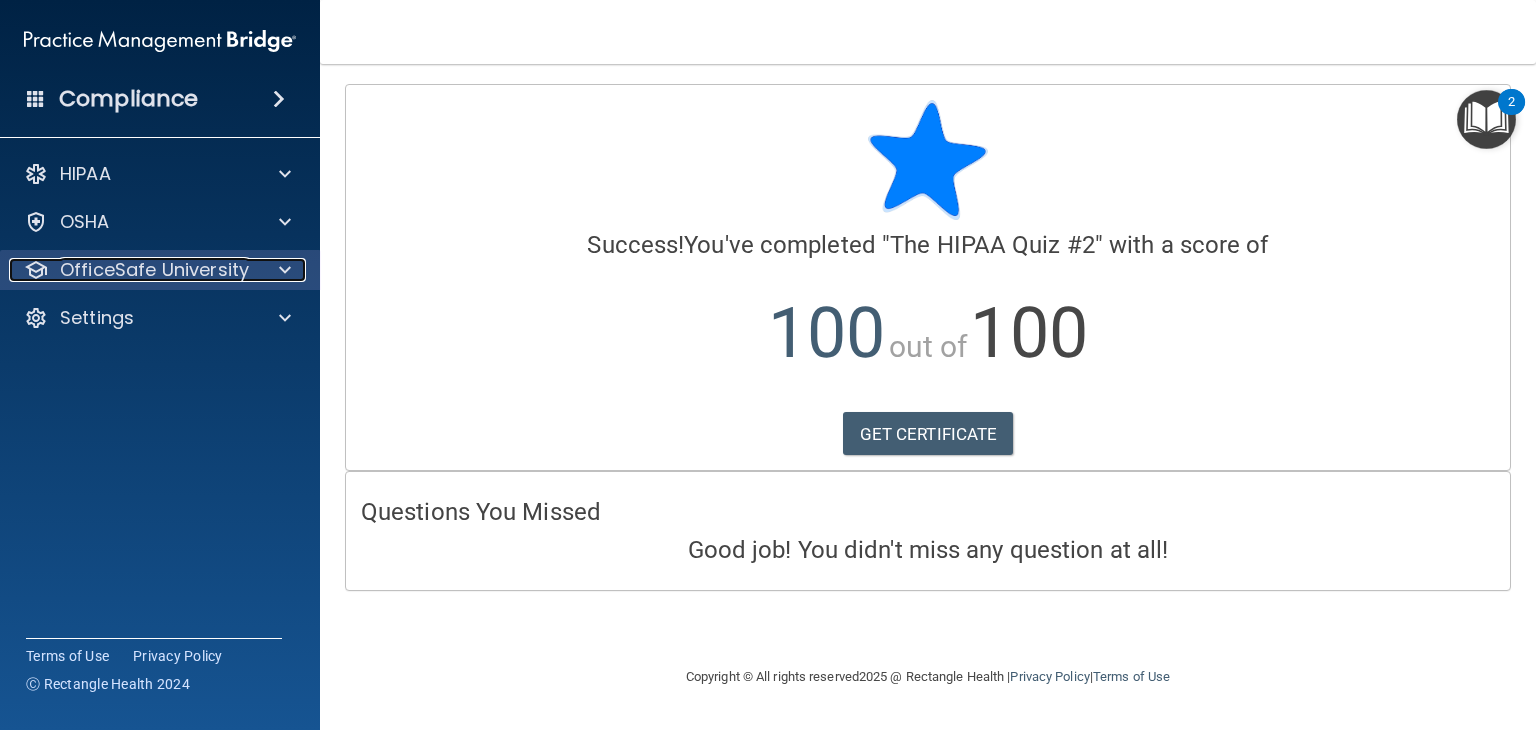 click on "OfficeSafe University" at bounding box center (154, 270) 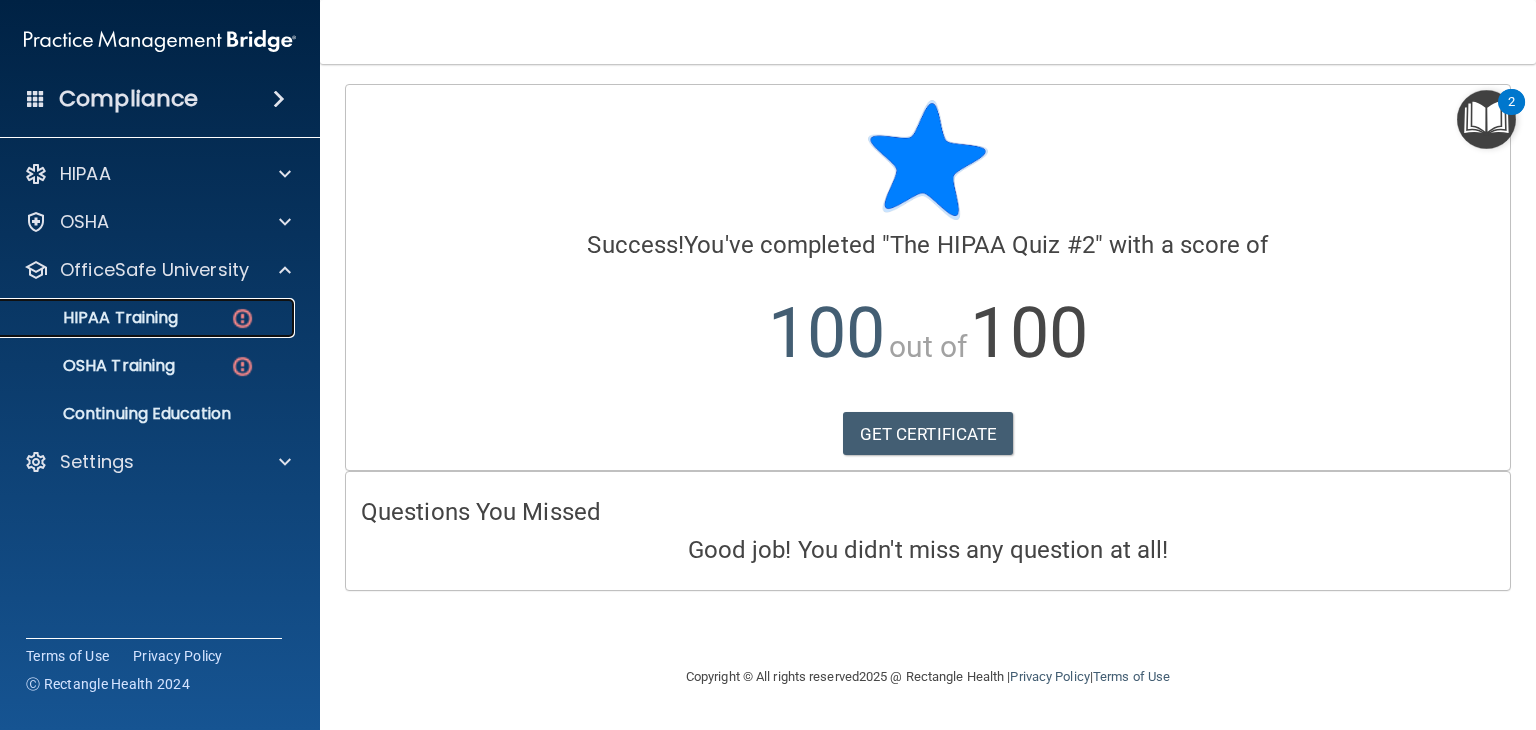 click on "HIPAA Training" at bounding box center (95, 318) 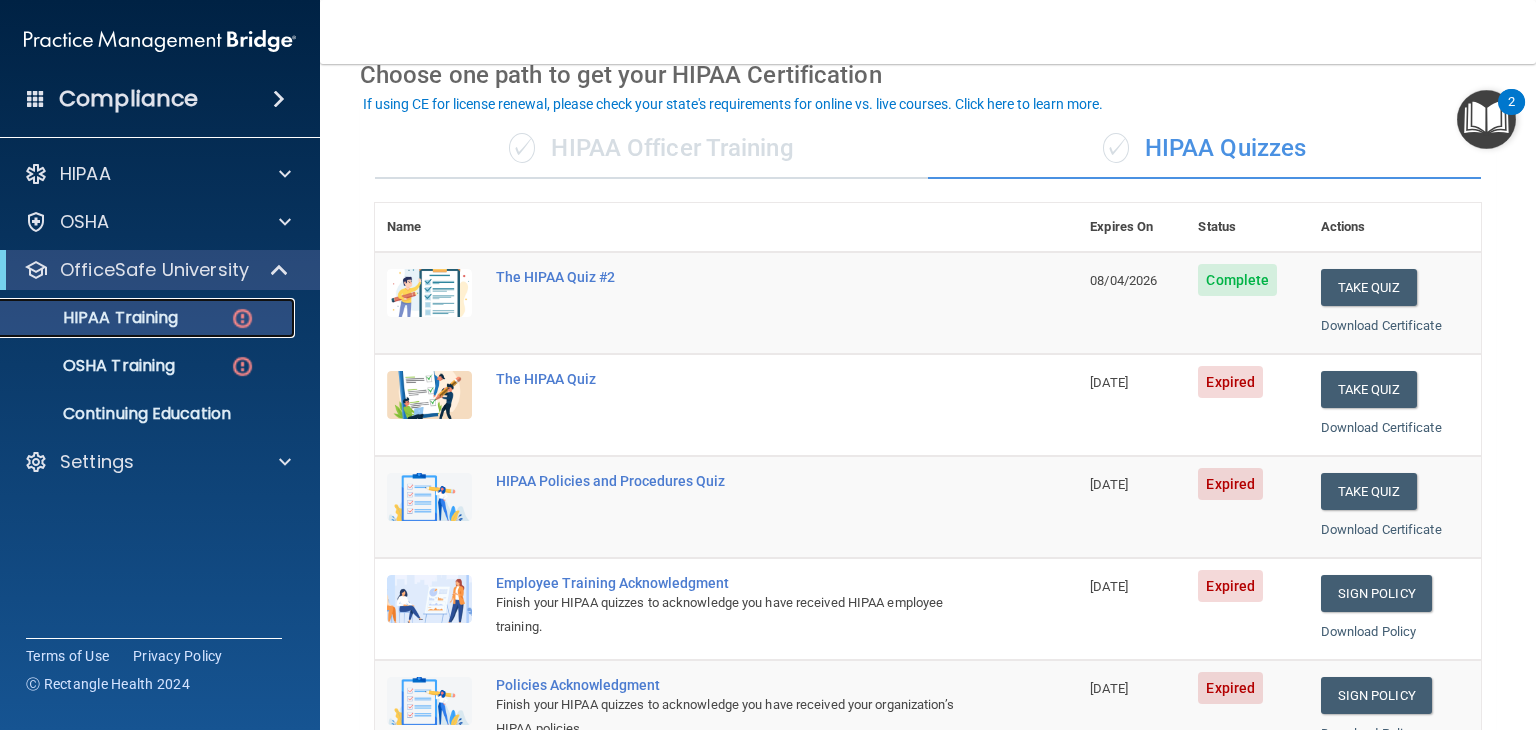 scroll, scrollTop: 200, scrollLeft: 0, axis: vertical 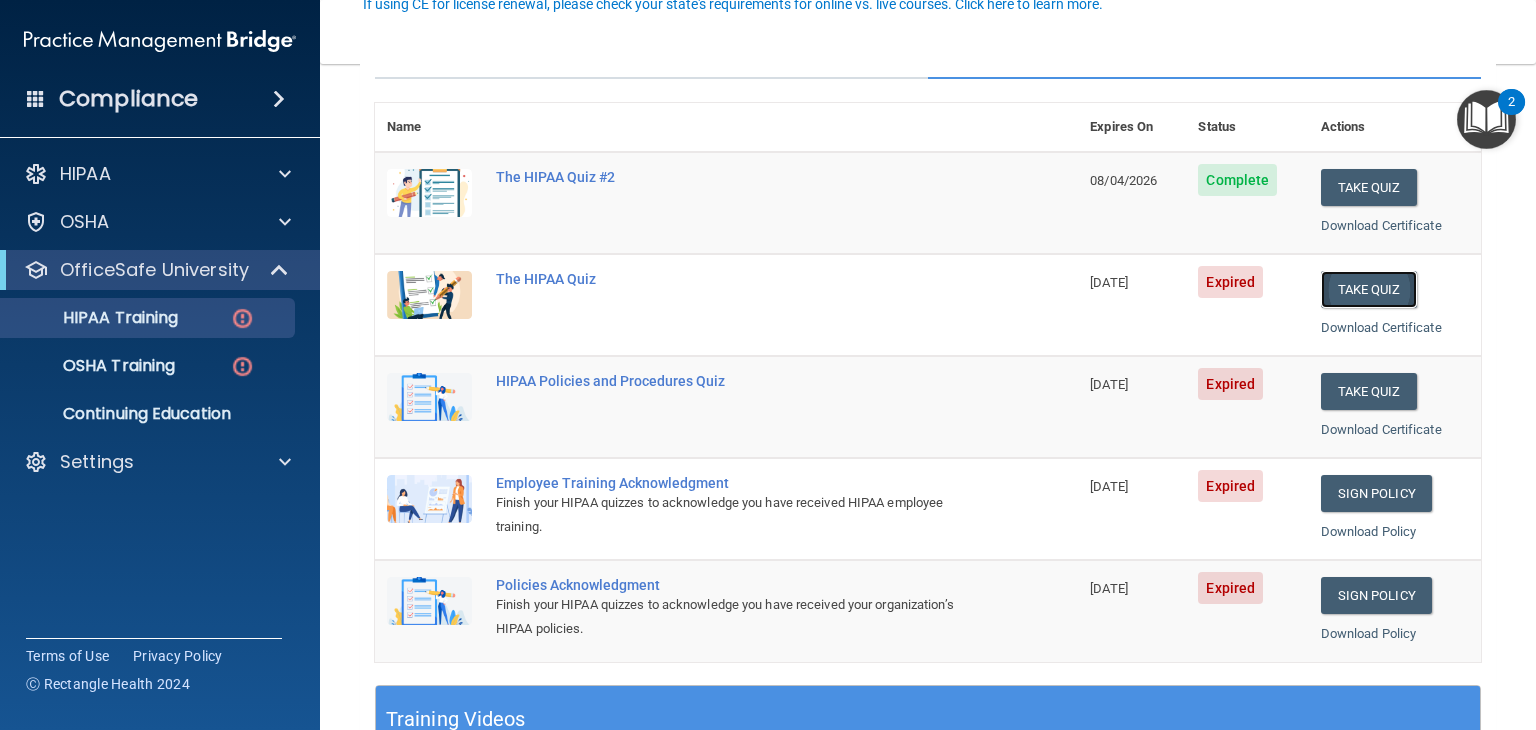 click on "Take Quiz" at bounding box center (1369, 289) 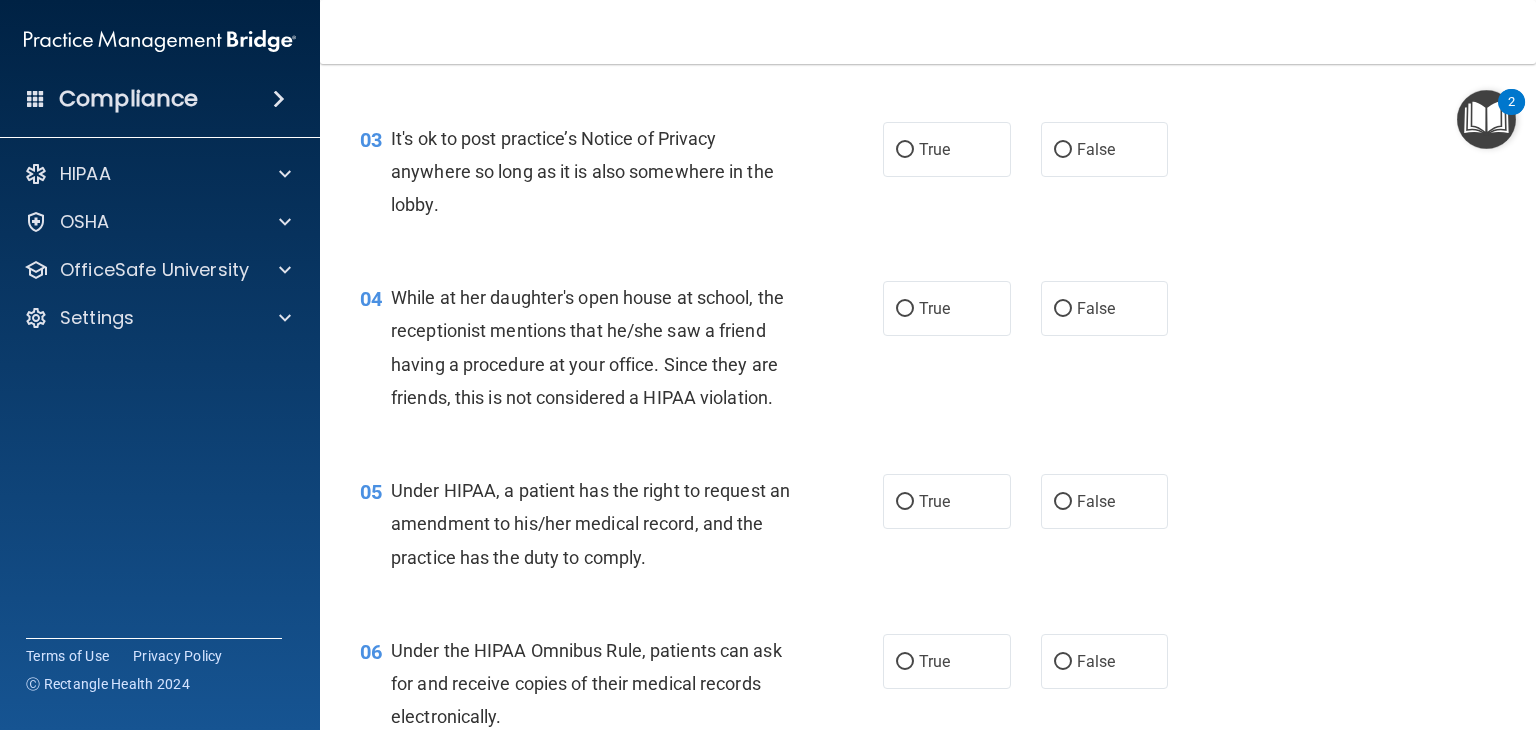 scroll, scrollTop: 0, scrollLeft: 0, axis: both 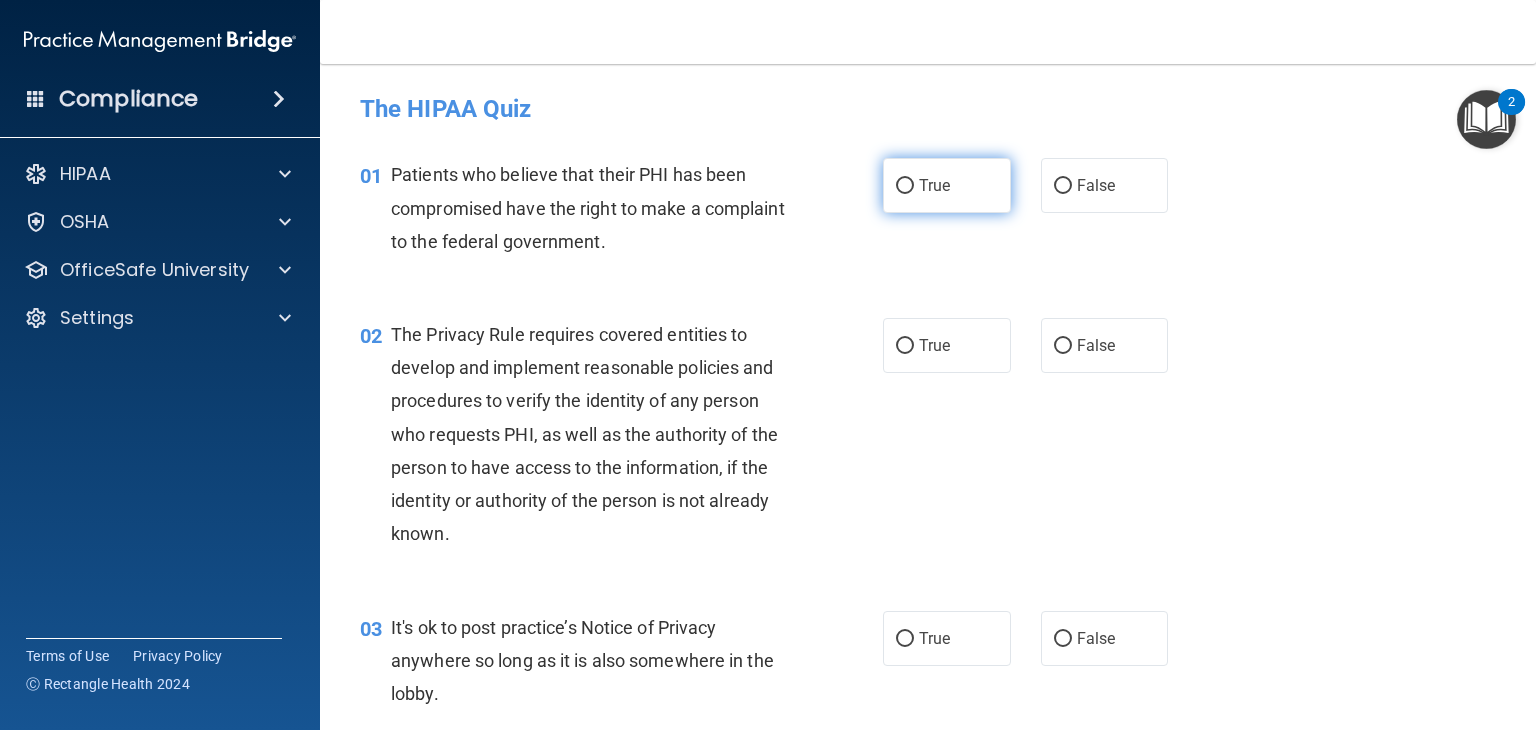 click on "True" at bounding box center [947, 185] 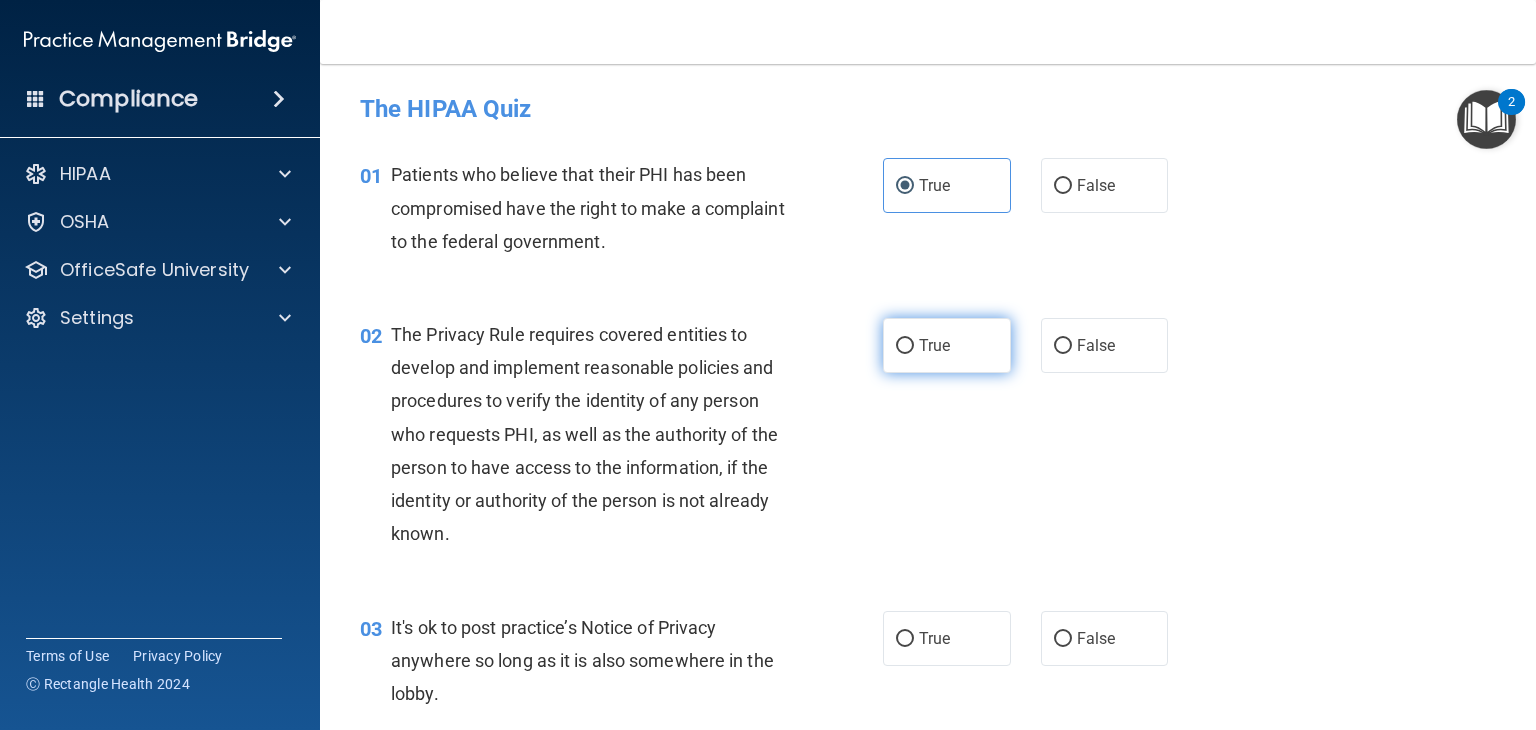 click on "True" at bounding box center [905, 346] 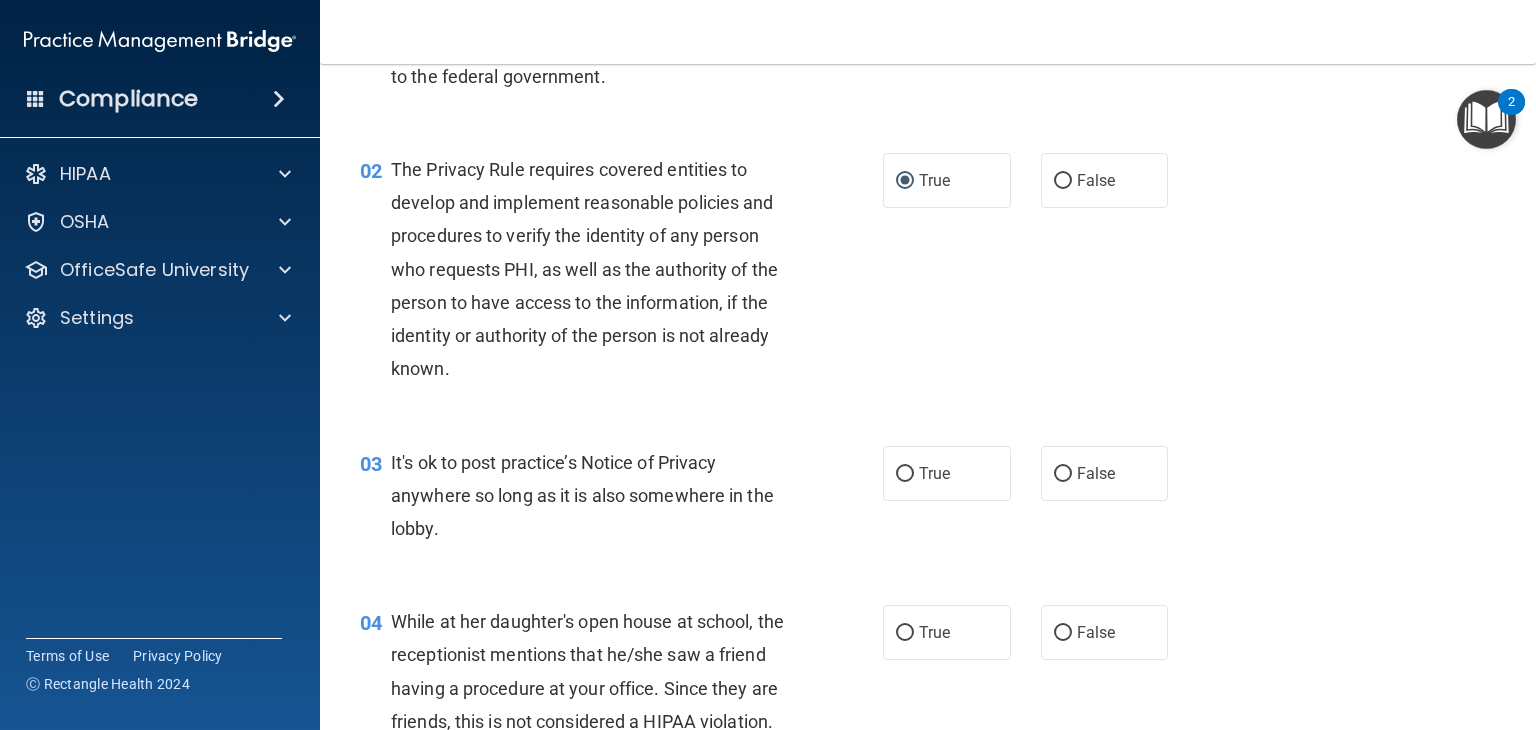 scroll, scrollTop: 200, scrollLeft: 0, axis: vertical 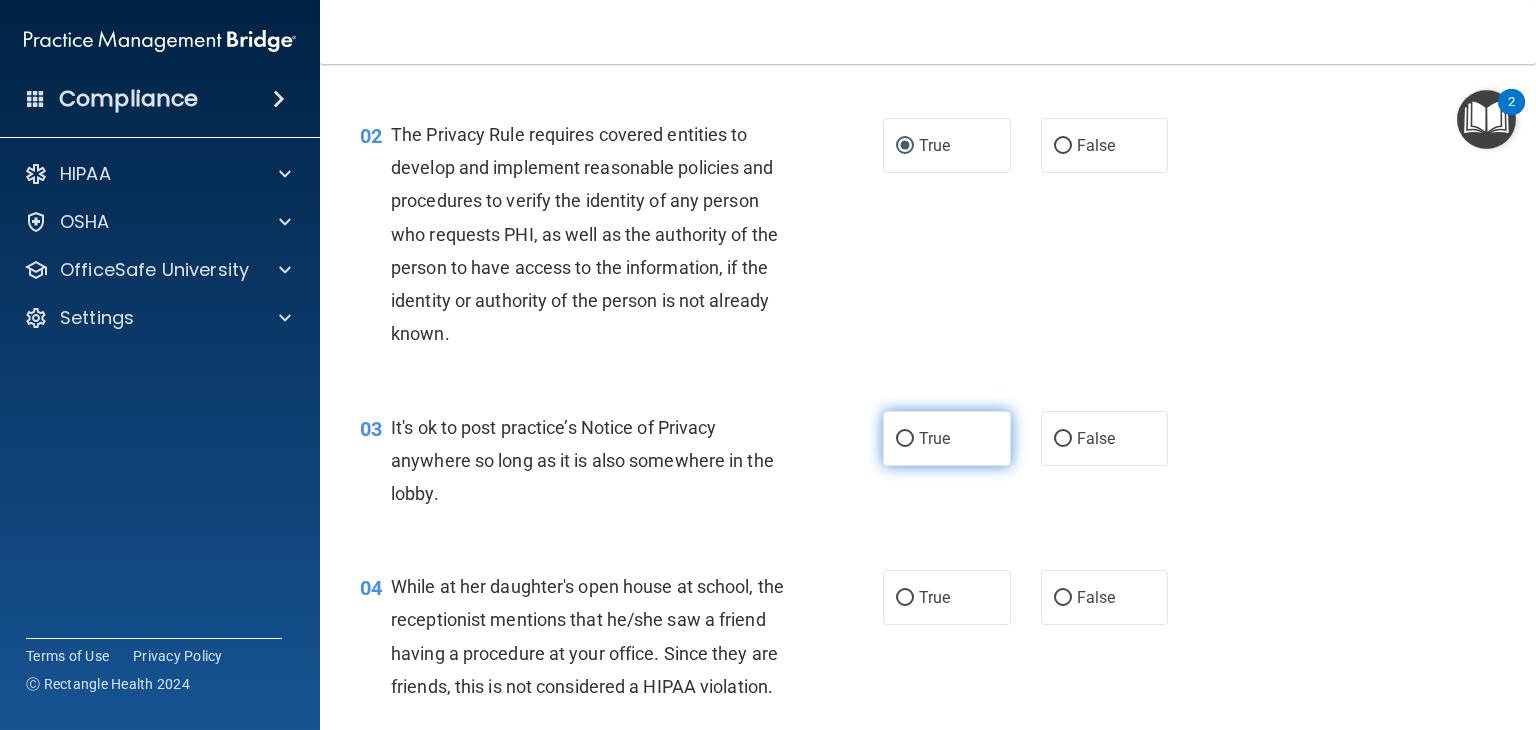 click on "True" at bounding box center (905, 439) 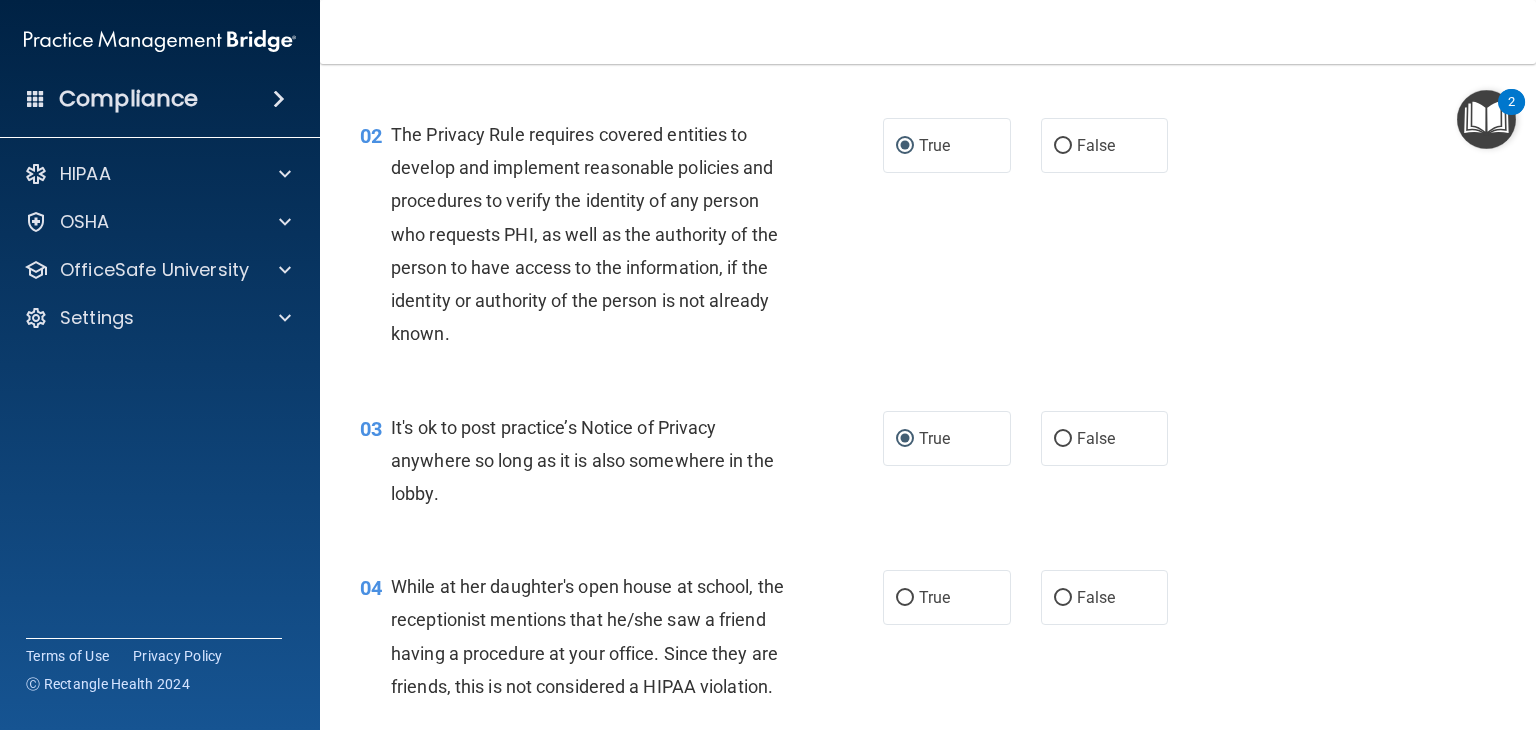 scroll, scrollTop: 300, scrollLeft: 0, axis: vertical 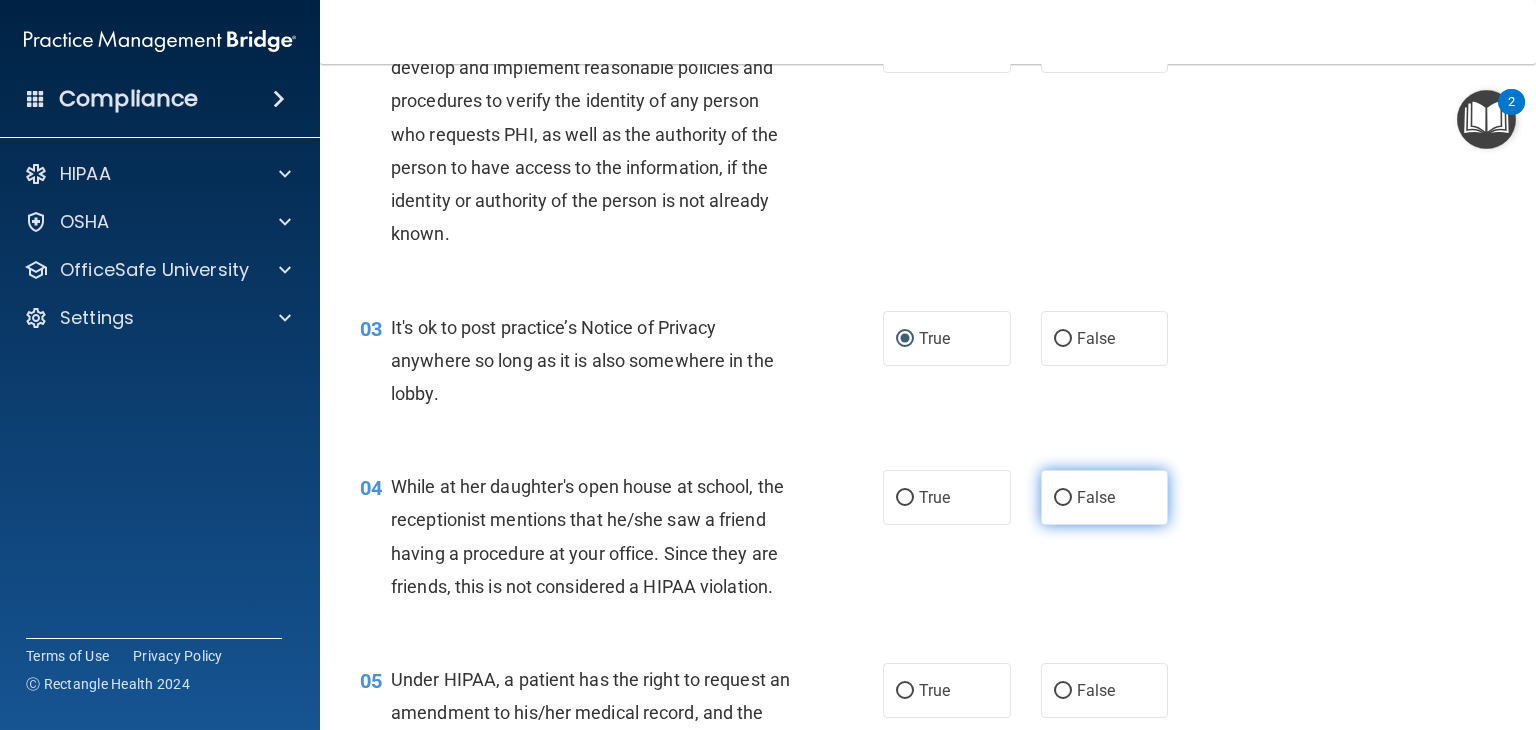 click on "False" at bounding box center (1063, 498) 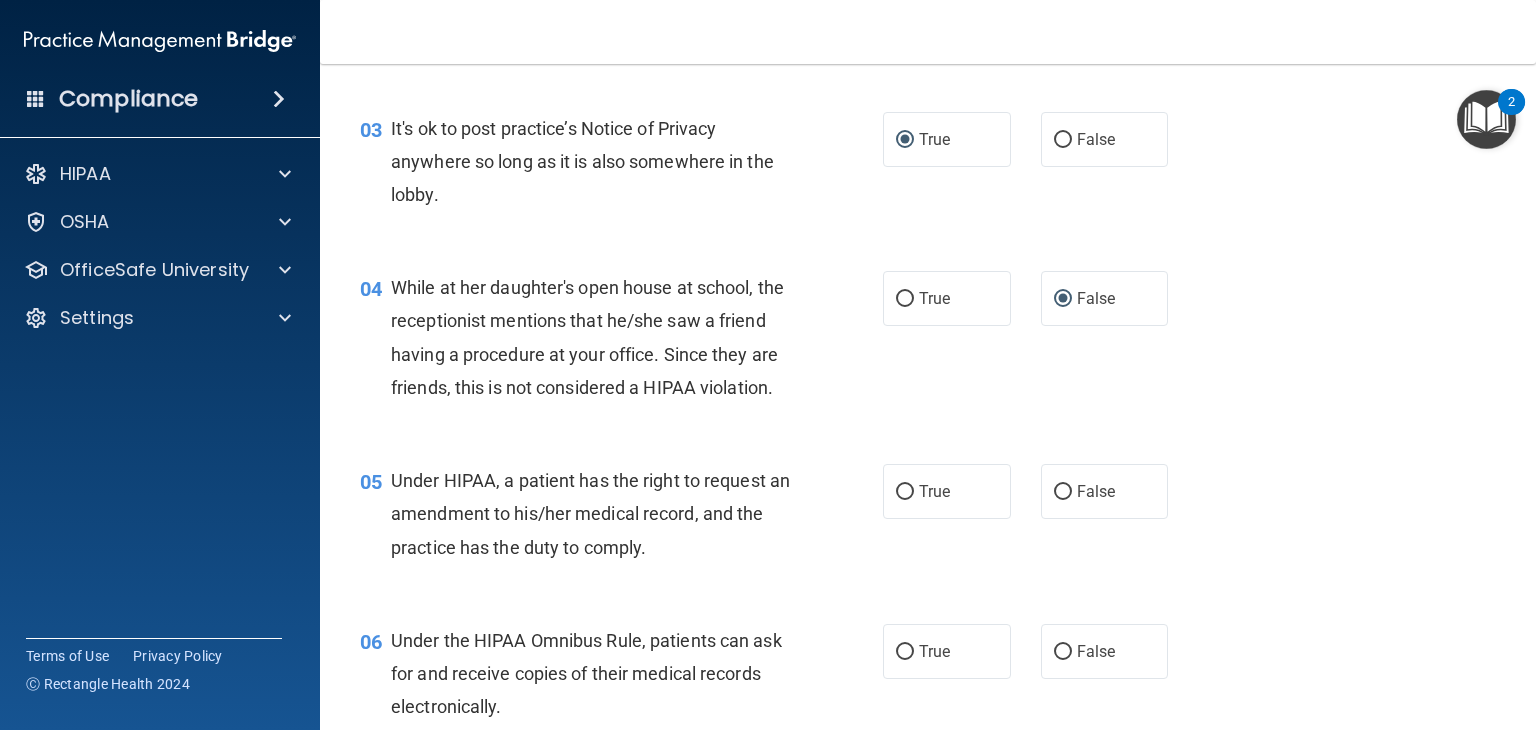 scroll, scrollTop: 500, scrollLeft: 0, axis: vertical 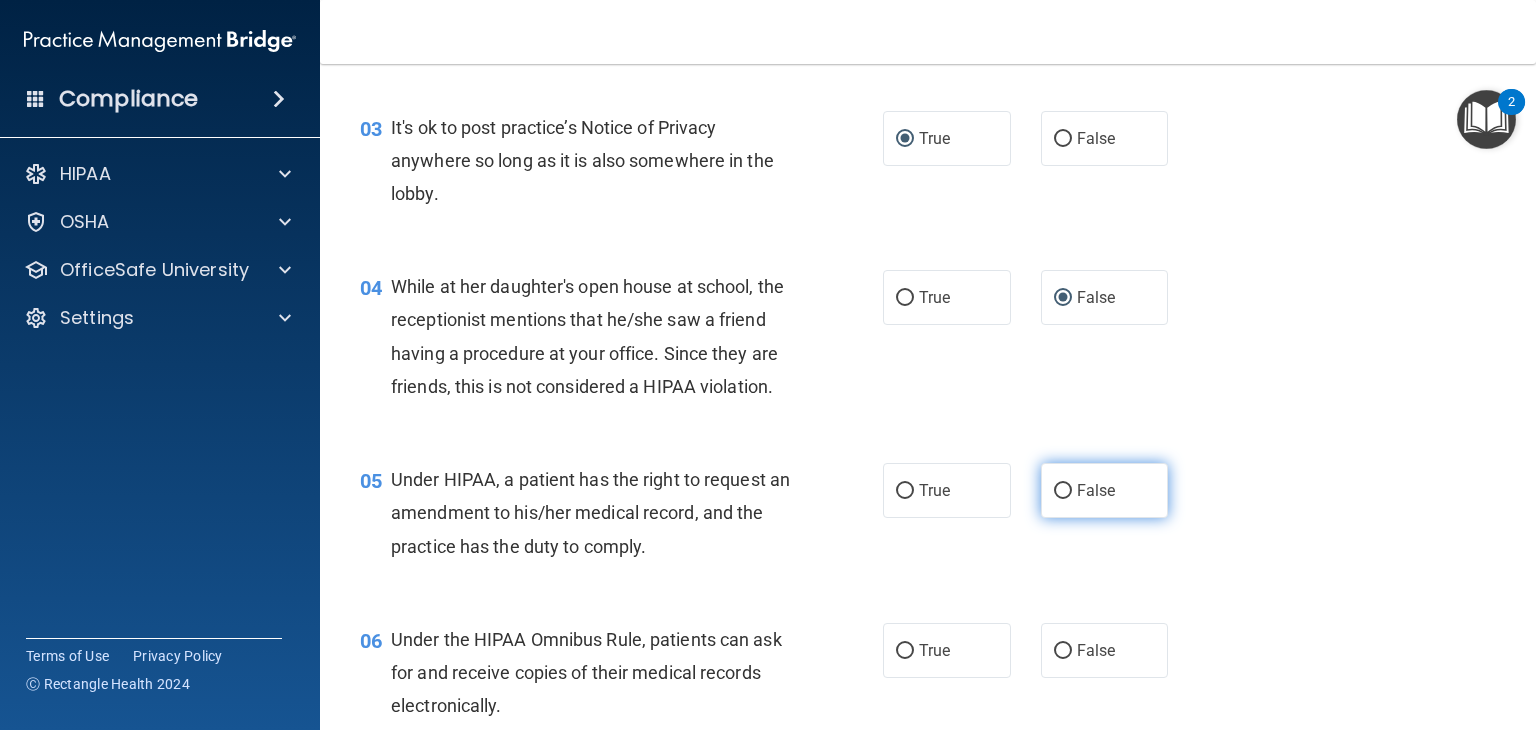 click on "False" at bounding box center [1063, 491] 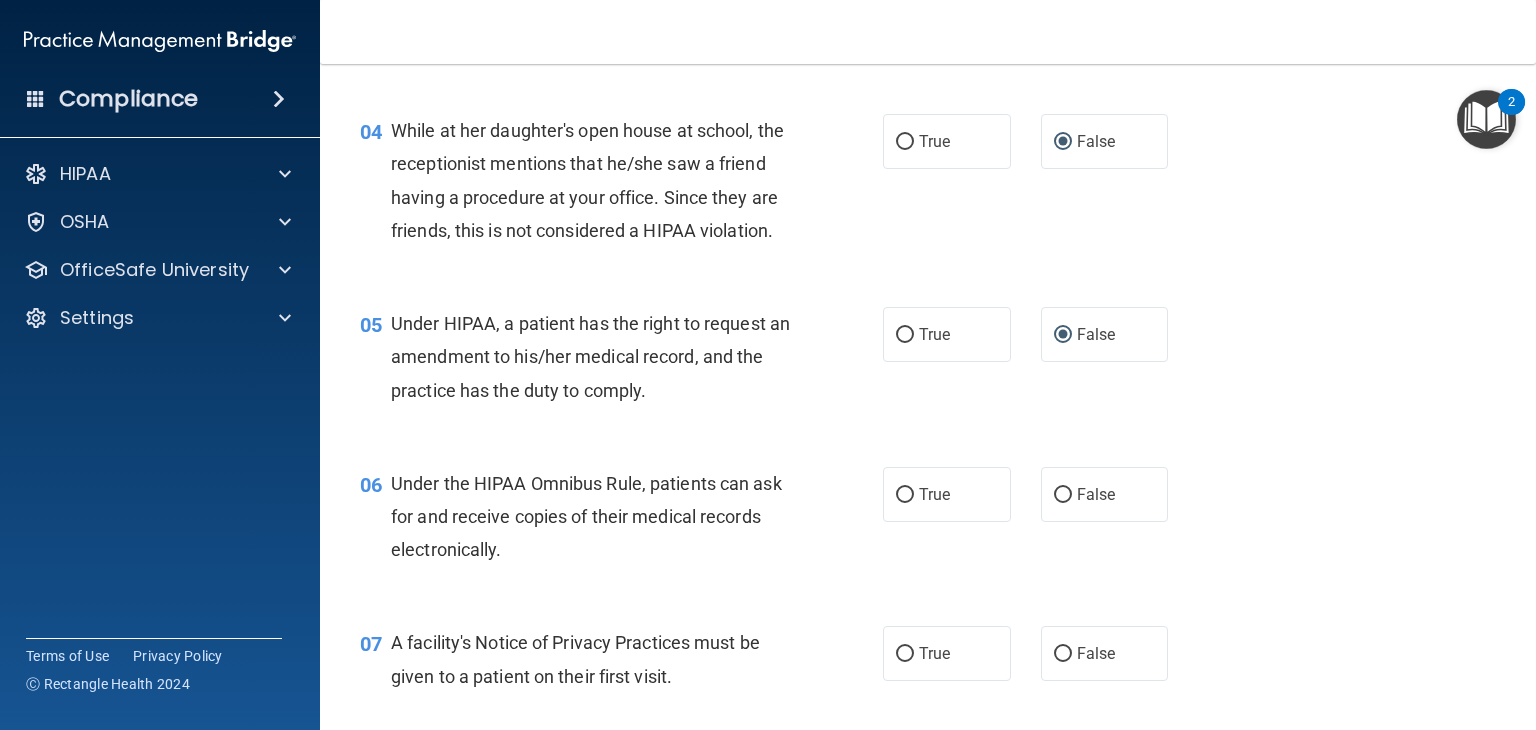 scroll, scrollTop: 700, scrollLeft: 0, axis: vertical 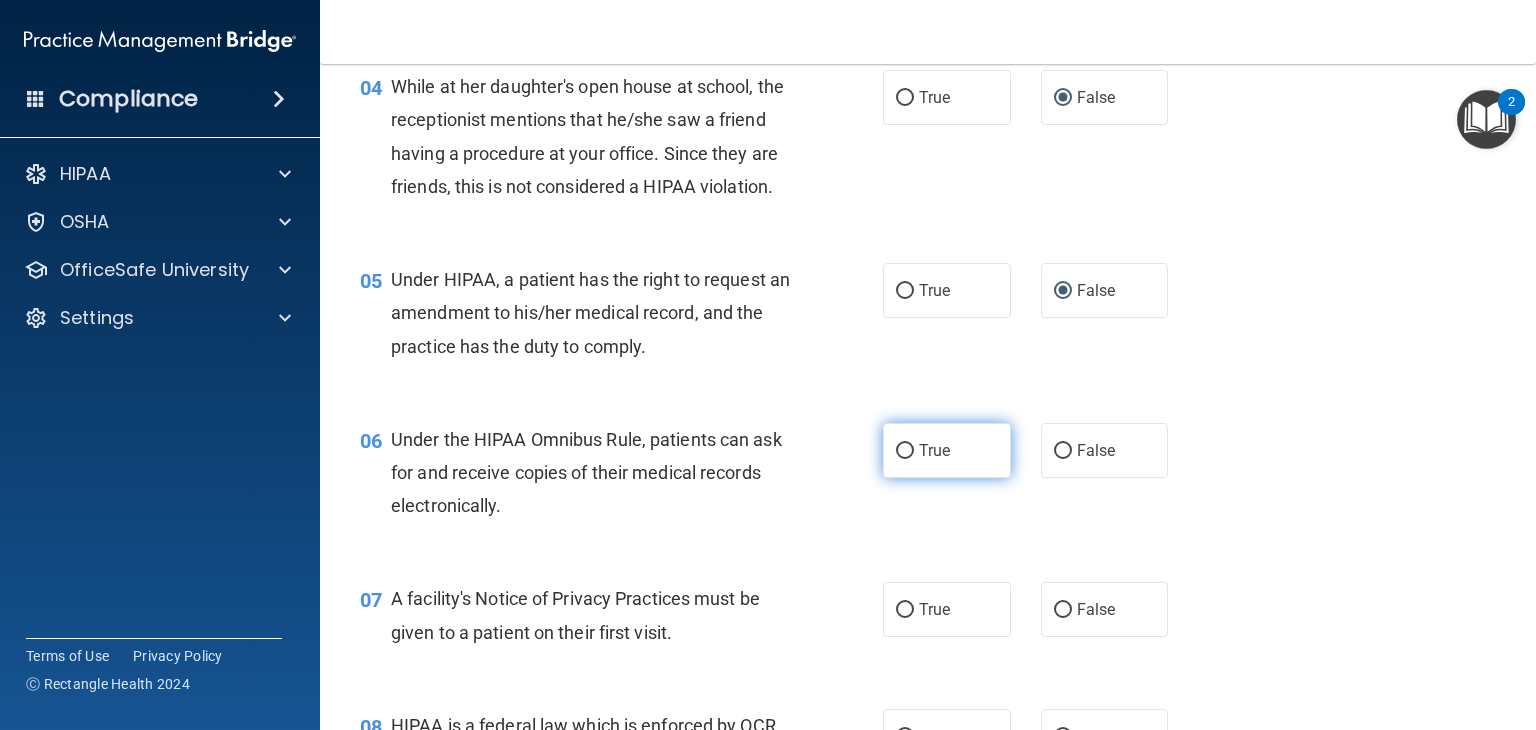 click on "True" at bounding box center (905, 451) 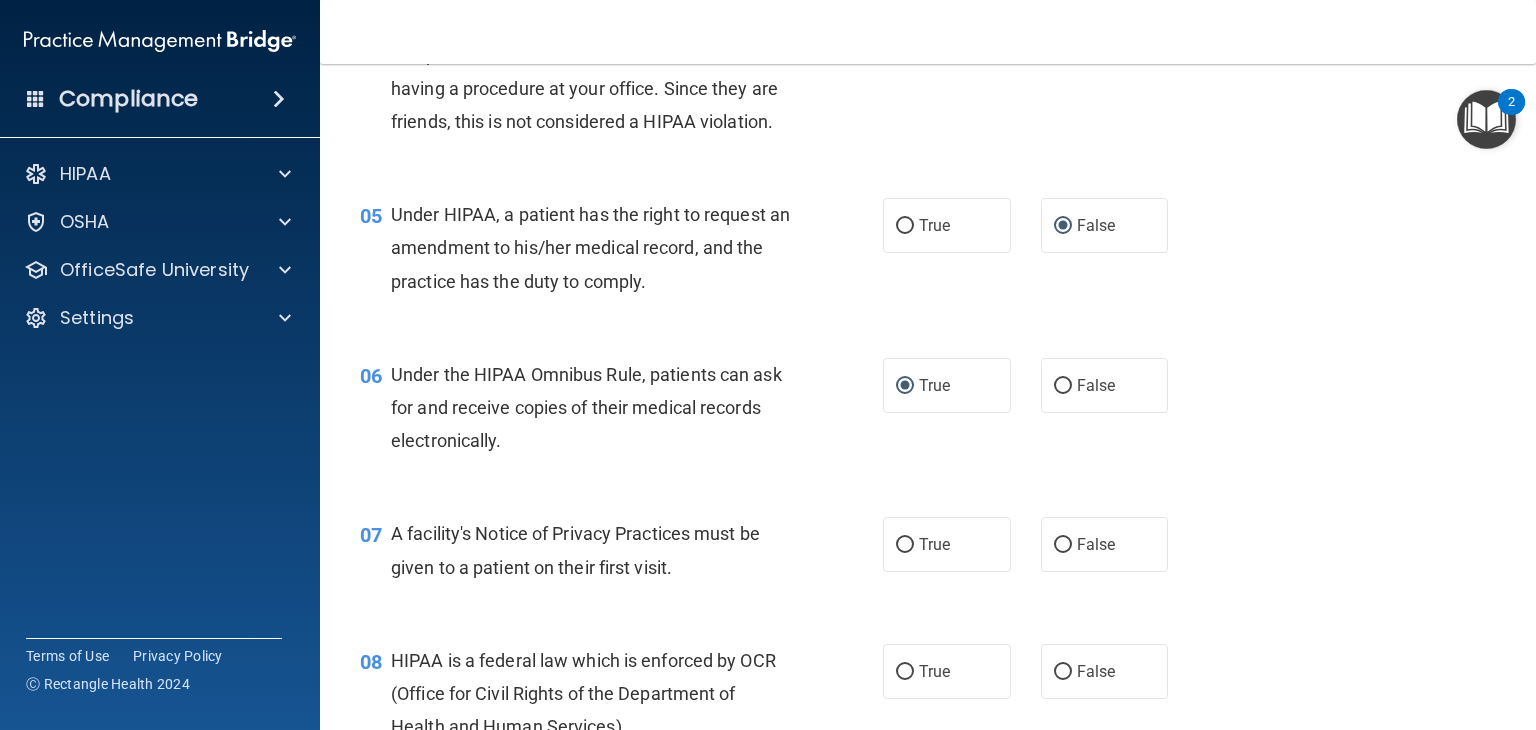 scroll, scrollTop: 800, scrollLeft: 0, axis: vertical 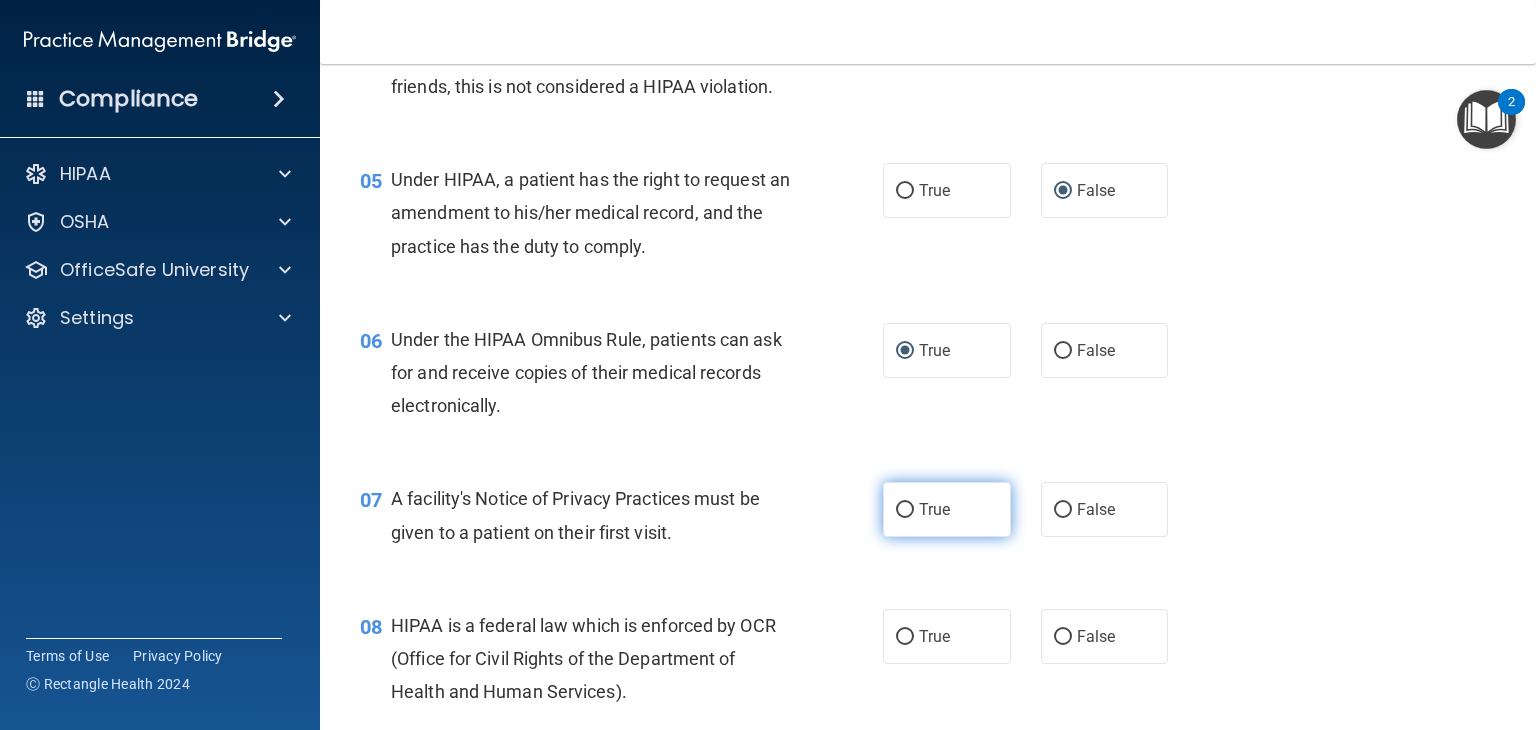 click on "True" at bounding box center (905, 510) 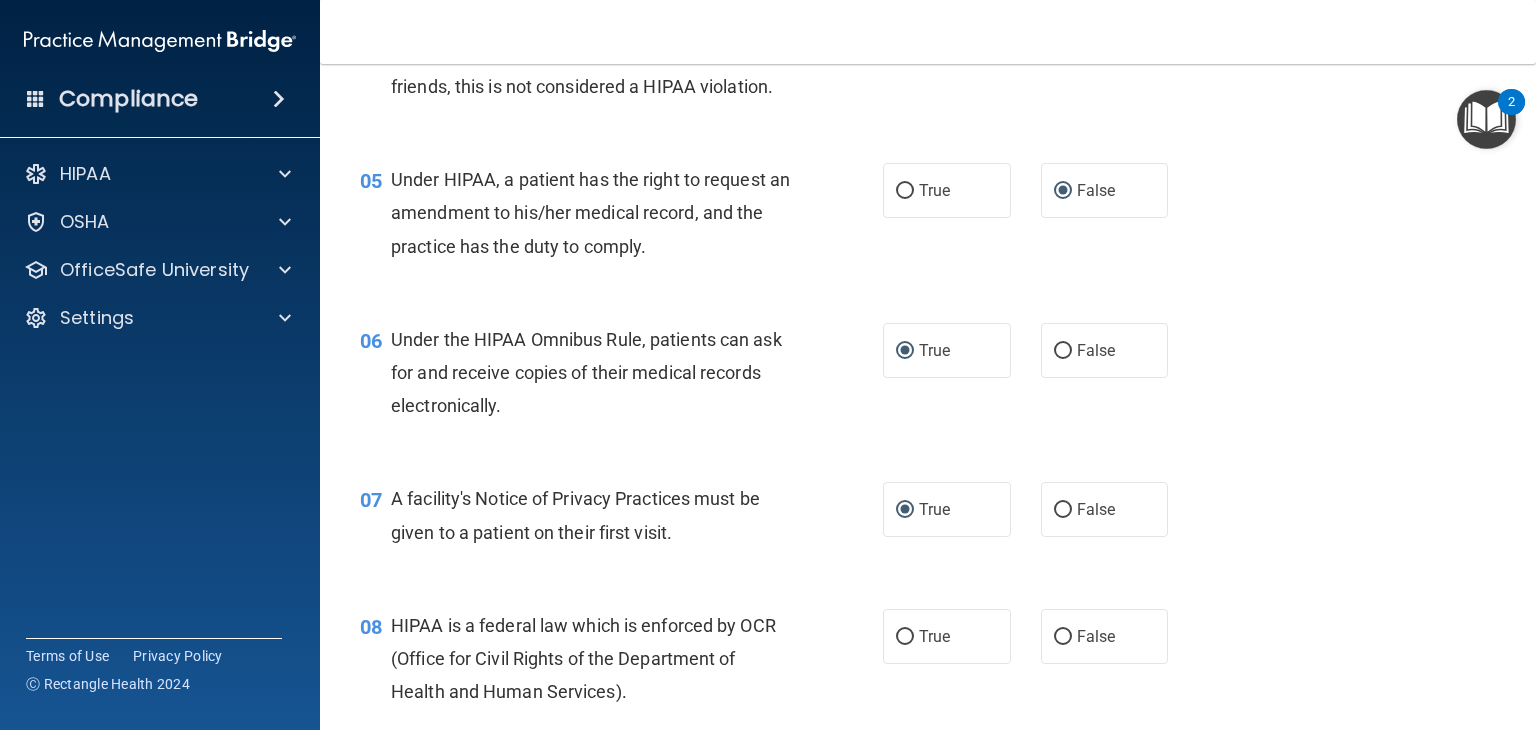 scroll, scrollTop: 900, scrollLeft: 0, axis: vertical 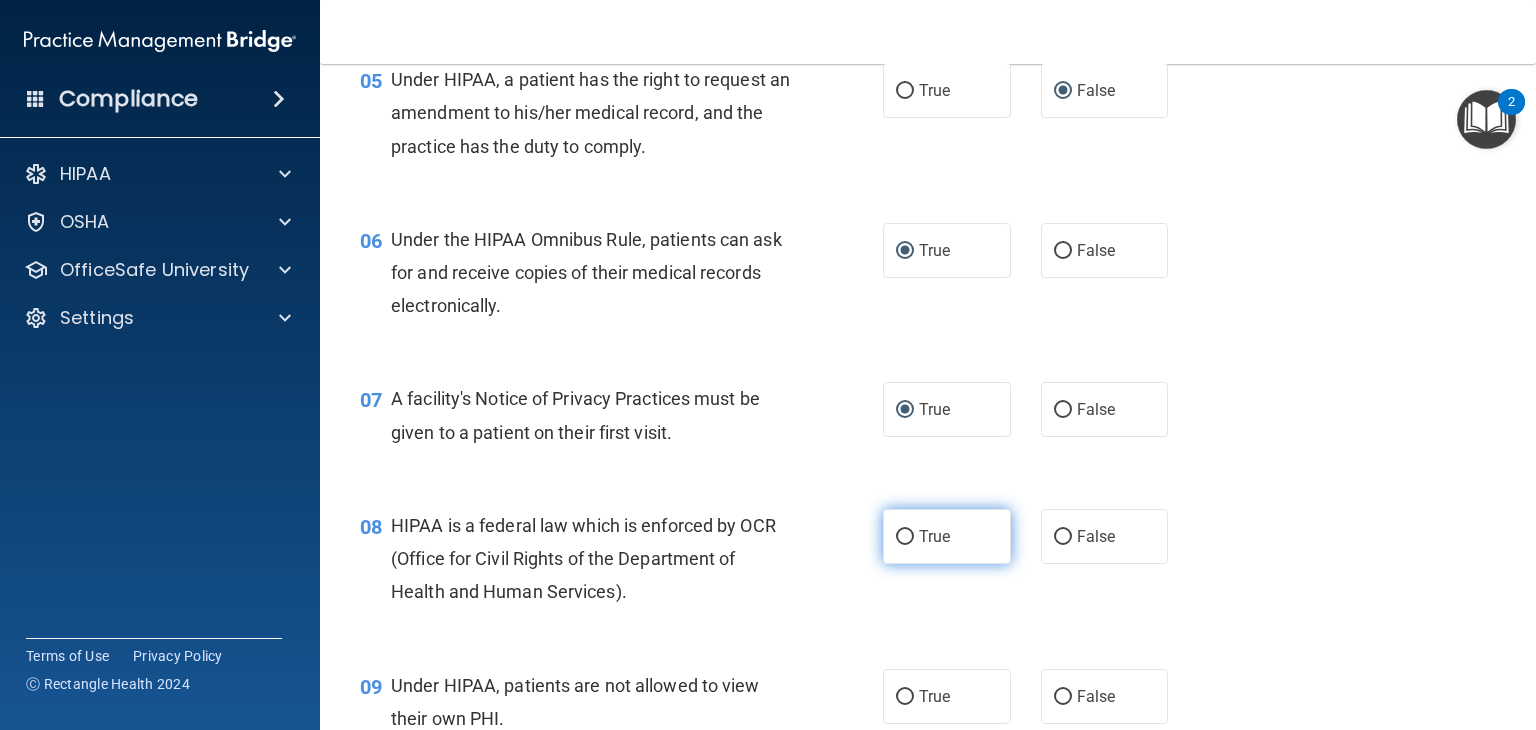 click on "True" at bounding box center [905, 537] 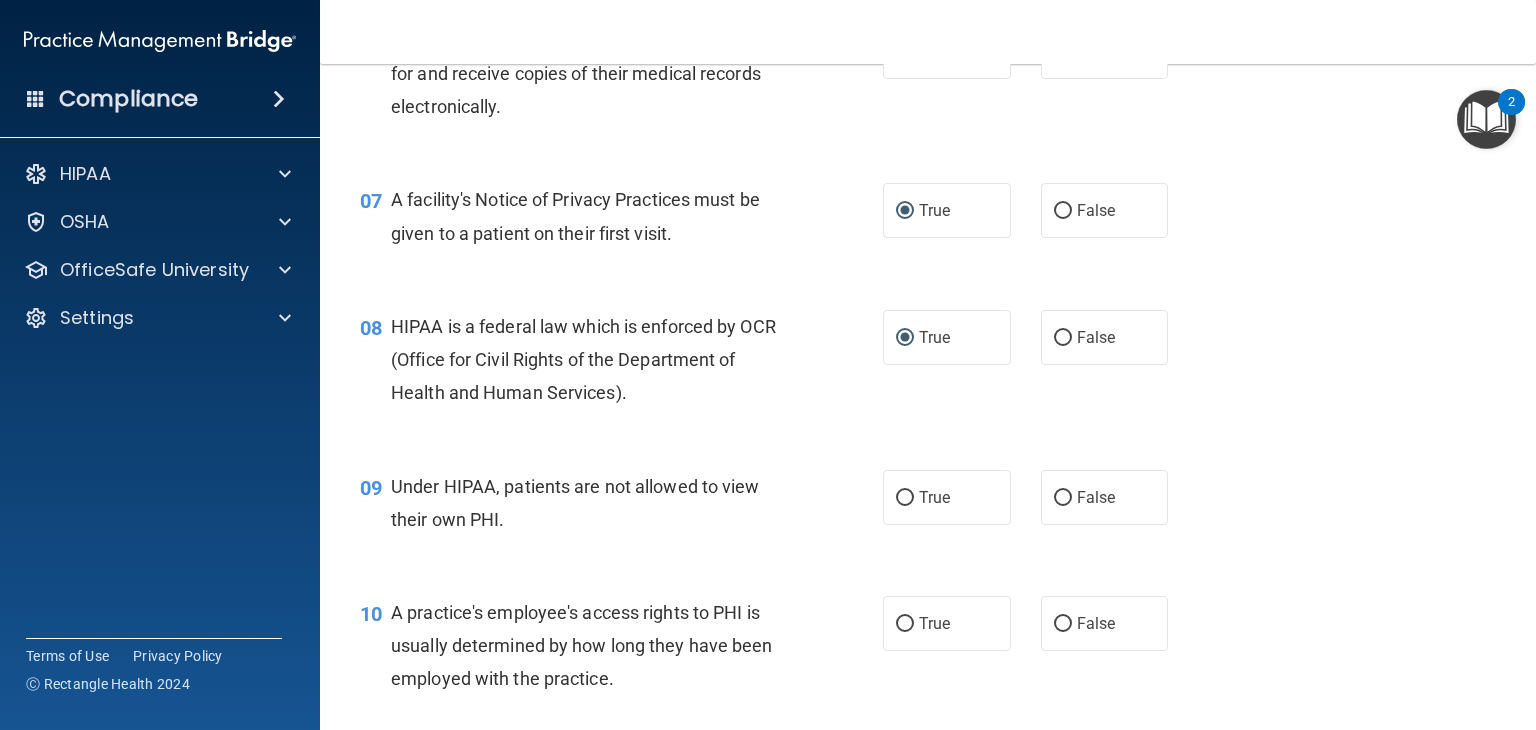 scroll, scrollTop: 1100, scrollLeft: 0, axis: vertical 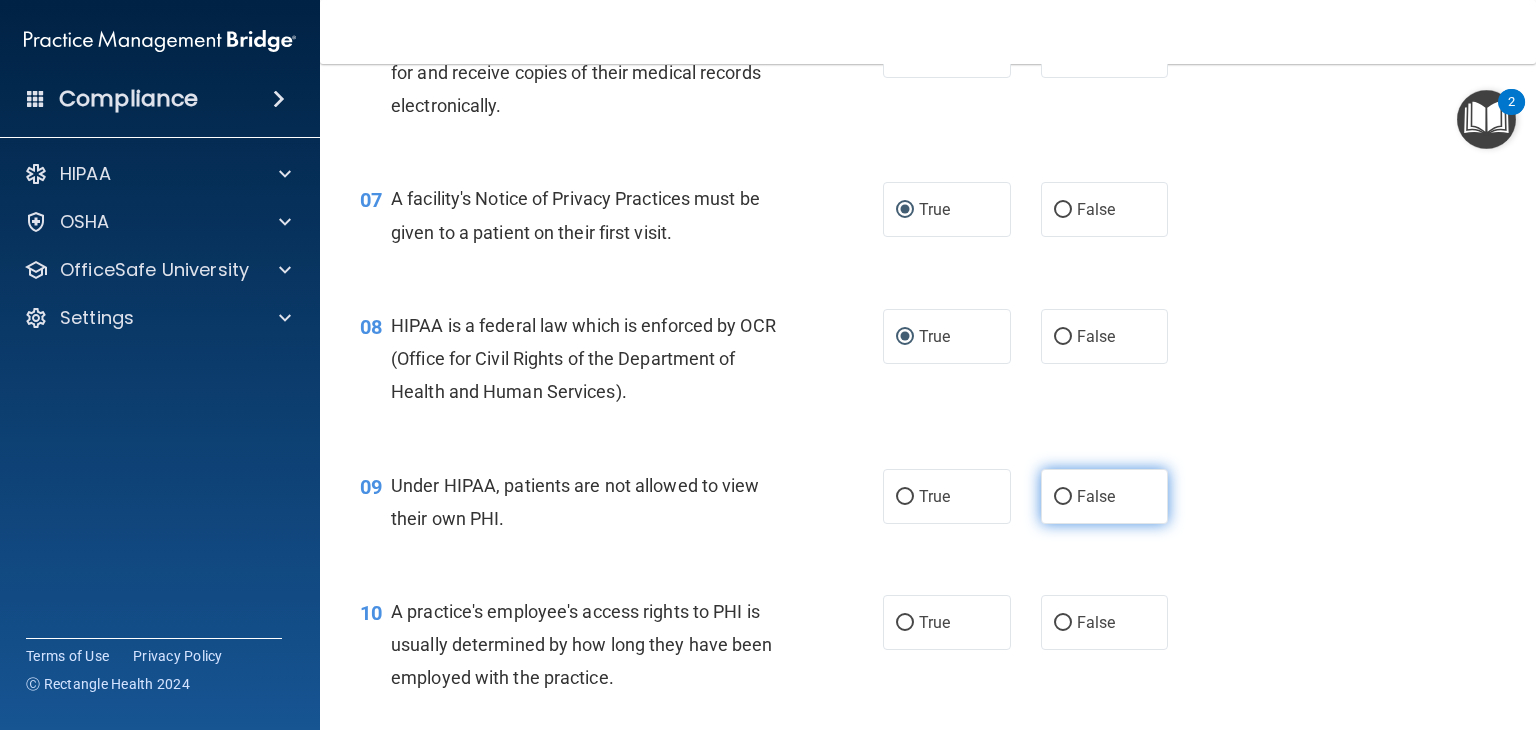 click on "False" at bounding box center [1063, 497] 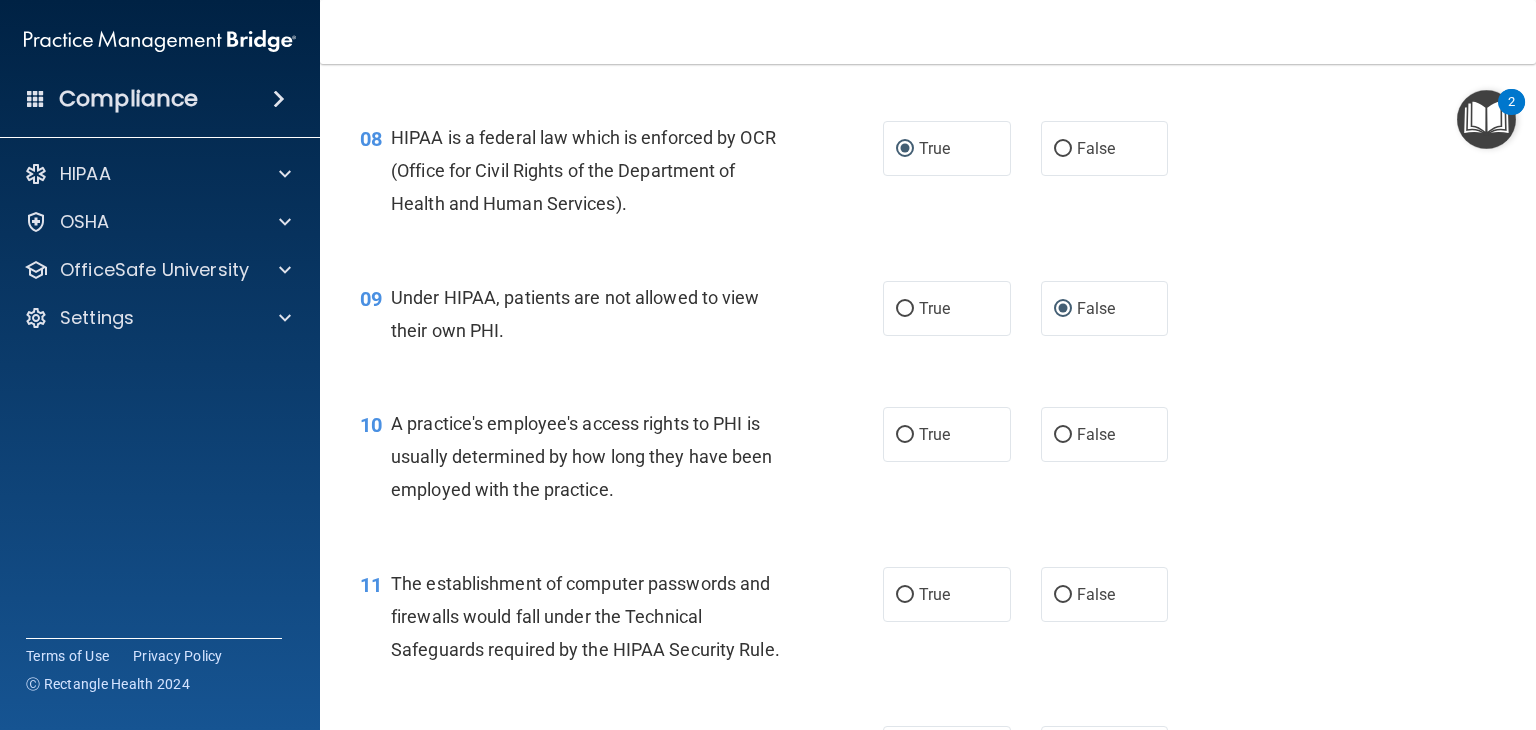 scroll, scrollTop: 1300, scrollLeft: 0, axis: vertical 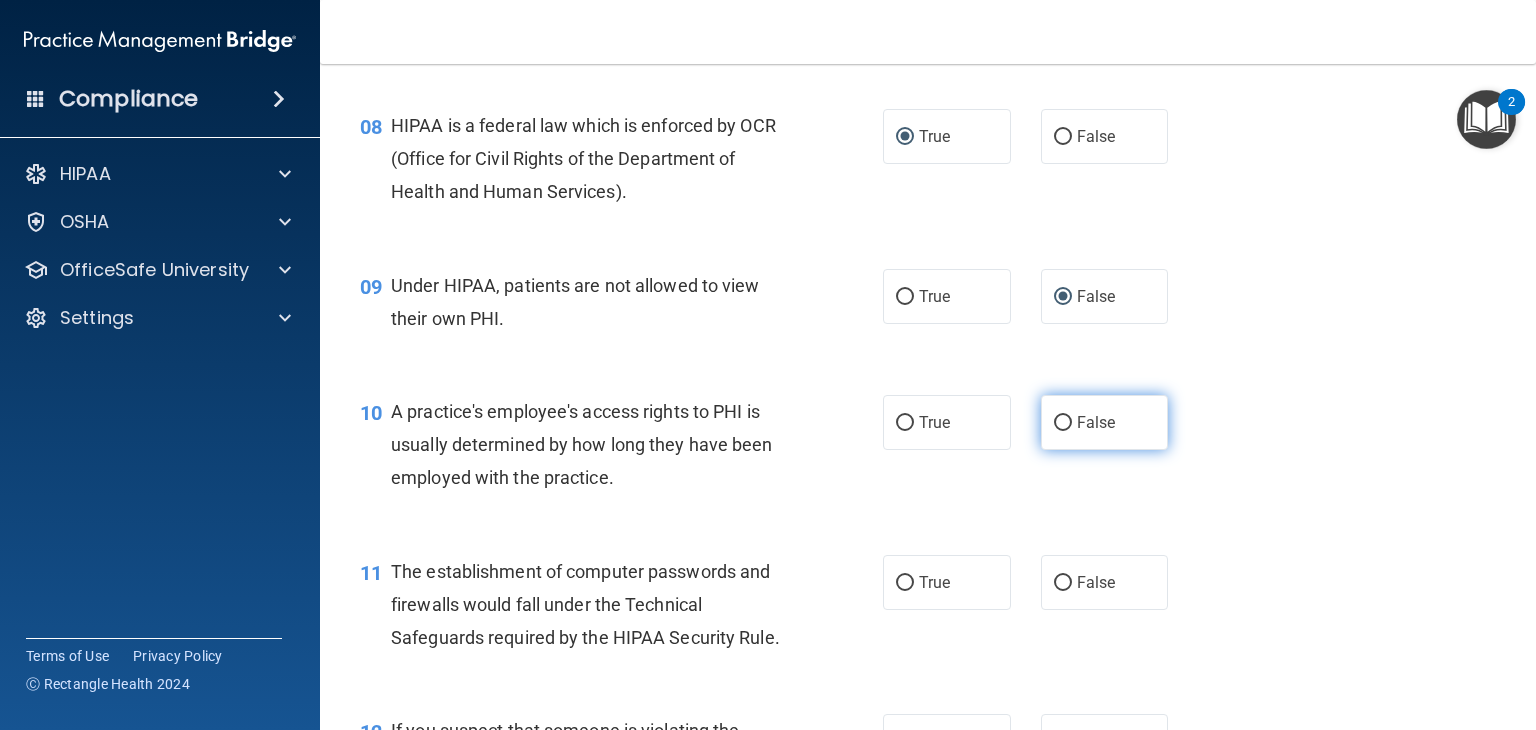 click on "False" at bounding box center (1063, 423) 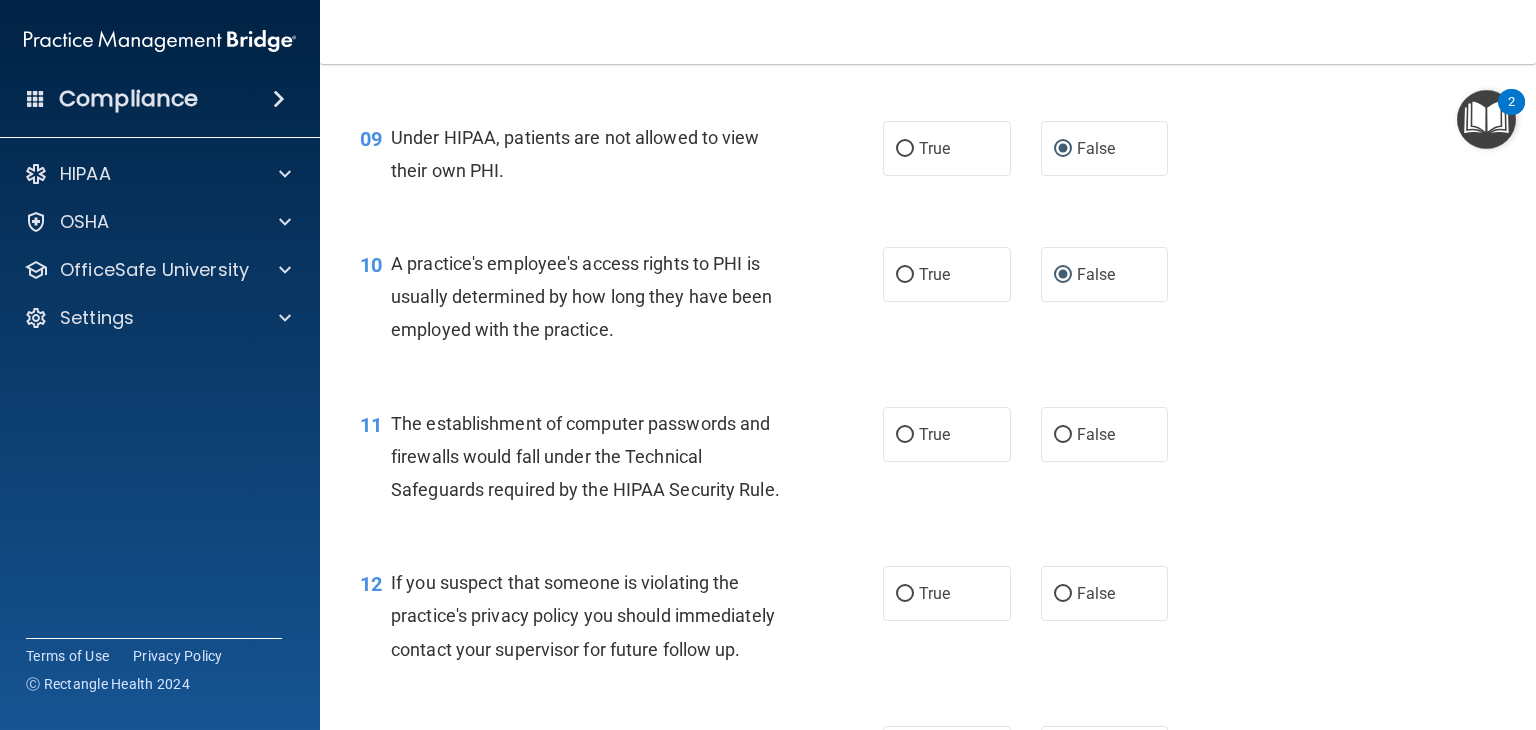 scroll, scrollTop: 1500, scrollLeft: 0, axis: vertical 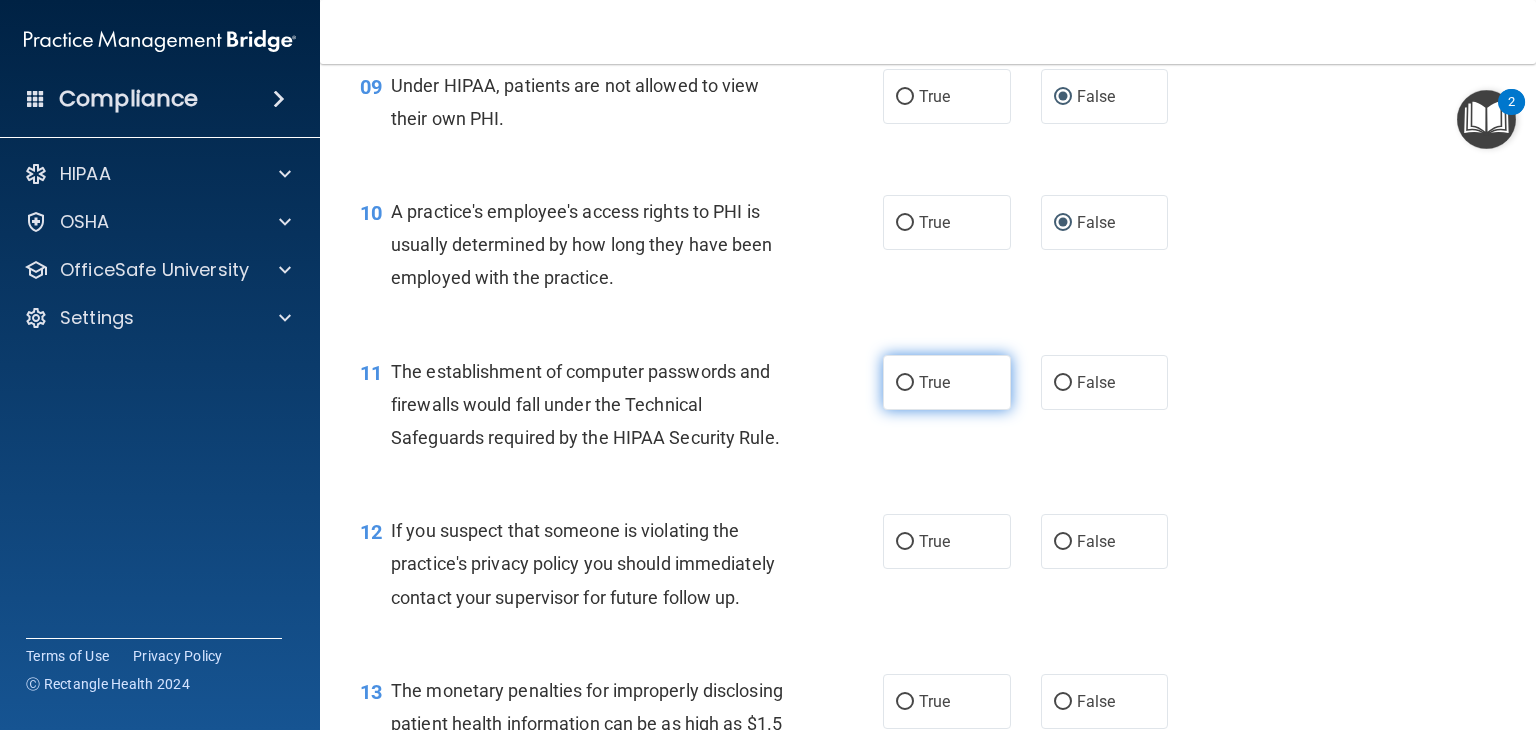 click on "True" at bounding box center (905, 383) 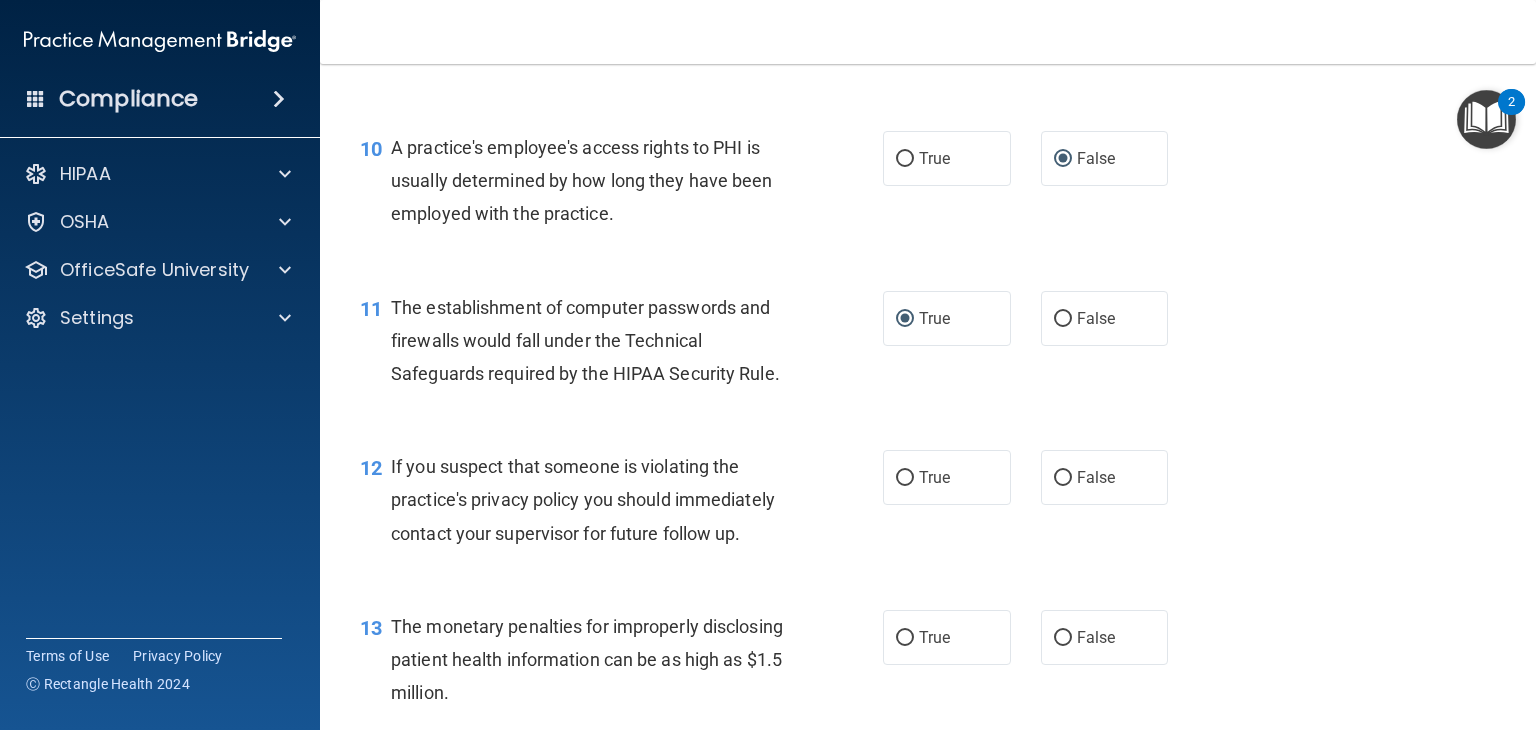 scroll, scrollTop: 1600, scrollLeft: 0, axis: vertical 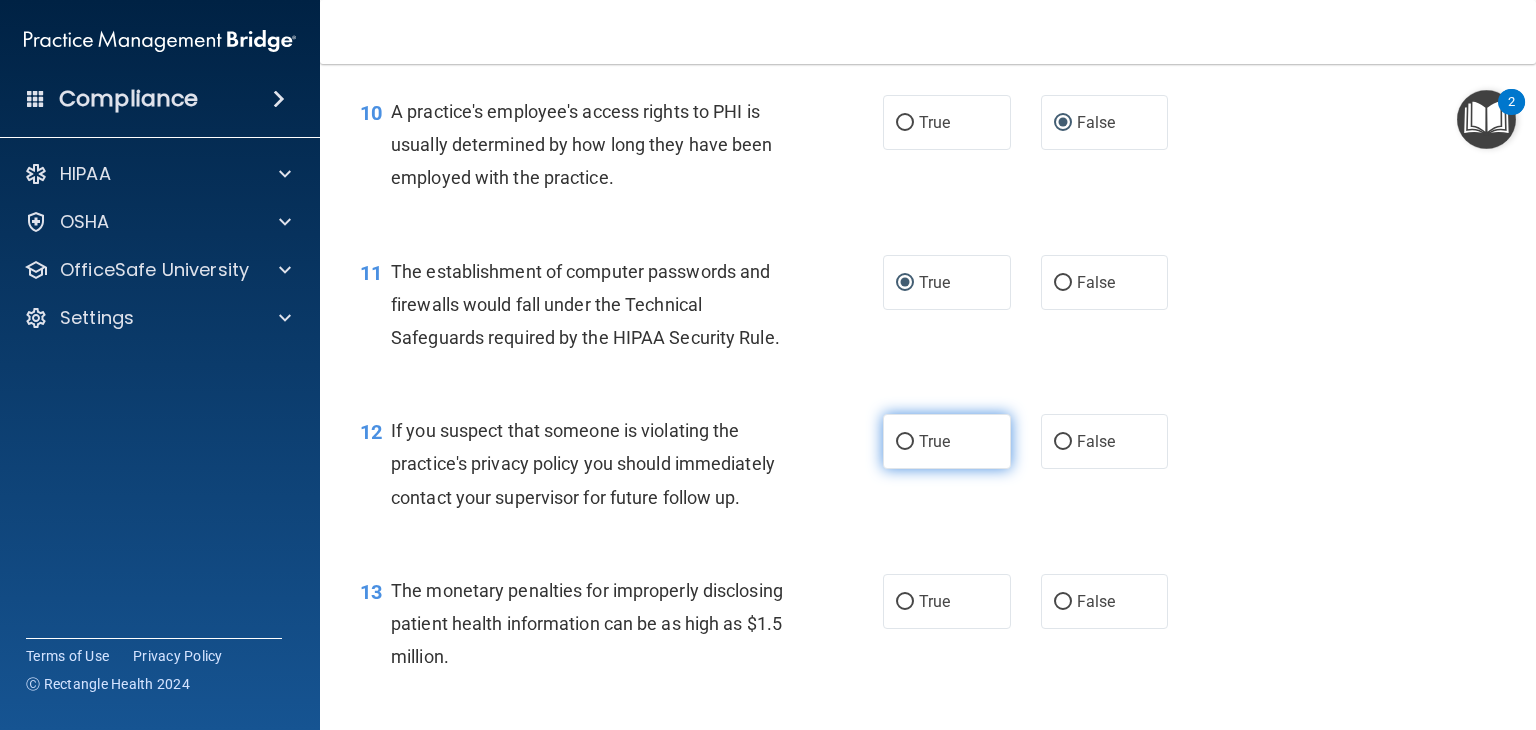 click on "True" at bounding box center [905, 442] 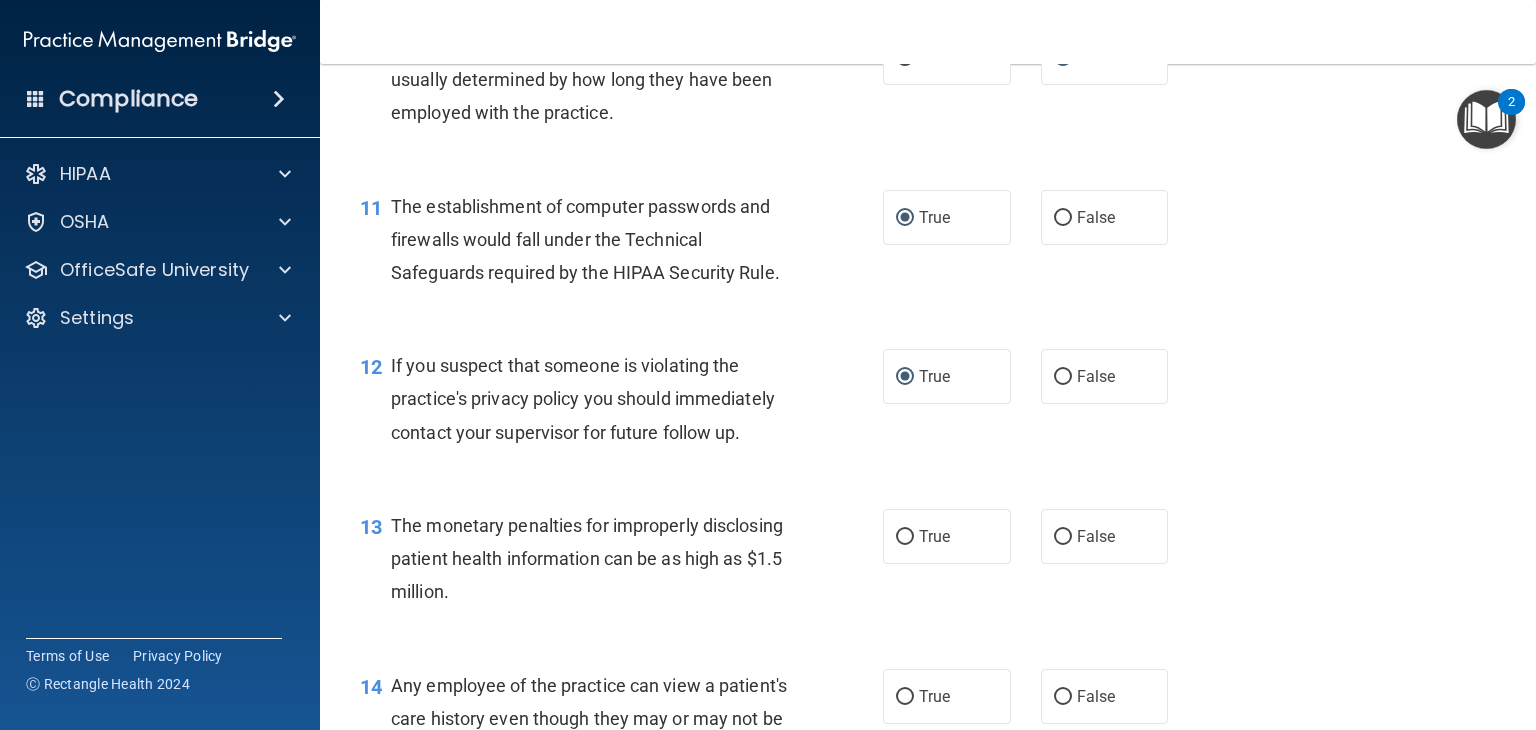 scroll, scrollTop: 1700, scrollLeft: 0, axis: vertical 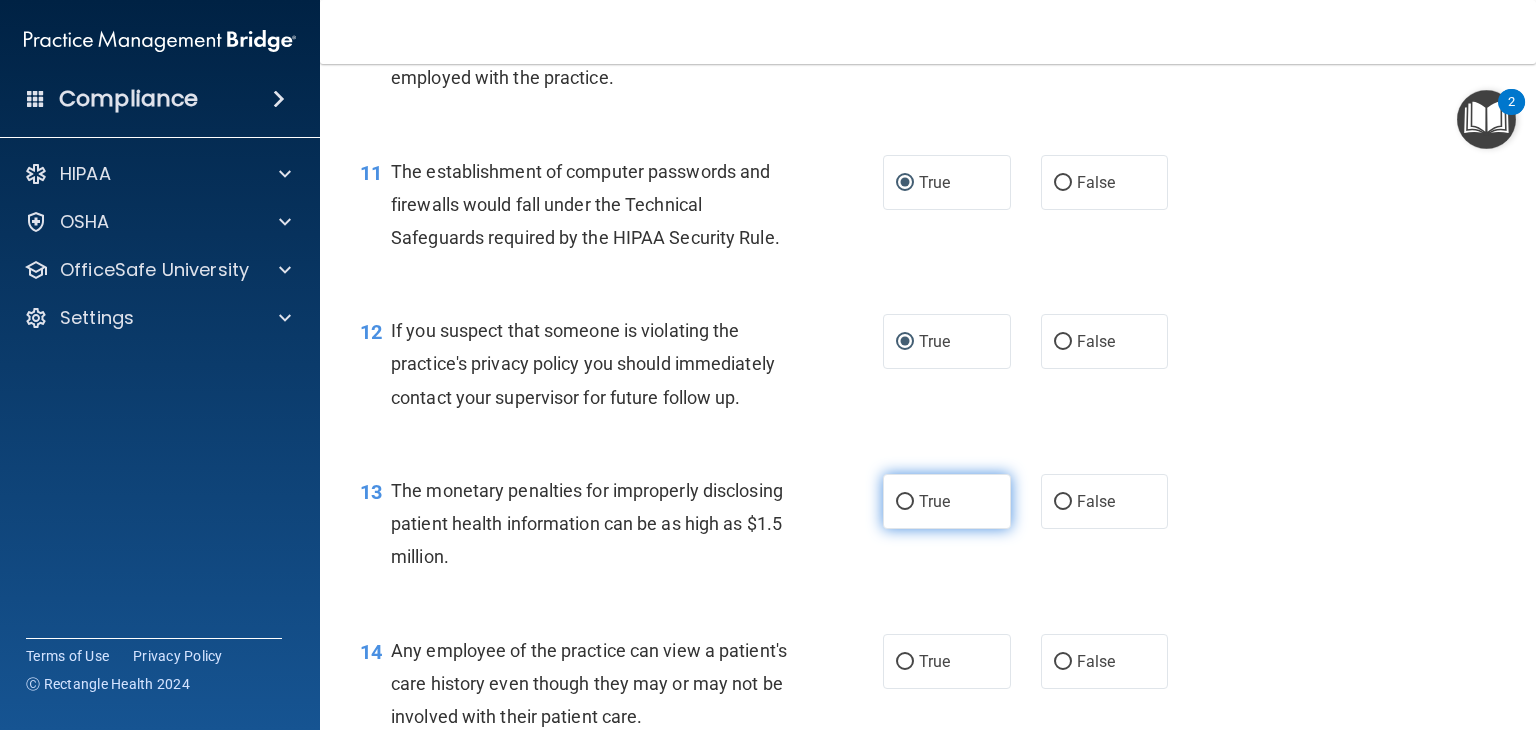 click on "True" at bounding box center (905, 502) 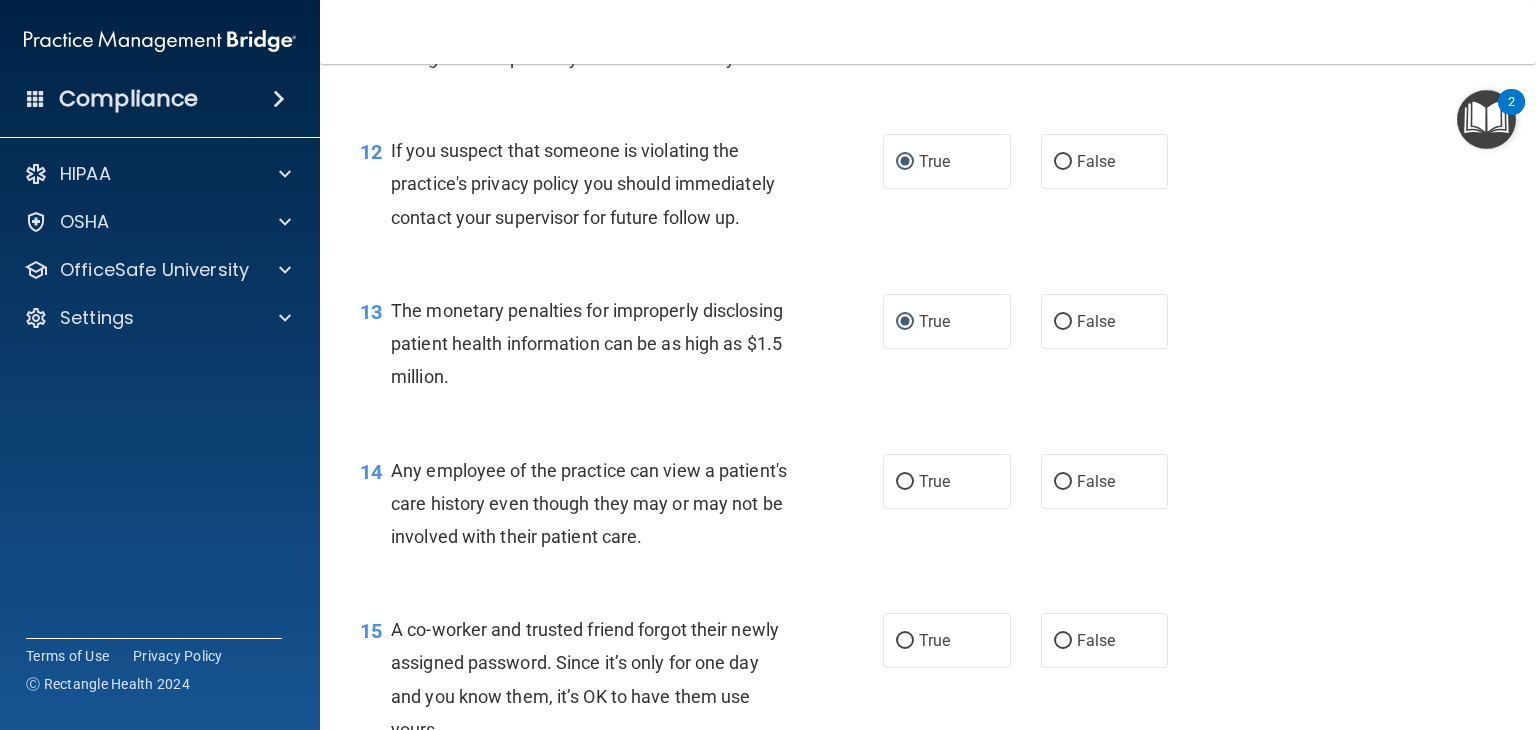 scroll, scrollTop: 1900, scrollLeft: 0, axis: vertical 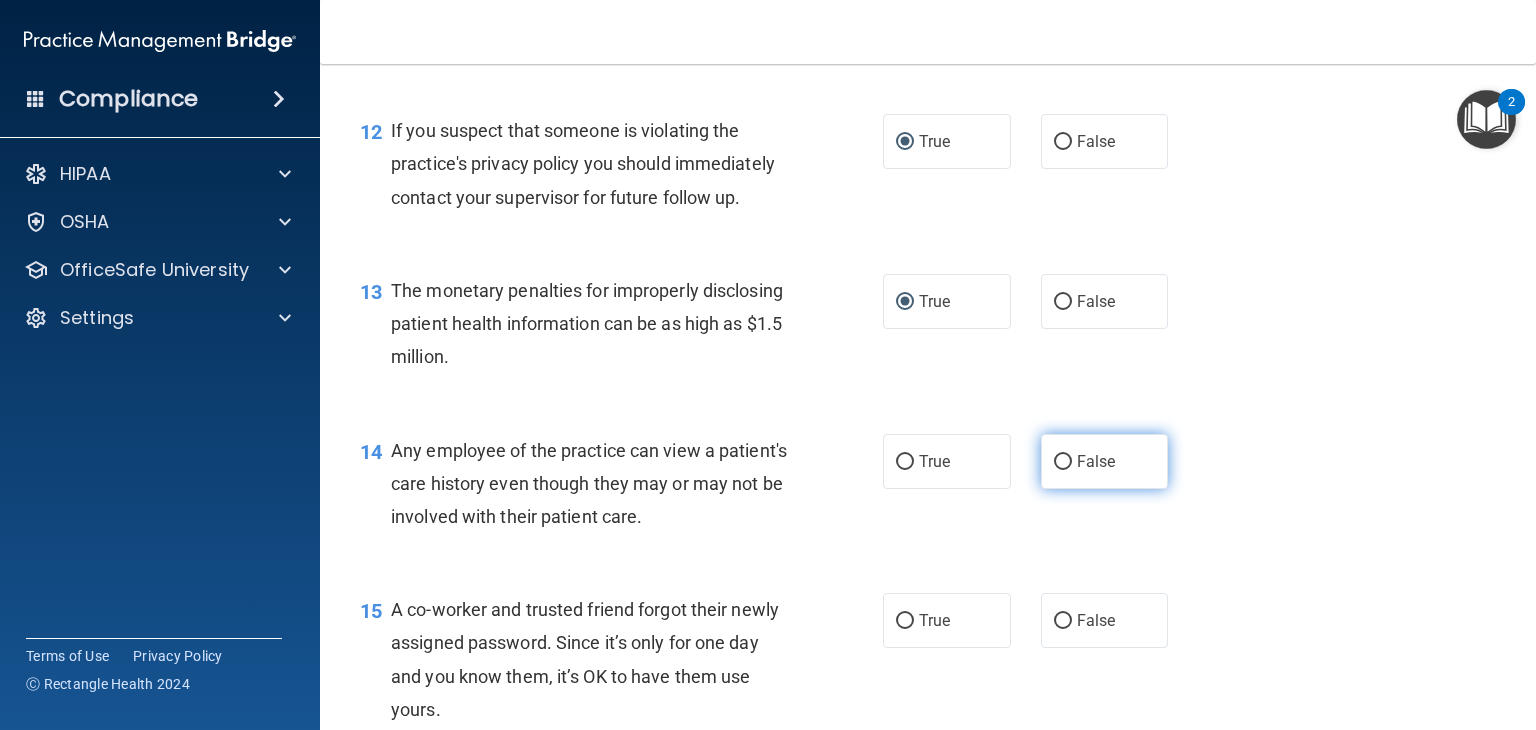 click on "False" at bounding box center [1063, 462] 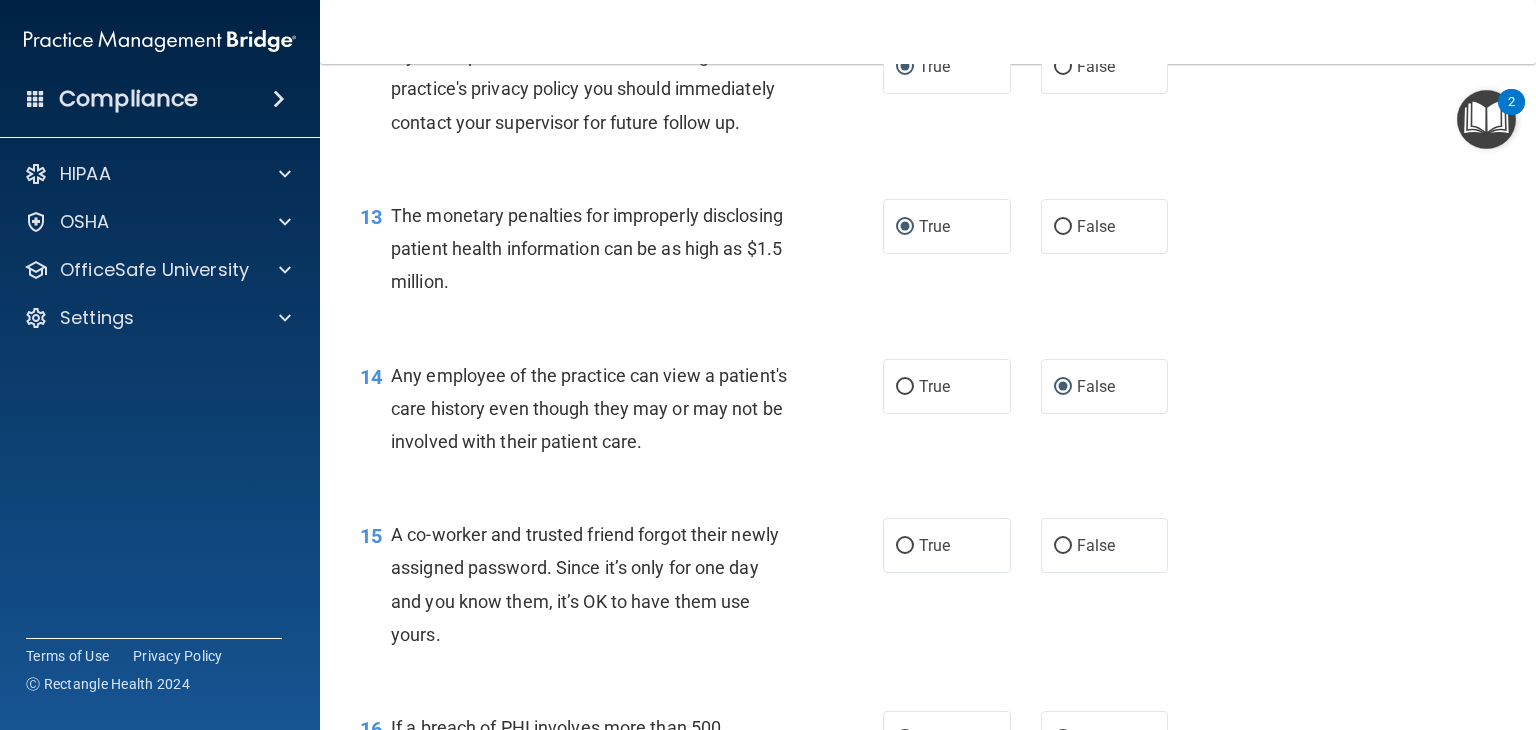 scroll, scrollTop: 2100, scrollLeft: 0, axis: vertical 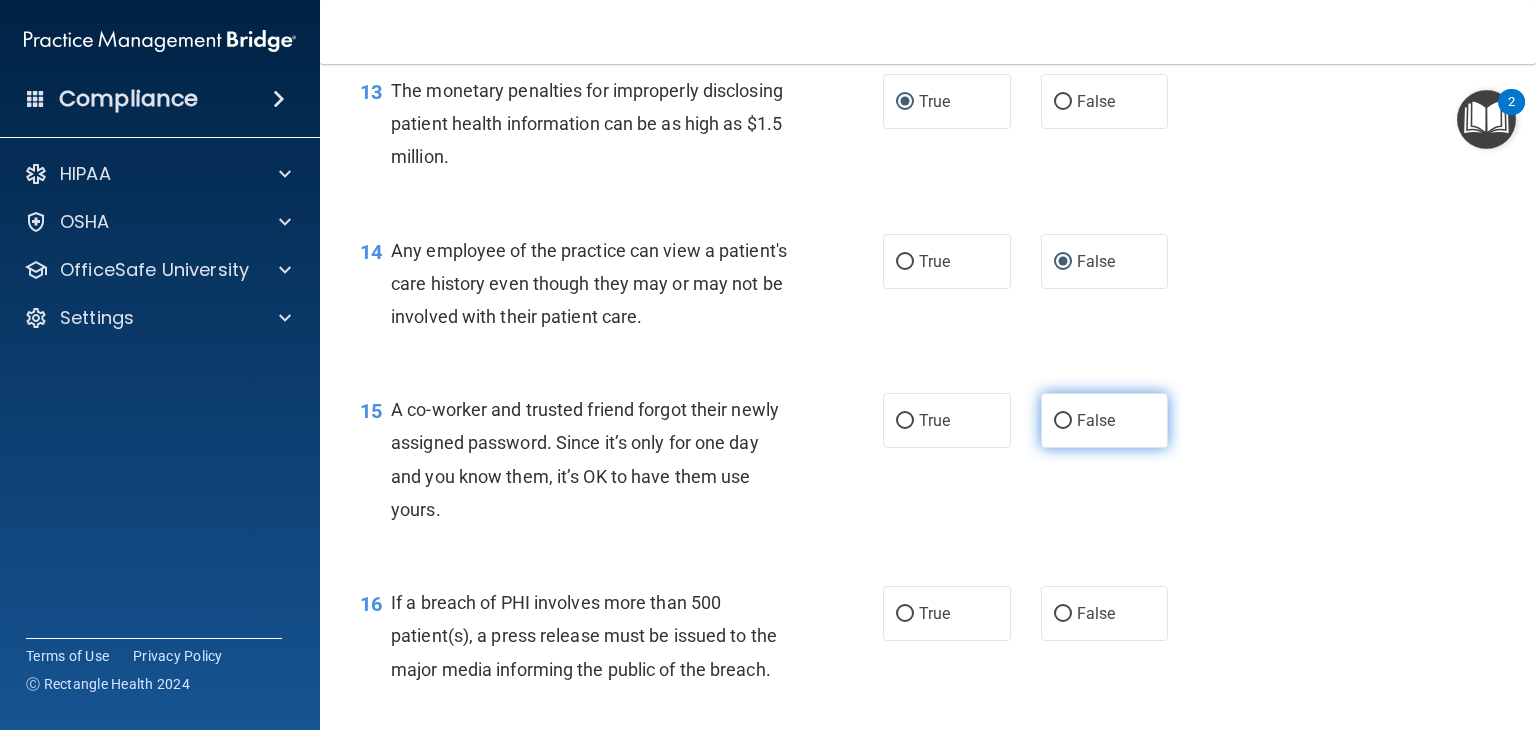 click on "False" at bounding box center (1105, 420) 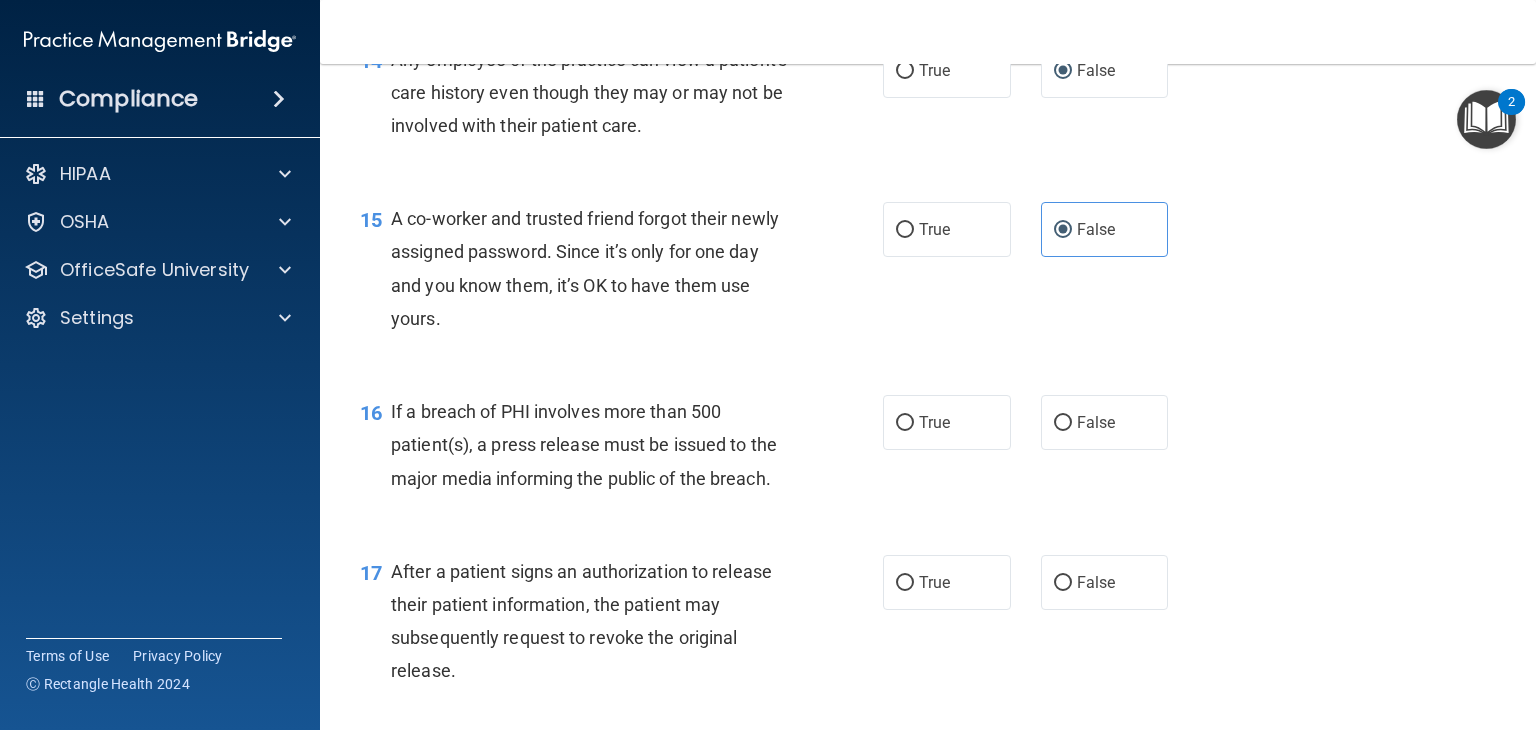 scroll, scrollTop: 2300, scrollLeft: 0, axis: vertical 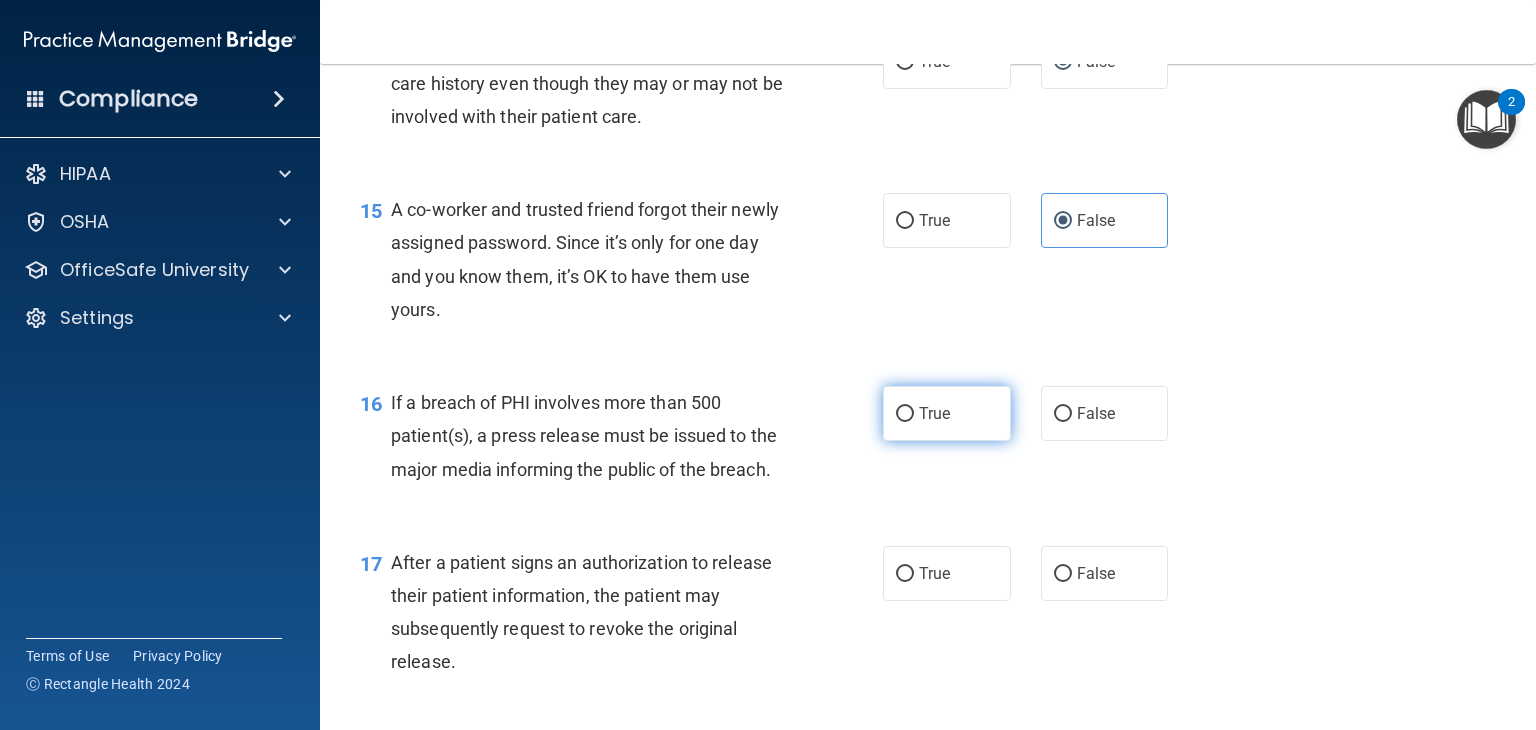 click on "True" at bounding box center [905, 414] 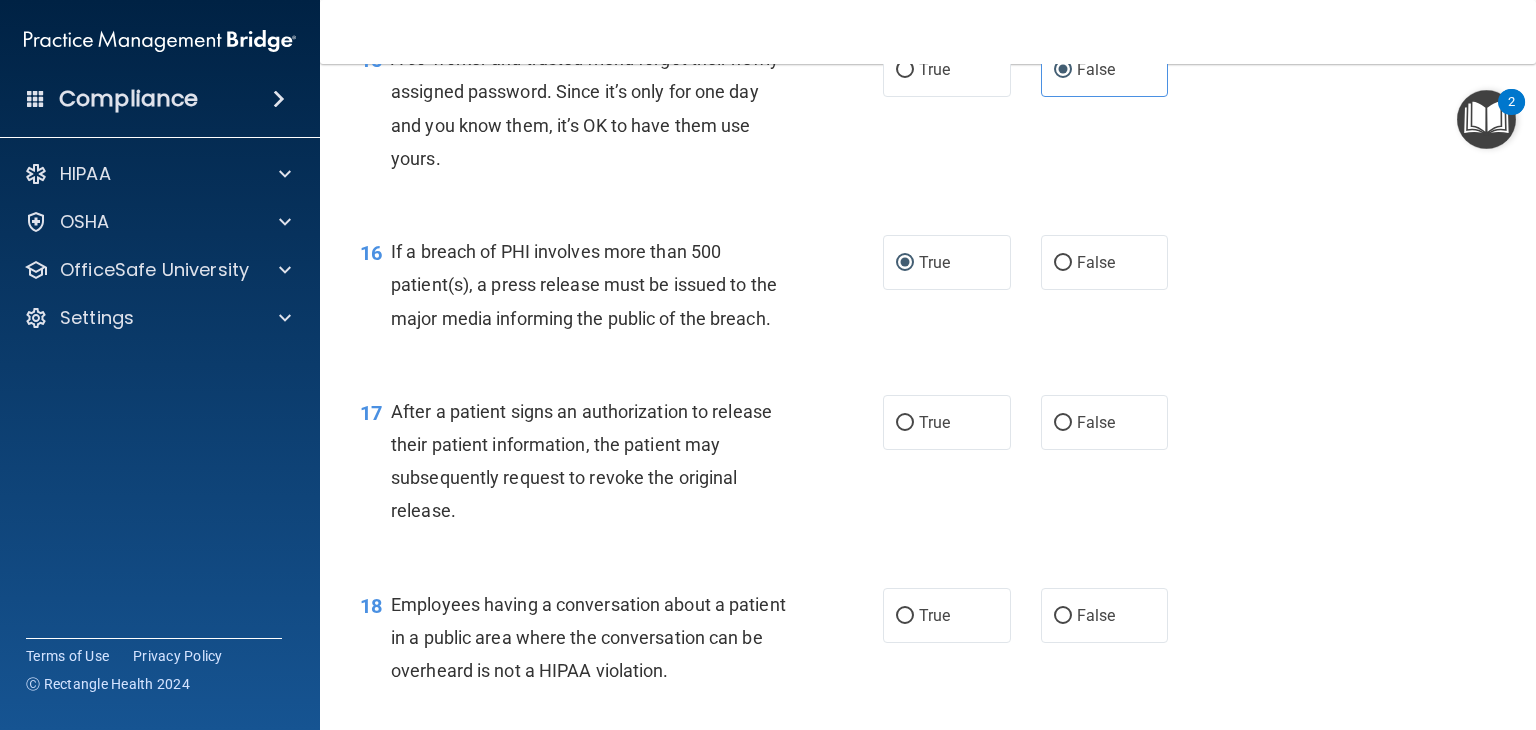 scroll, scrollTop: 2500, scrollLeft: 0, axis: vertical 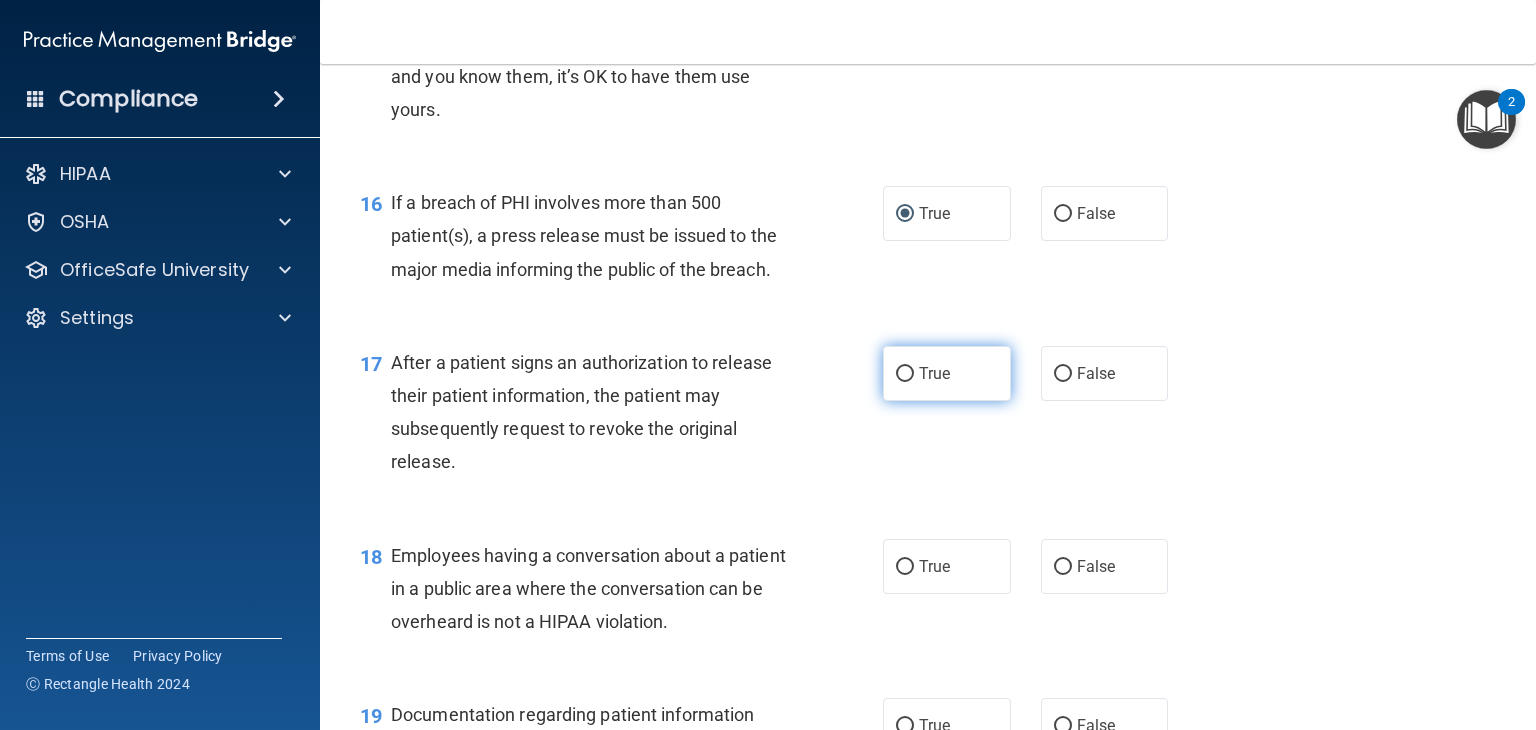 click on "True" at bounding box center (905, 374) 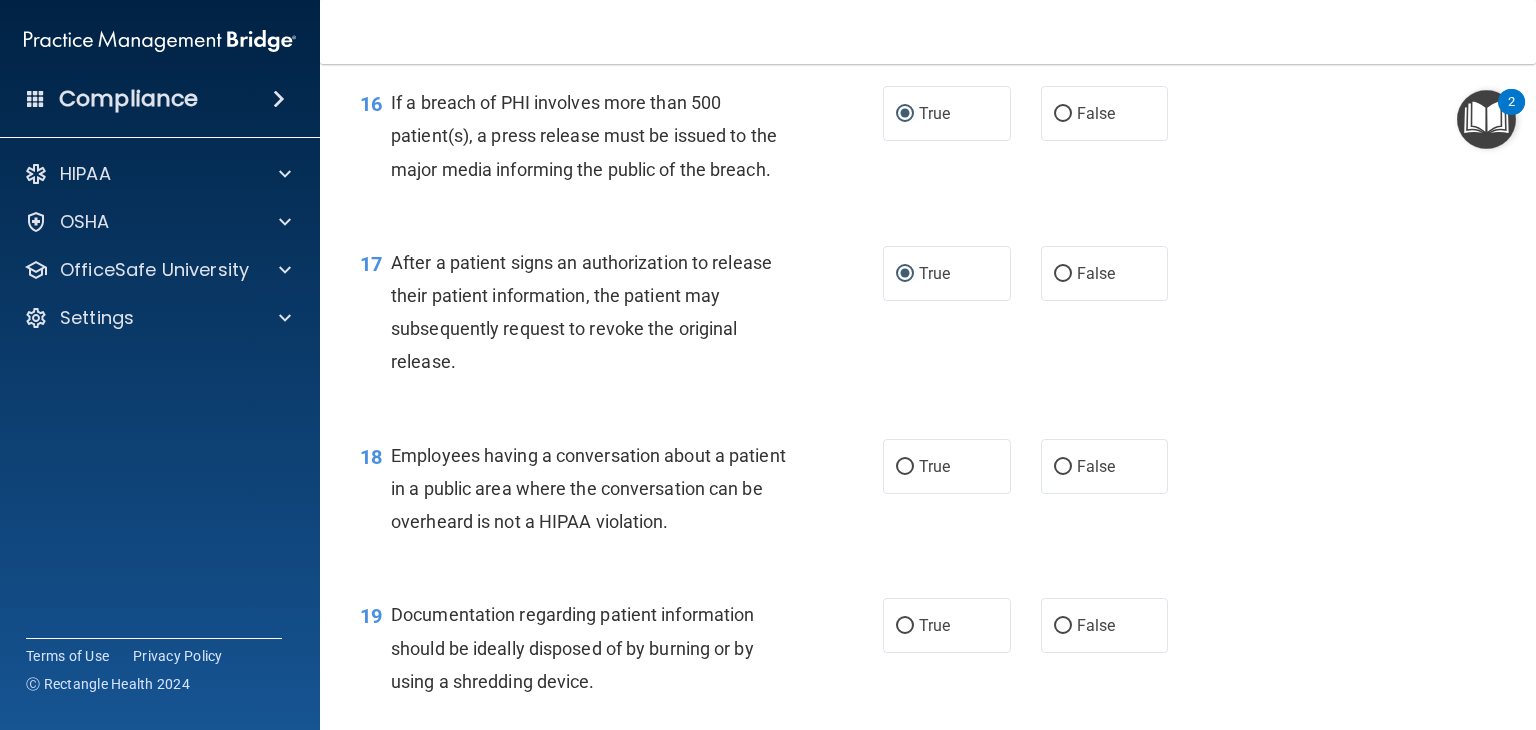 scroll, scrollTop: 2700, scrollLeft: 0, axis: vertical 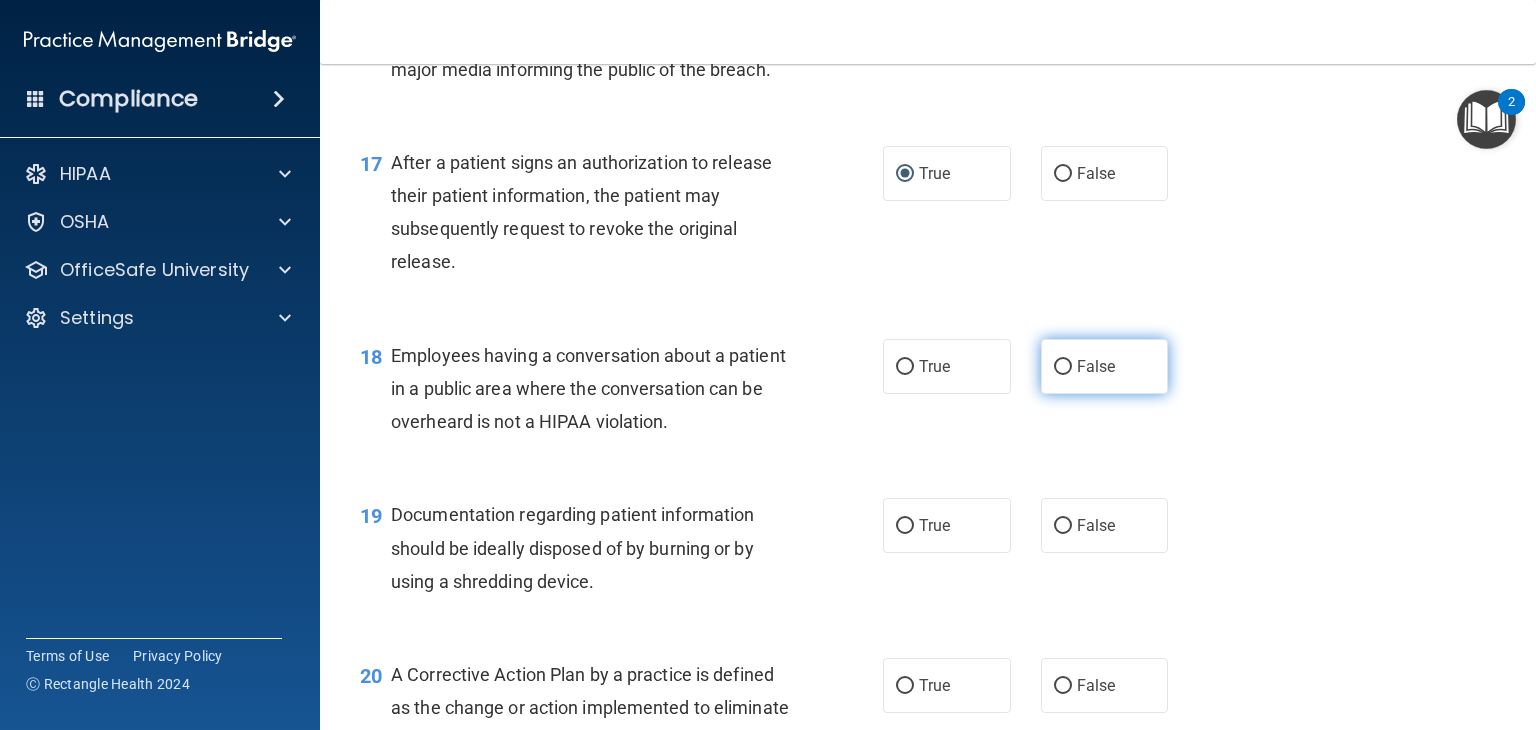click on "False" at bounding box center (1063, 367) 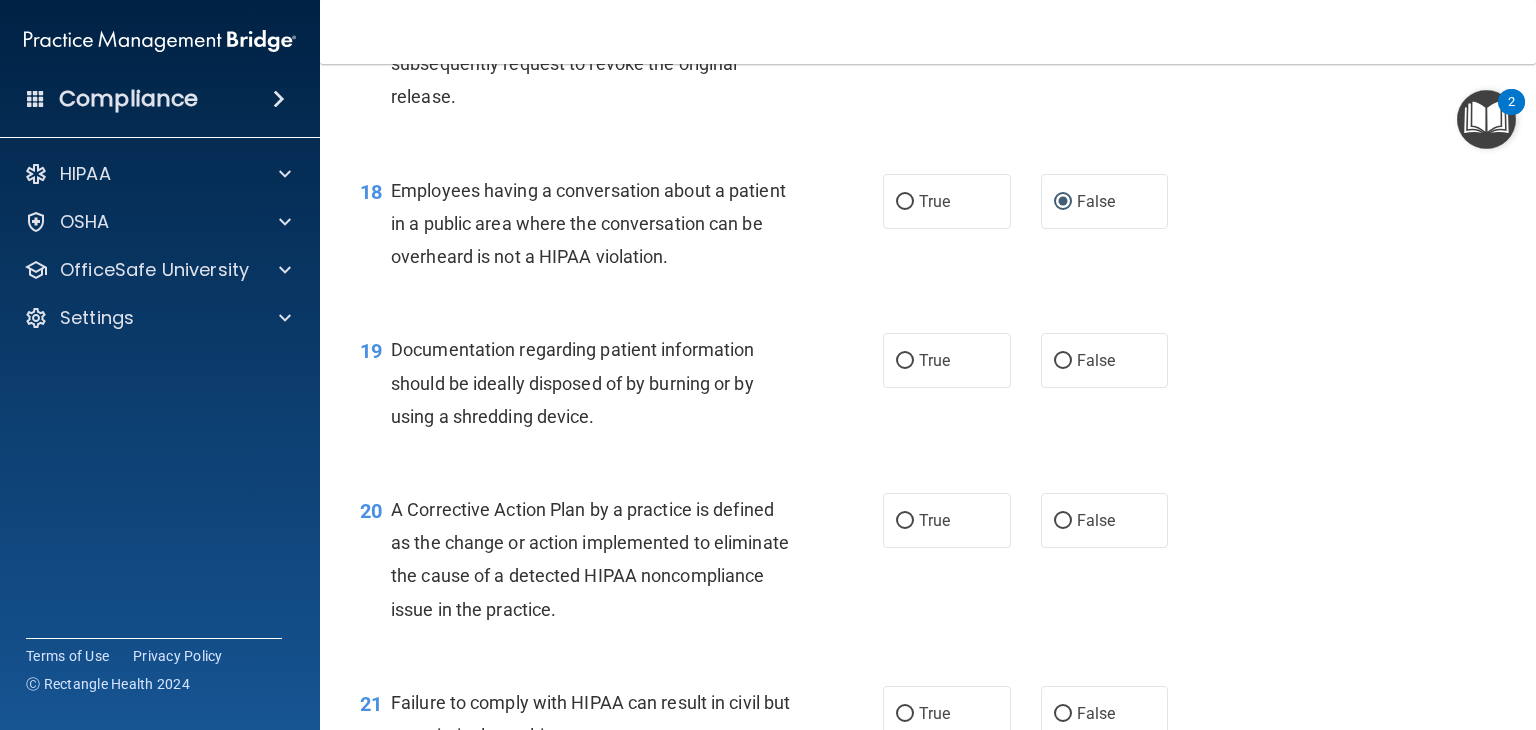 scroll, scrollTop: 2900, scrollLeft: 0, axis: vertical 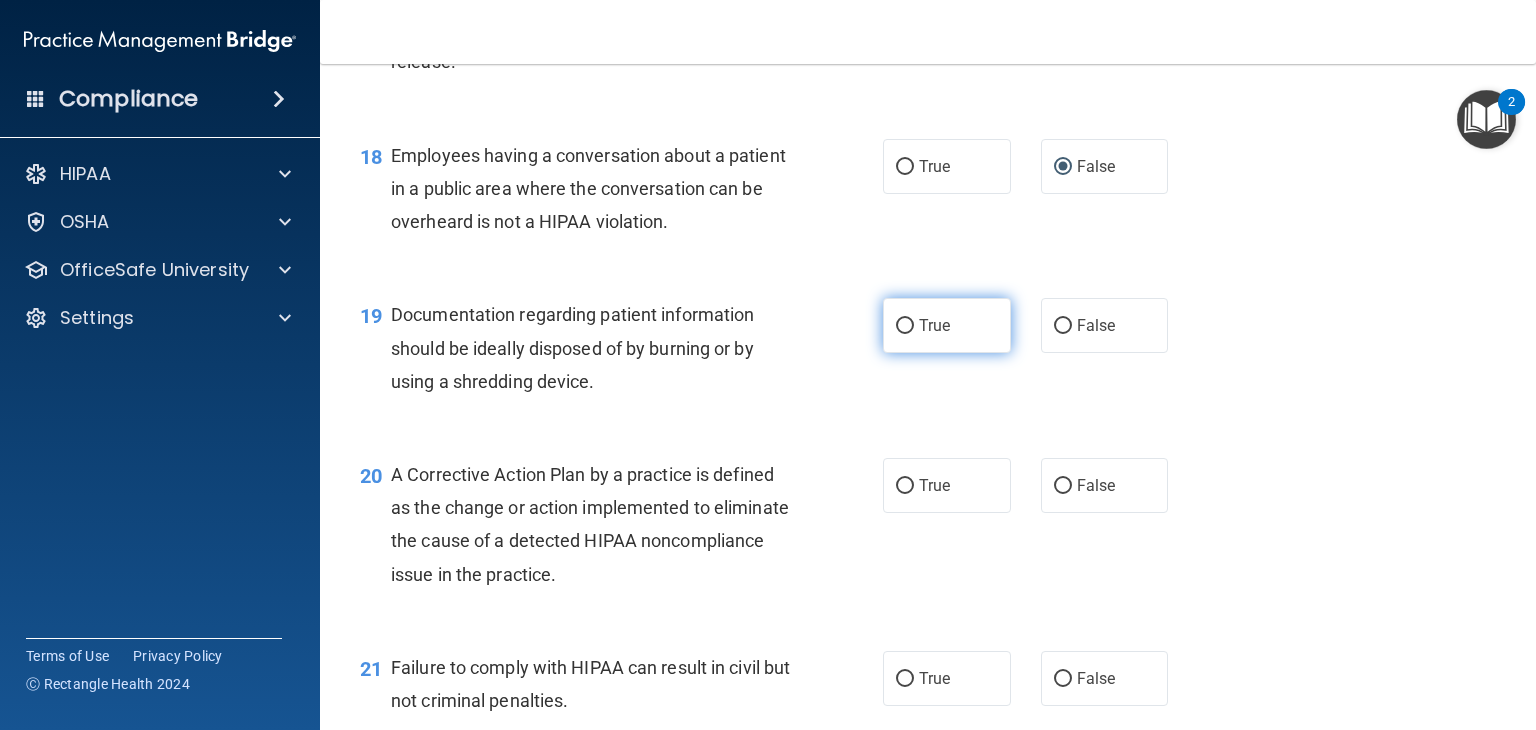 click on "True" at bounding box center (905, 326) 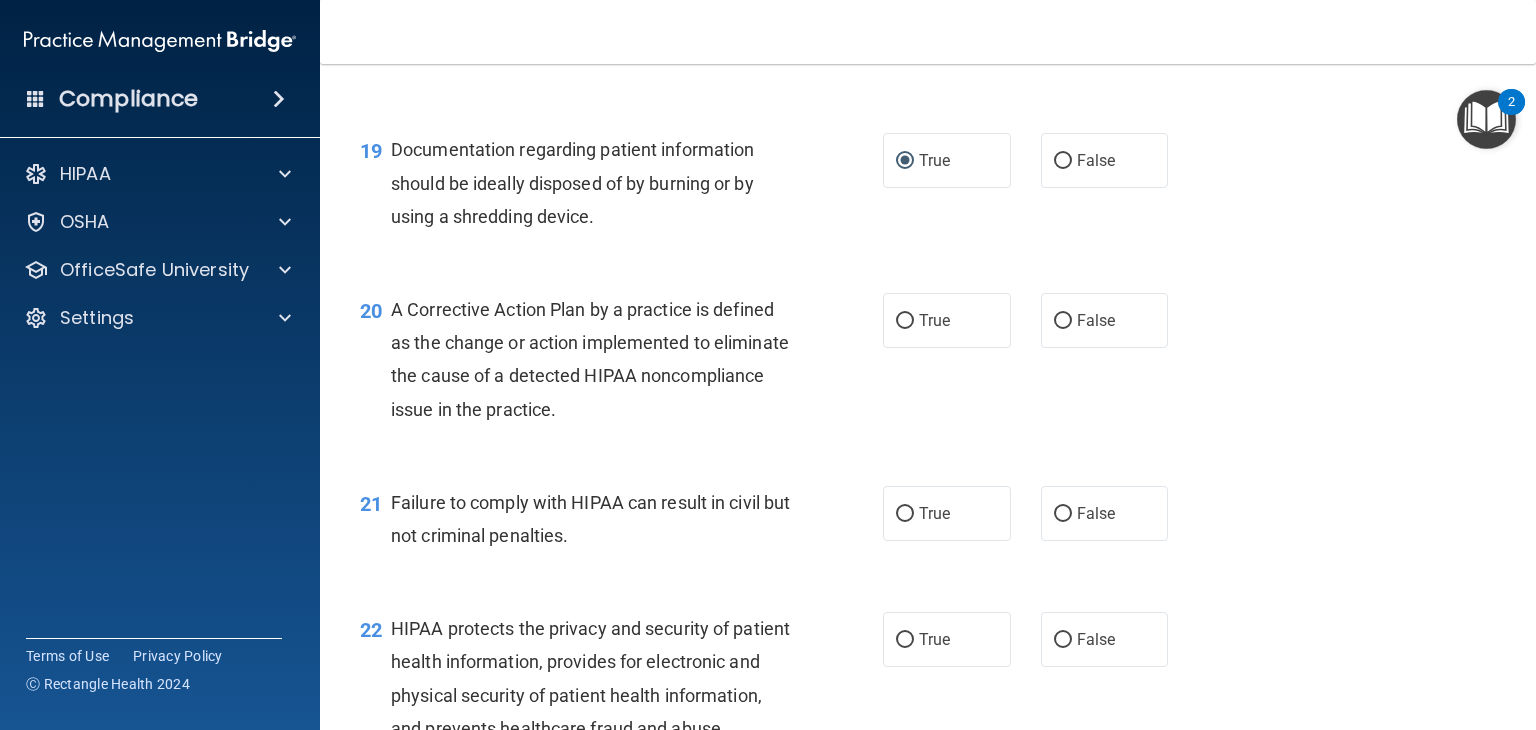 scroll, scrollTop: 3100, scrollLeft: 0, axis: vertical 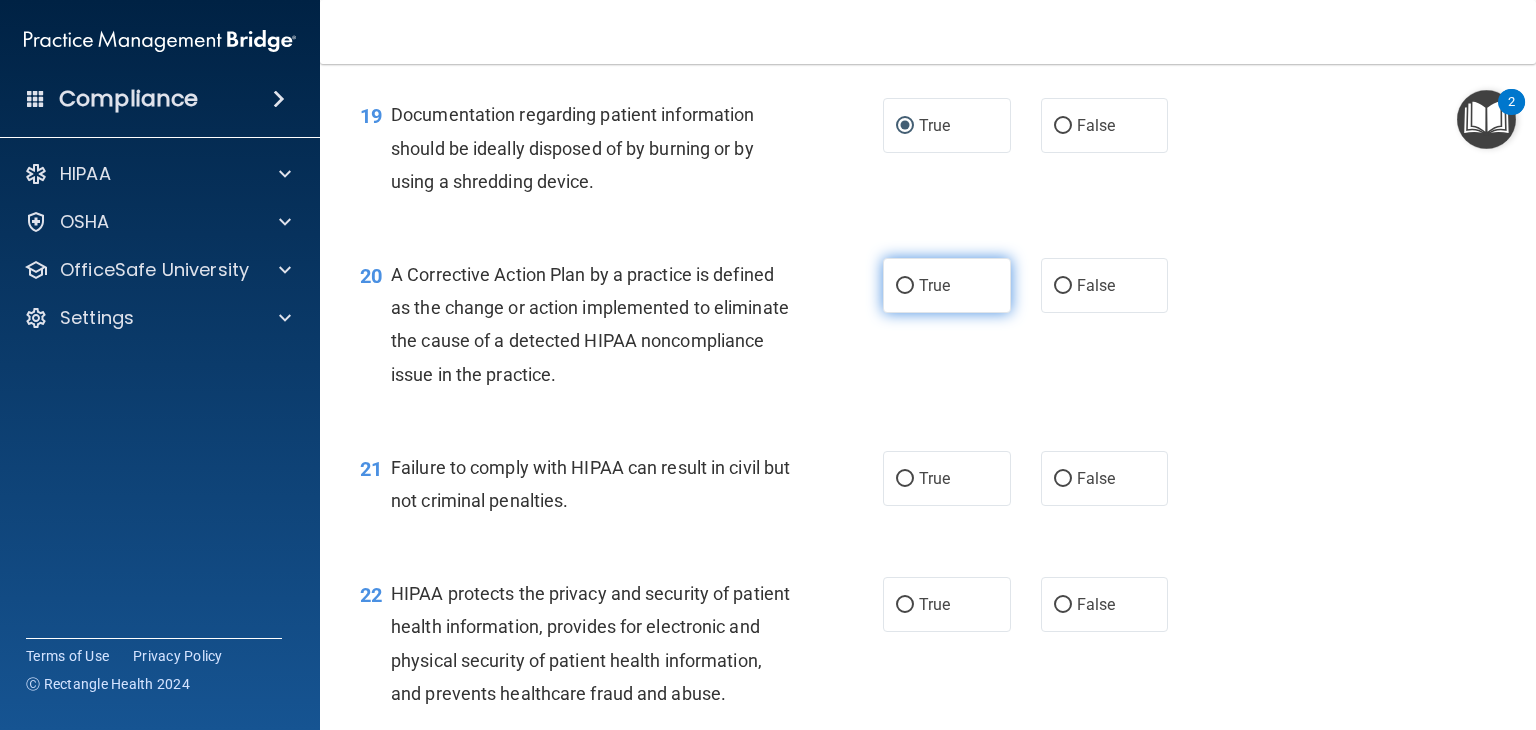 click on "True" at bounding box center (905, 286) 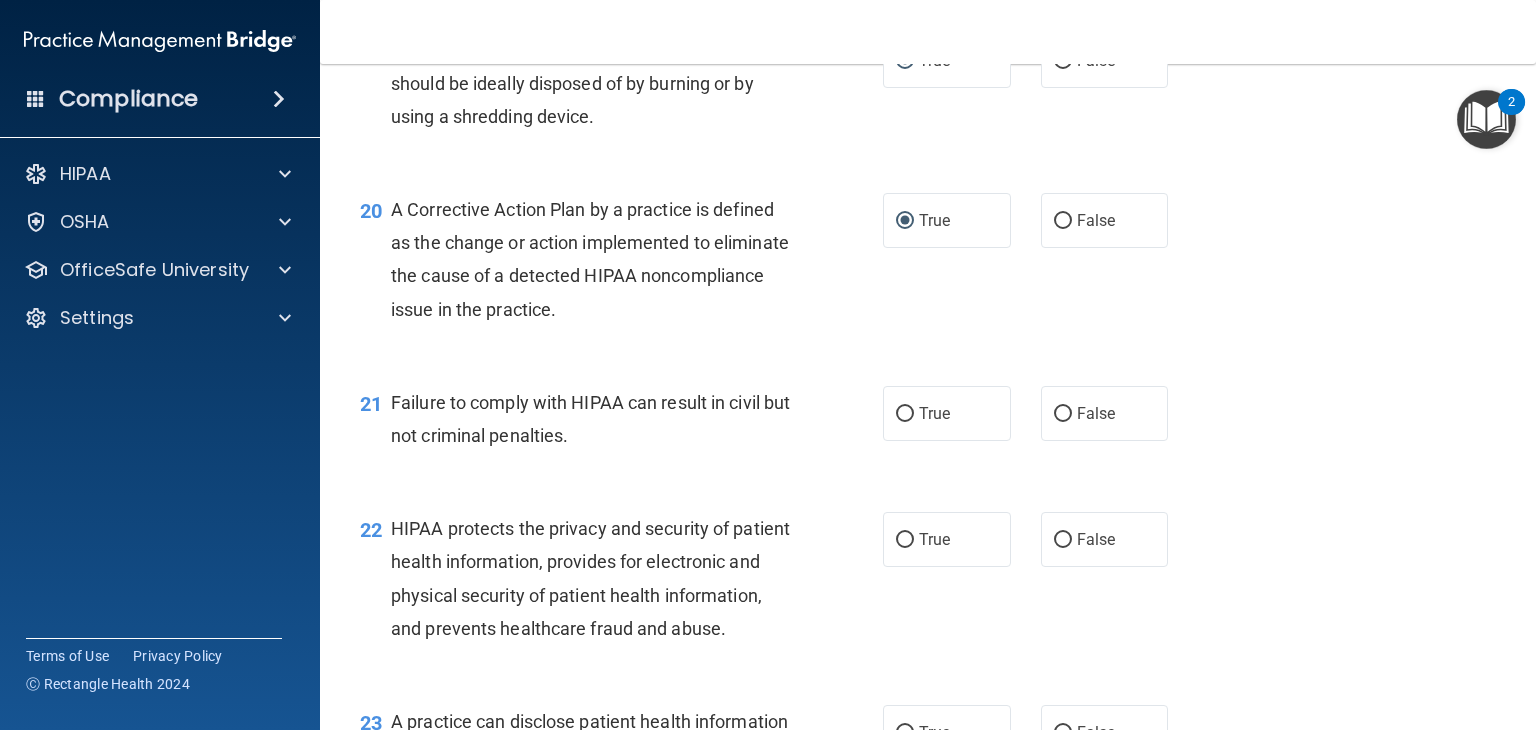 scroll, scrollTop: 3200, scrollLeft: 0, axis: vertical 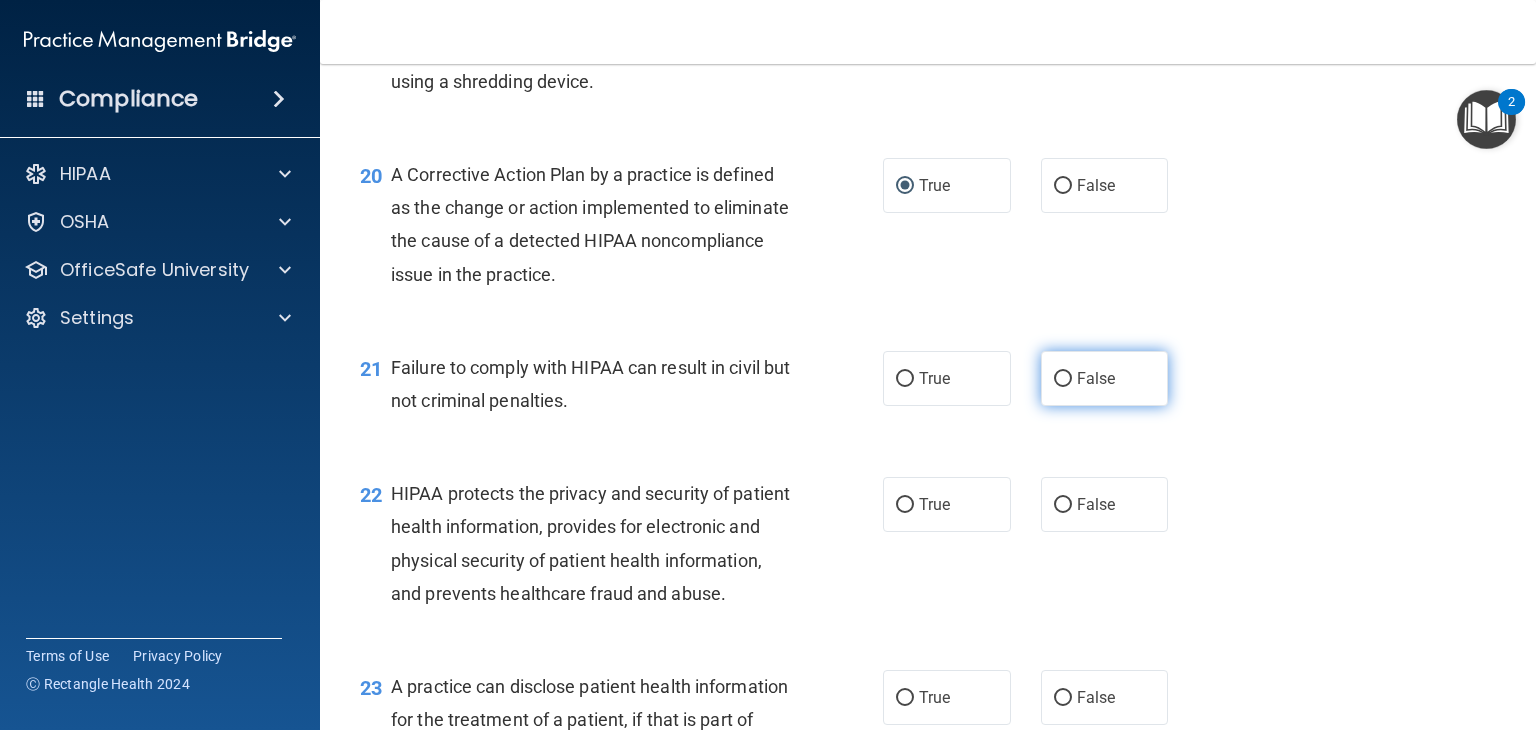 click on "False" at bounding box center (1063, 379) 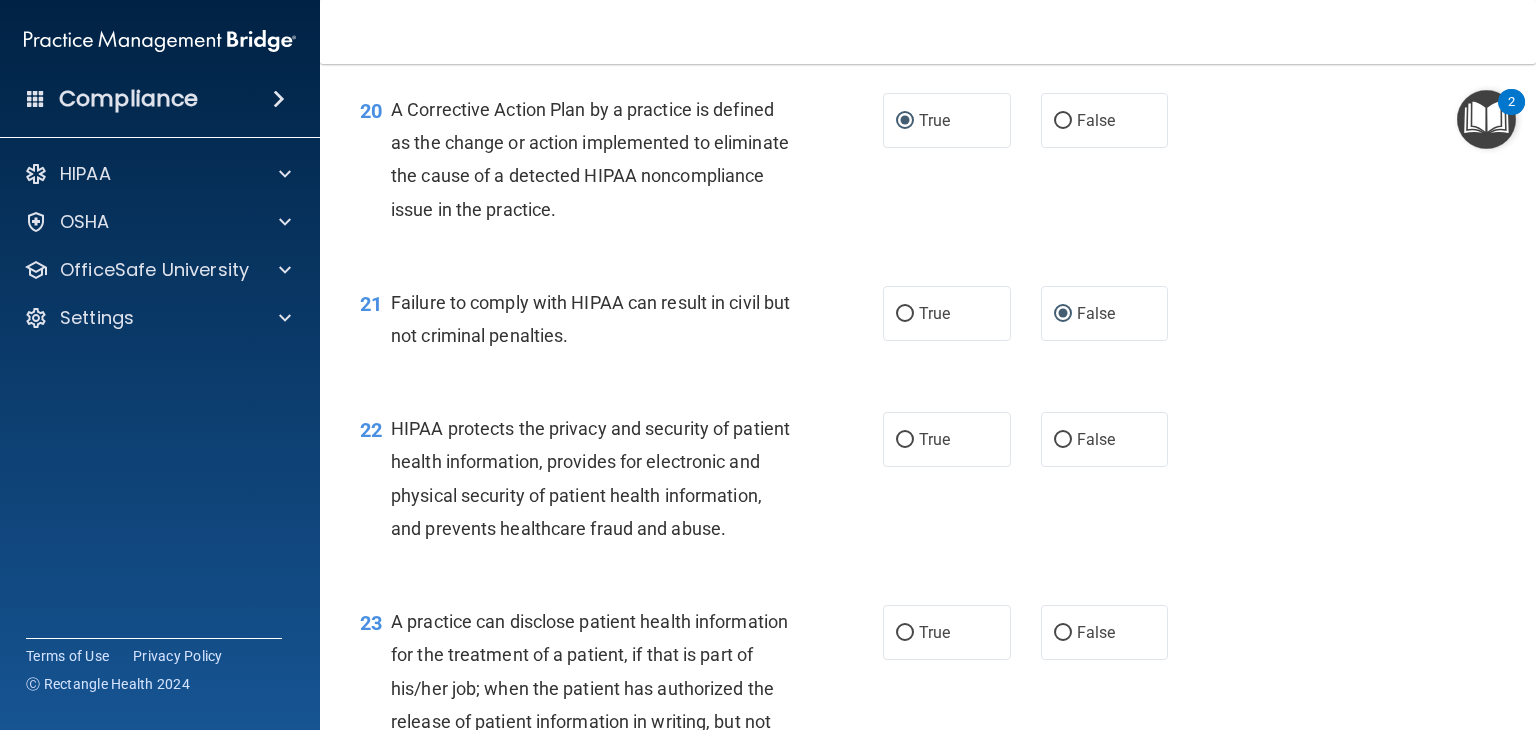 scroll, scrollTop: 3400, scrollLeft: 0, axis: vertical 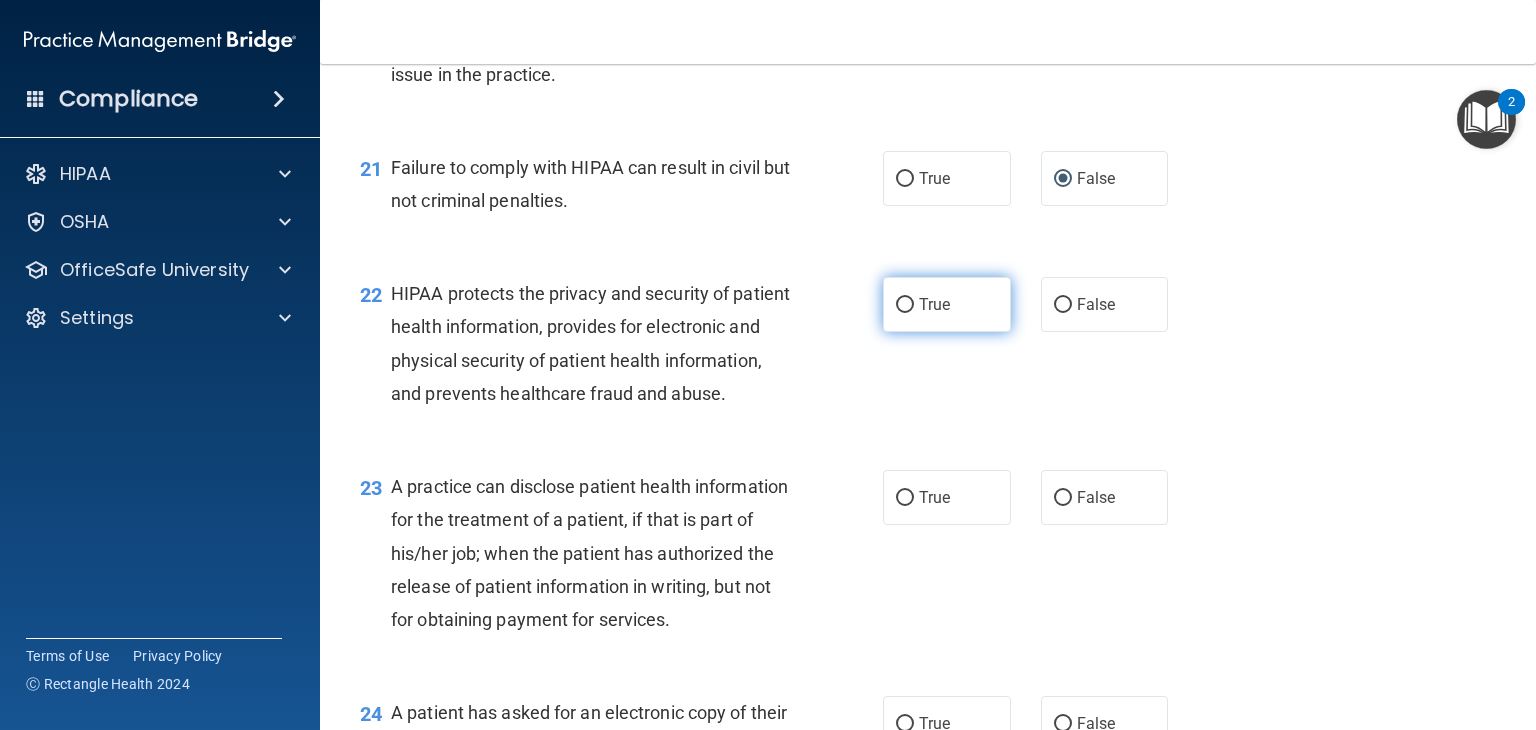 click on "True" at bounding box center [905, 305] 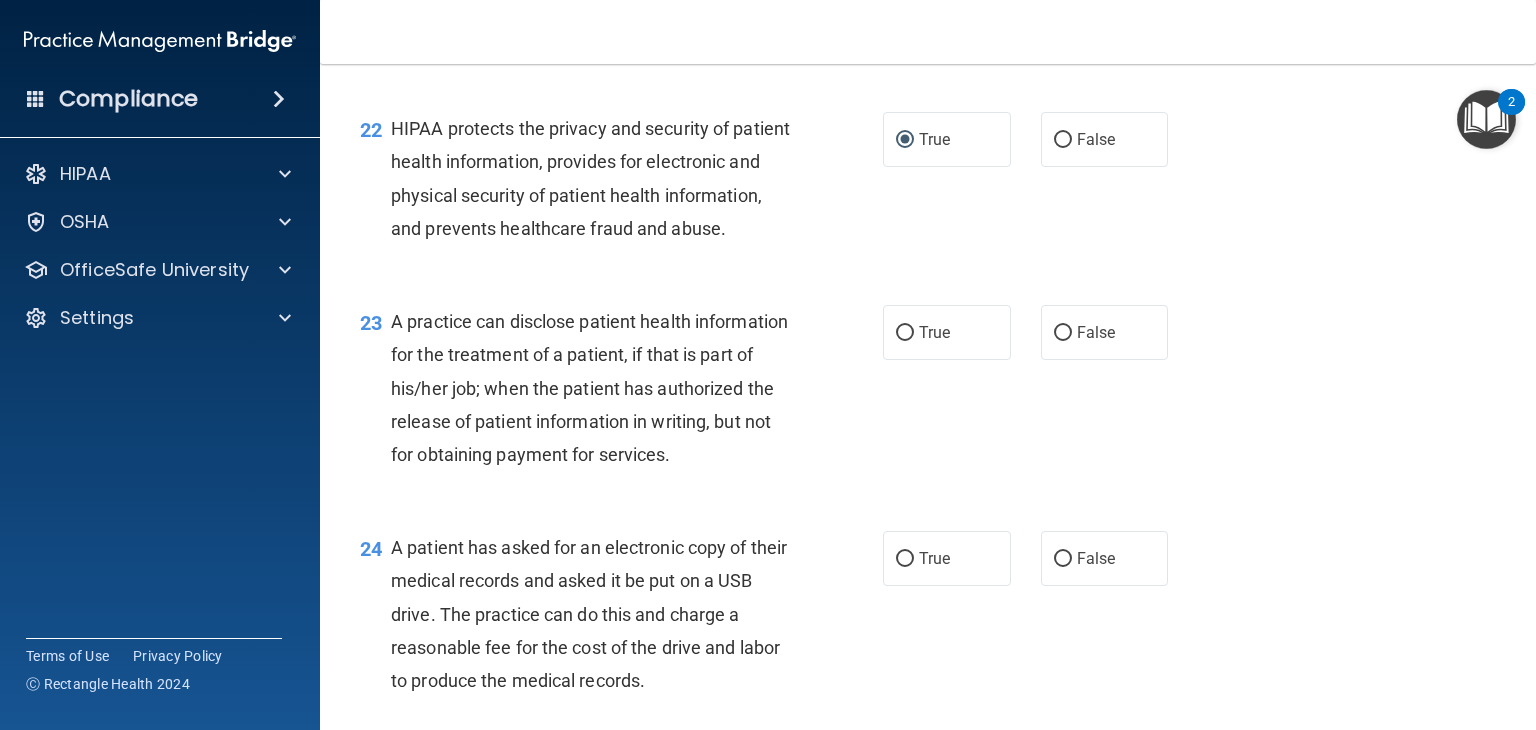 scroll, scrollTop: 3600, scrollLeft: 0, axis: vertical 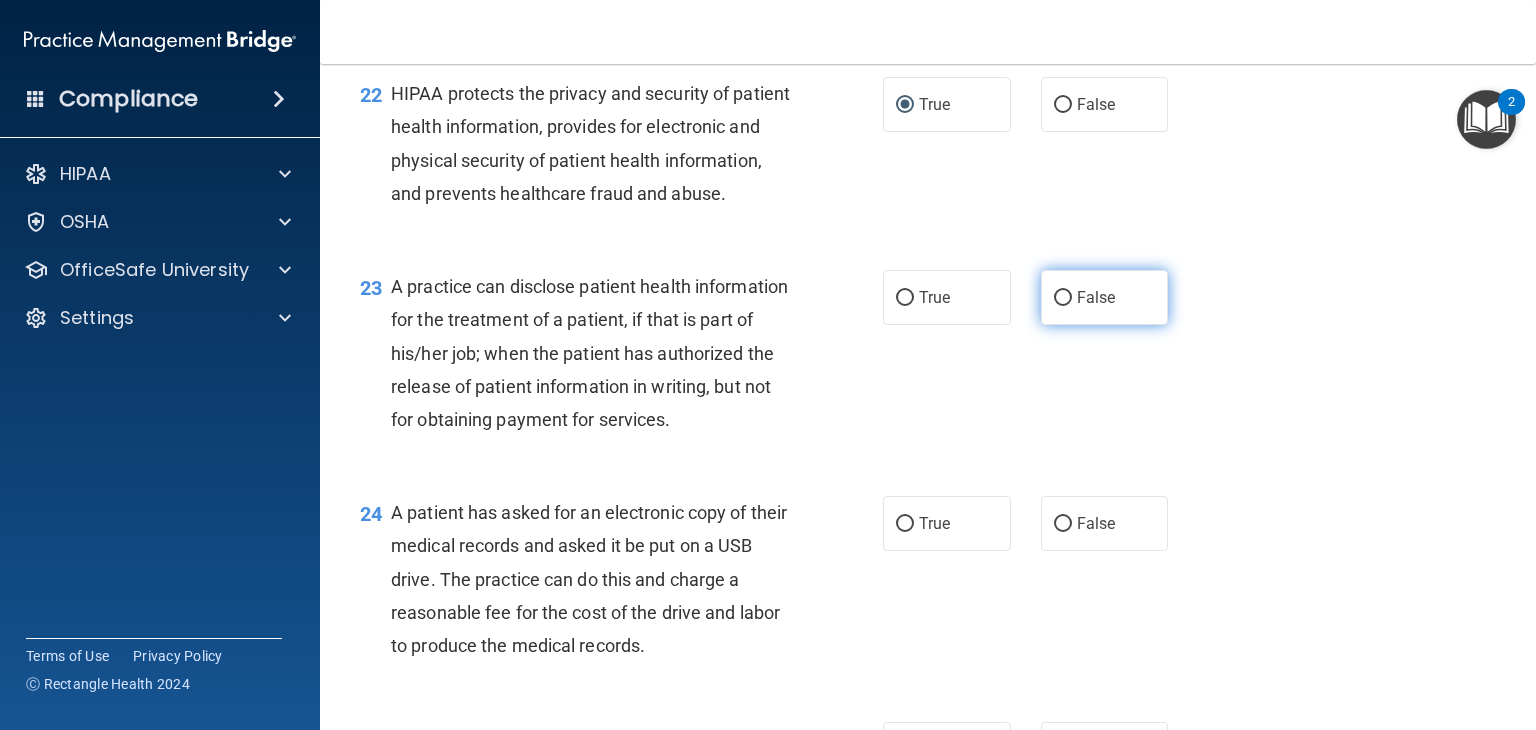 click on "False" at bounding box center (1063, 298) 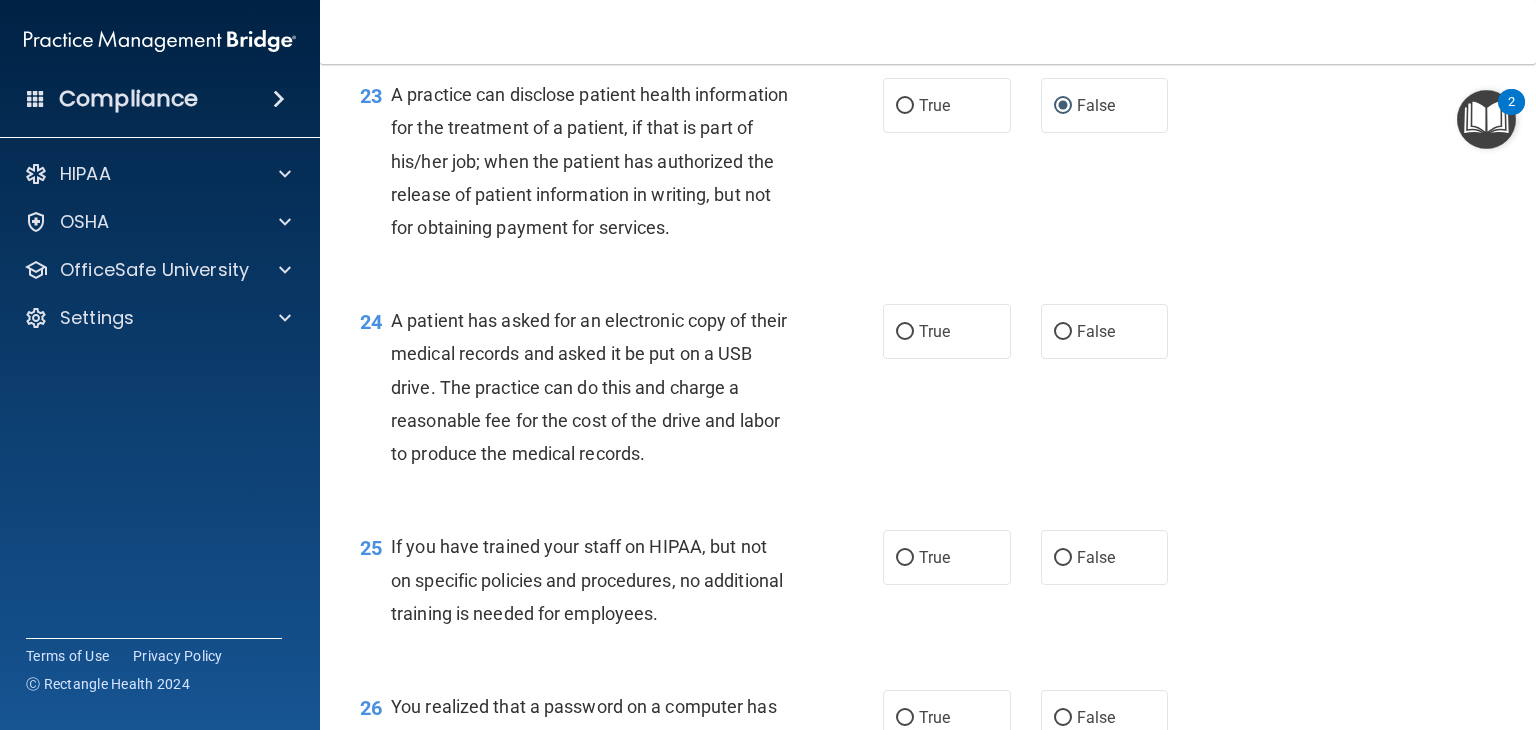 scroll, scrollTop: 3800, scrollLeft: 0, axis: vertical 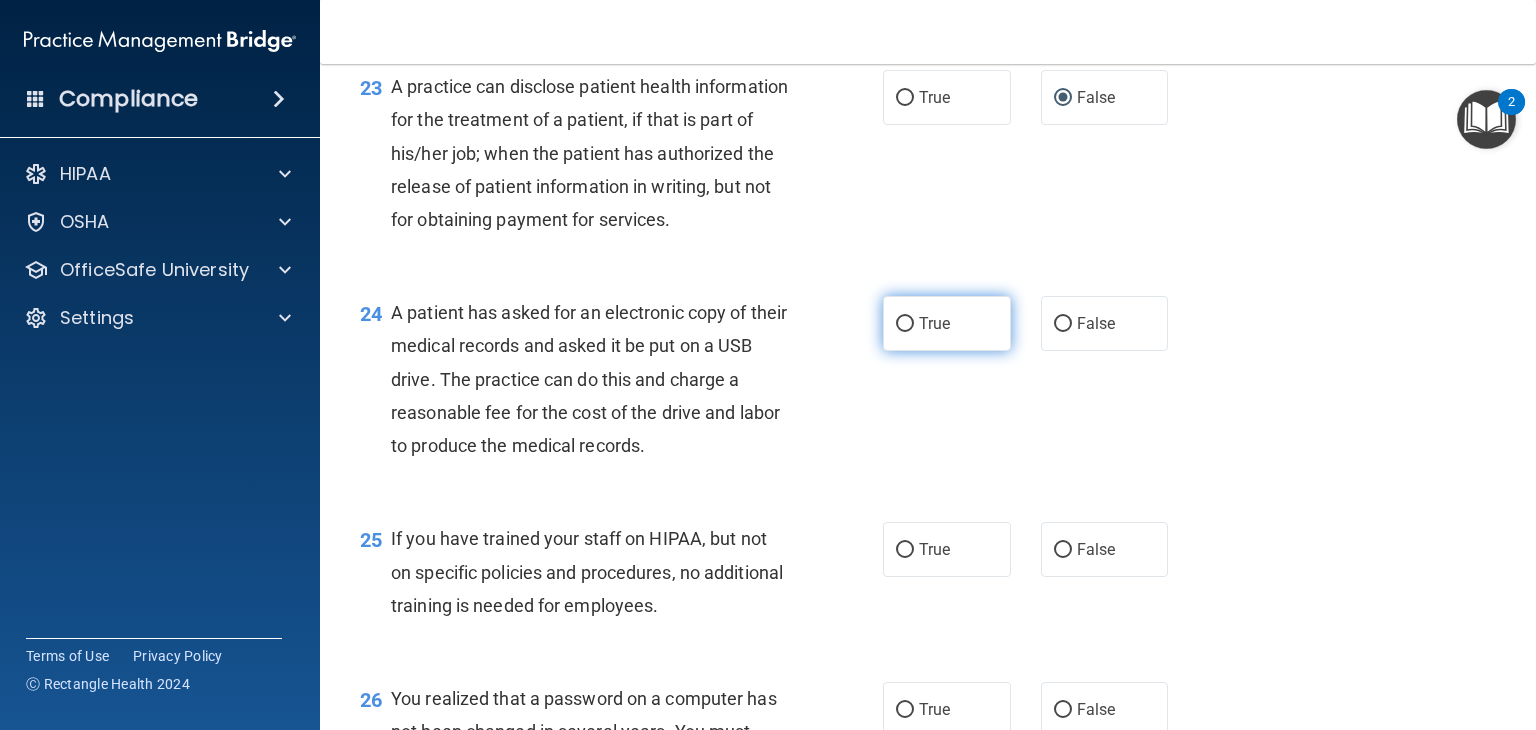 click on "True" at bounding box center (905, 324) 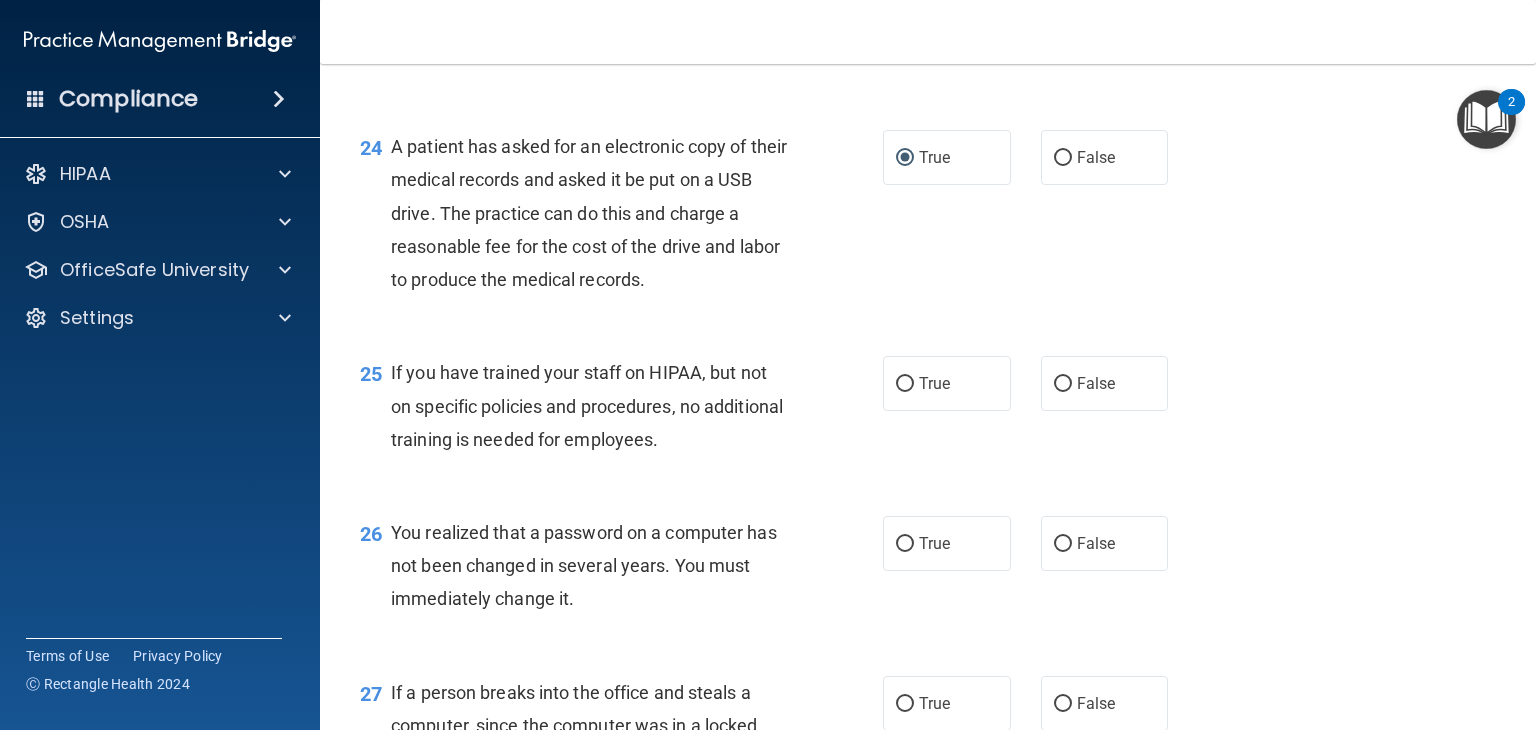 scroll, scrollTop: 4000, scrollLeft: 0, axis: vertical 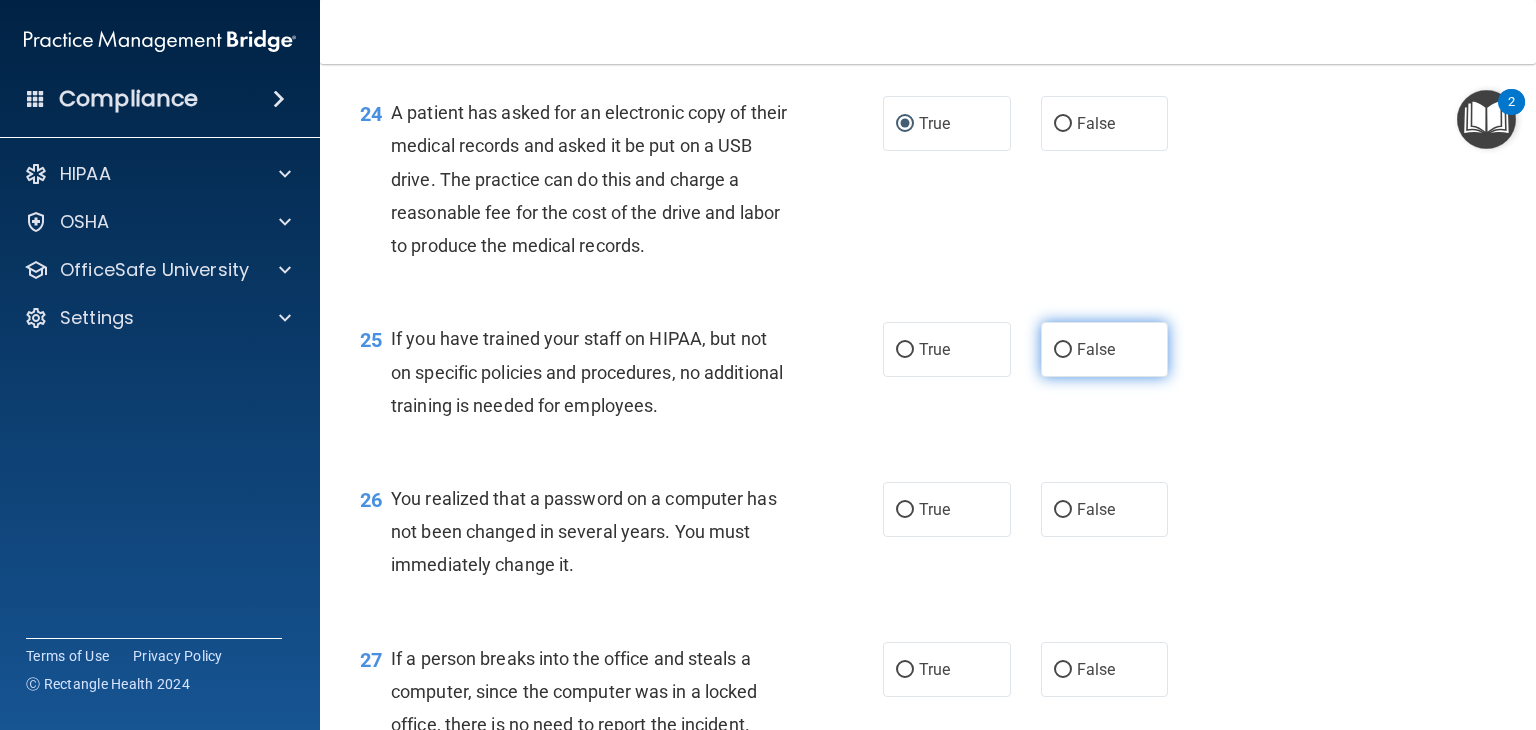click on "False" at bounding box center (1063, 350) 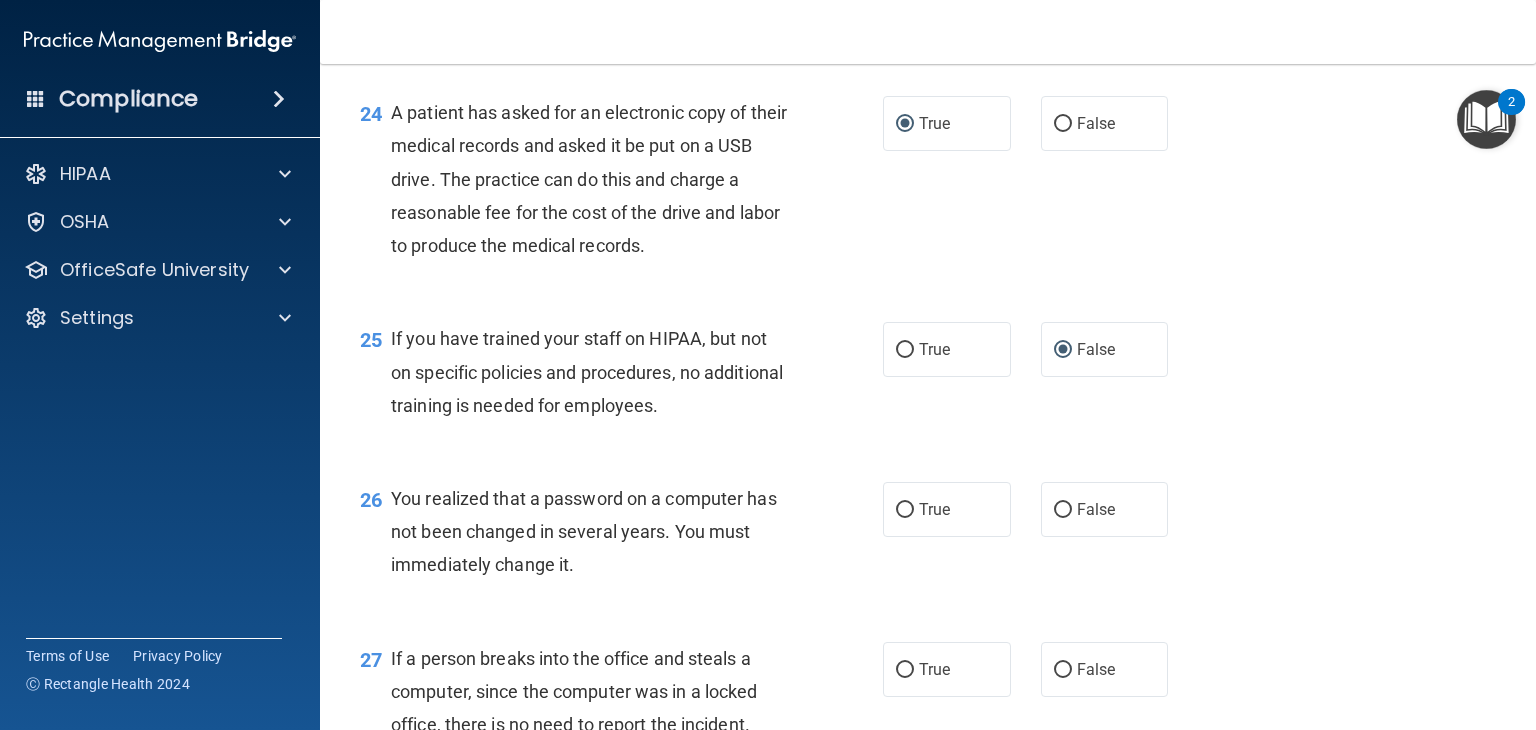 scroll, scrollTop: 4100, scrollLeft: 0, axis: vertical 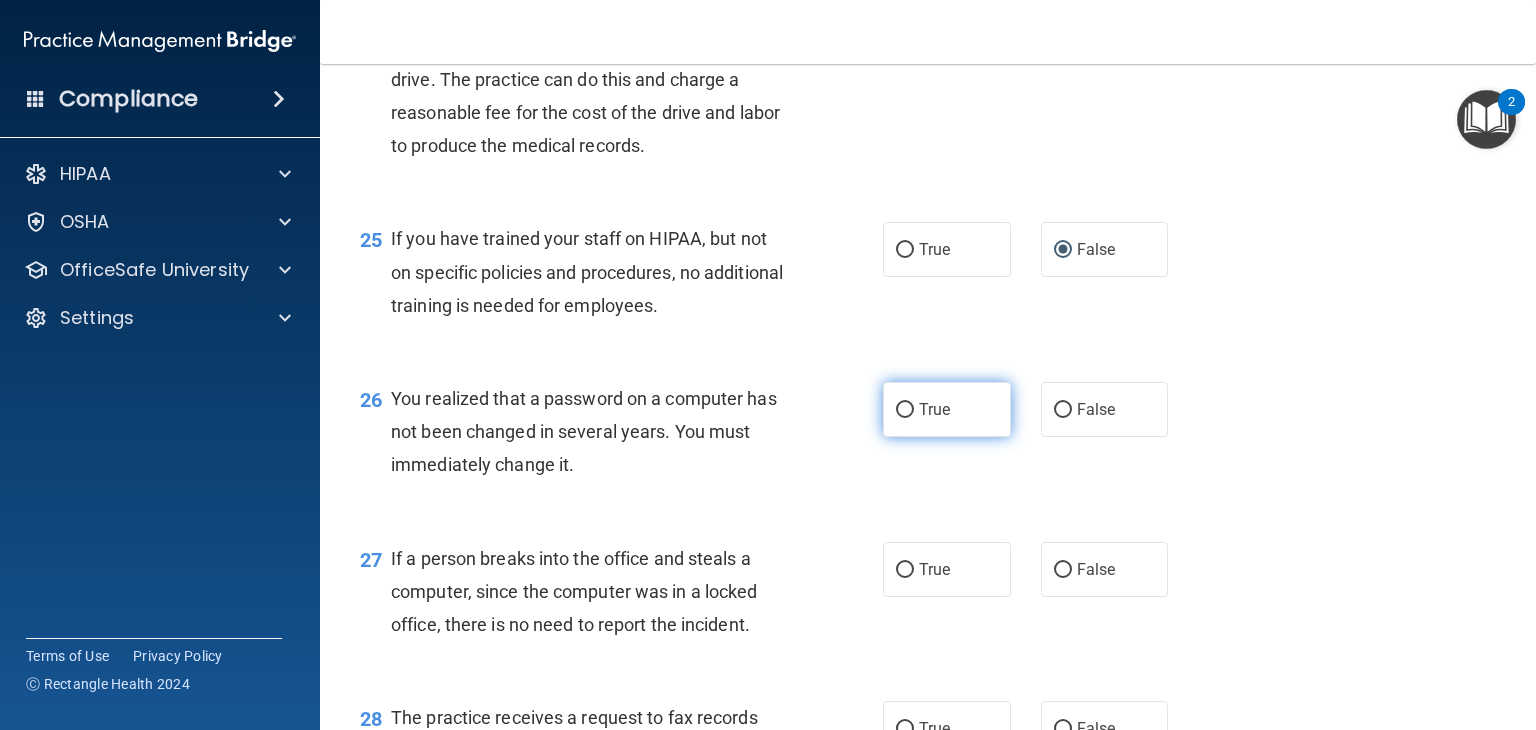 click on "True" at bounding box center [947, 409] 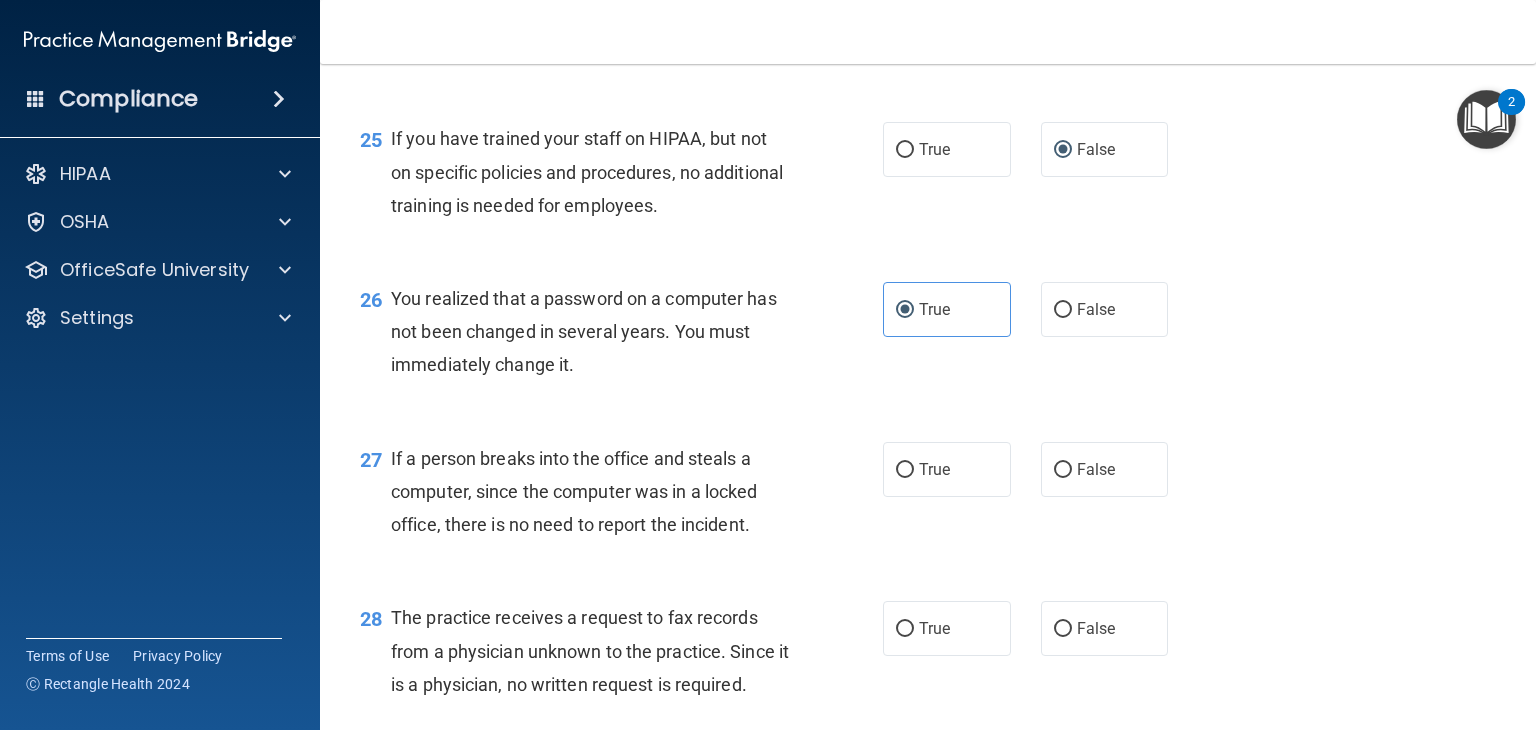 scroll, scrollTop: 4300, scrollLeft: 0, axis: vertical 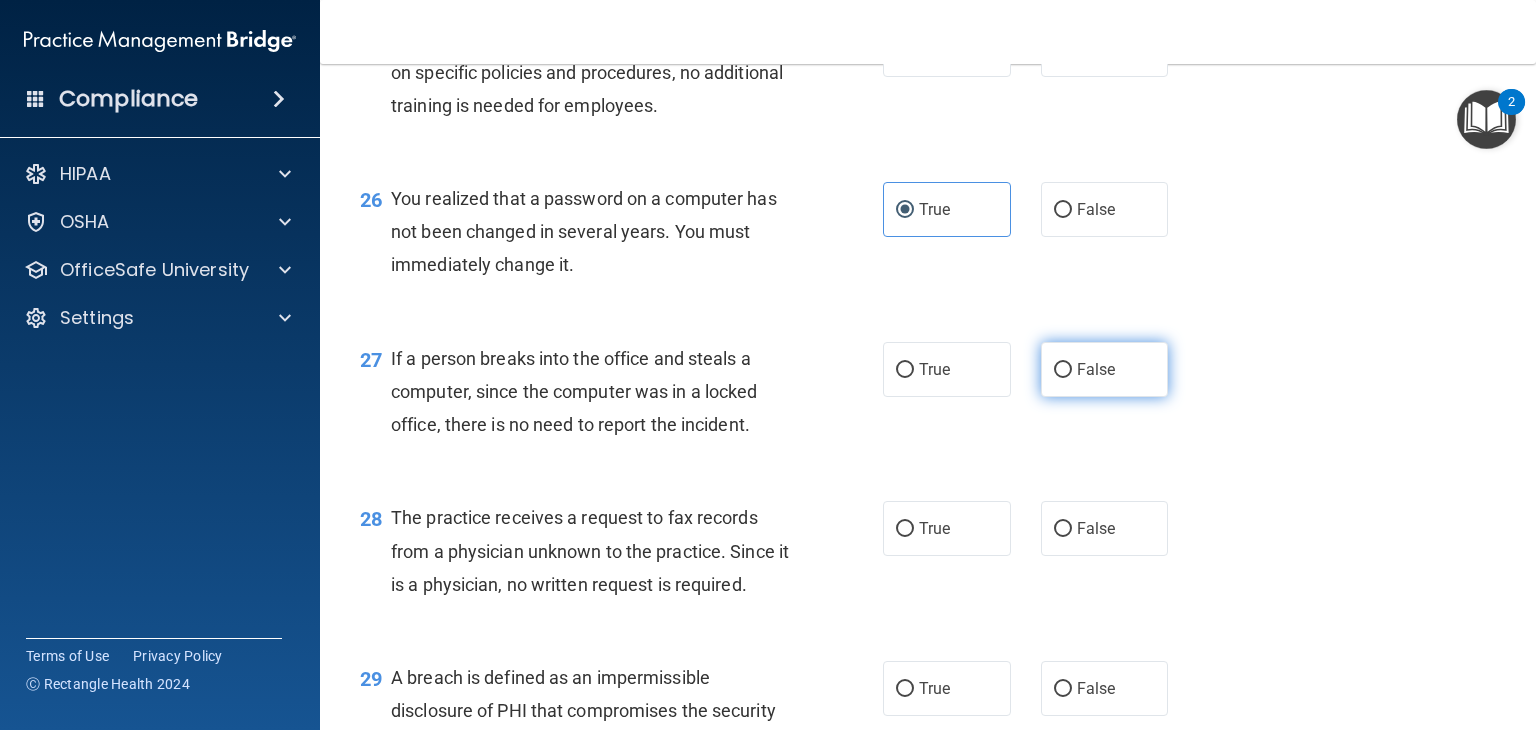 click on "False" at bounding box center [1063, 370] 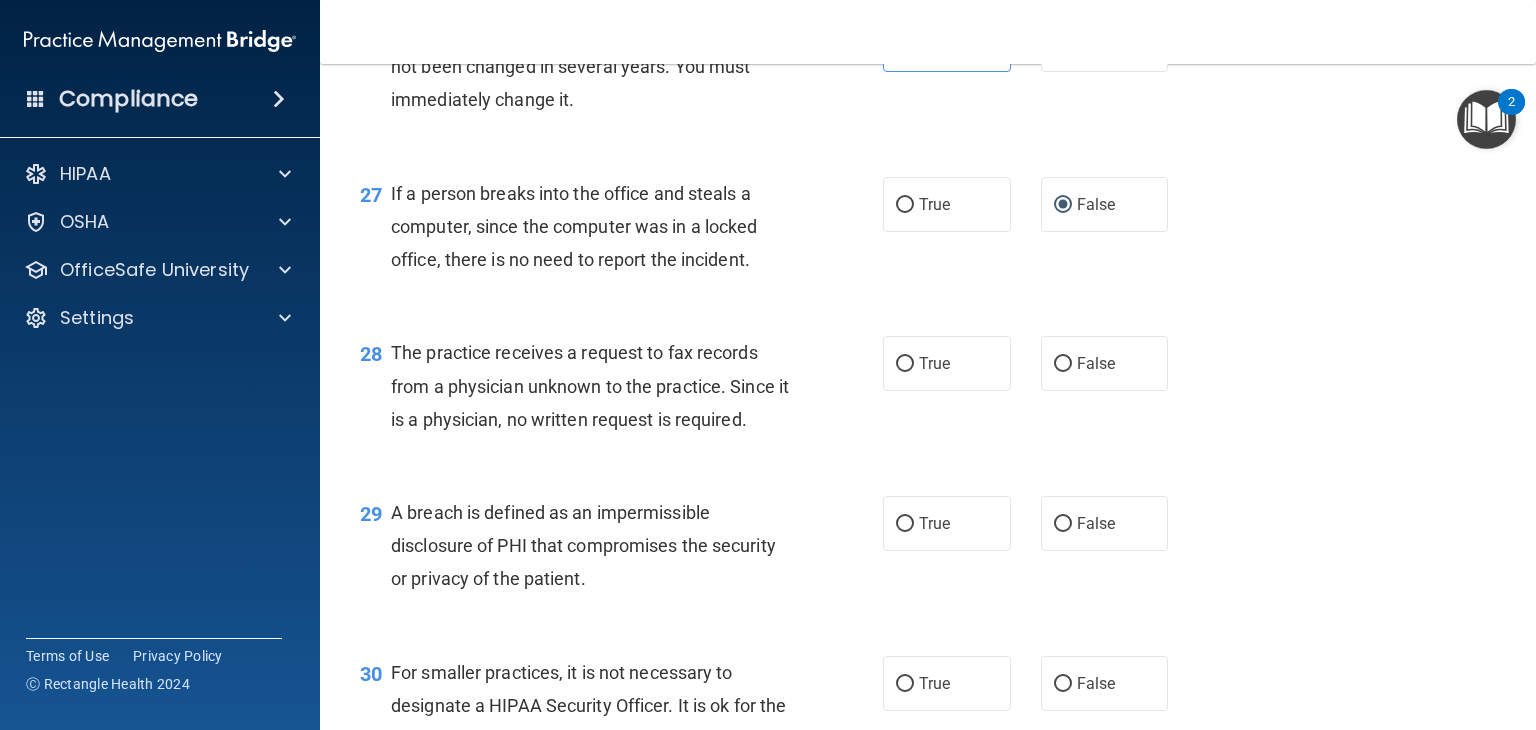 scroll, scrollTop: 4500, scrollLeft: 0, axis: vertical 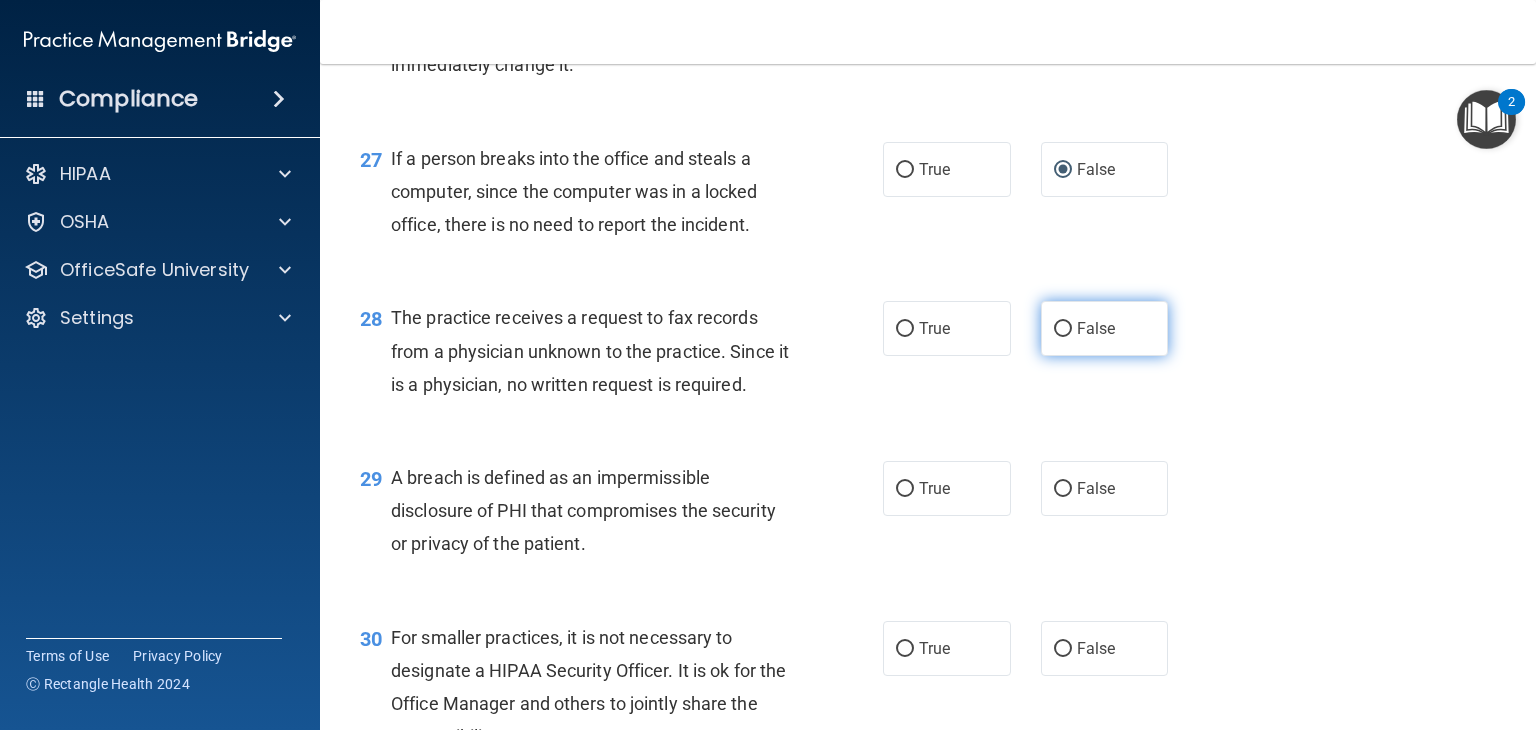 click on "False" at bounding box center (1063, 329) 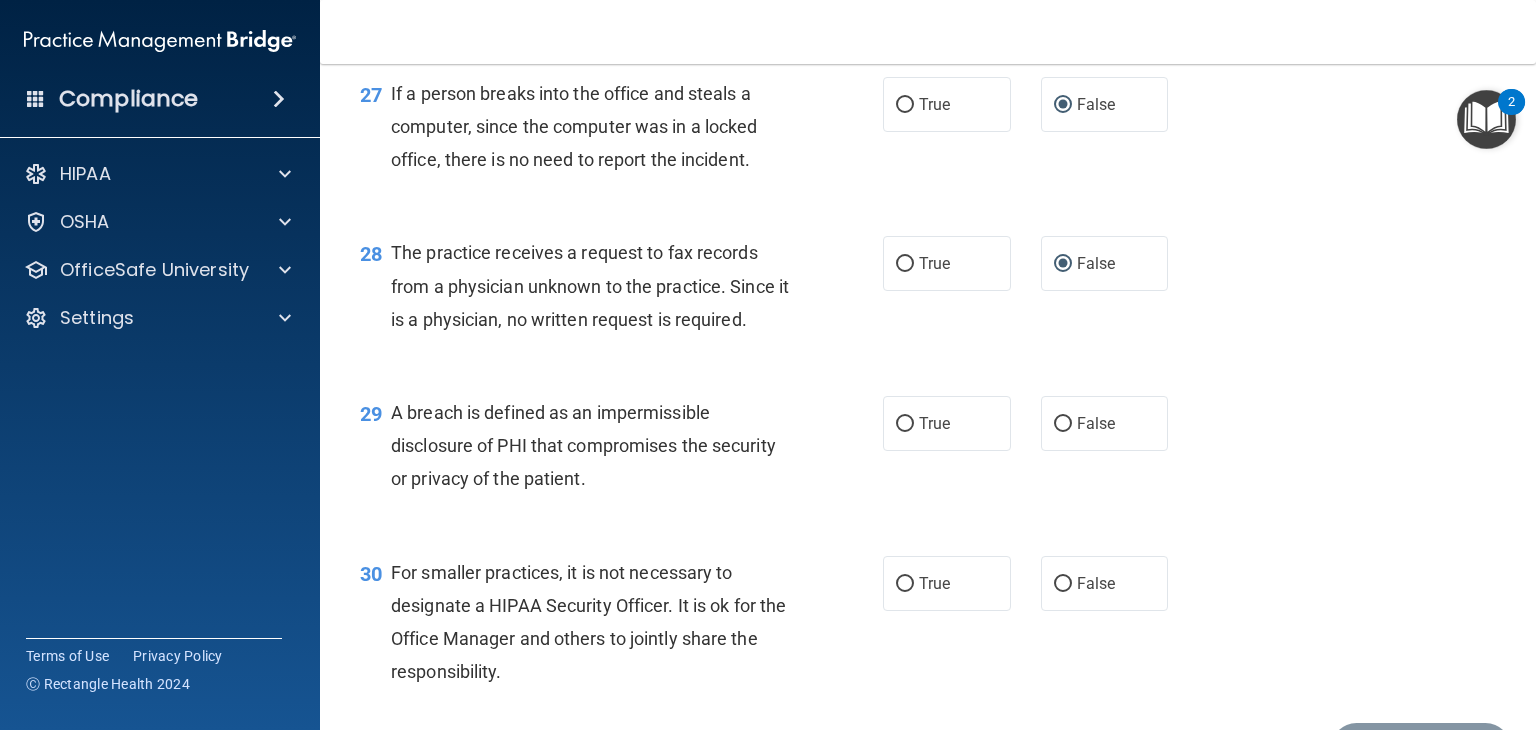 scroll, scrollTop: 4600, scrollLeft: 0, axis: vertical 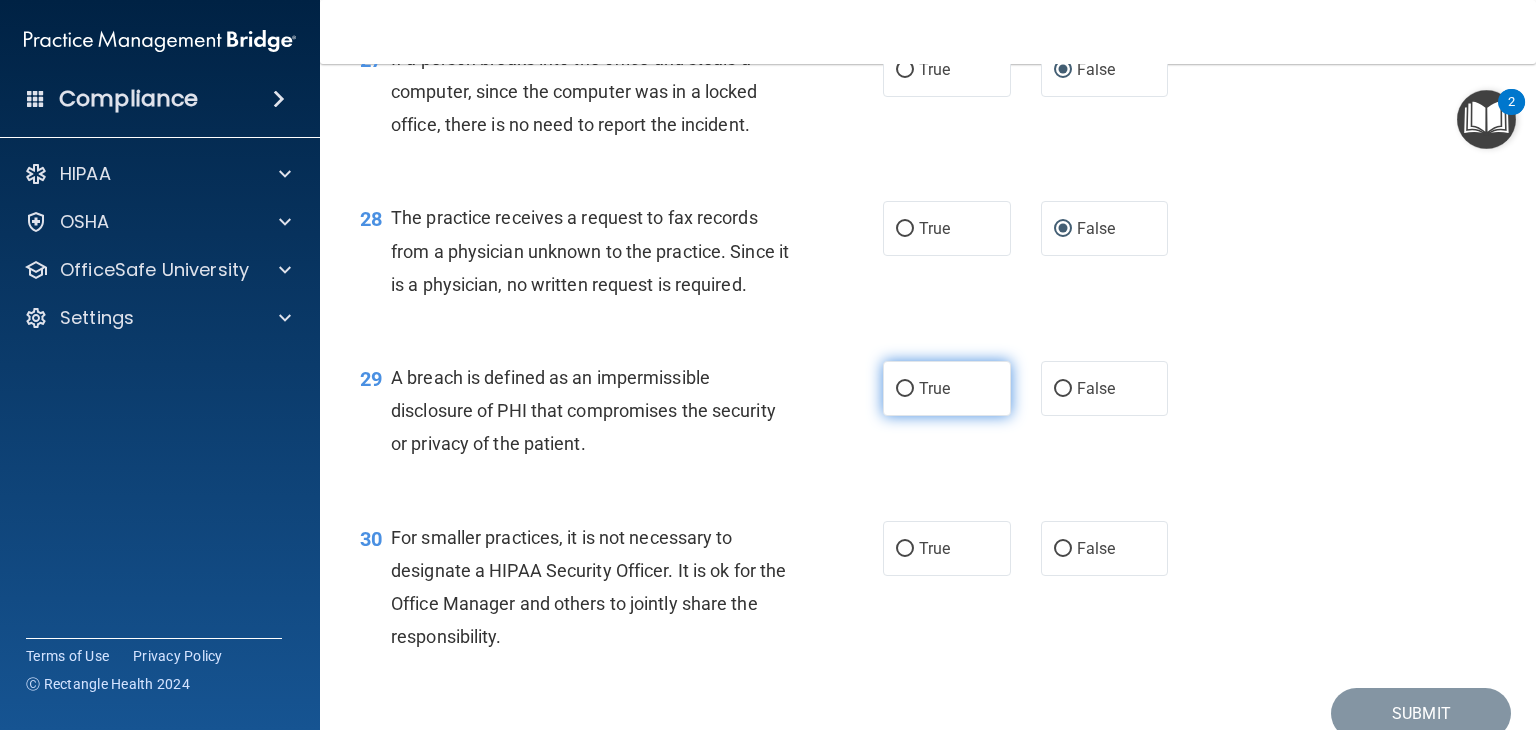 click on "True" at bounding box center [905, 389] 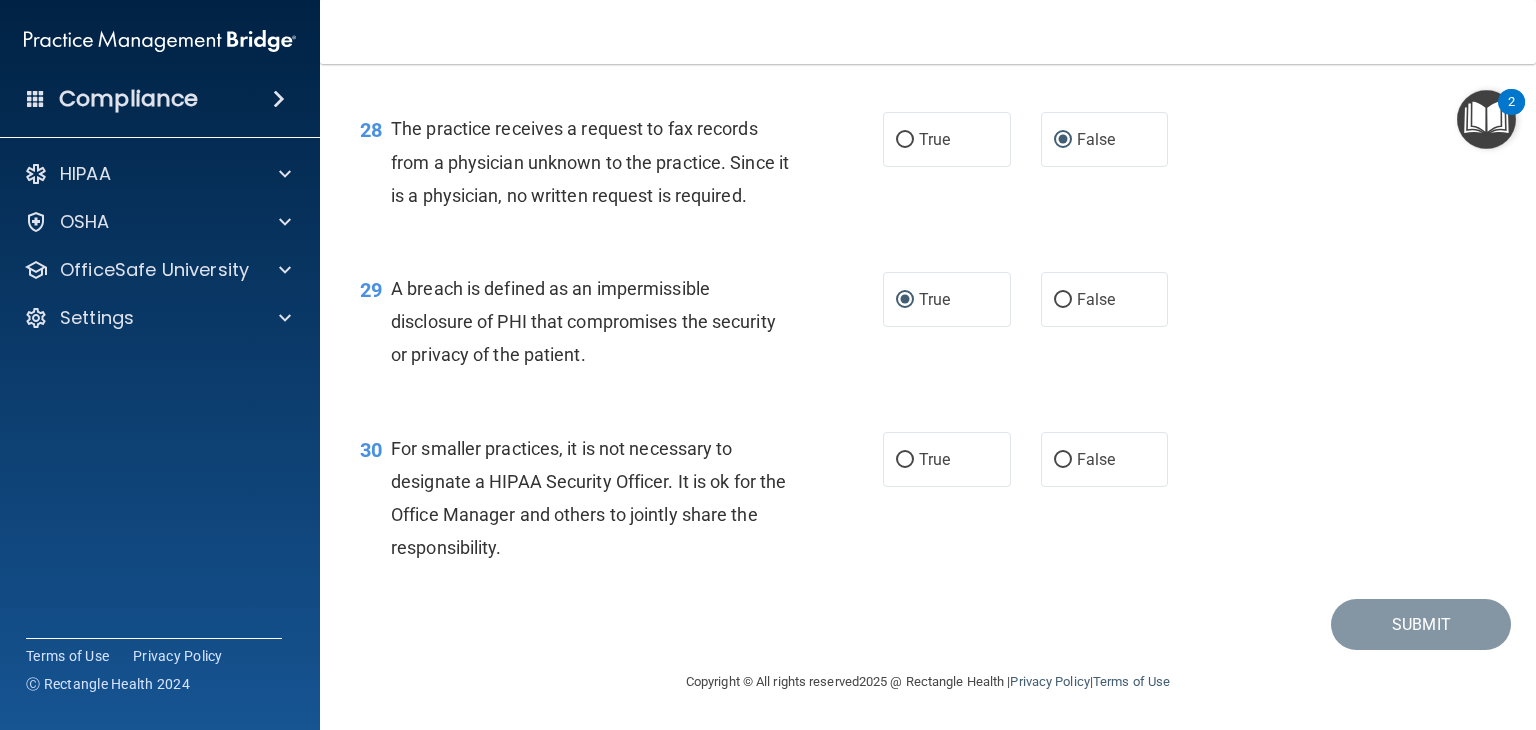 scroll, scrollTop: 4789, scrollLeft: 0, axis: vertical 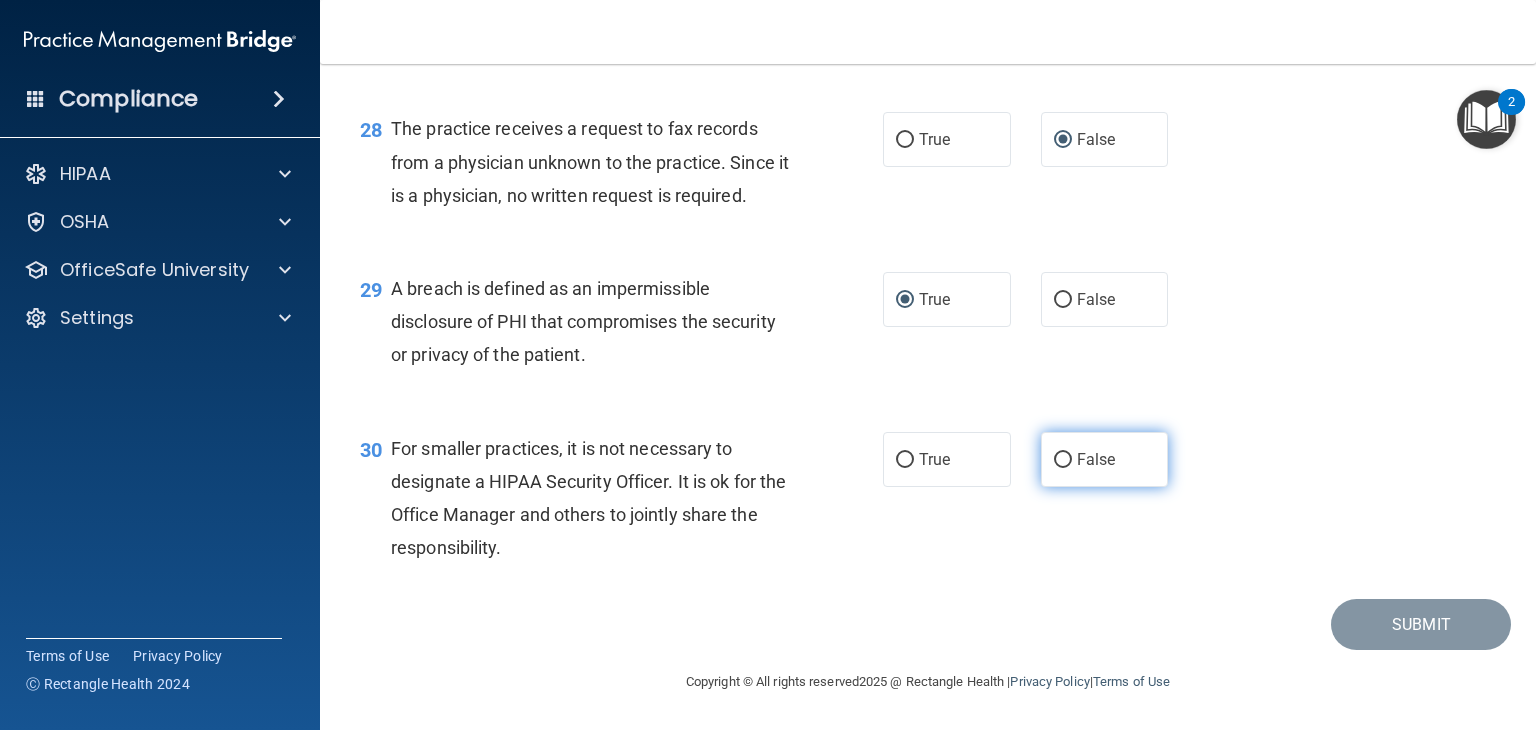 click on "False" at bounding box center (1063, 460) 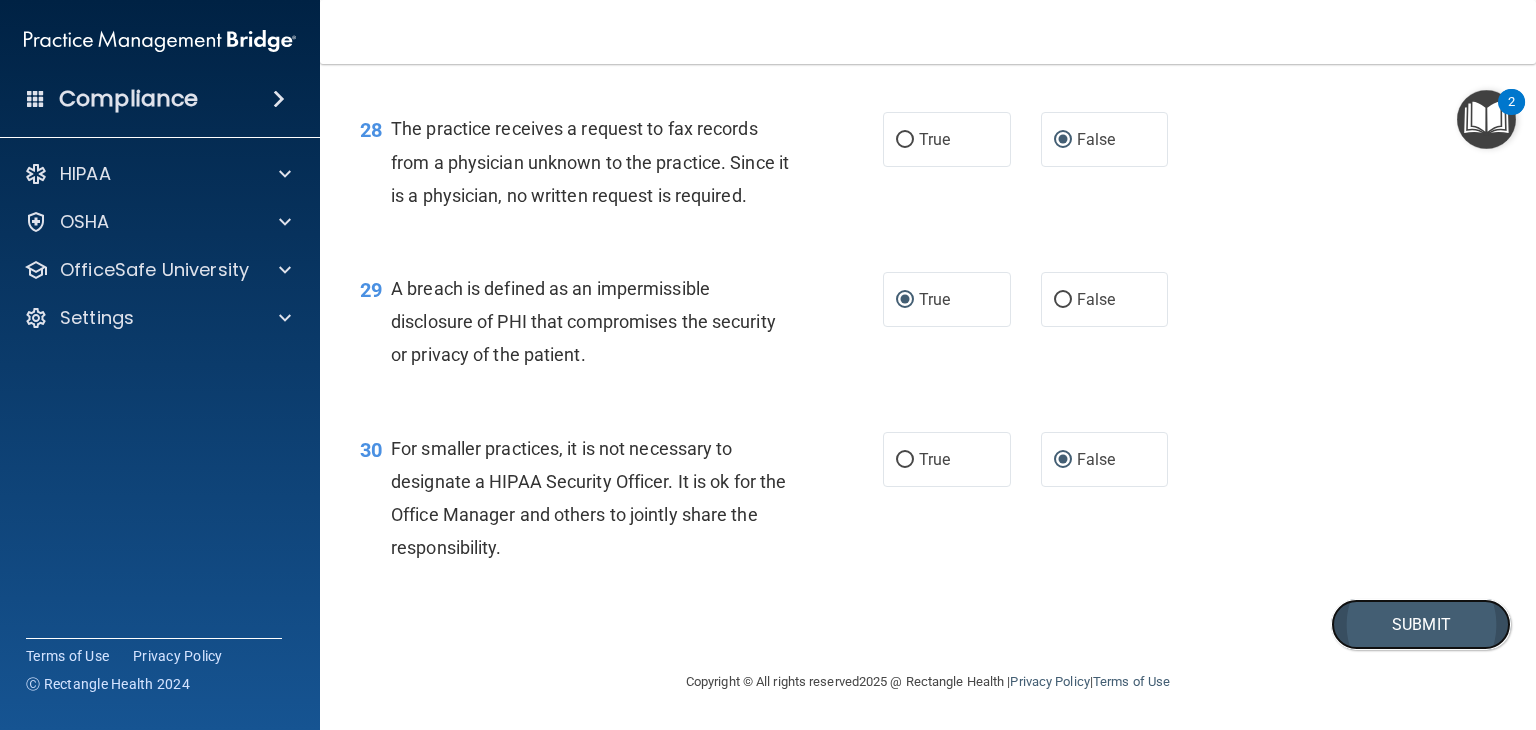 click on "Submit" at bounding box center (1421, 624) 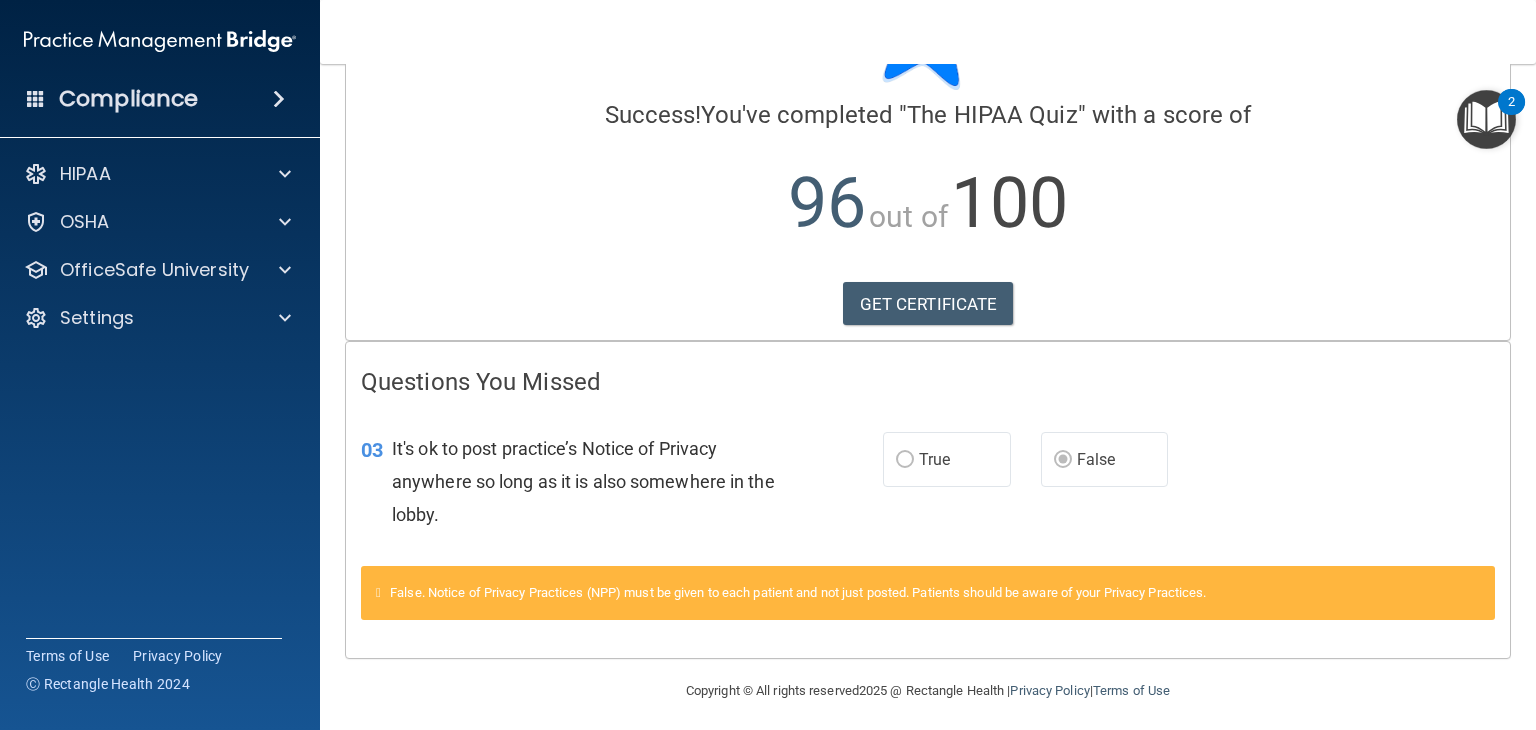 scroll, scrollTop: 138, scrollLeft: 0, axis: vertical 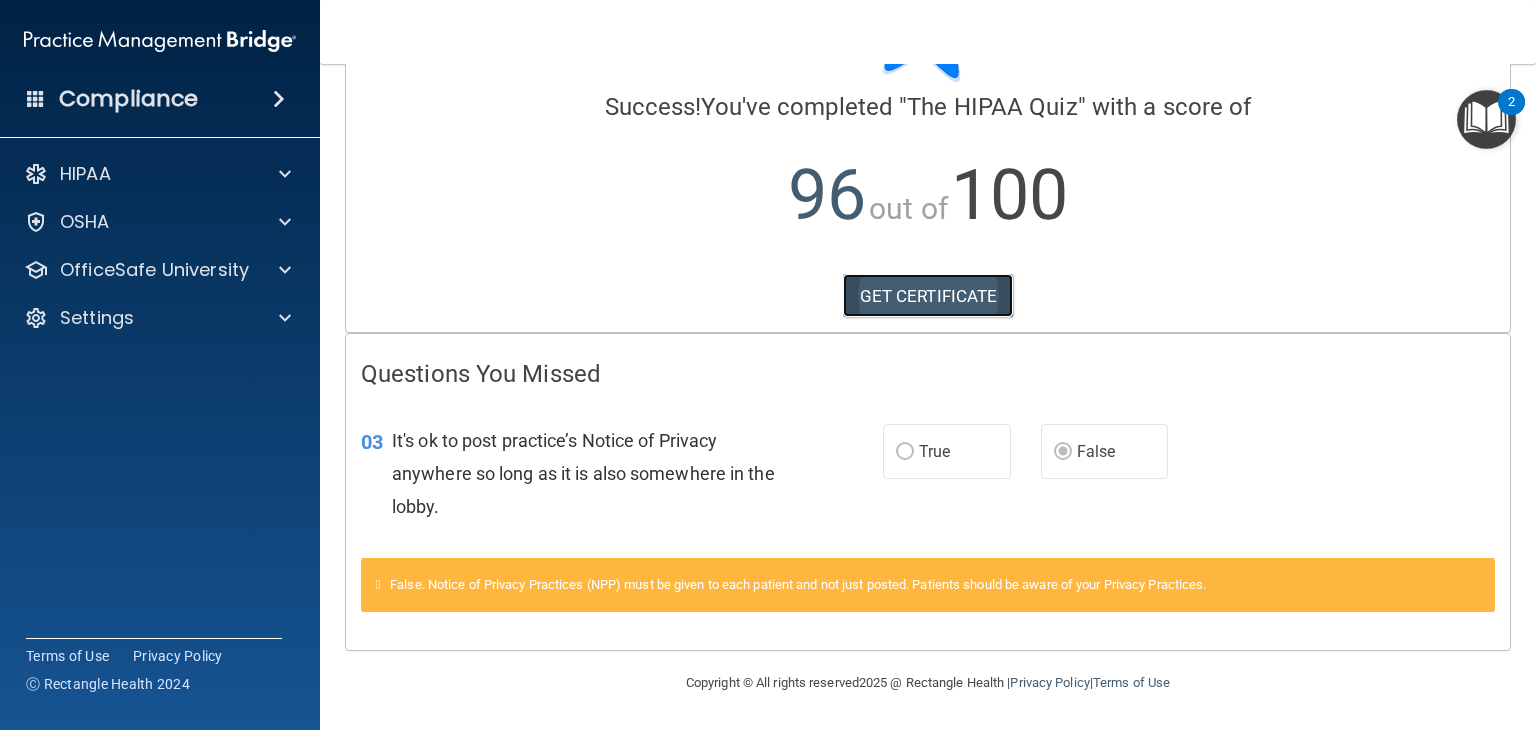 click on "GET CERTIFICATE" at bounding box center (928, 296) 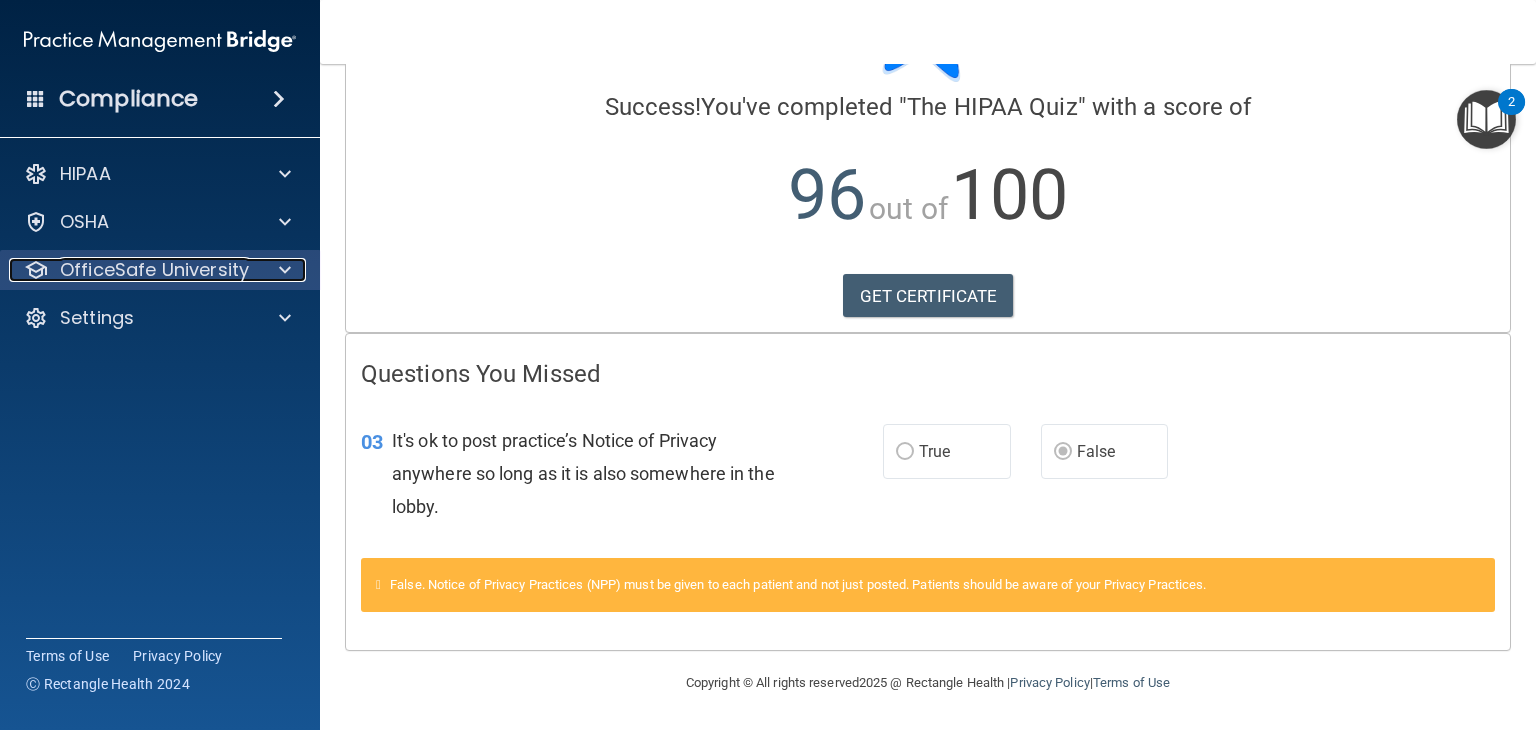 click on "OfficeSafe University" at bounding box center (154, 270) 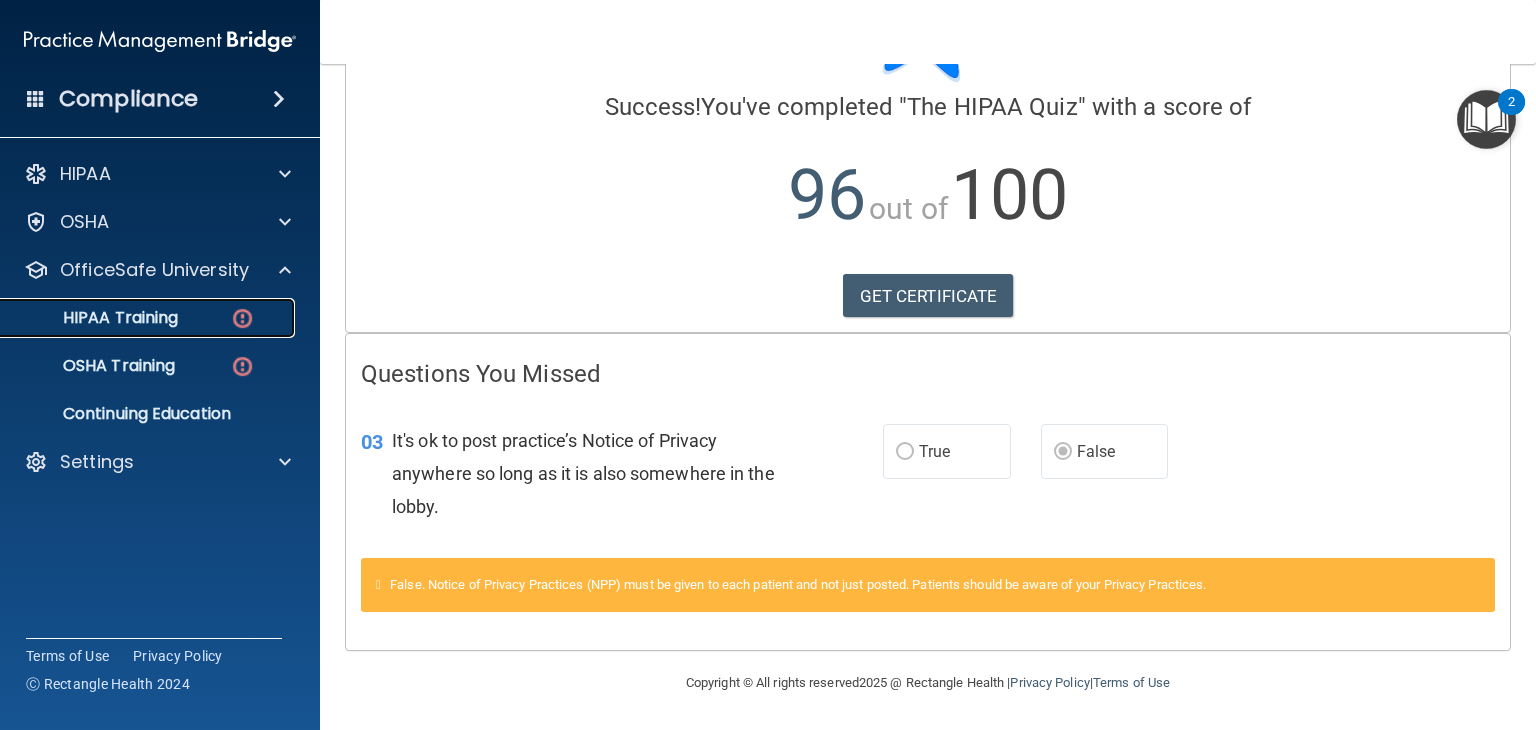 click on "HIPAA Training" at bounding box center [95, 318] 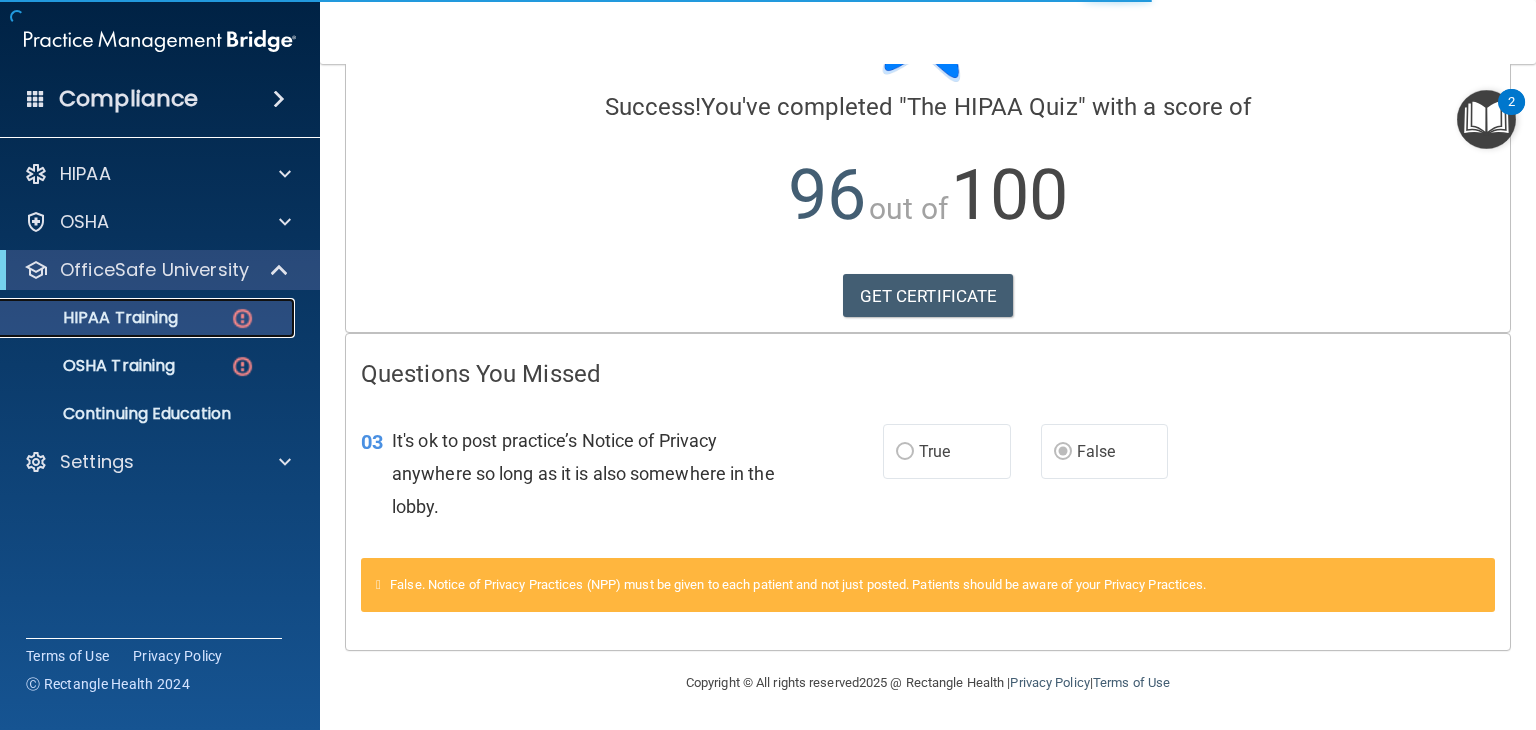 scroll, scrollTop: 772, scrollLeft: 0, axis: vertical 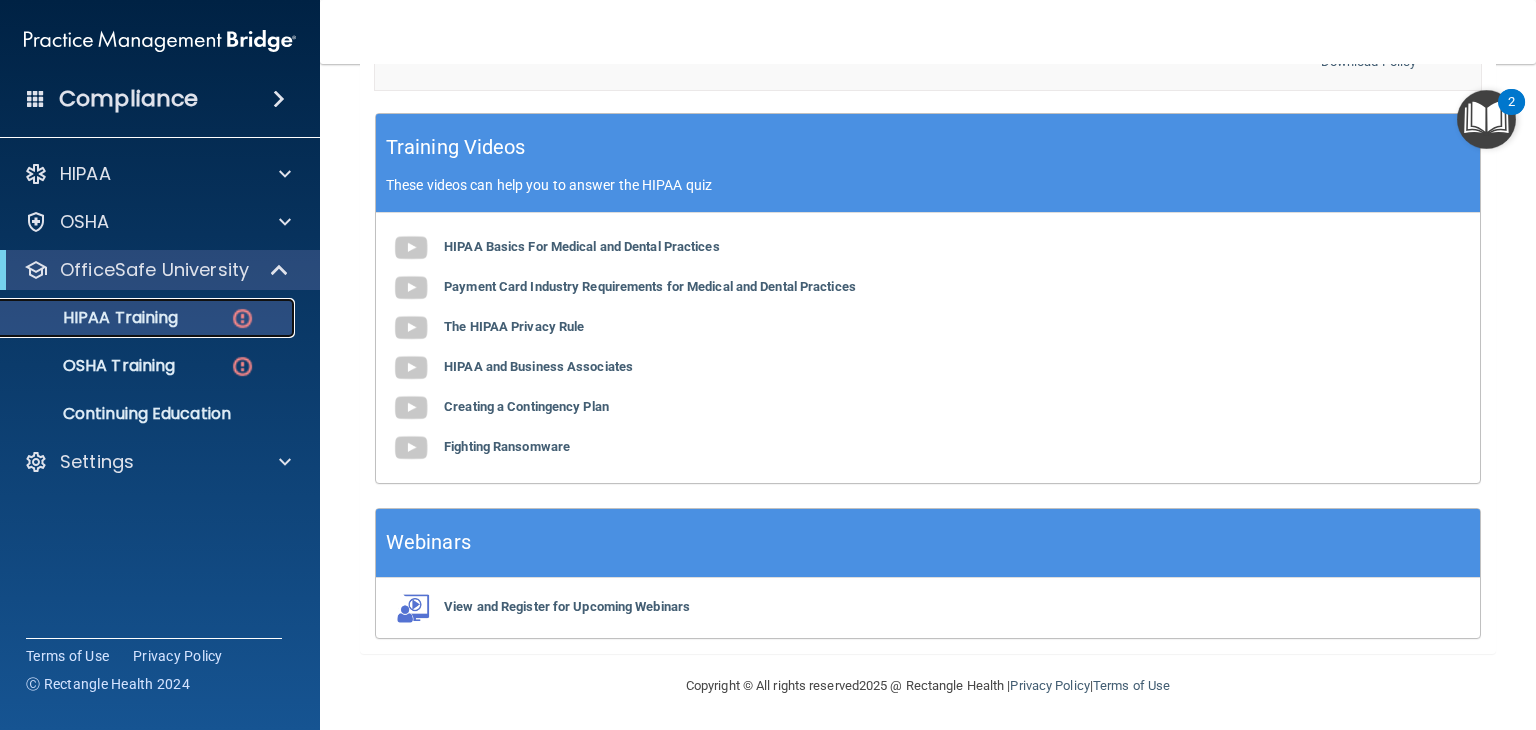 click at bounding box center (242, 318) 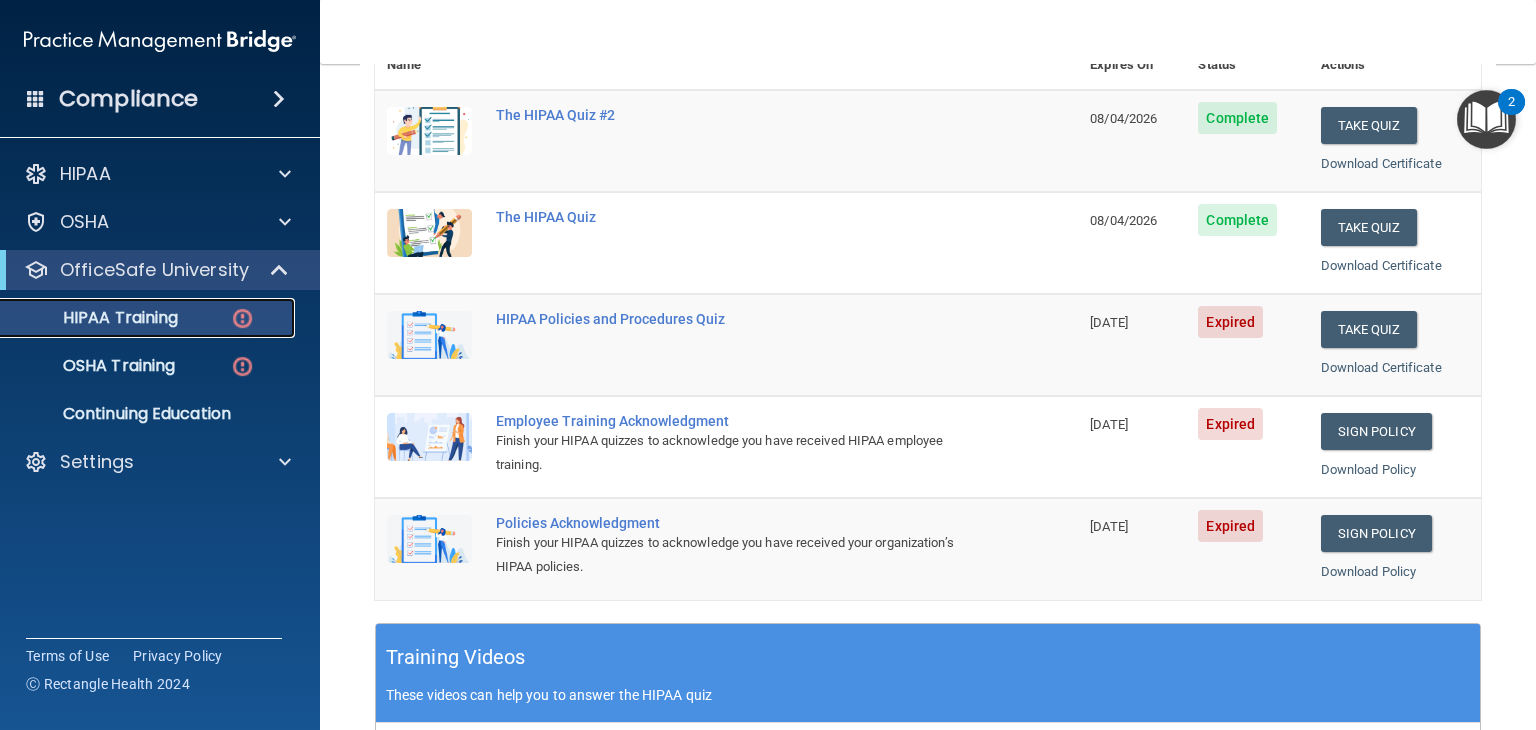 scroll, scrollTop: 300, scrollLeft: 0, axis: vertical 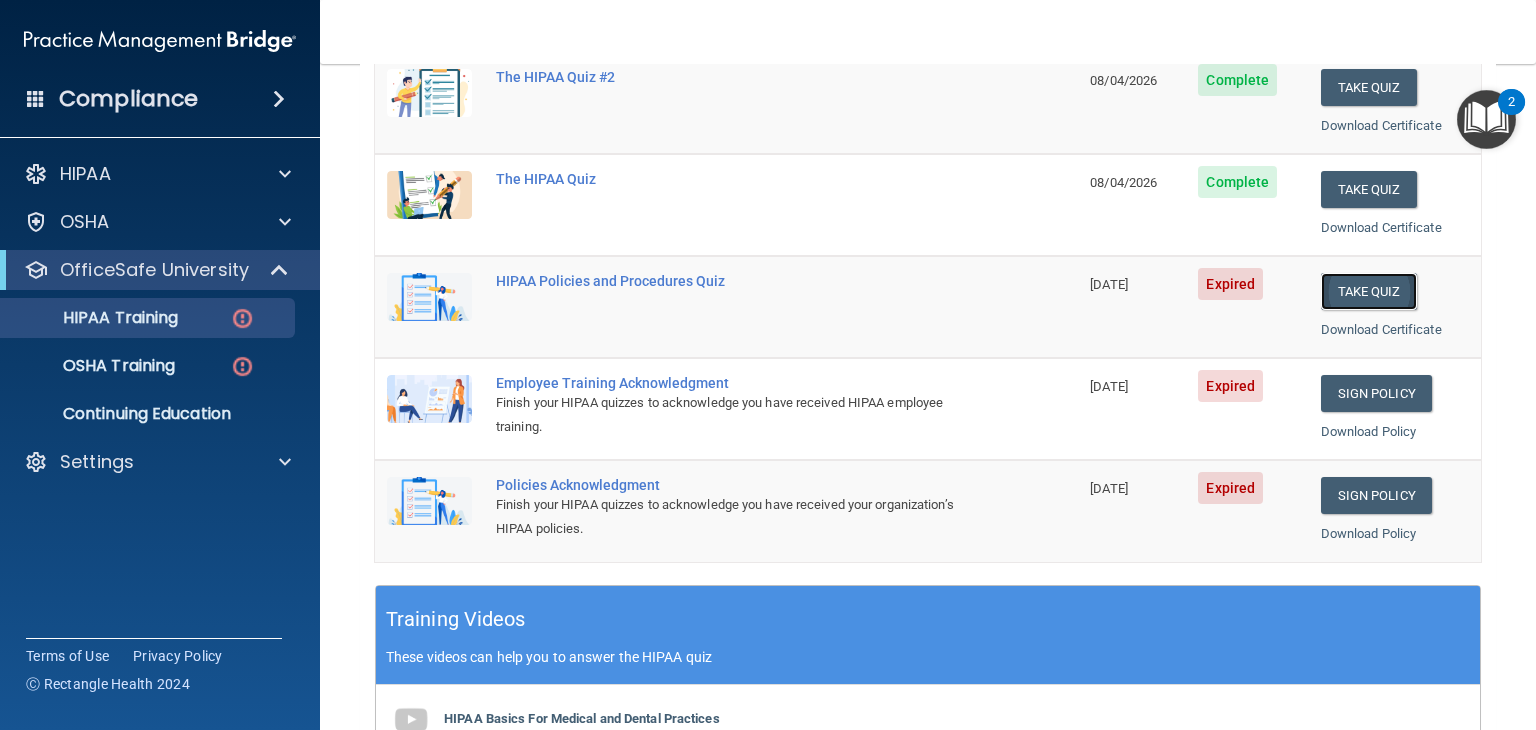 click on "Take Quiz" at bounding box center [1369, 291] 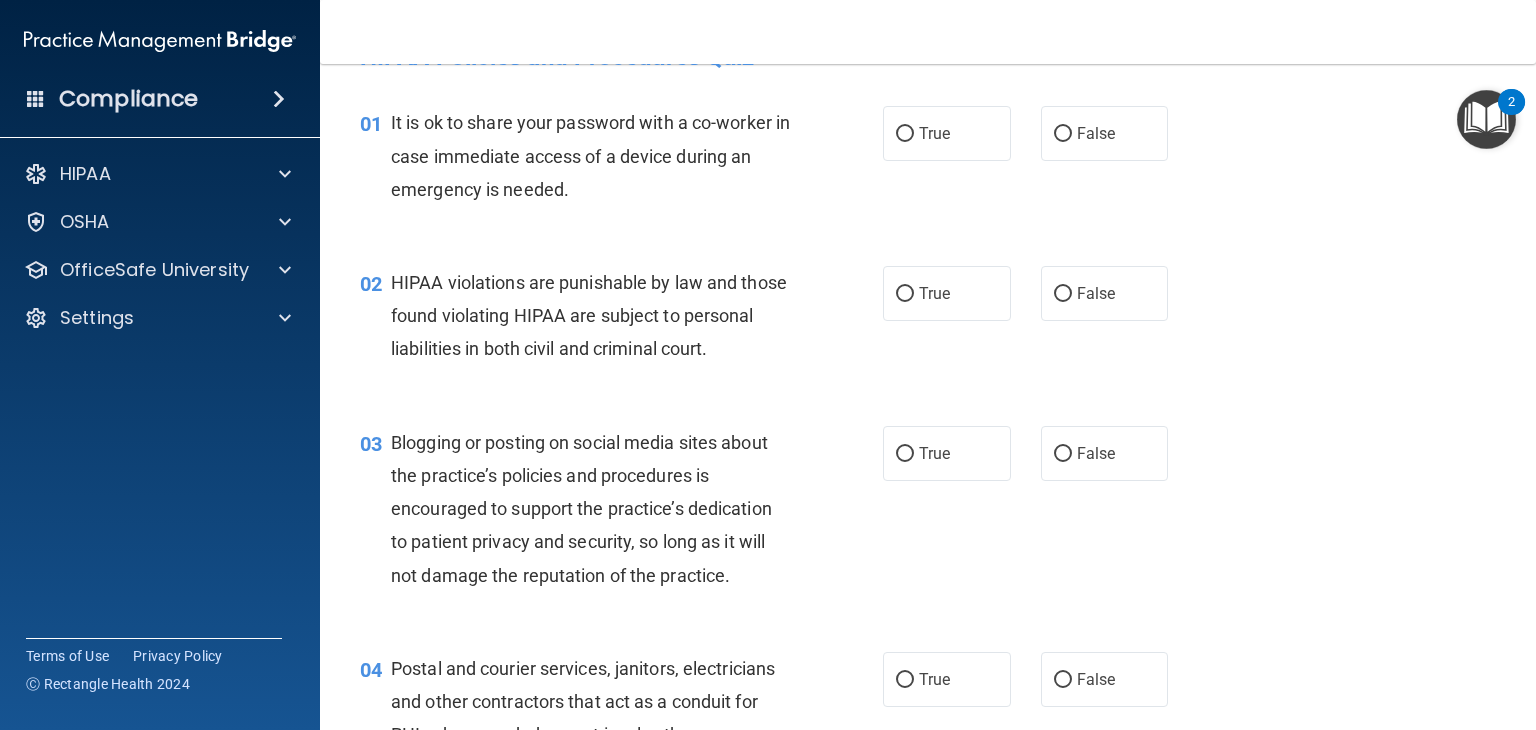 scroll, scrollTop: 0, scrollLeft: 0, axis: both 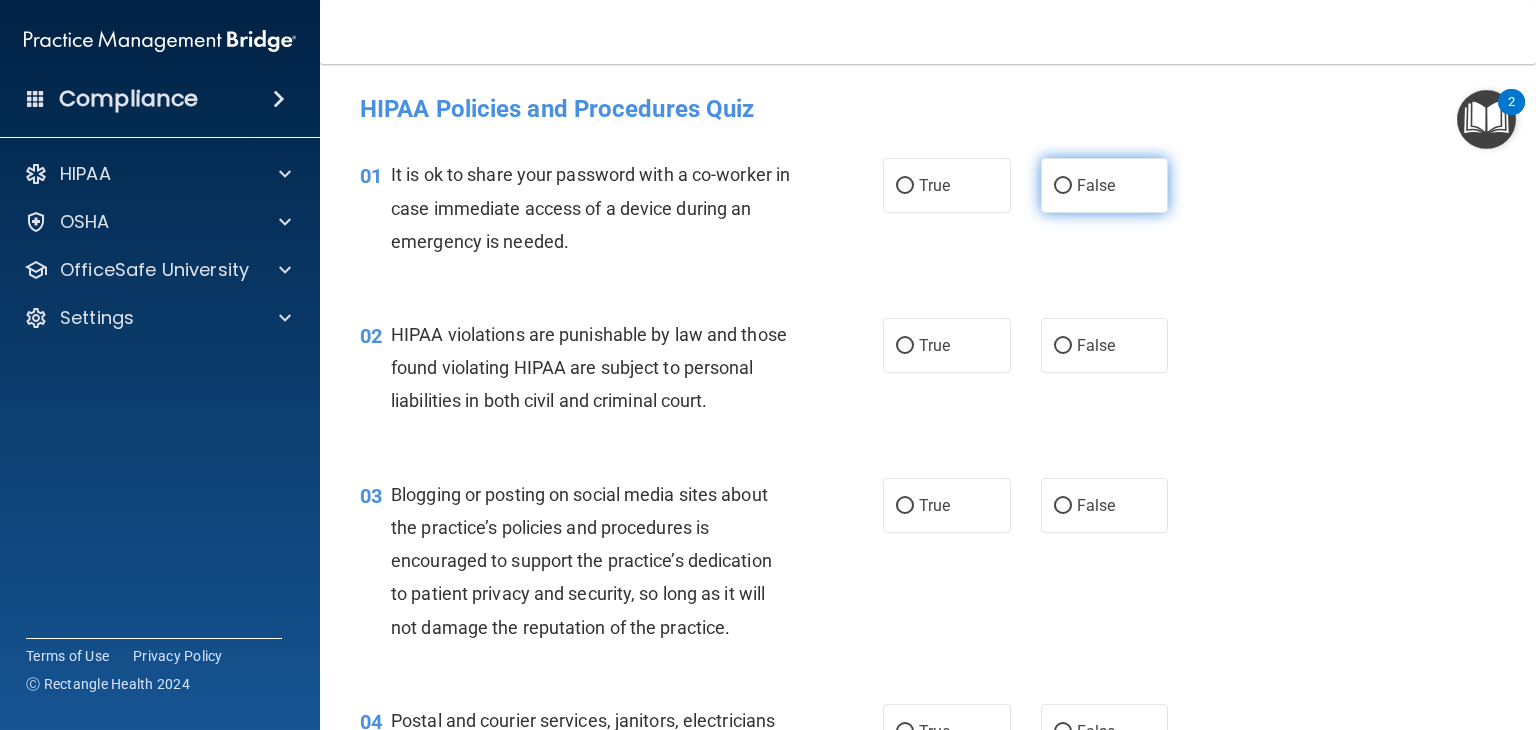 click on "False" at bounding box center (1063, 186) 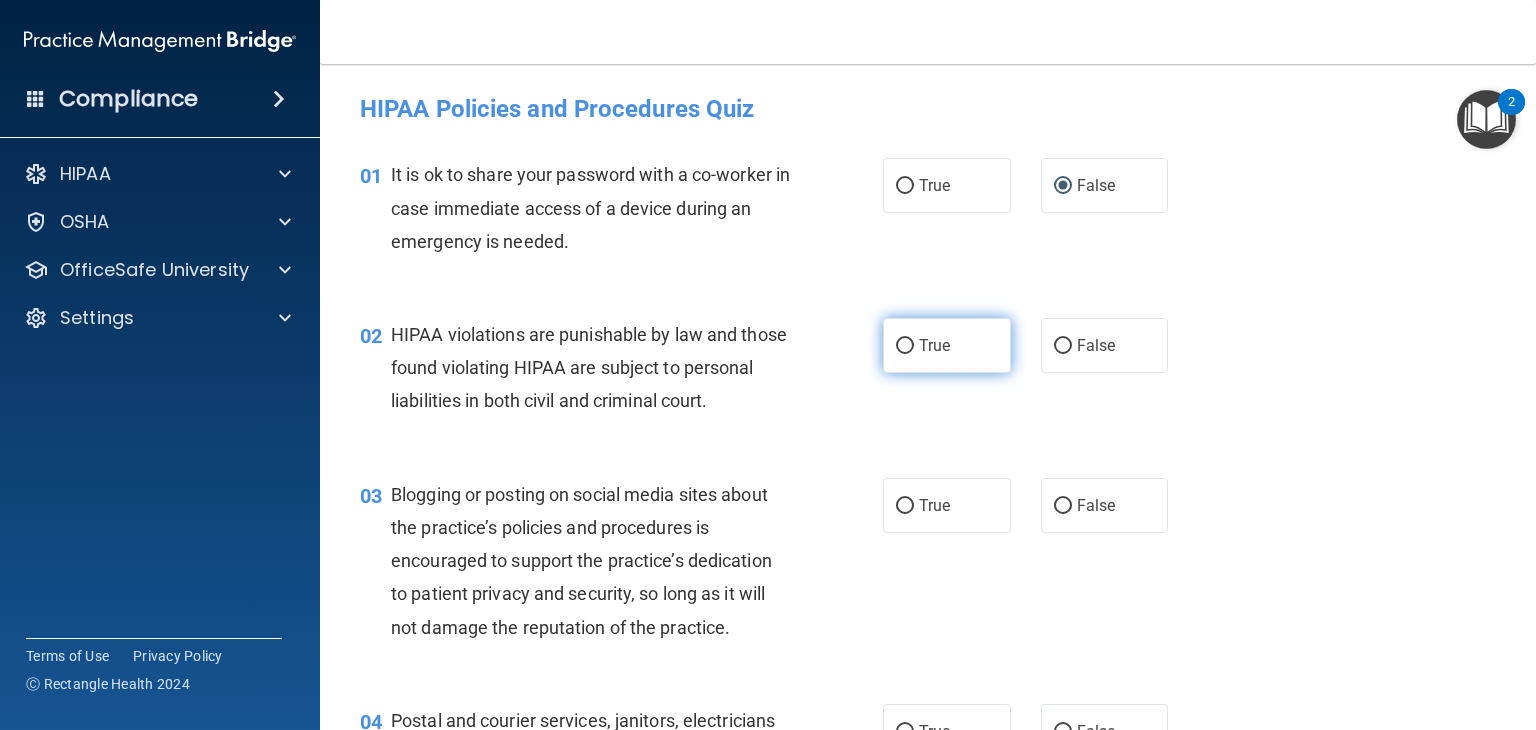 click on "True" at bounding box center (905, 346) 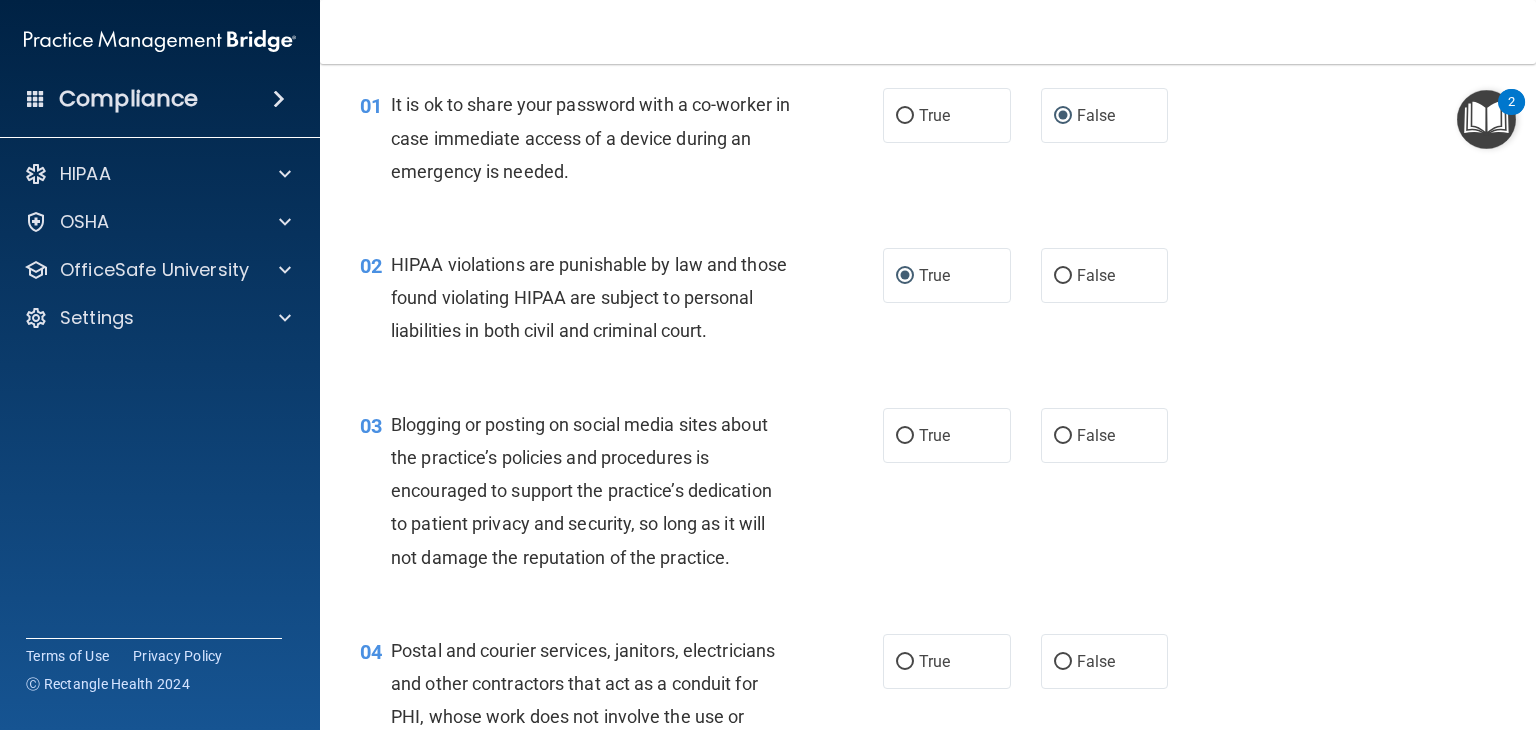 scroll, scrollTop: 200, scrollLeft: 0, axis: vertical 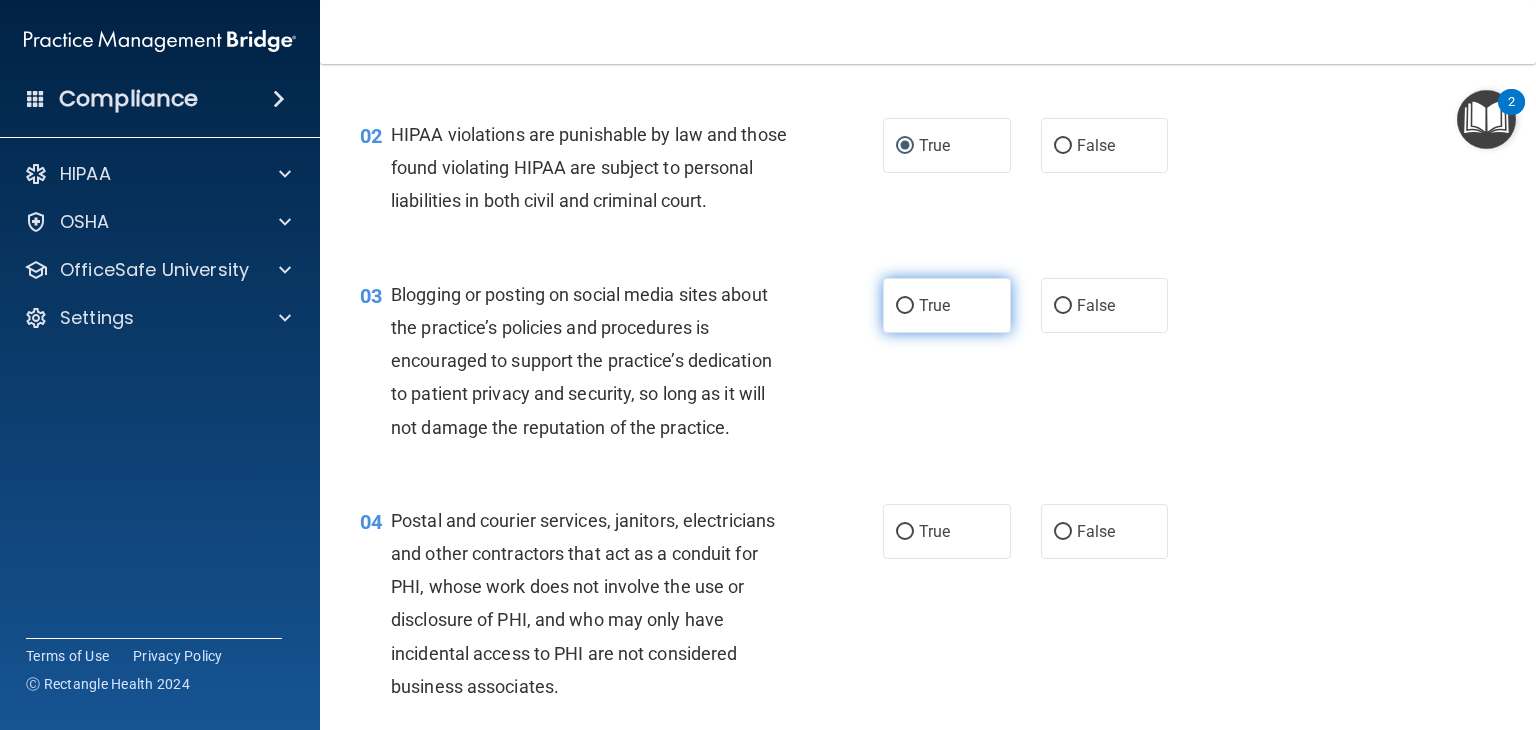 click on "True" at bounding box center [905, 306] 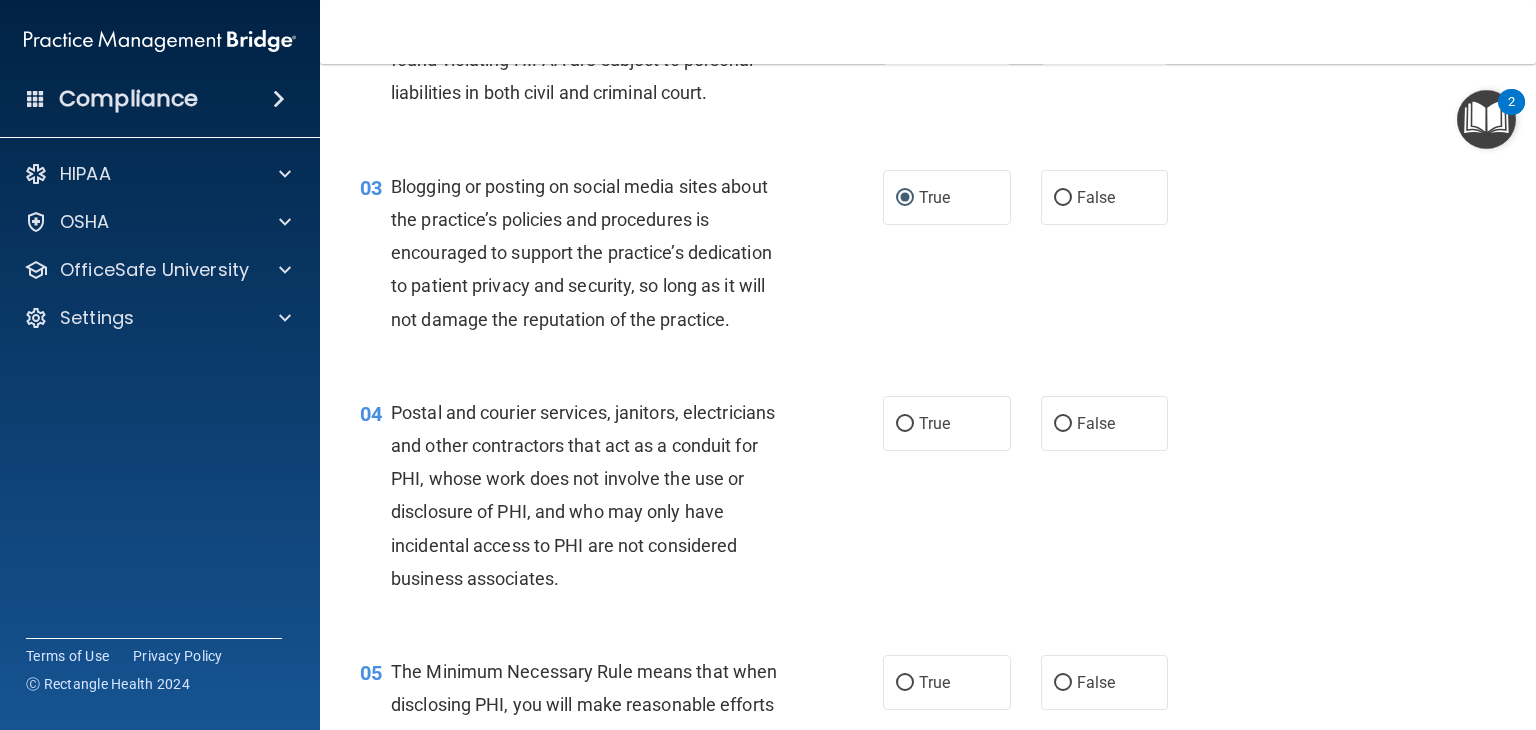 scroll, scrollTop: 400, scrollLeft: 0, axis: vertical 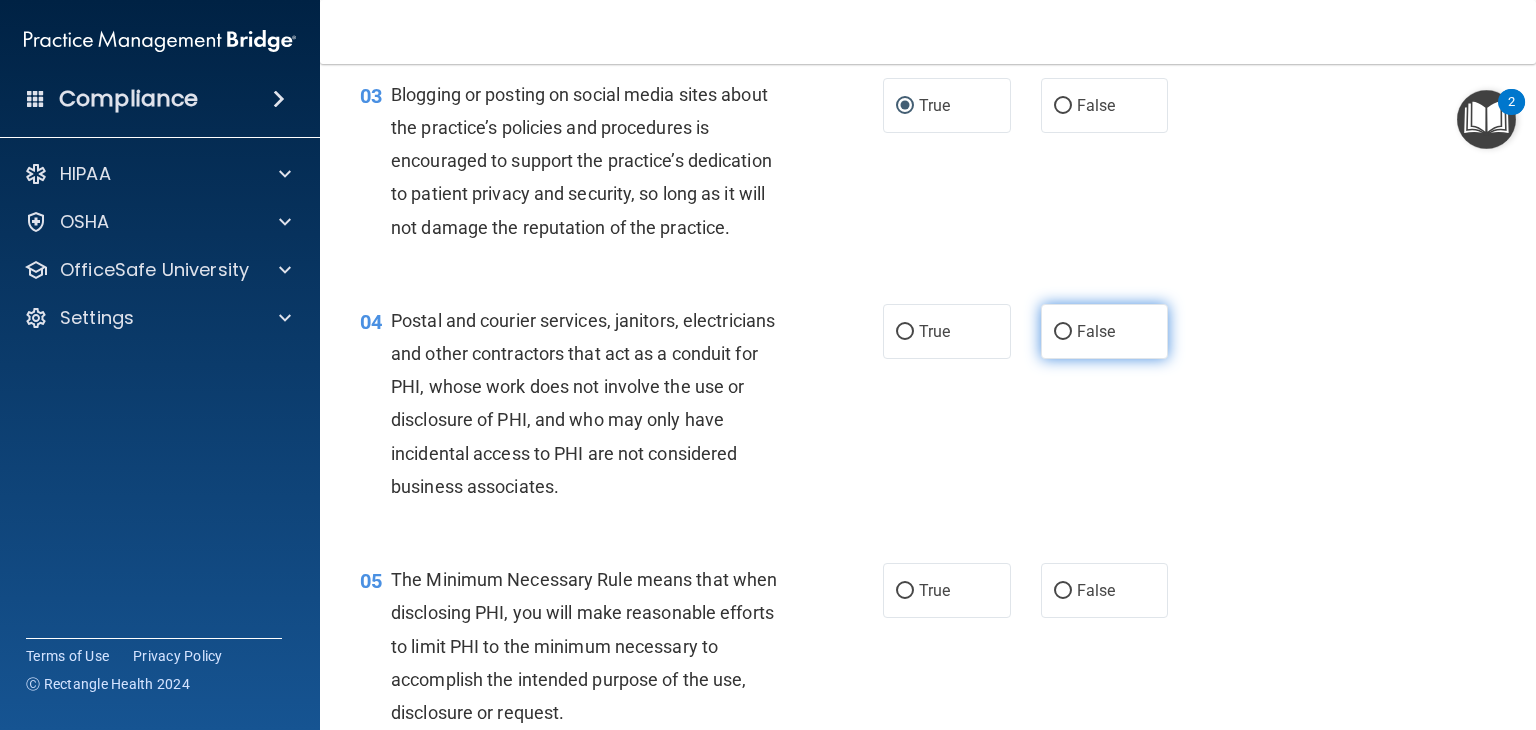 click on "False" at bounding box center [1063, 332] 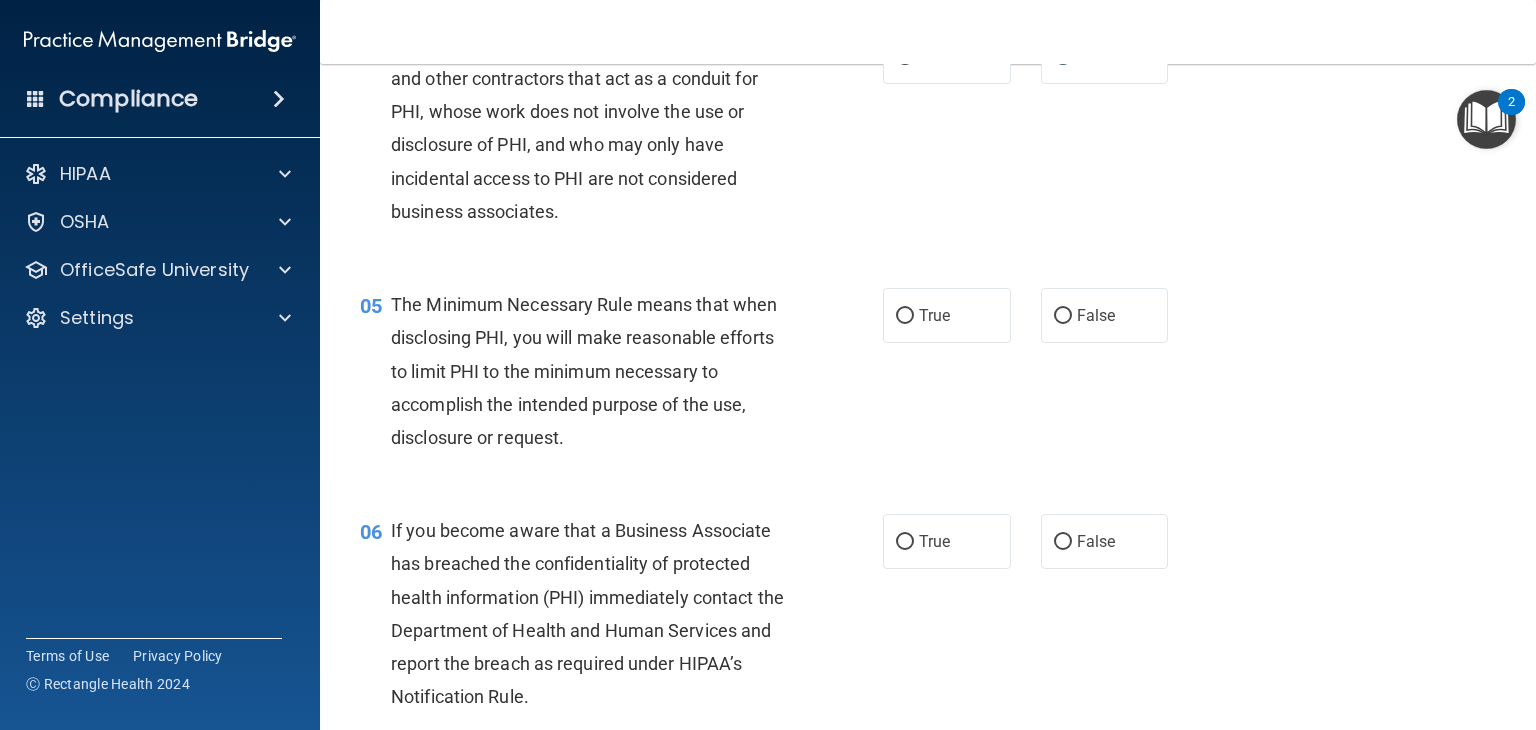 scroll, scrollTop: 700, scrollLeft: 0, axis: vertical 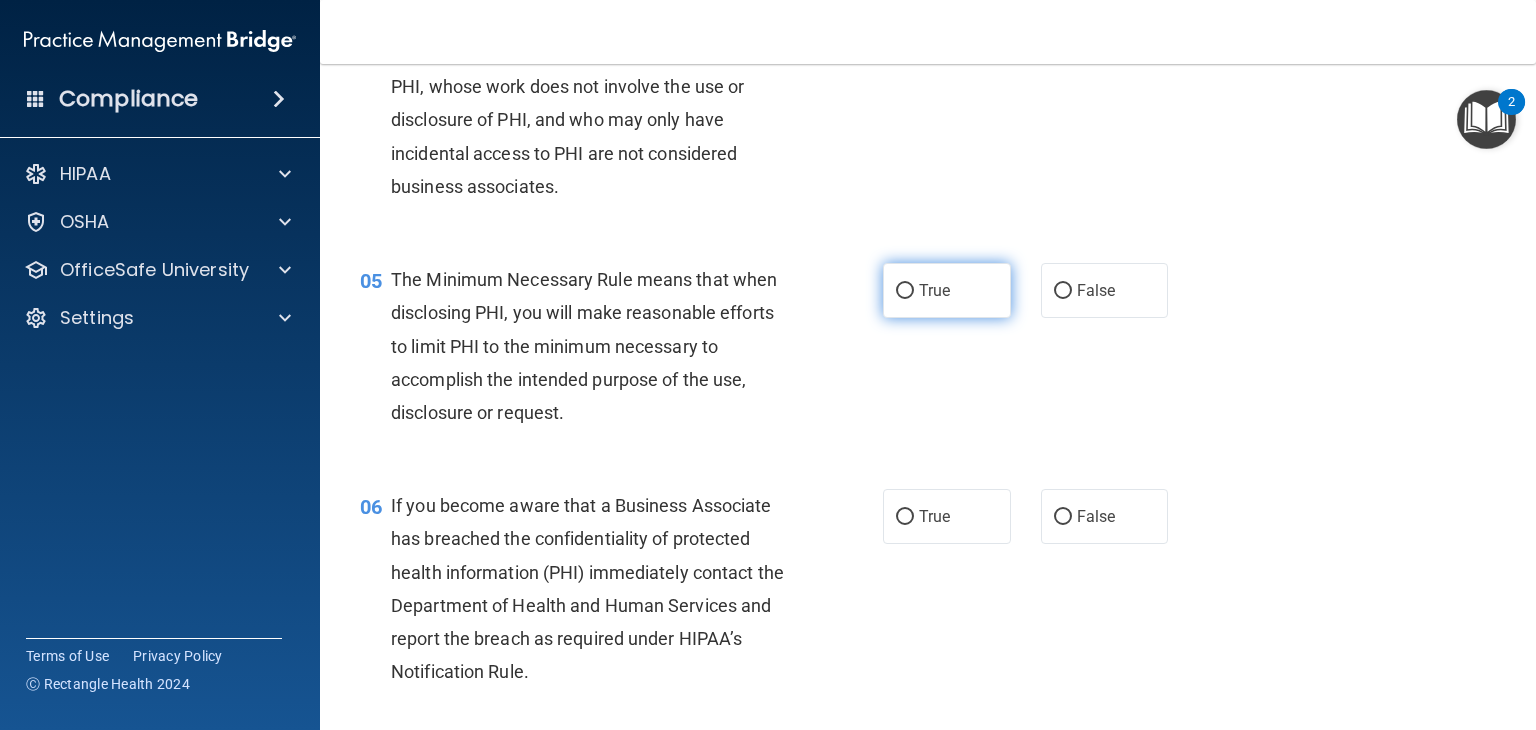 click on "True" at bounding box center [905, 291] 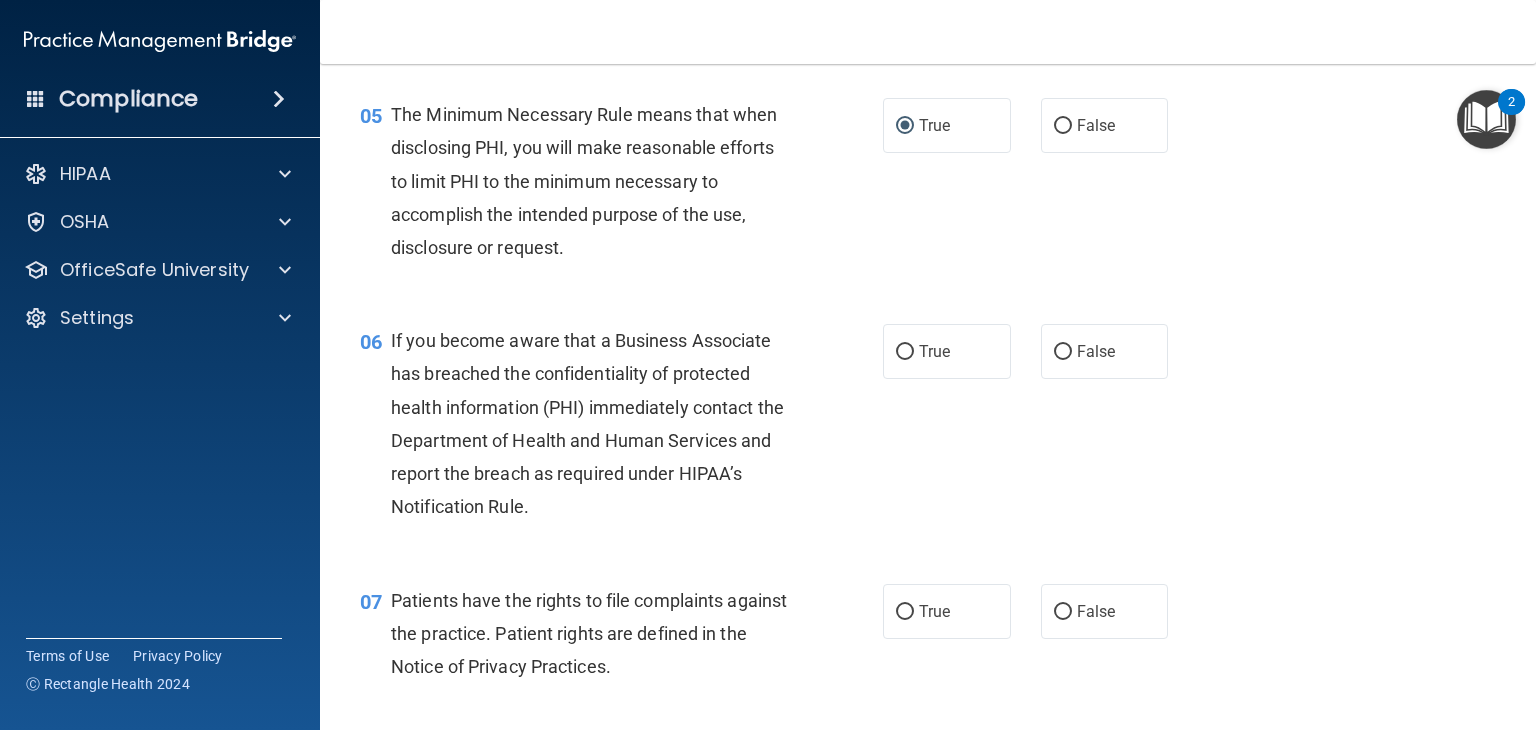 scroll, scrollTop: 900, scrollLeft: 0, axis: vertical 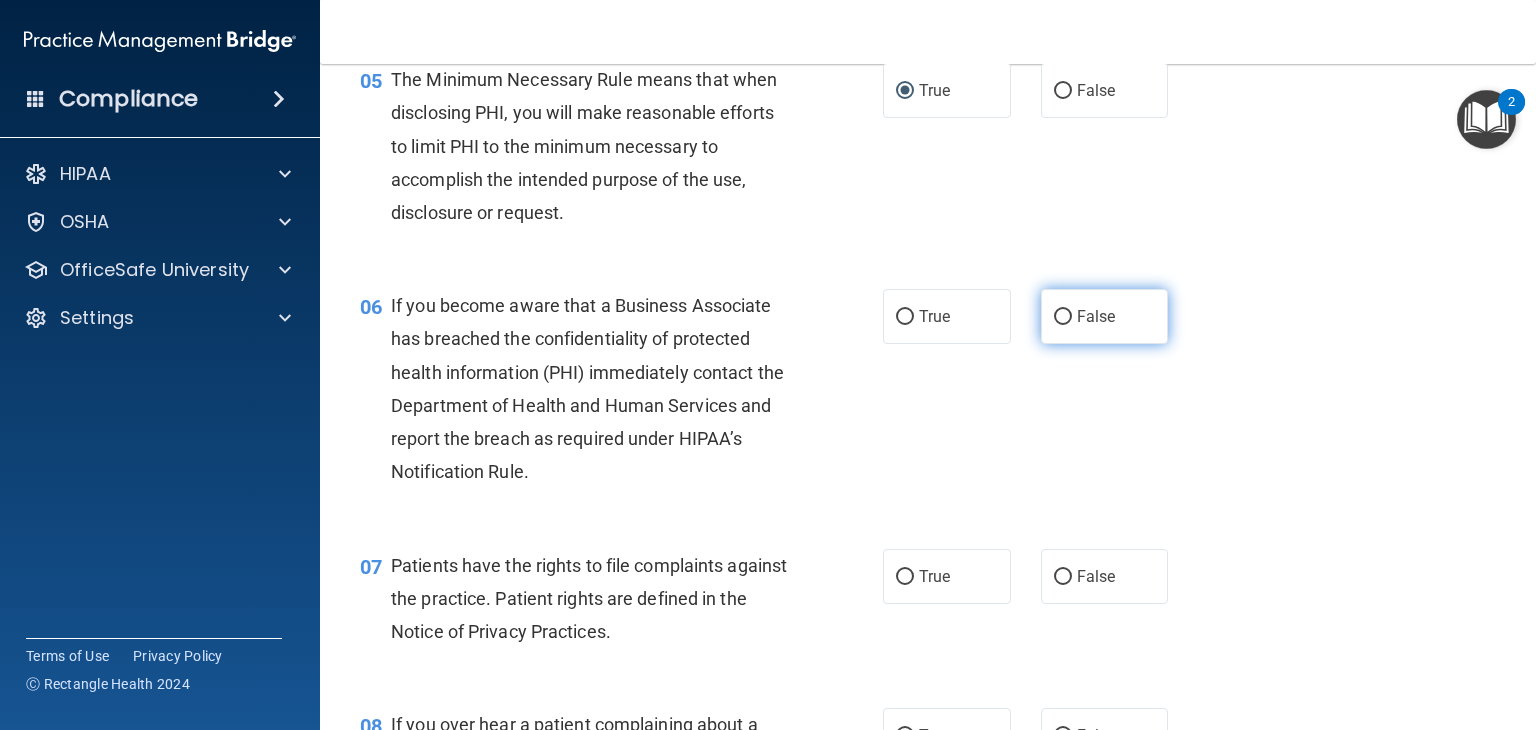 click on "False" at bounding box center [1063, 317] 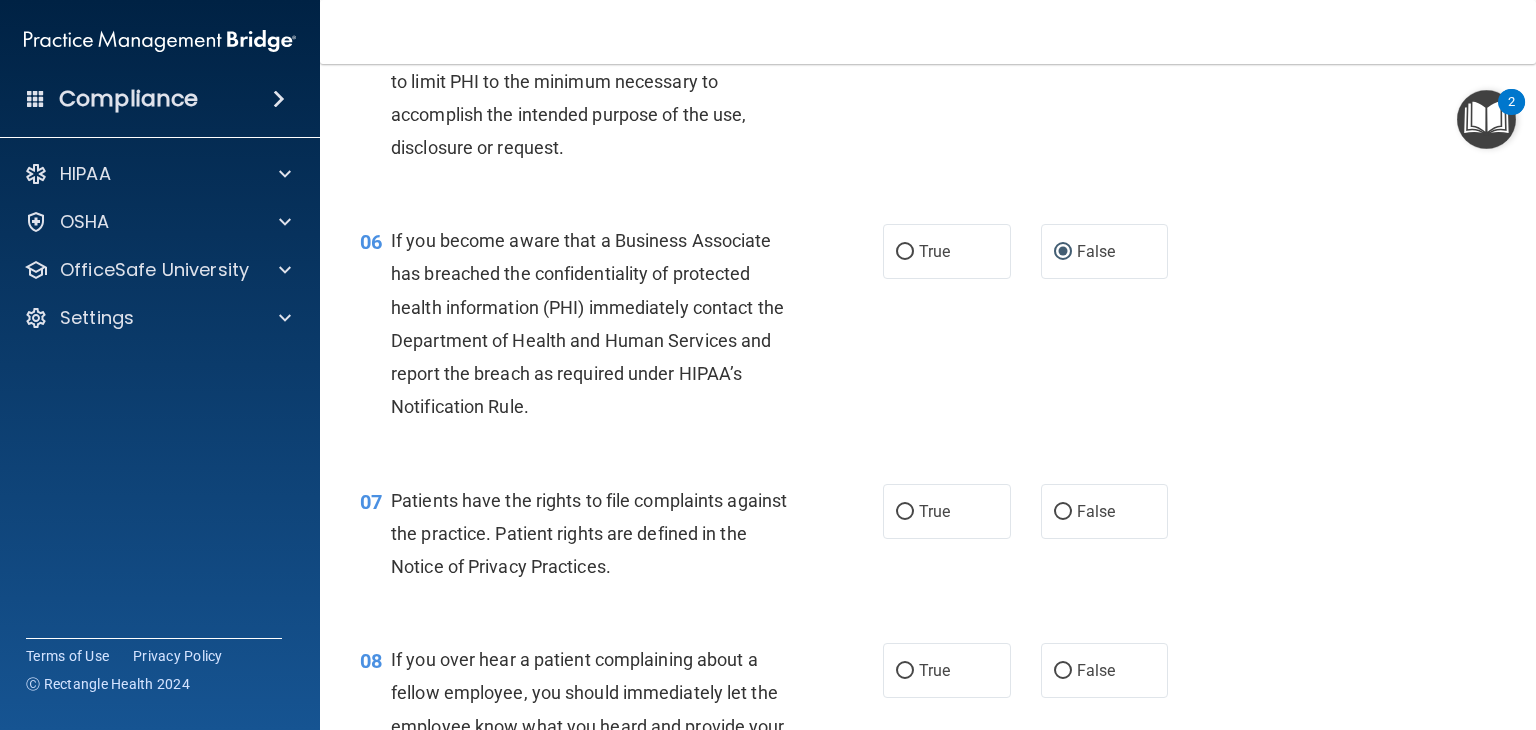 scroll, scrollTop: 1100, scrollLeft: 0, axis: vertical 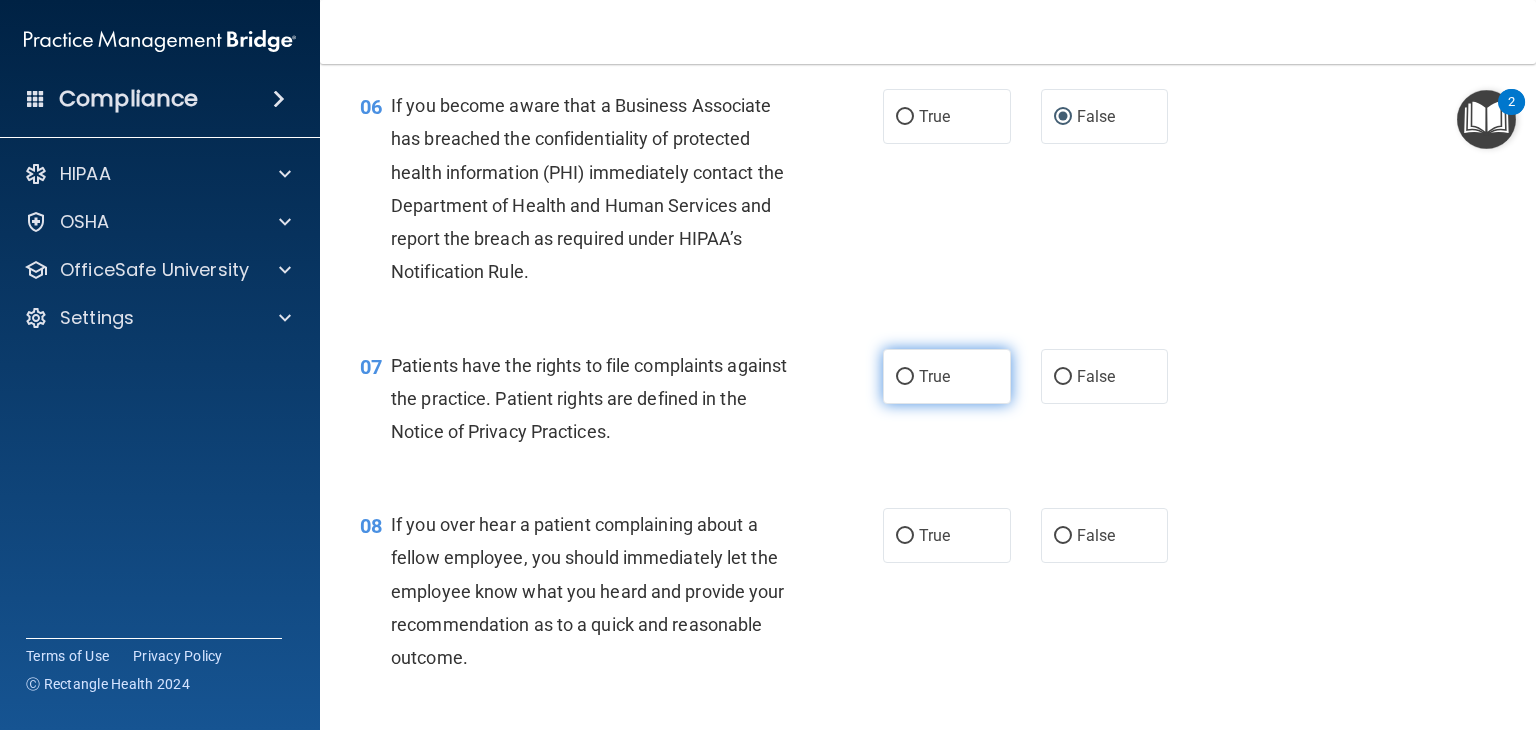 click on "True" at bounding box center (905, 377) 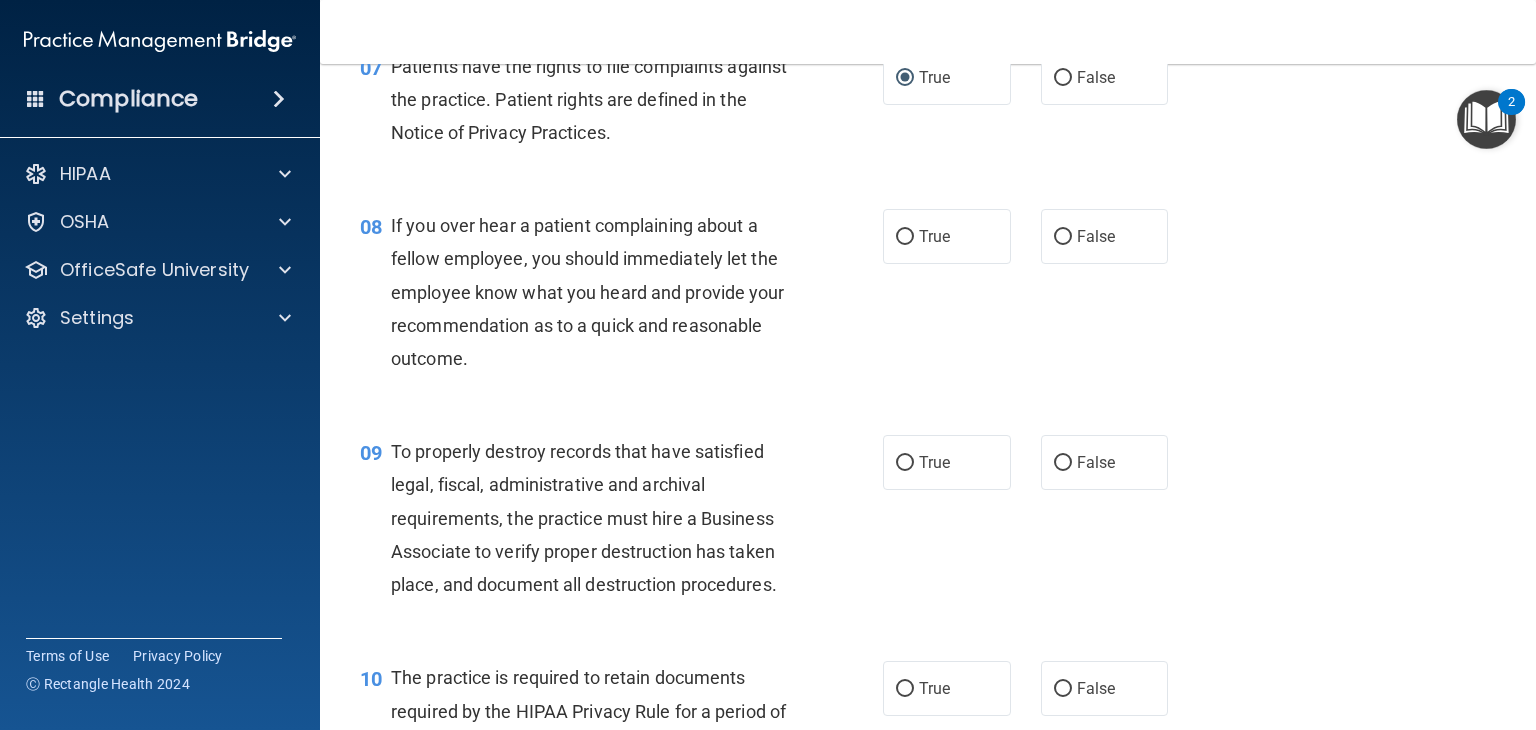 scroll, scrollTop: 1400, scrollLeft: 0, axis: vertical 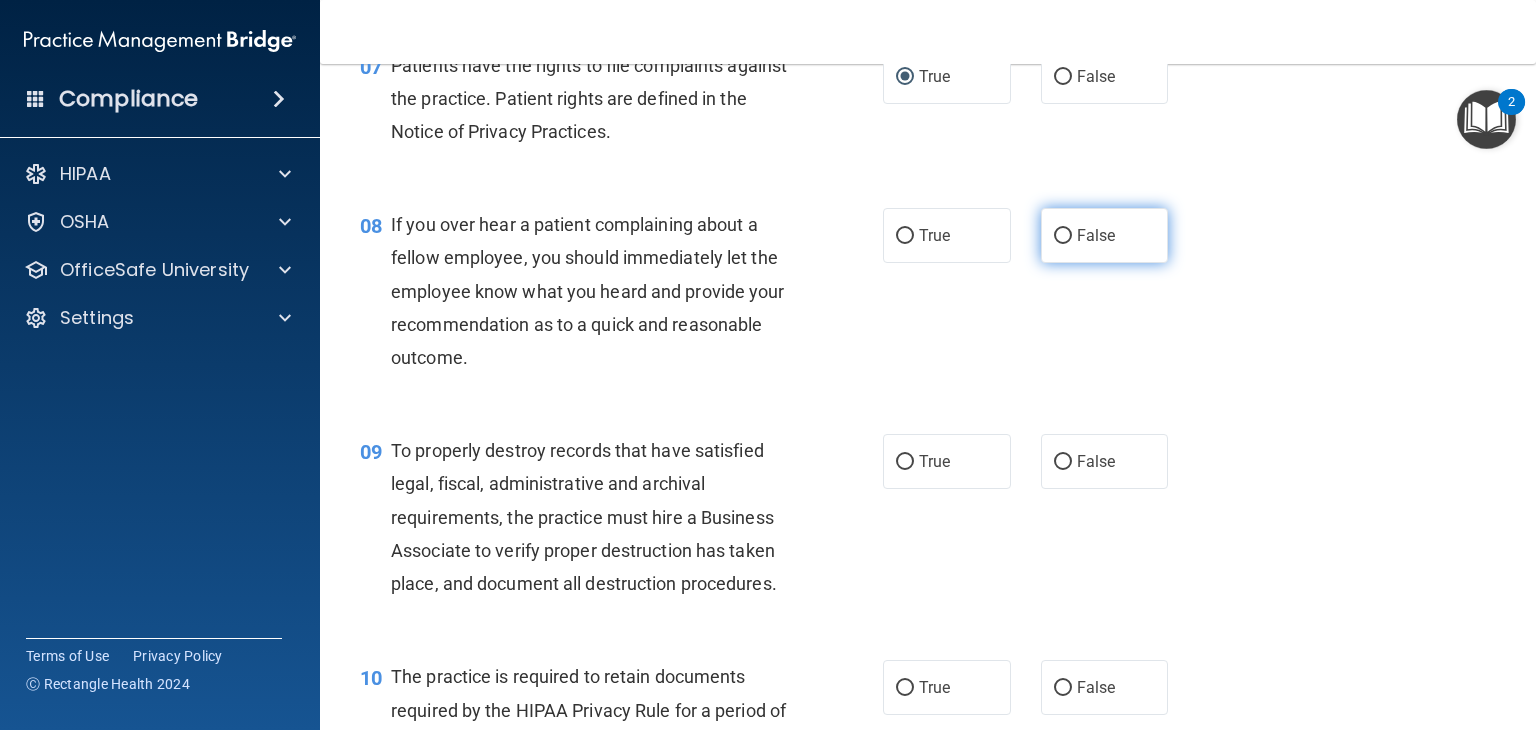 click on "False" at bounding box center [1063, 236] 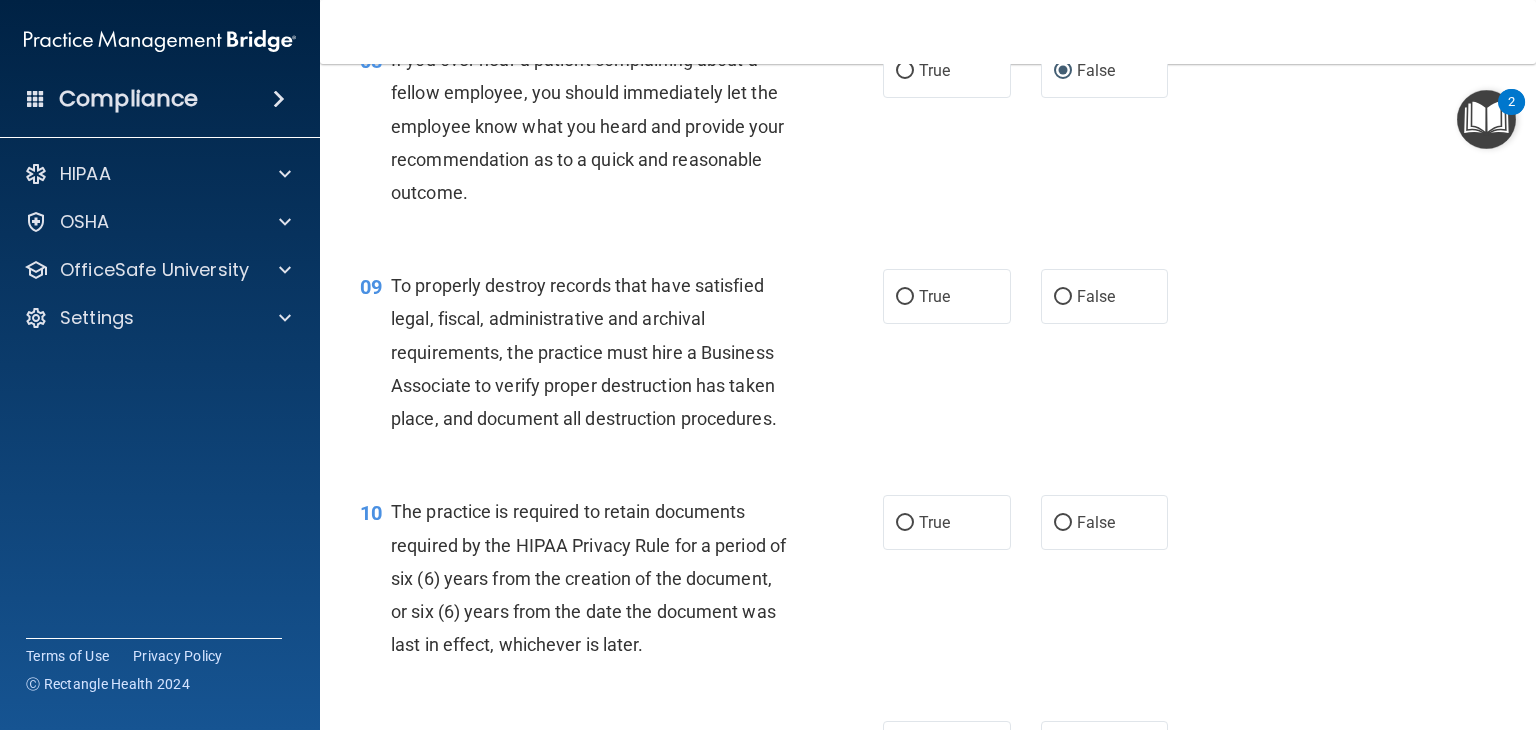 scroll, scrollTop: 1600, scrollLeft: 0, axis: vertical 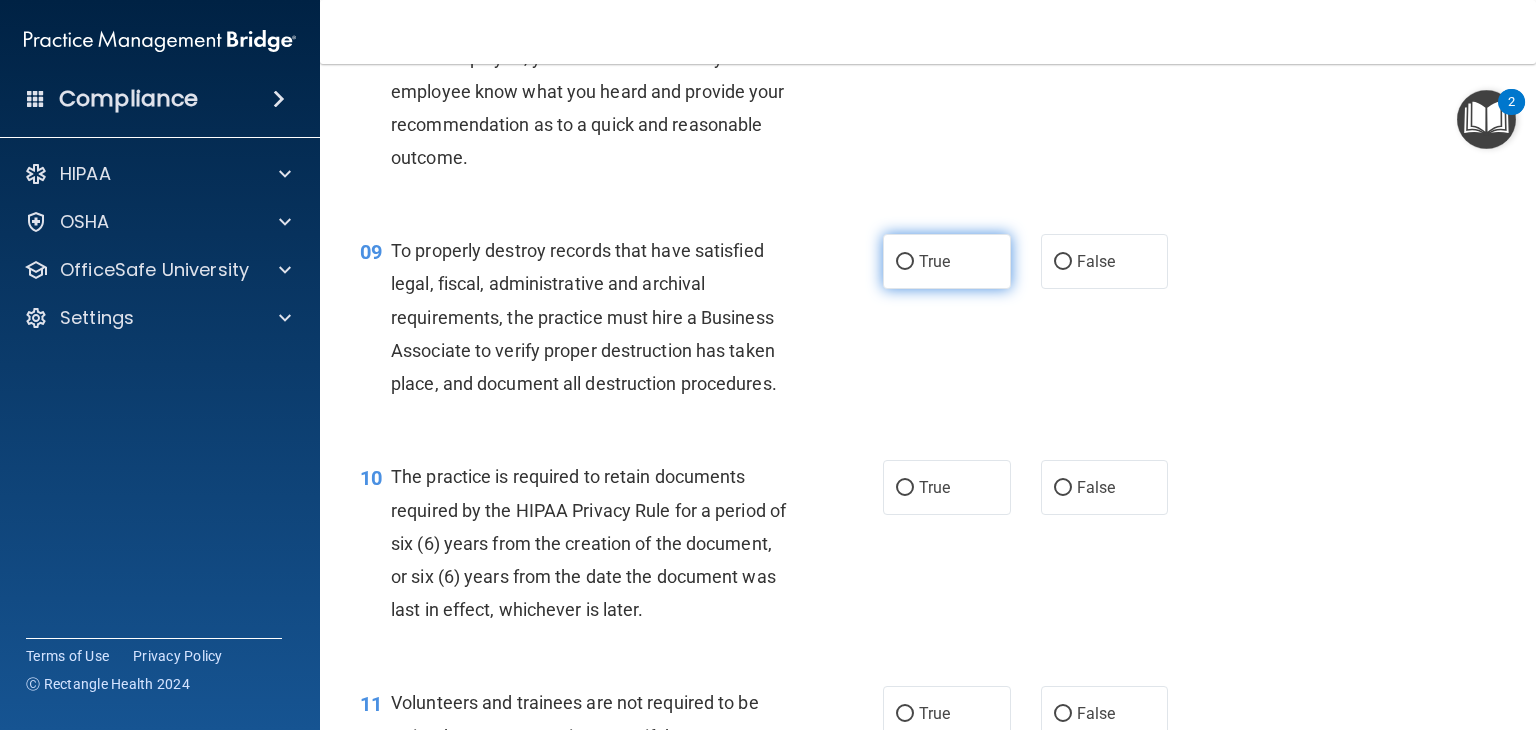 click on "True" at bounding box center (905, 262) 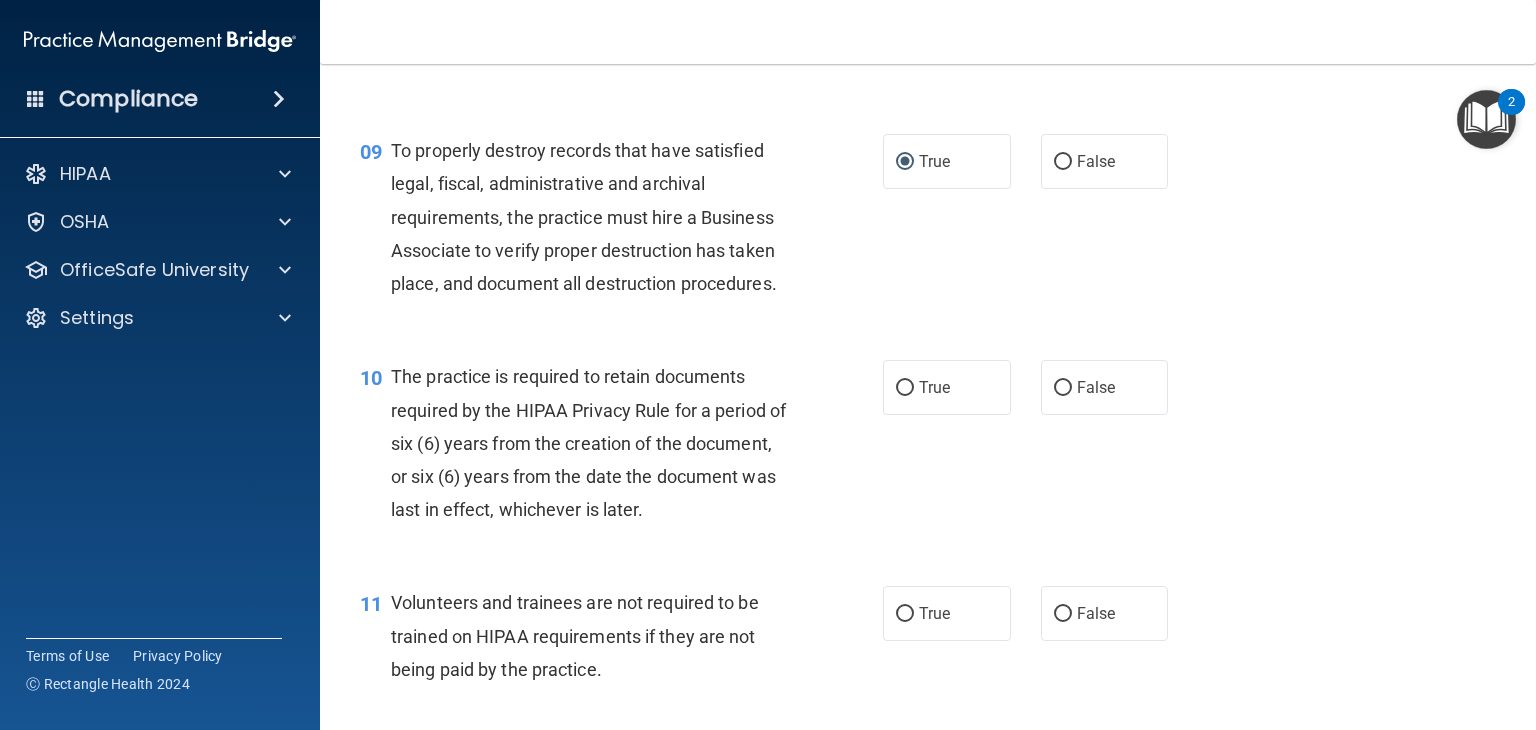 scroll, scrollTop: 1800, scrollLeft: 0, axis: vertical 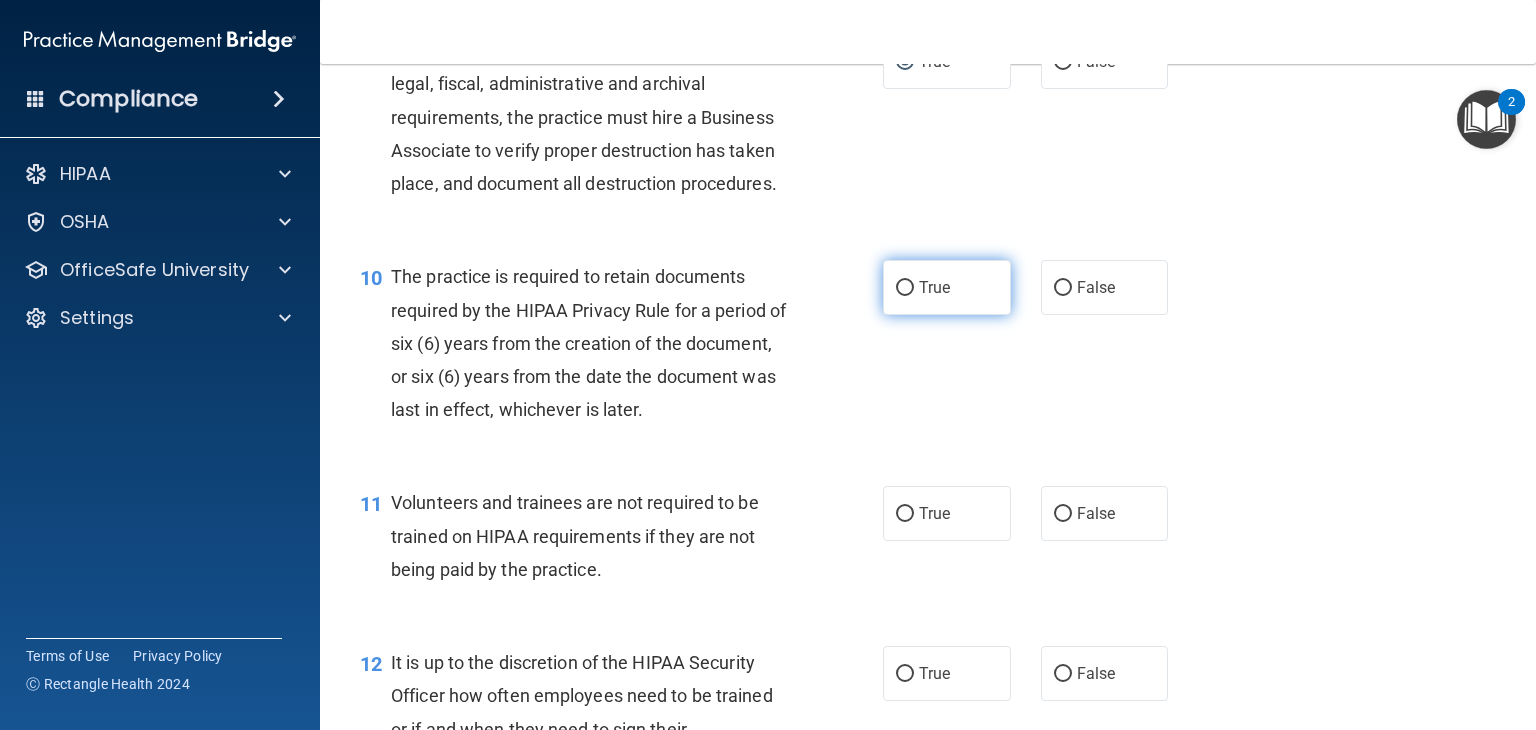 click on "True" at bounding box center [905, 288] 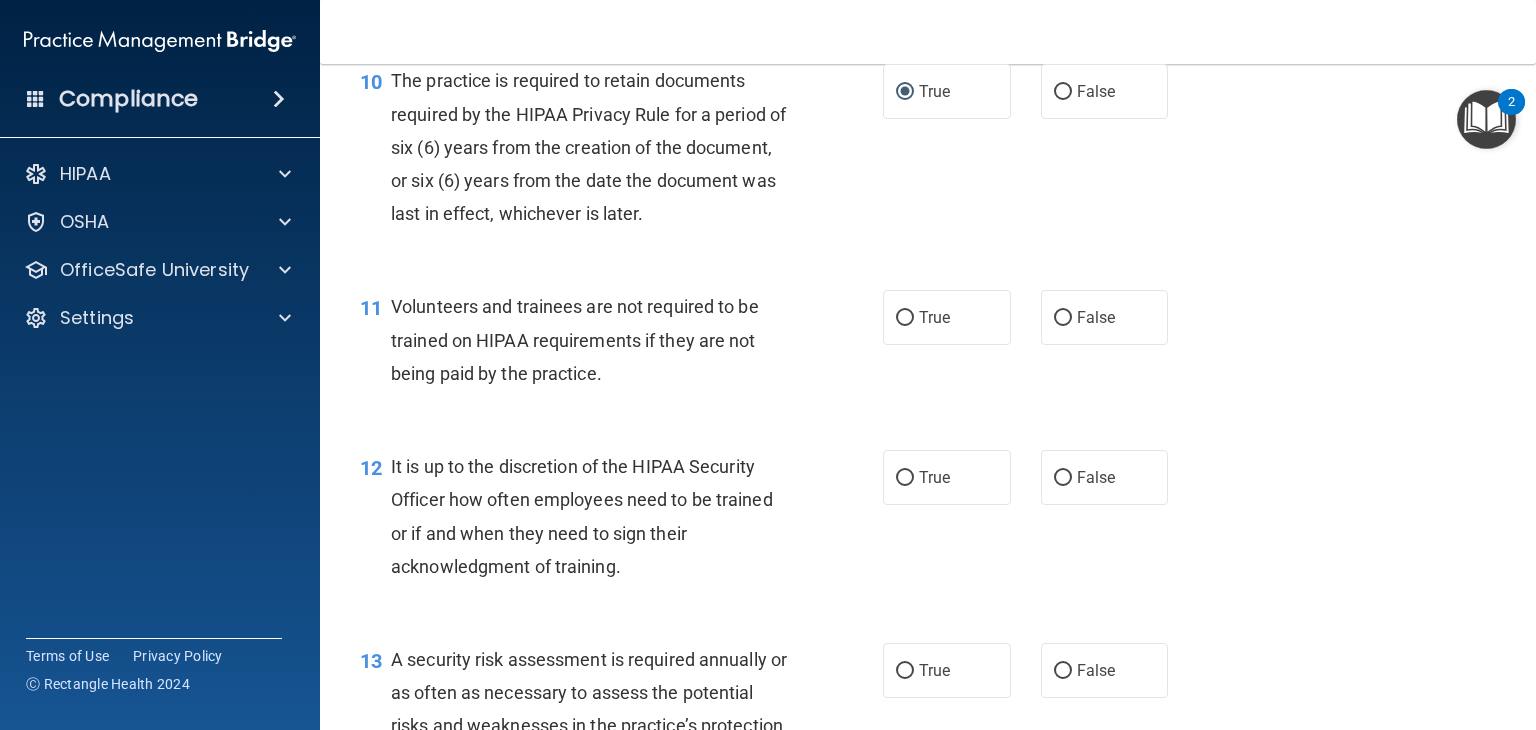 scroll, scrollTop: 2000, scrollLeft: 0, axis: vertical 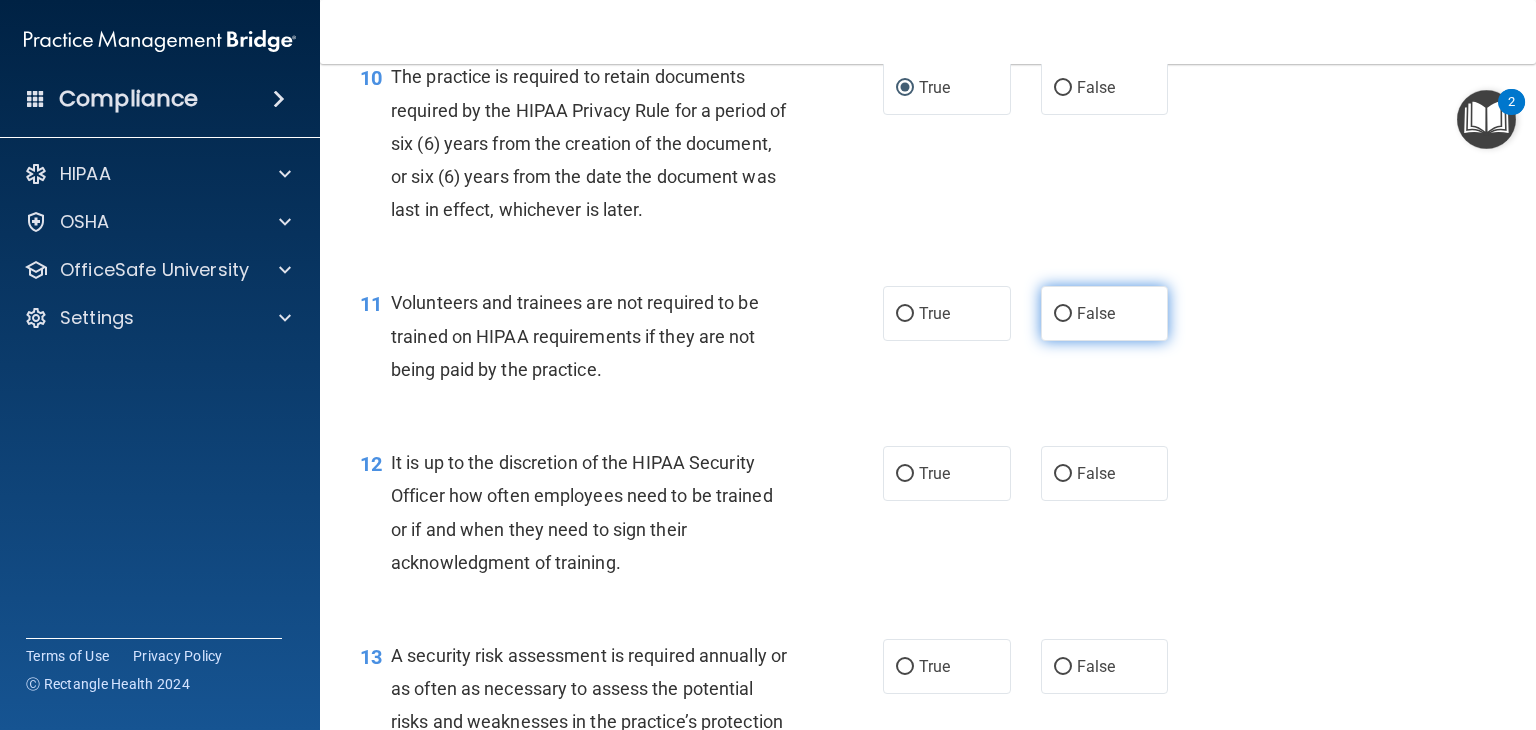 click on "False" at bounding box center (1063, 314) 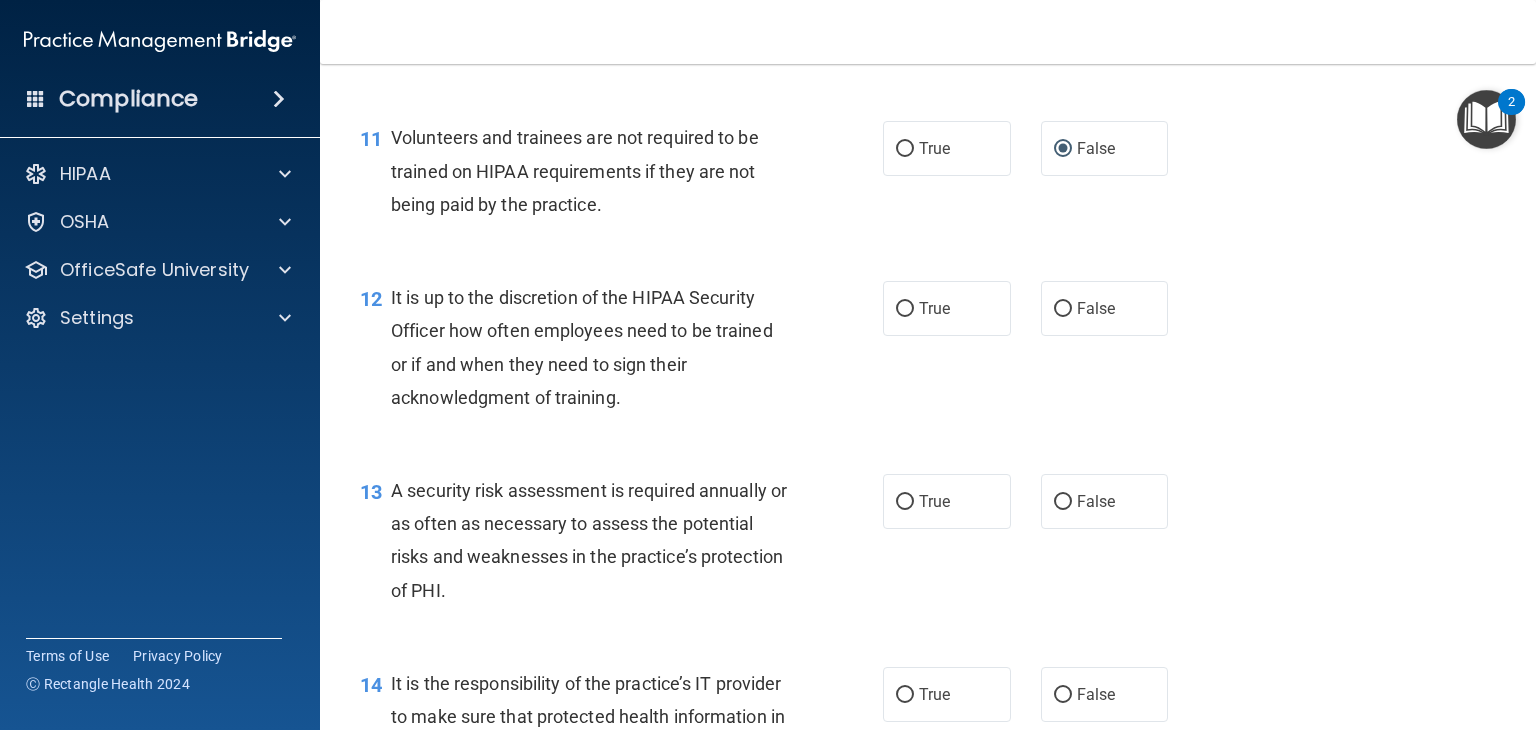 scroll, scrollTop: 2200, scrollLeft: 0, axis: vertical 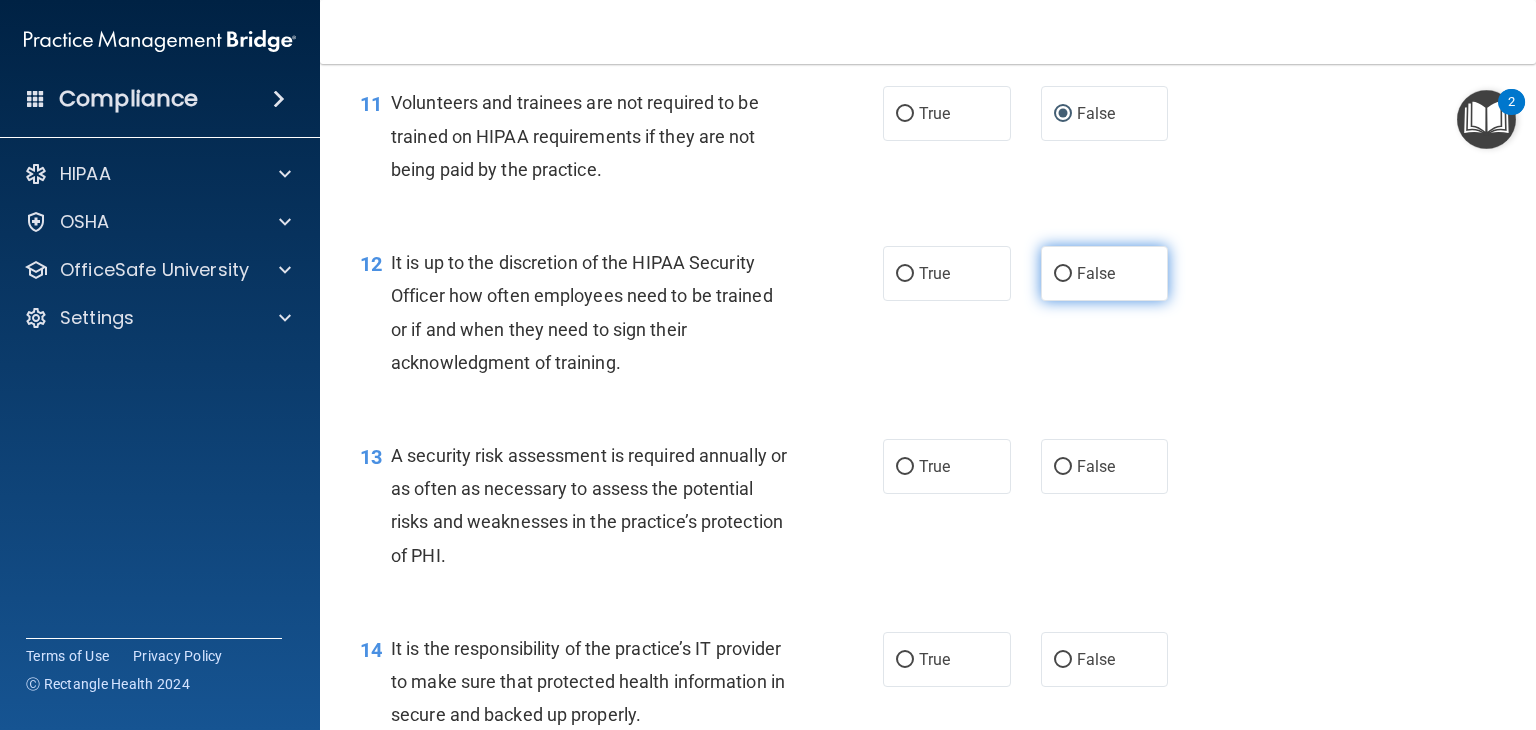 click on "False" at bounding box center [1063, 274] 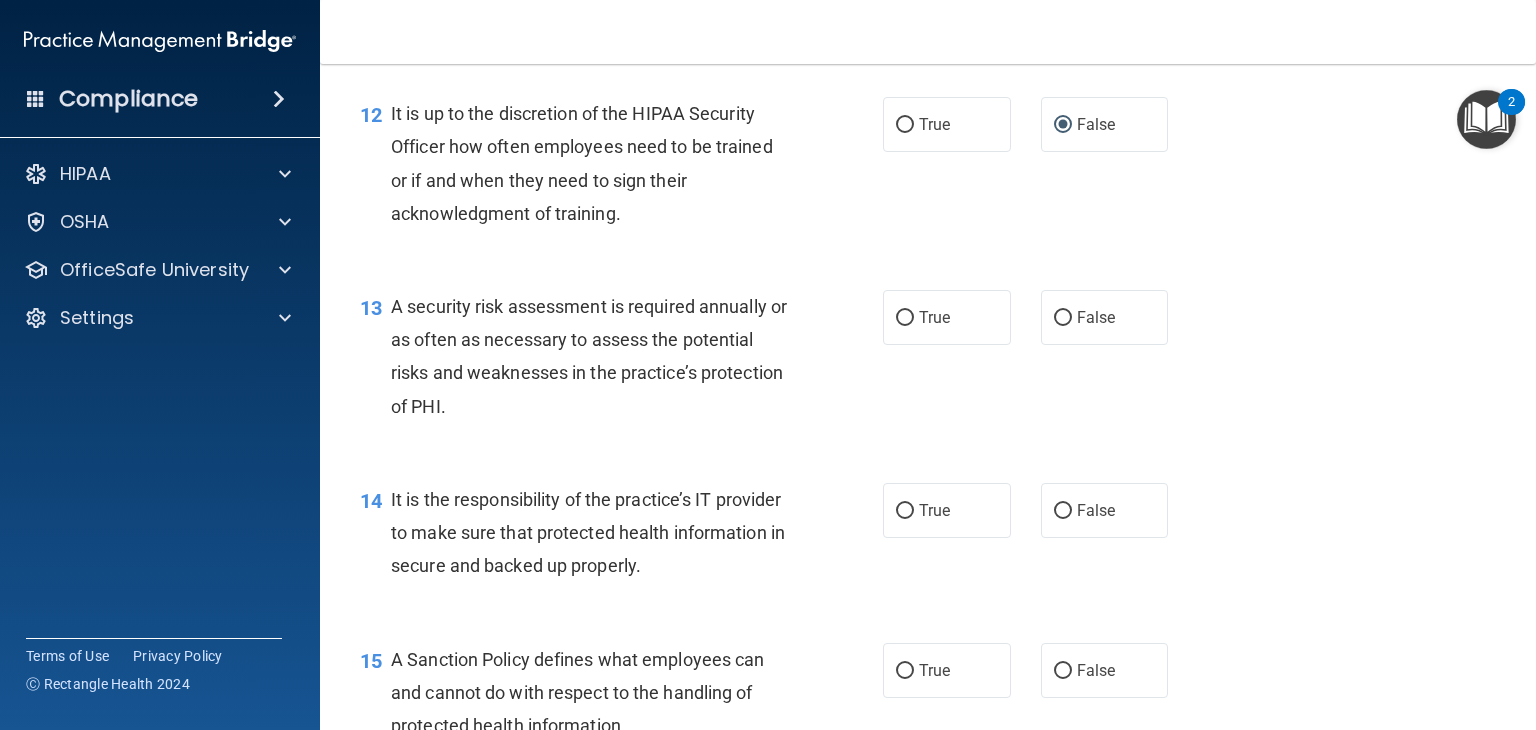 scroll, scrollTop: 2400, scrollLeft: 0, axis: vertical 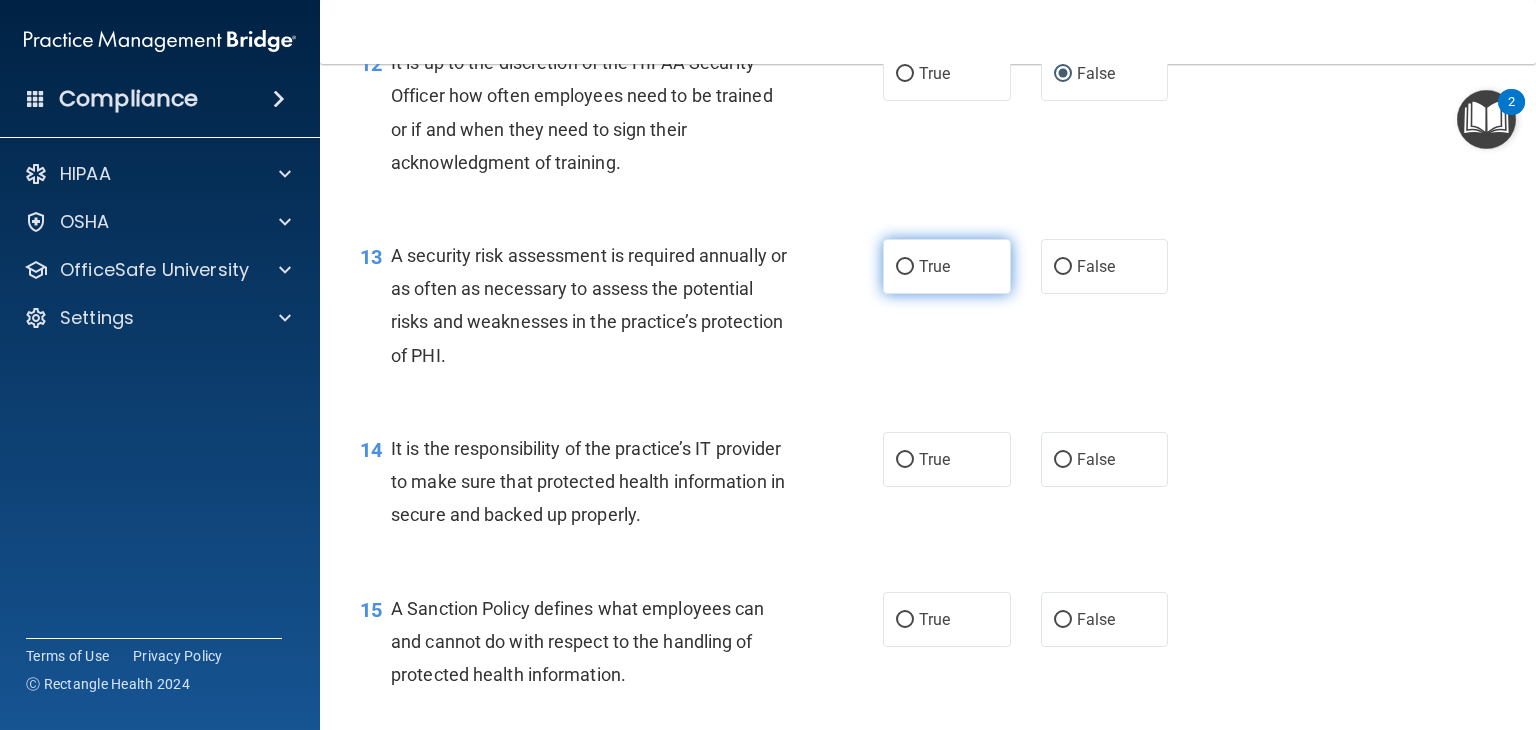 click on "True" at bounding box center (905, 267) 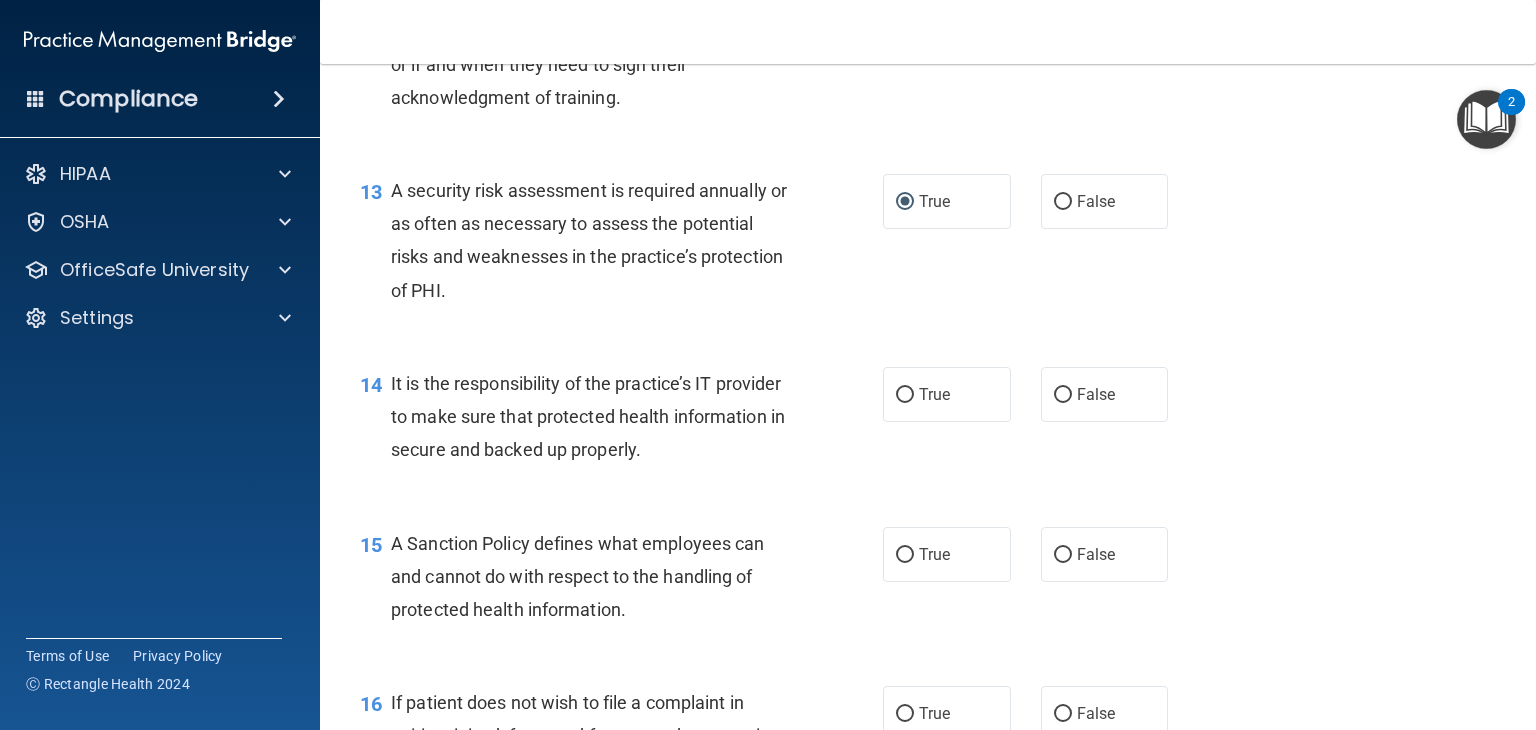 scroll, scrollTop: 2500, scrollLeft: 0, axis: vertical 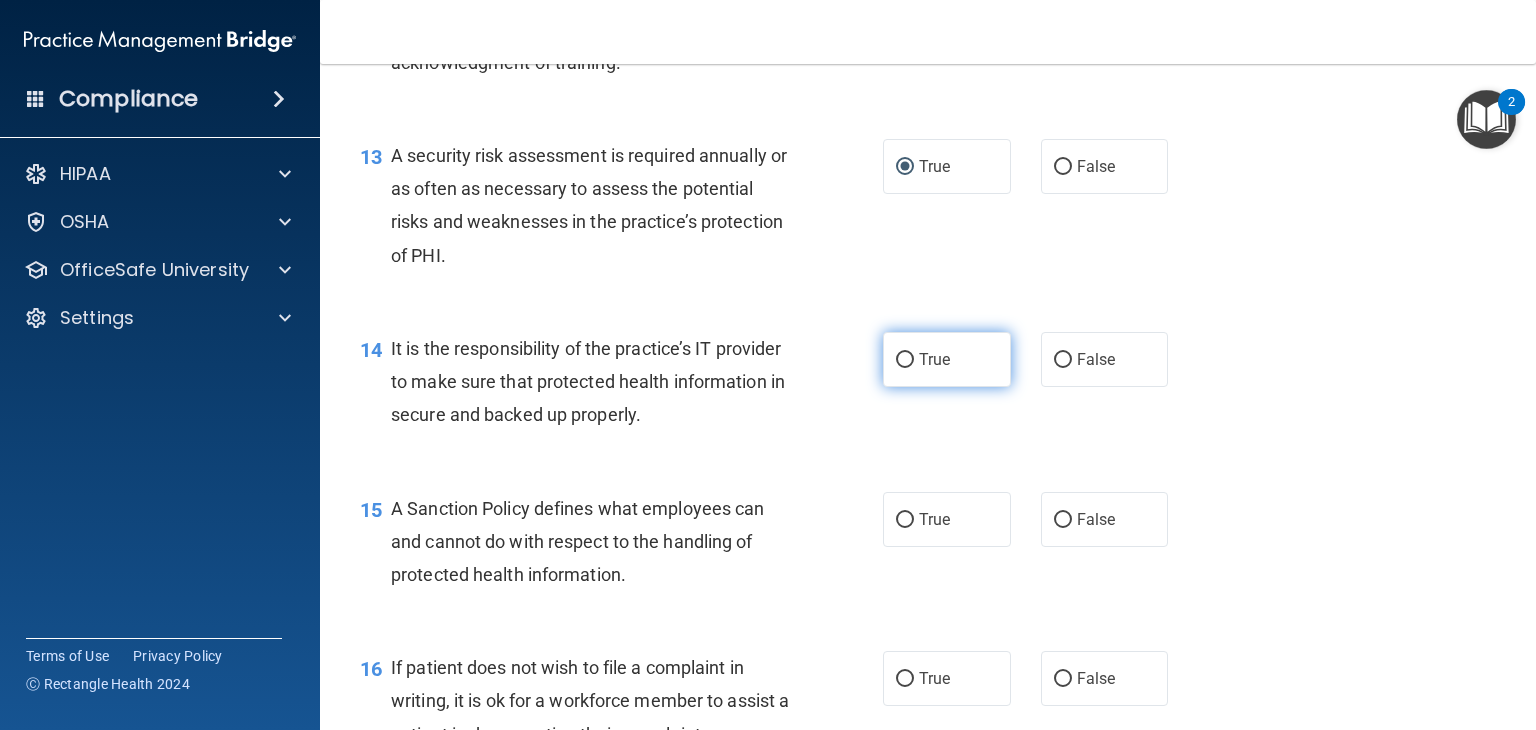 click on "True" at bounding box center [905, 360] 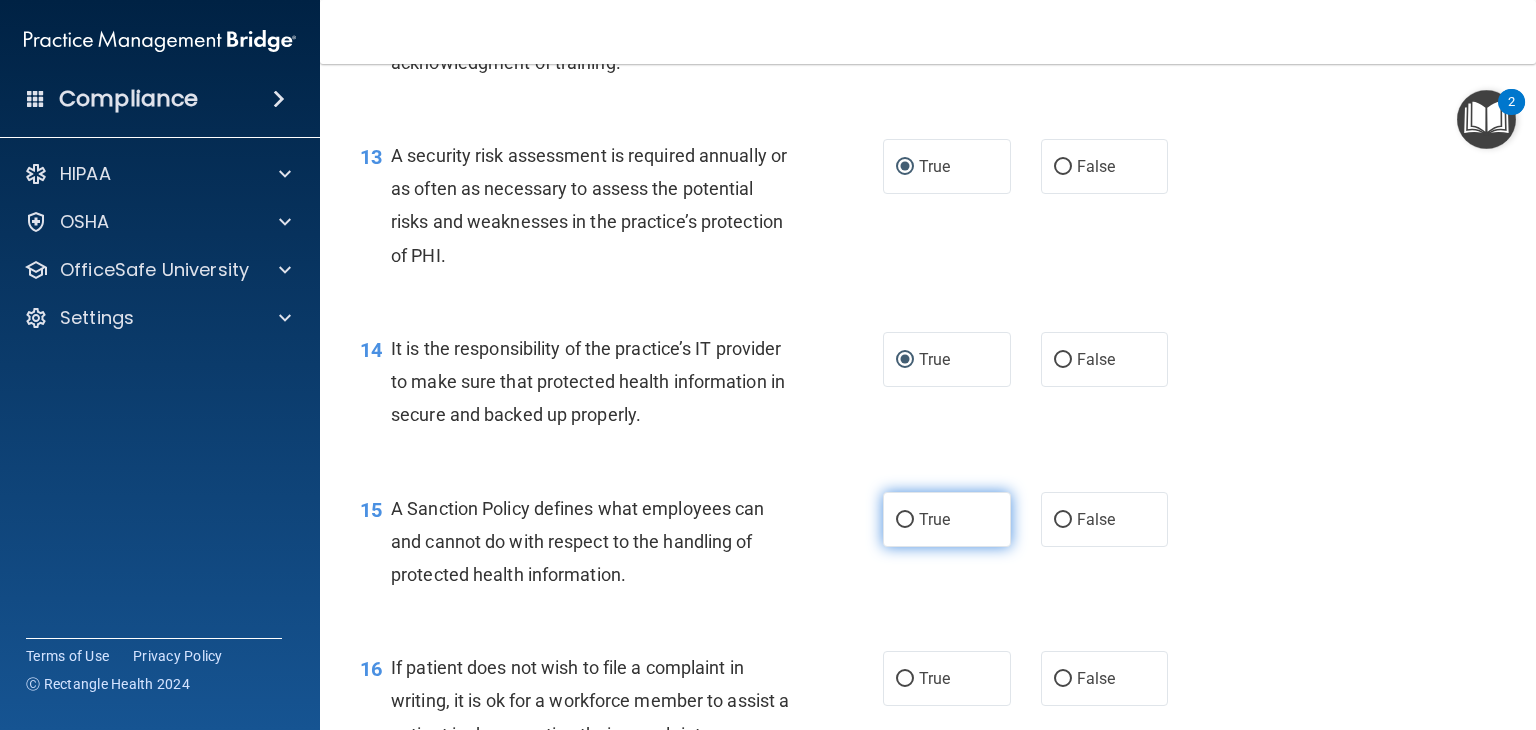click on "True" at bounding box center [905, 520] 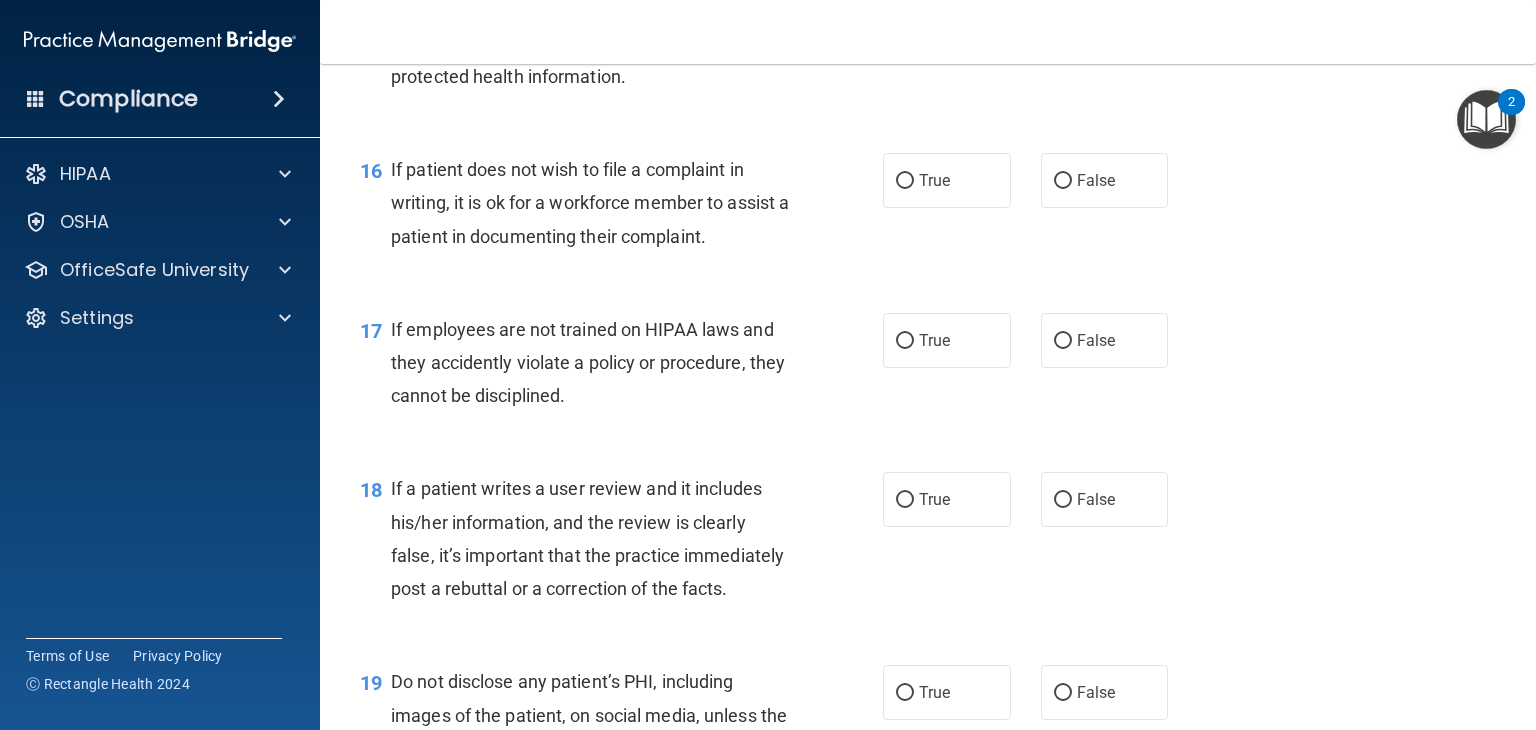 scroll, scrollTop: 3000, scrollLeft: 0, axis: vertical 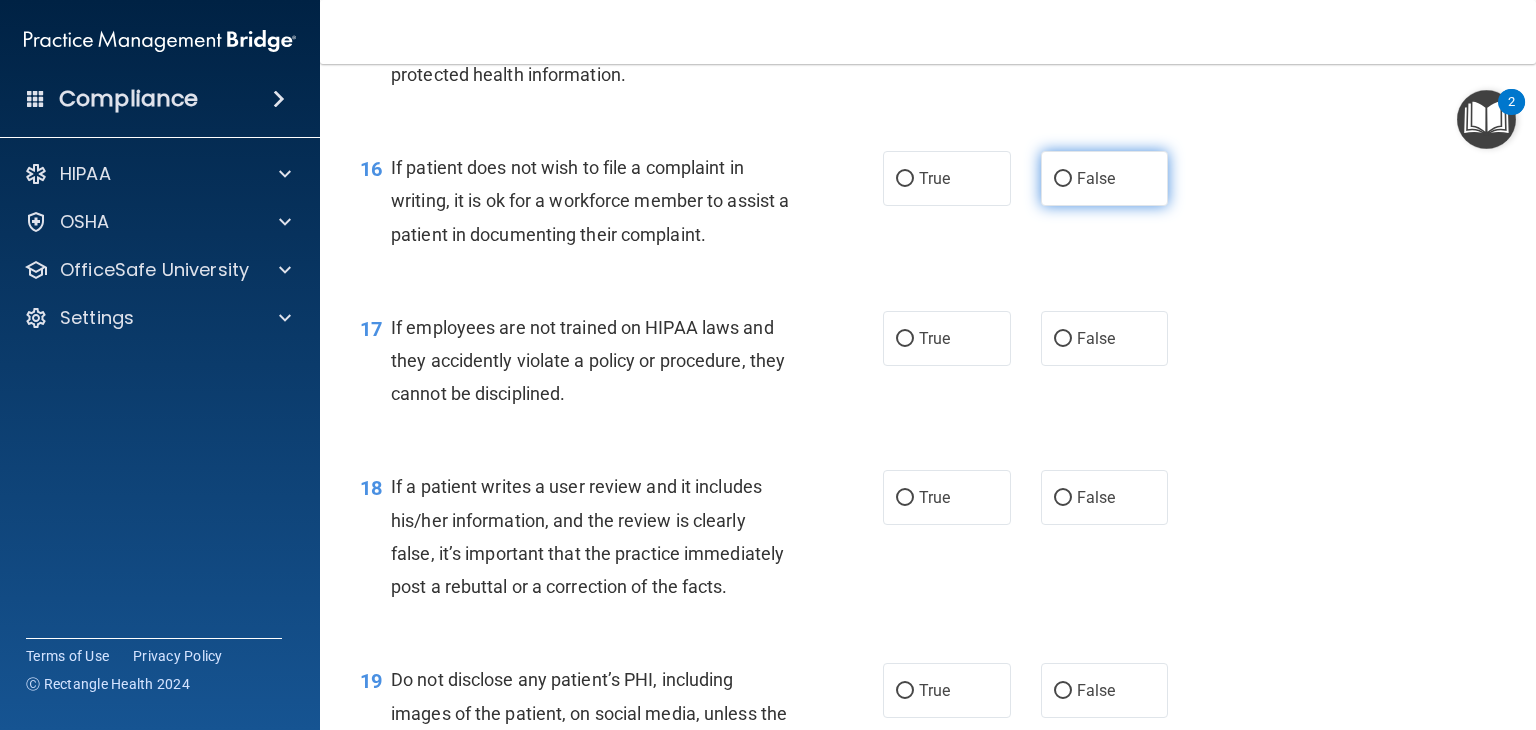 click on "False" at bounding box center (1105, 178) 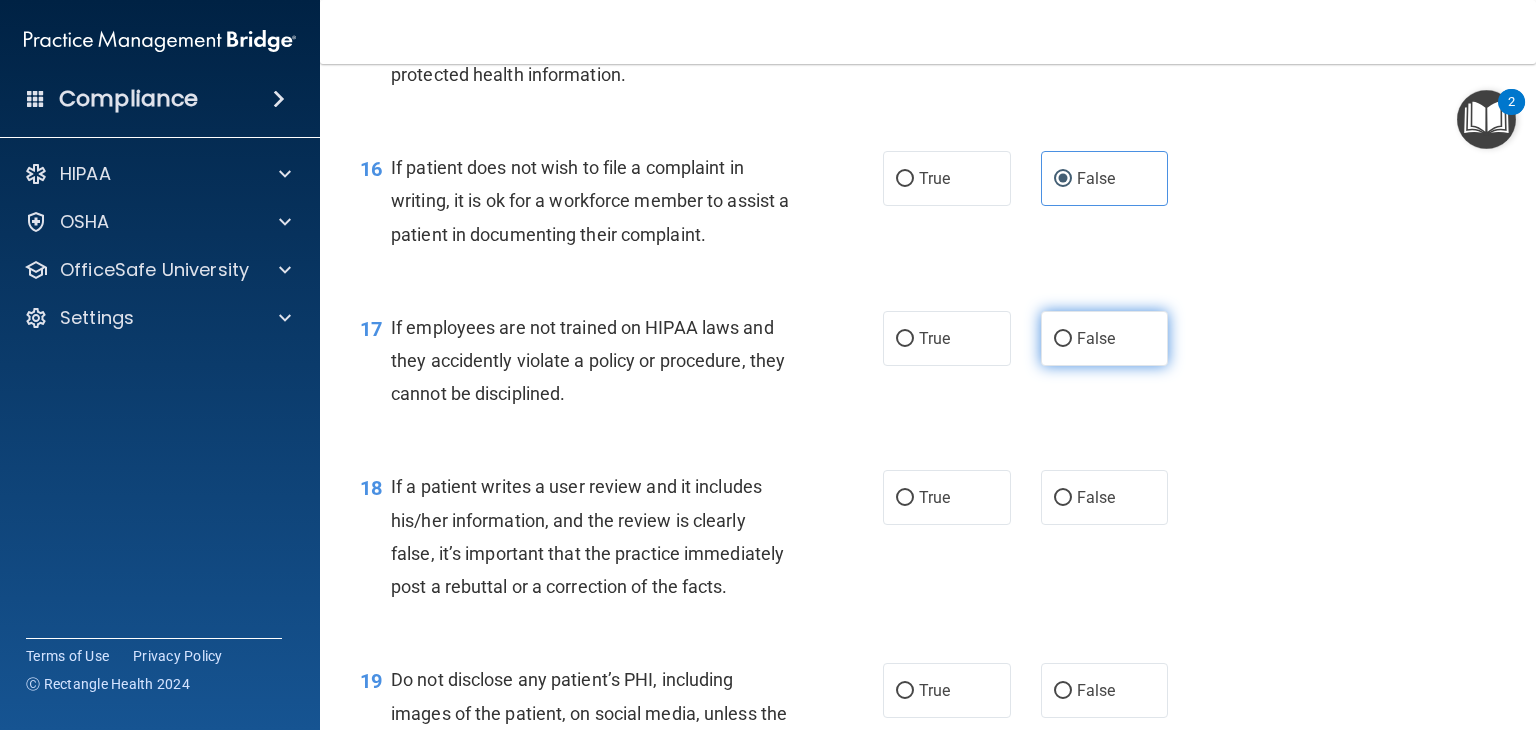 click on "False" at bounding box center [1063, 339] 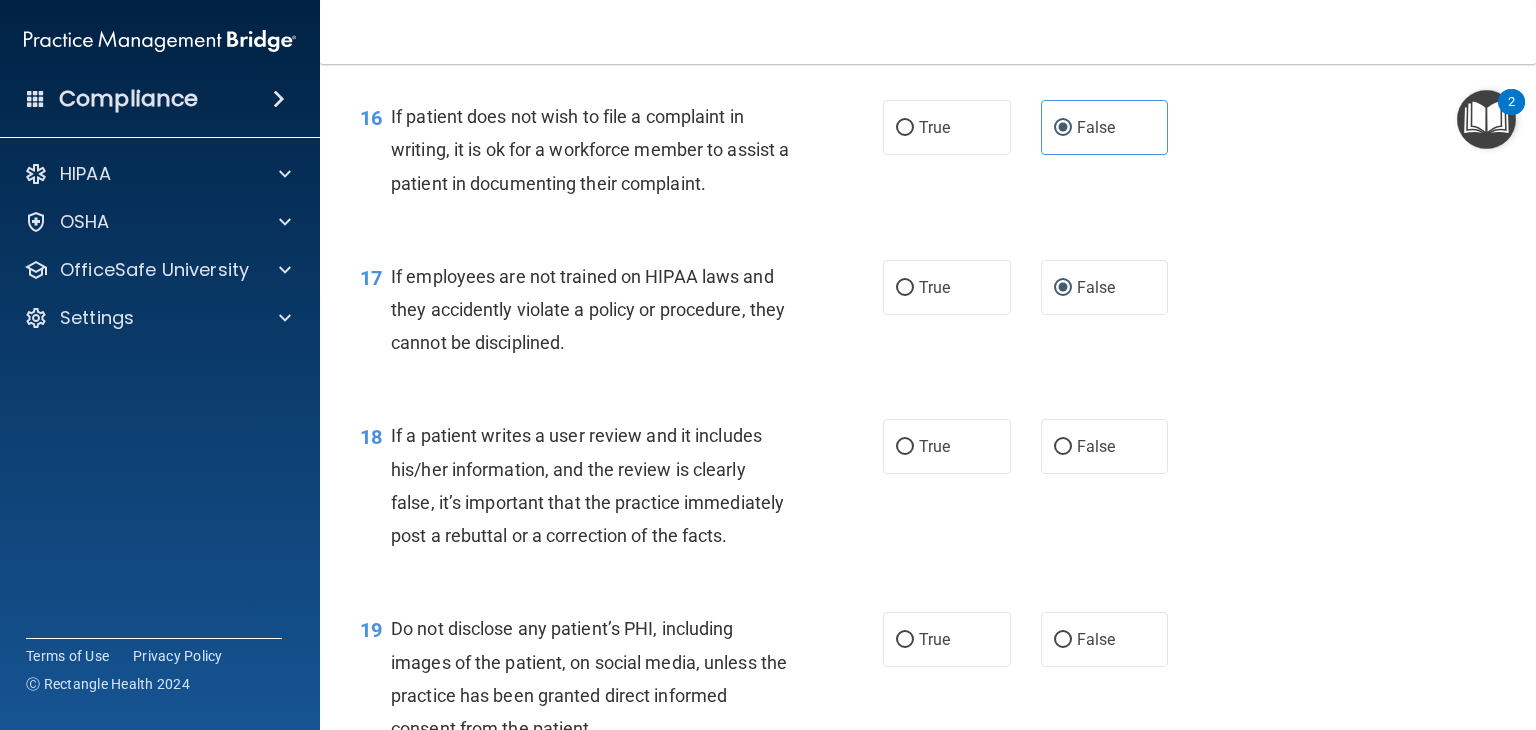 scroll, scrollTop: 3100, scrollLeft: 0, axis: vertical 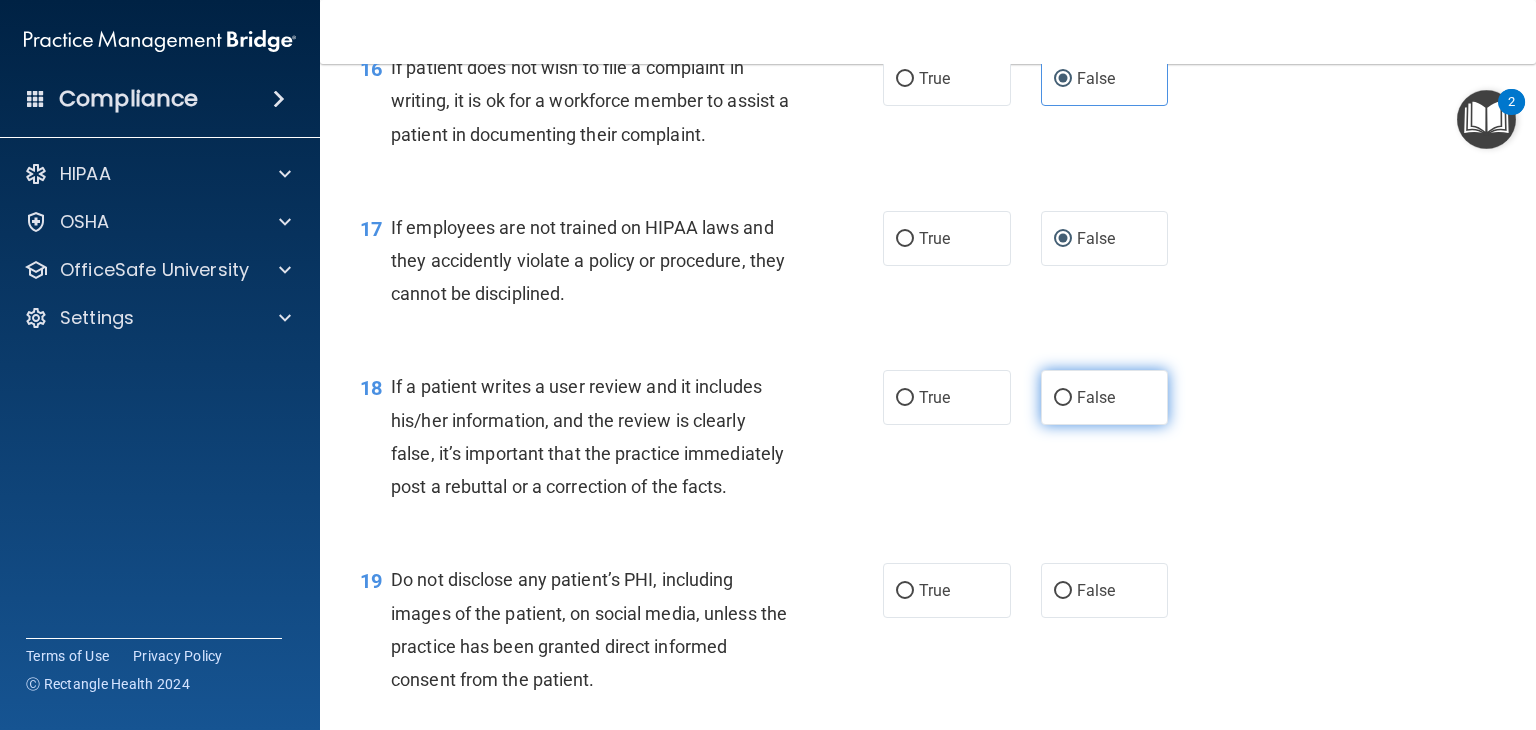 click on "False" at bounding box center (1063, 398) 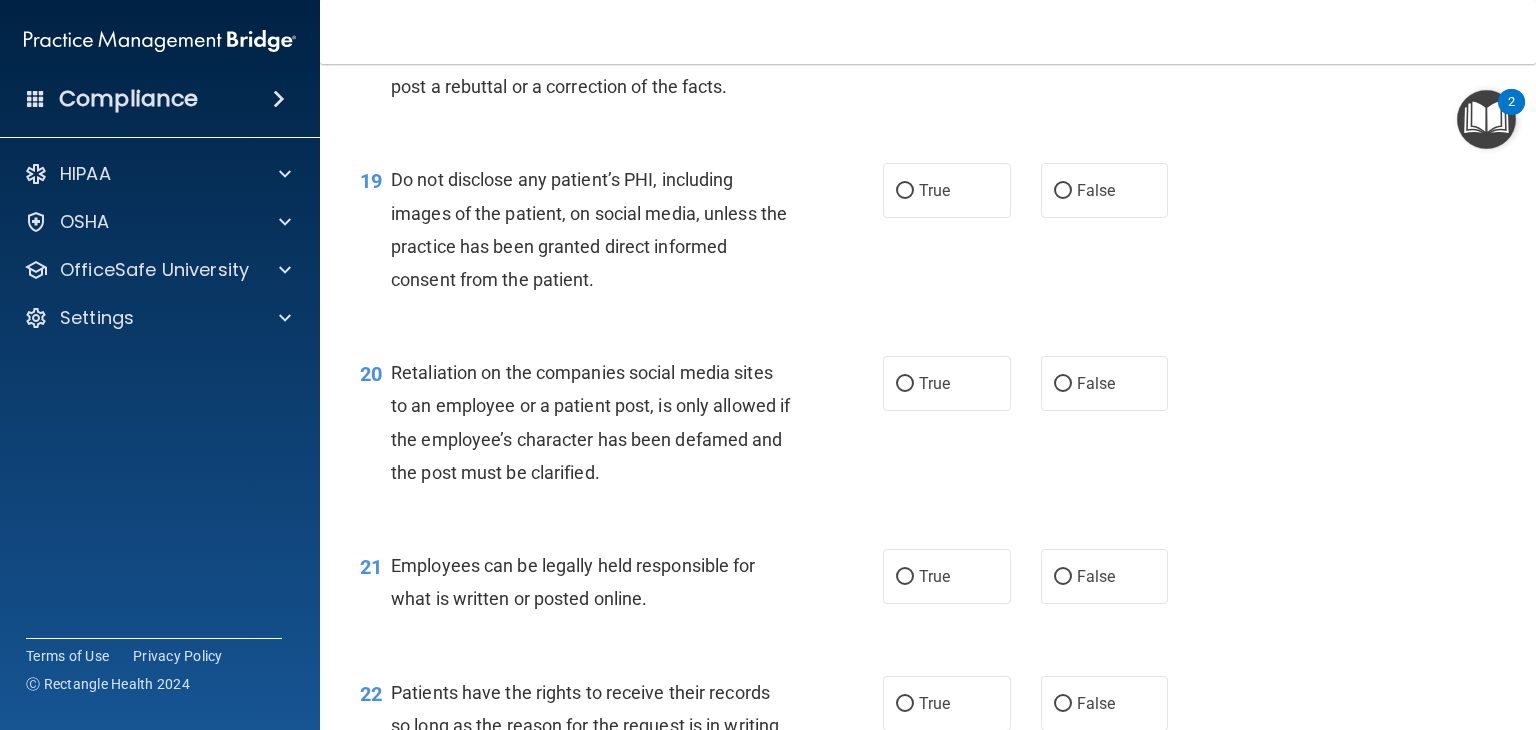 scroll, scrollTop: 3600, scrollLeft: 0, axis: vertical 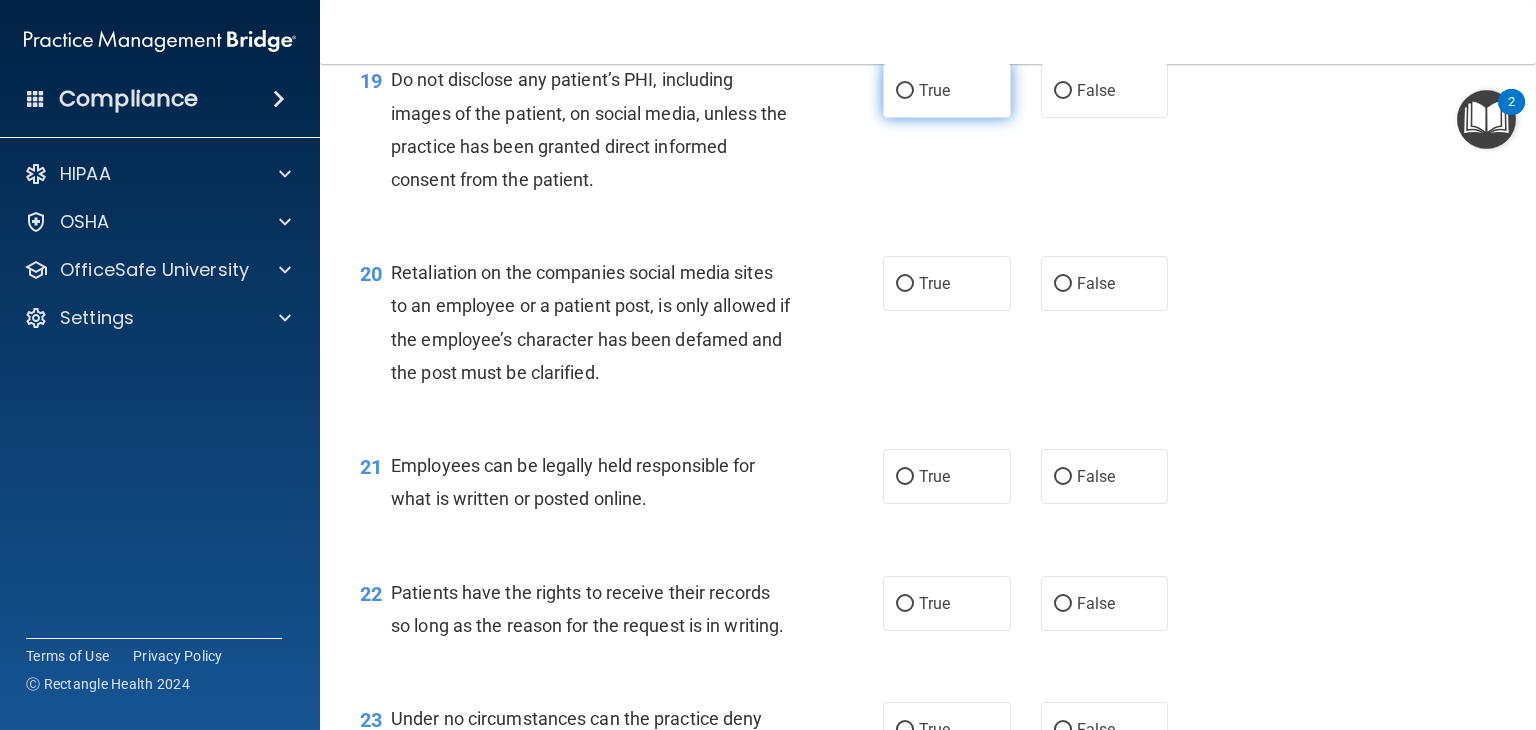 click on "True" at bounding box center [905, 91] 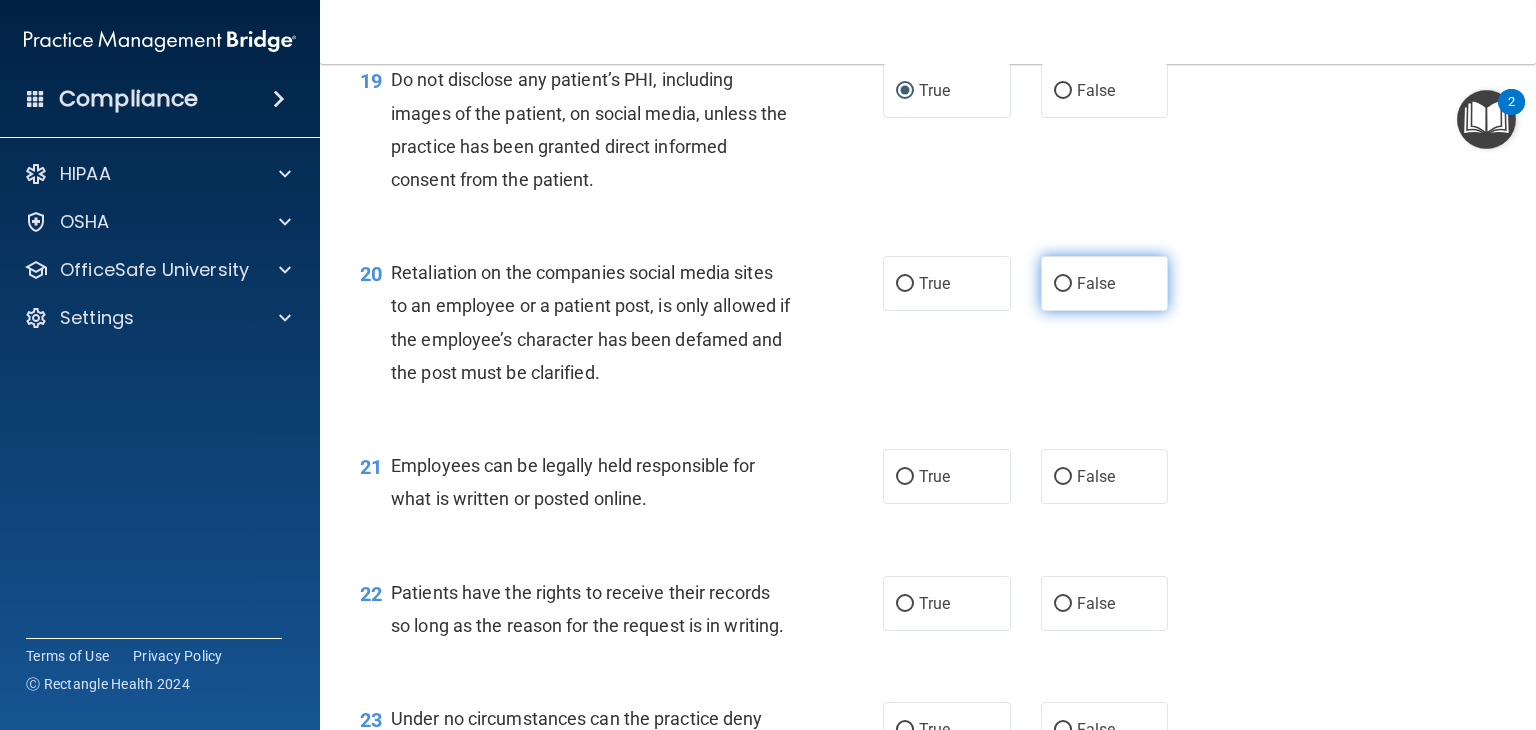 click on "False" at bounding box center [1063, 284] 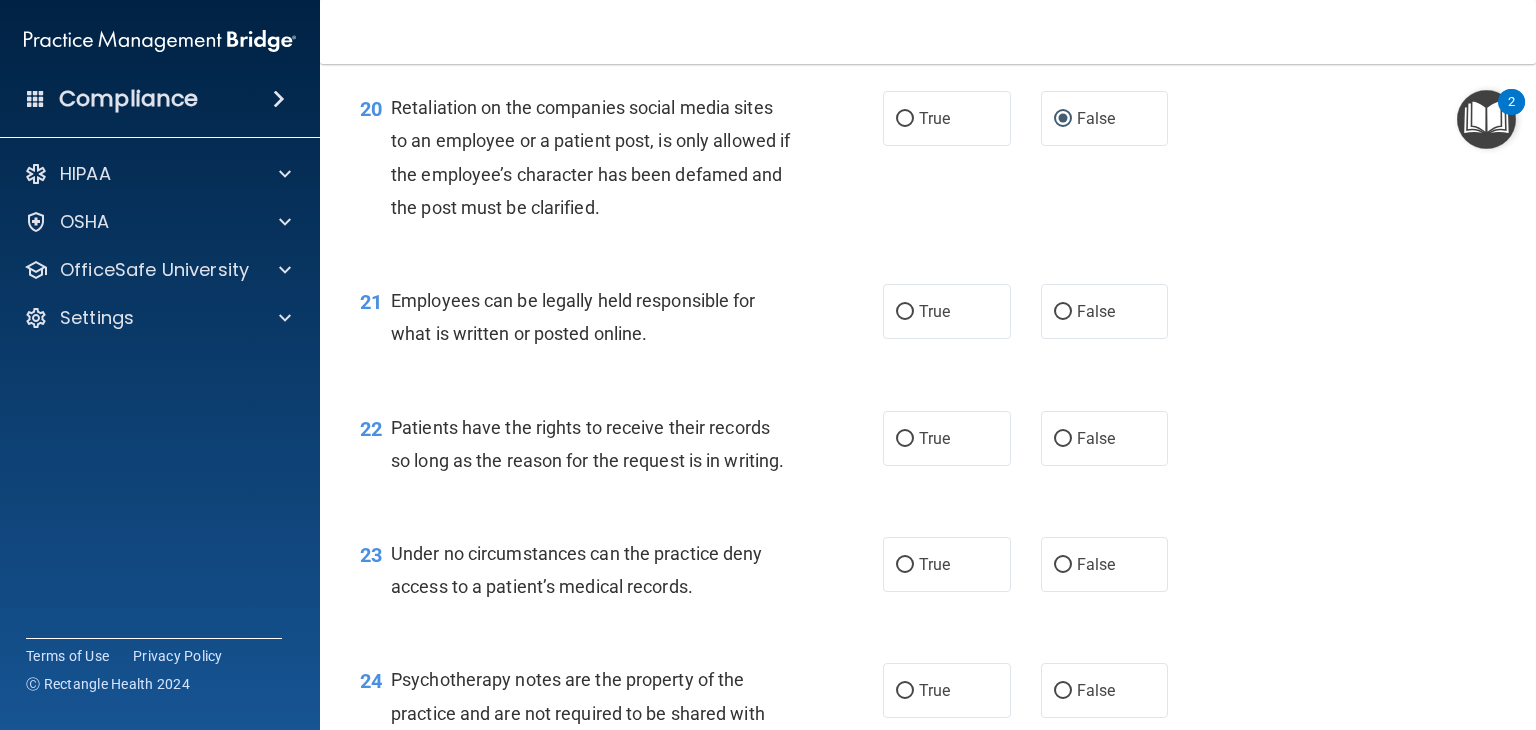 scroll, scrollTop: 3800, scrollLeft: 0, axis: vertical 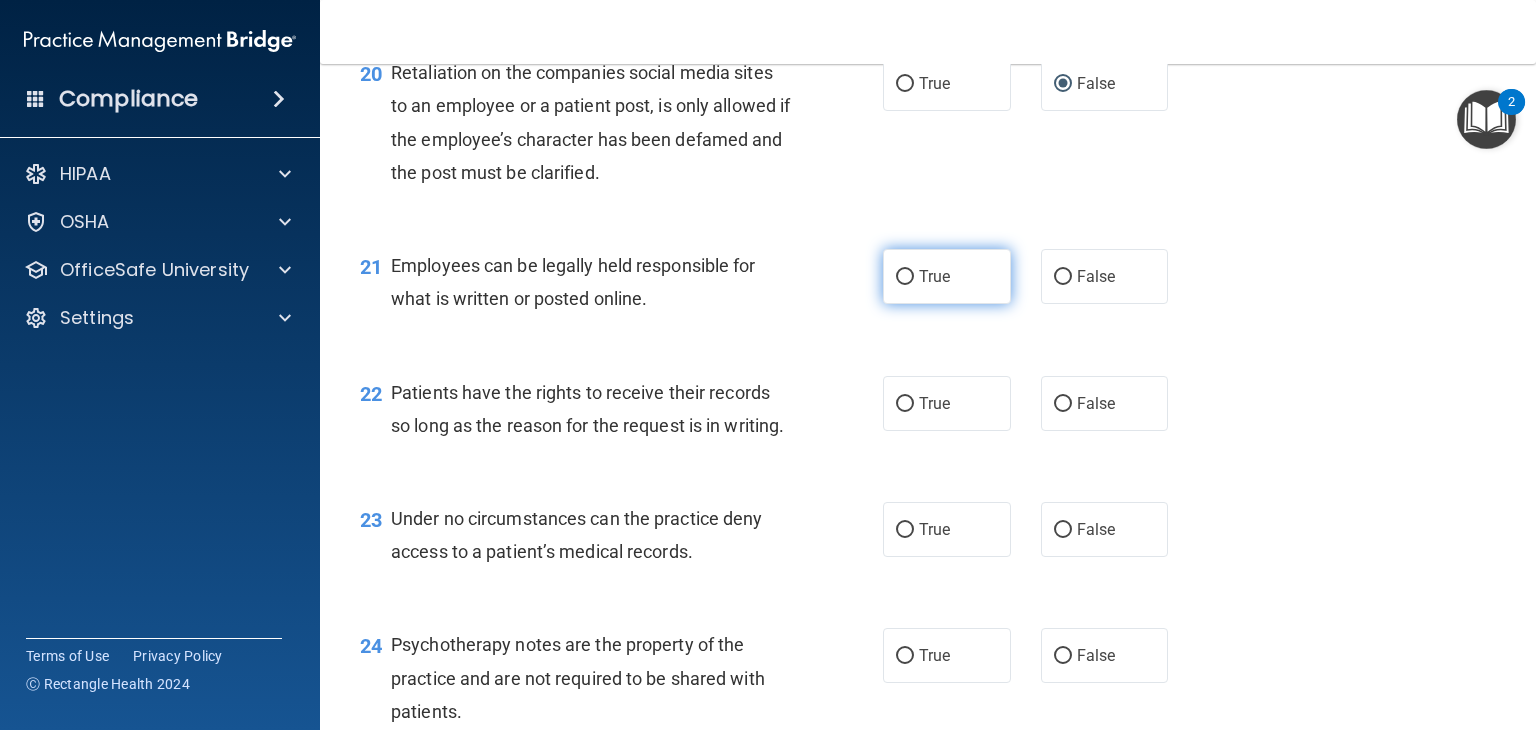 click on "True" at bounding box center [947, 276] 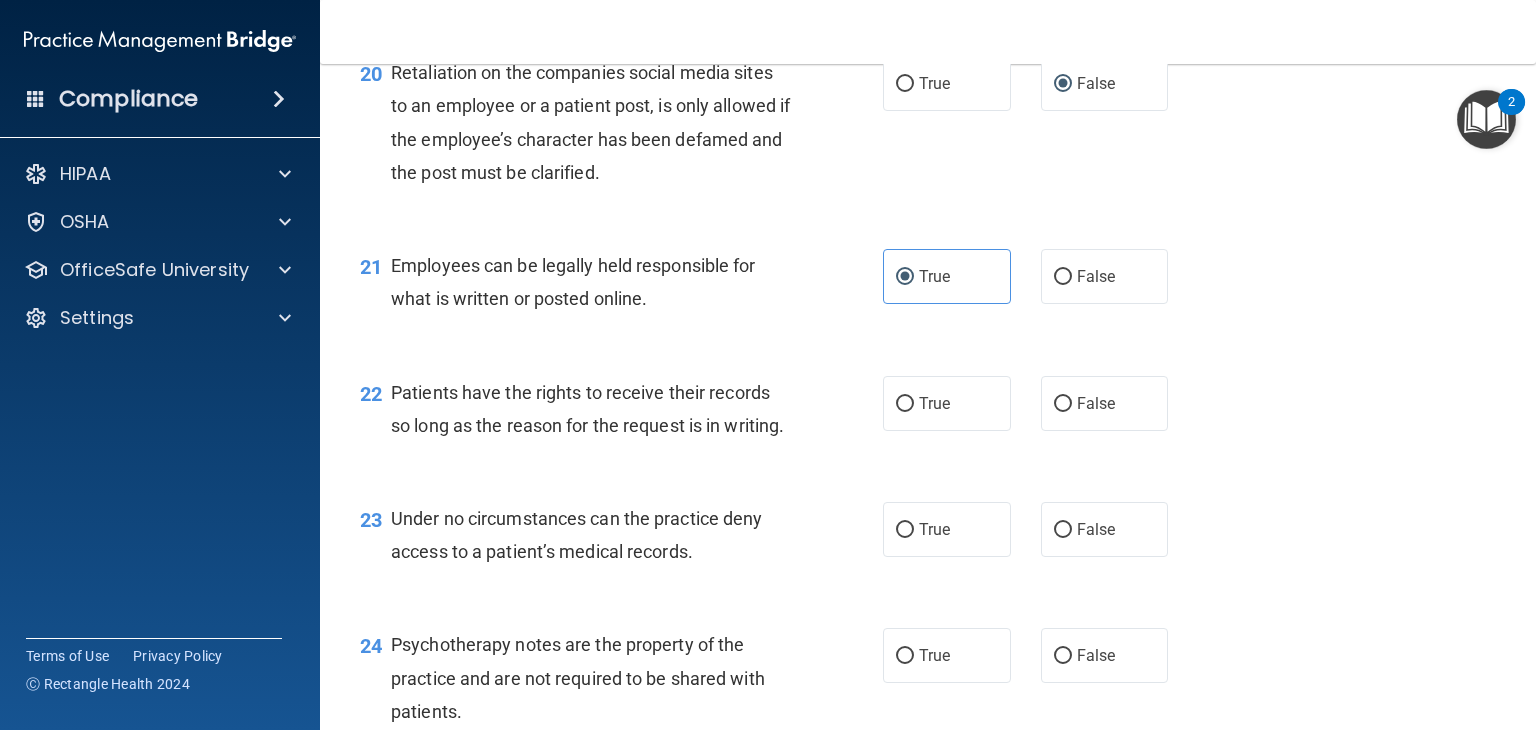 scroll, scrollTop: 3900, scrollLeft: 0, axis: vertical 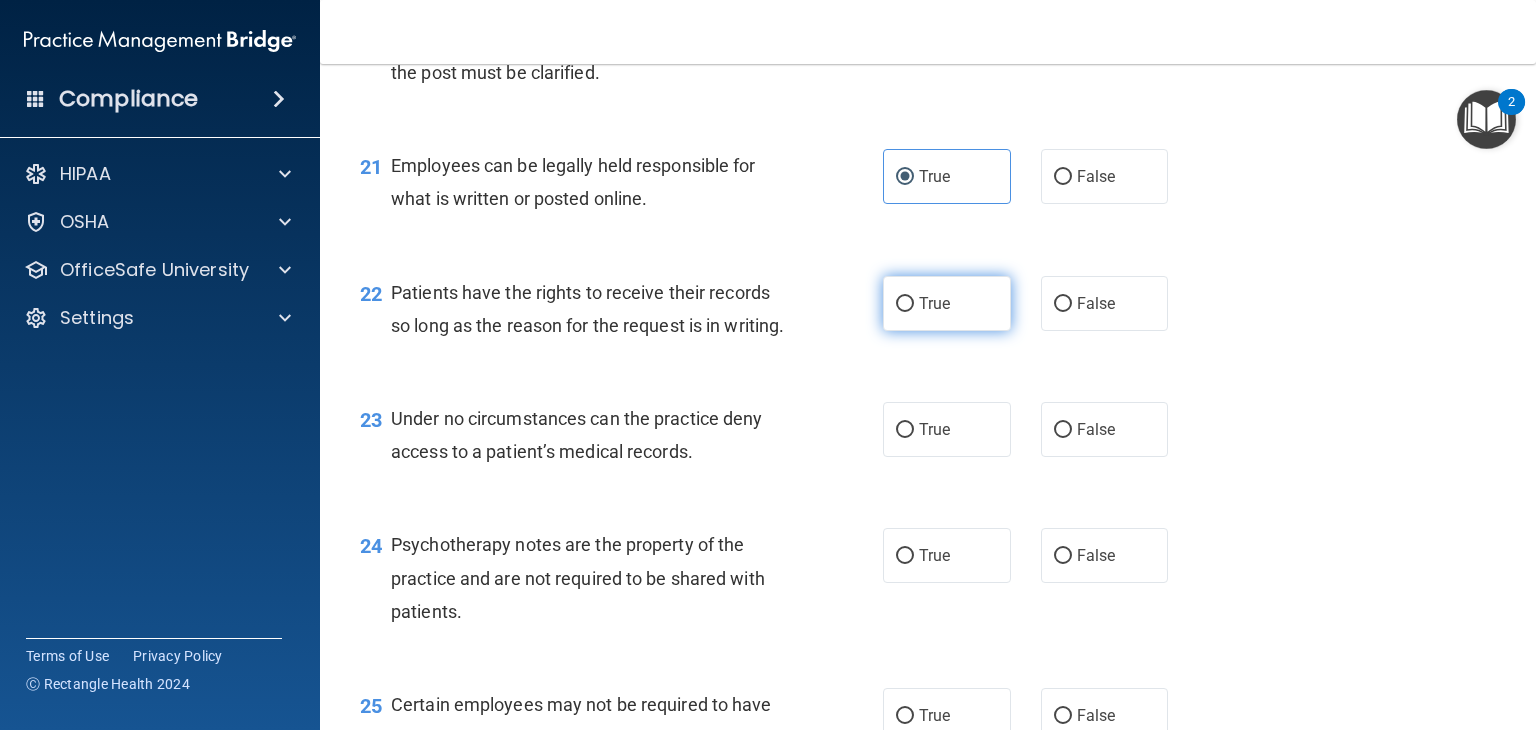 click on "True" at bounding box center [947, 303] 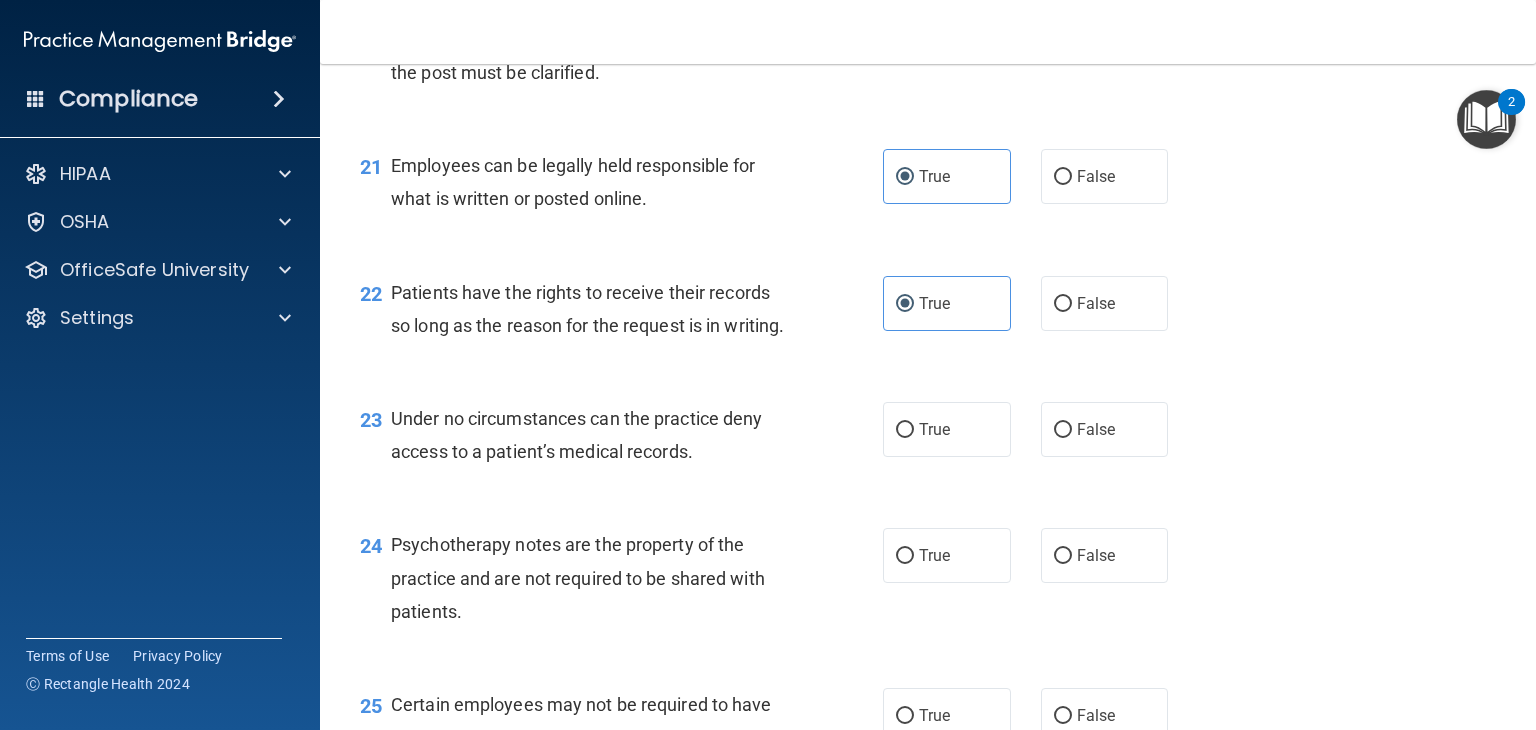 scroll, scrollTop: 4000, scrollLeft: 0, axis: vertical 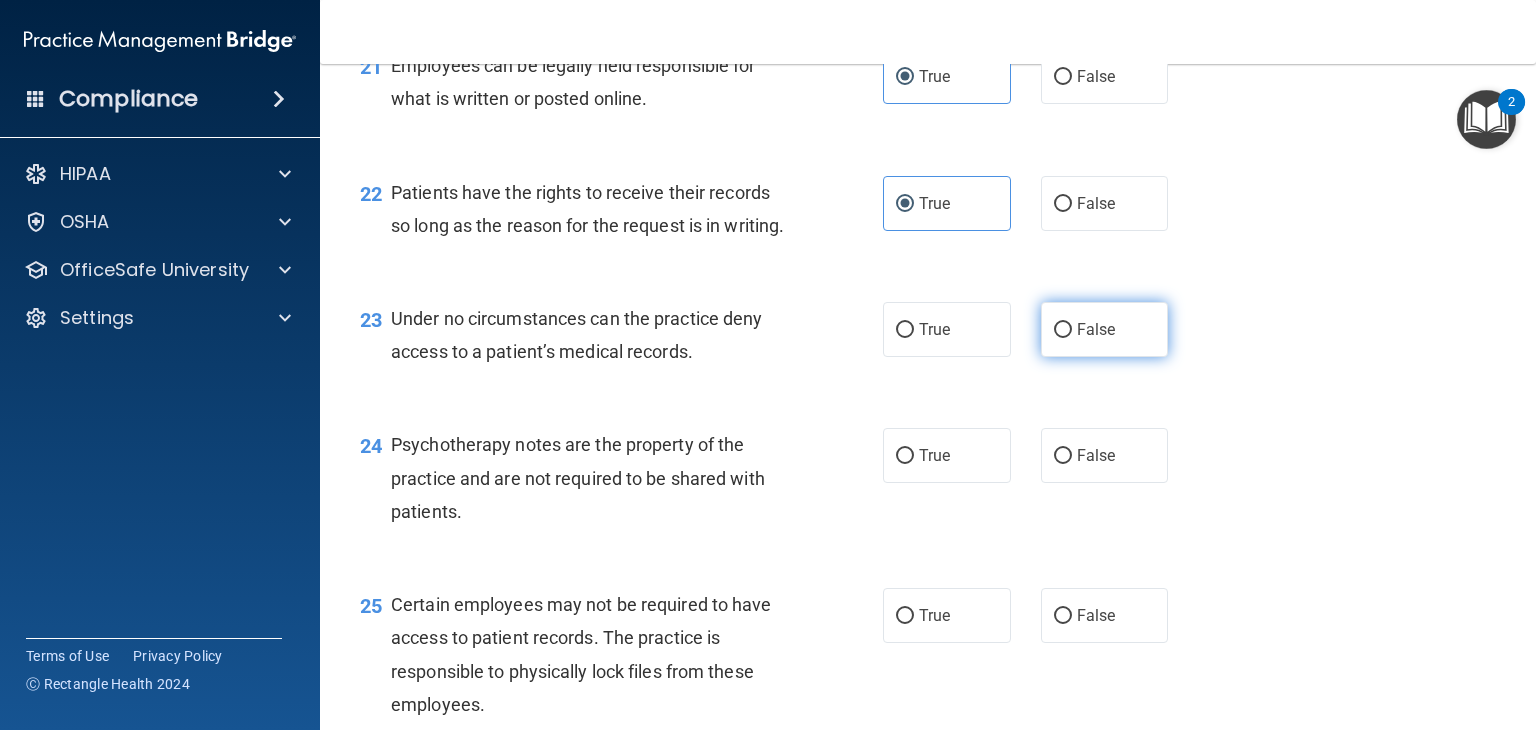 click on "False" at bounding box center [1063, 330] 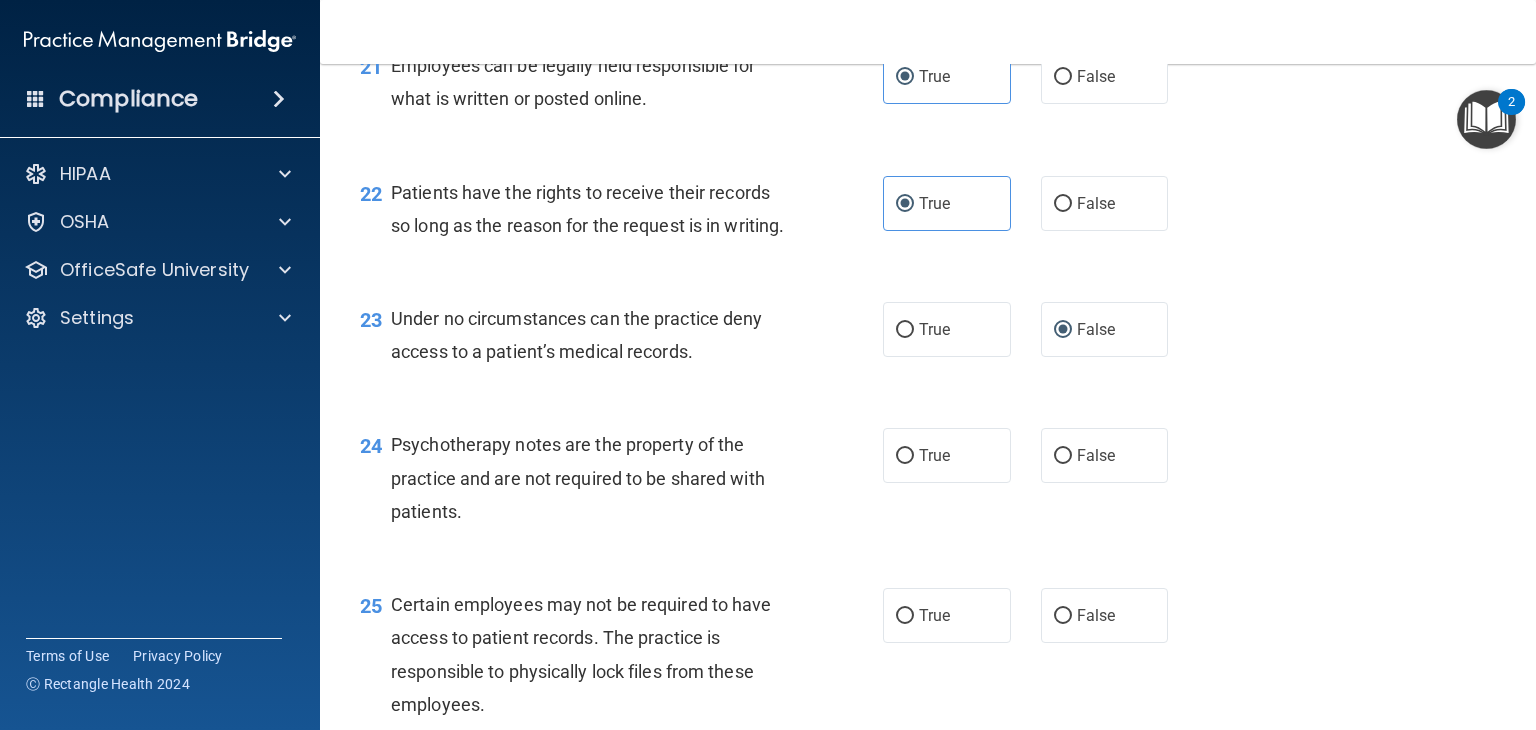 scroll, scrollTop: 4100, scrollLeft: 0, axis: vertical 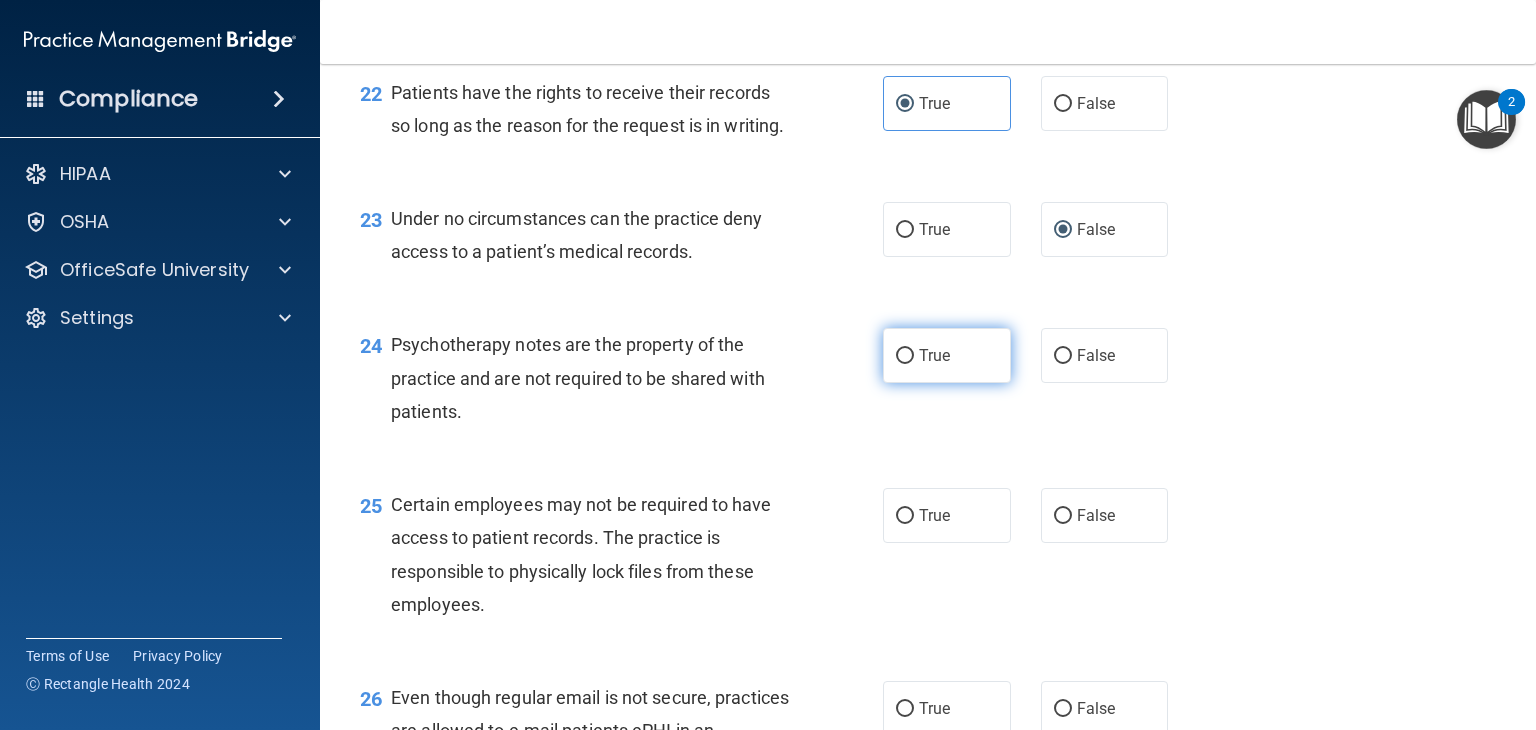 click on "True" at bounding box center (905, 356) 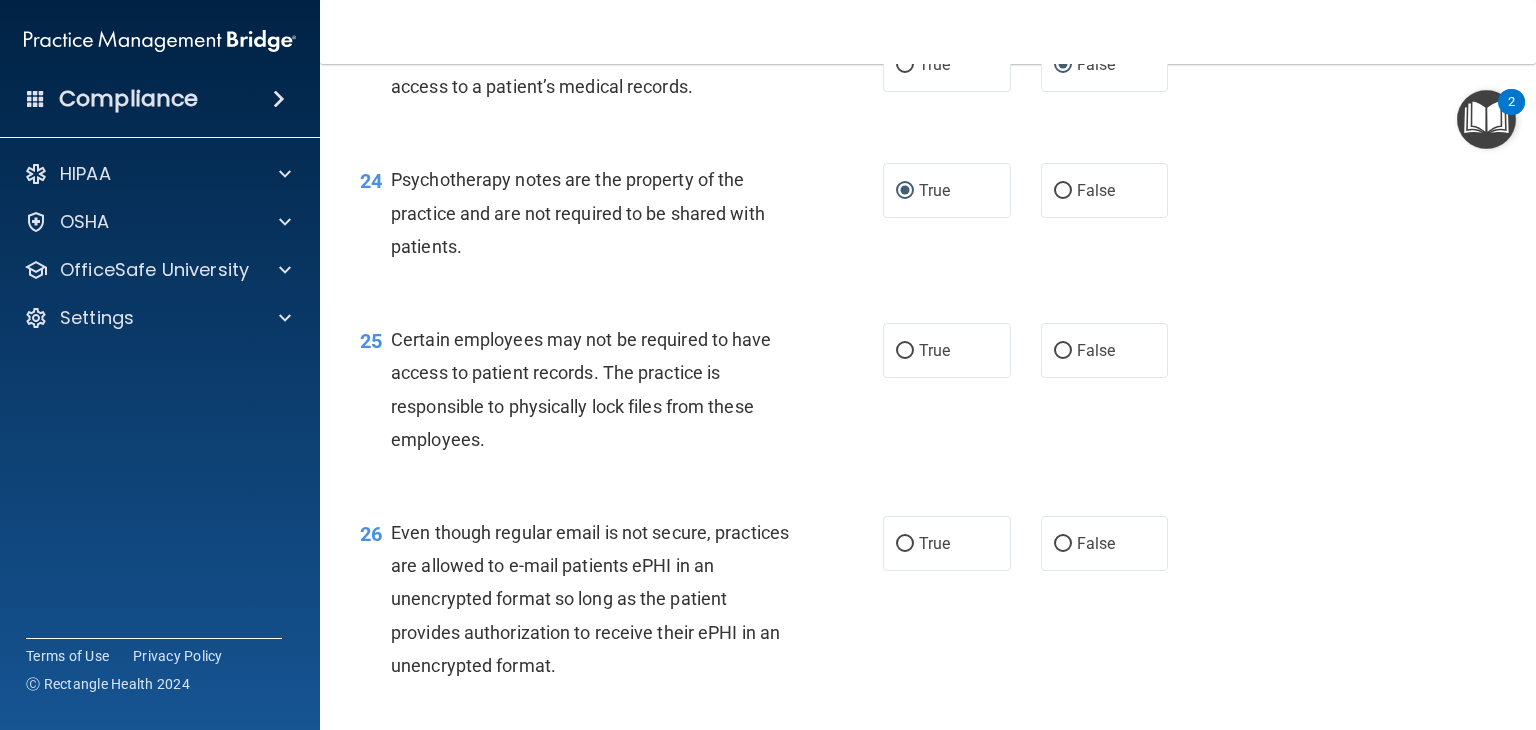 scroll, scrollTop: 4300, scrollLeft: 0, axis: vertical 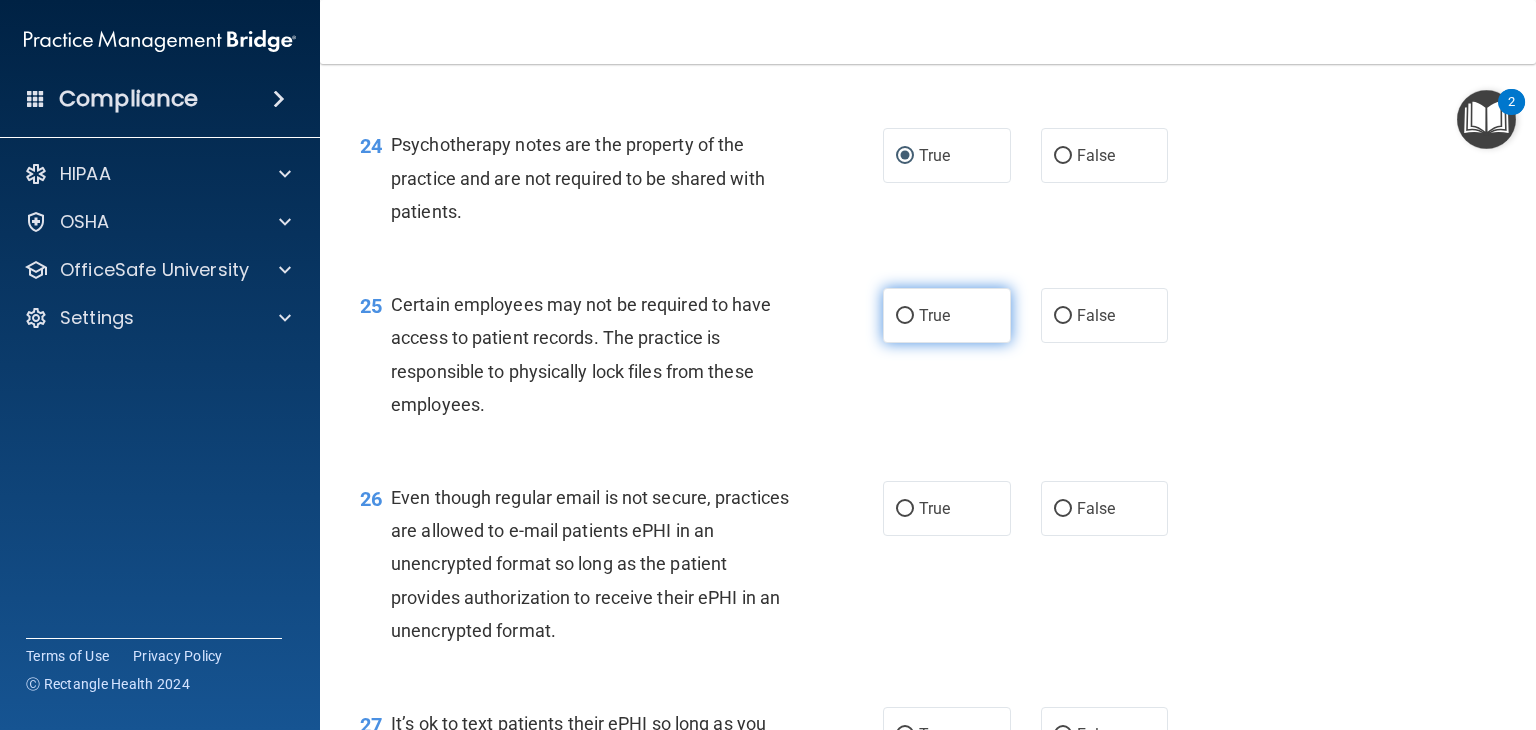 click on "True" at bounding box center (905, 316) 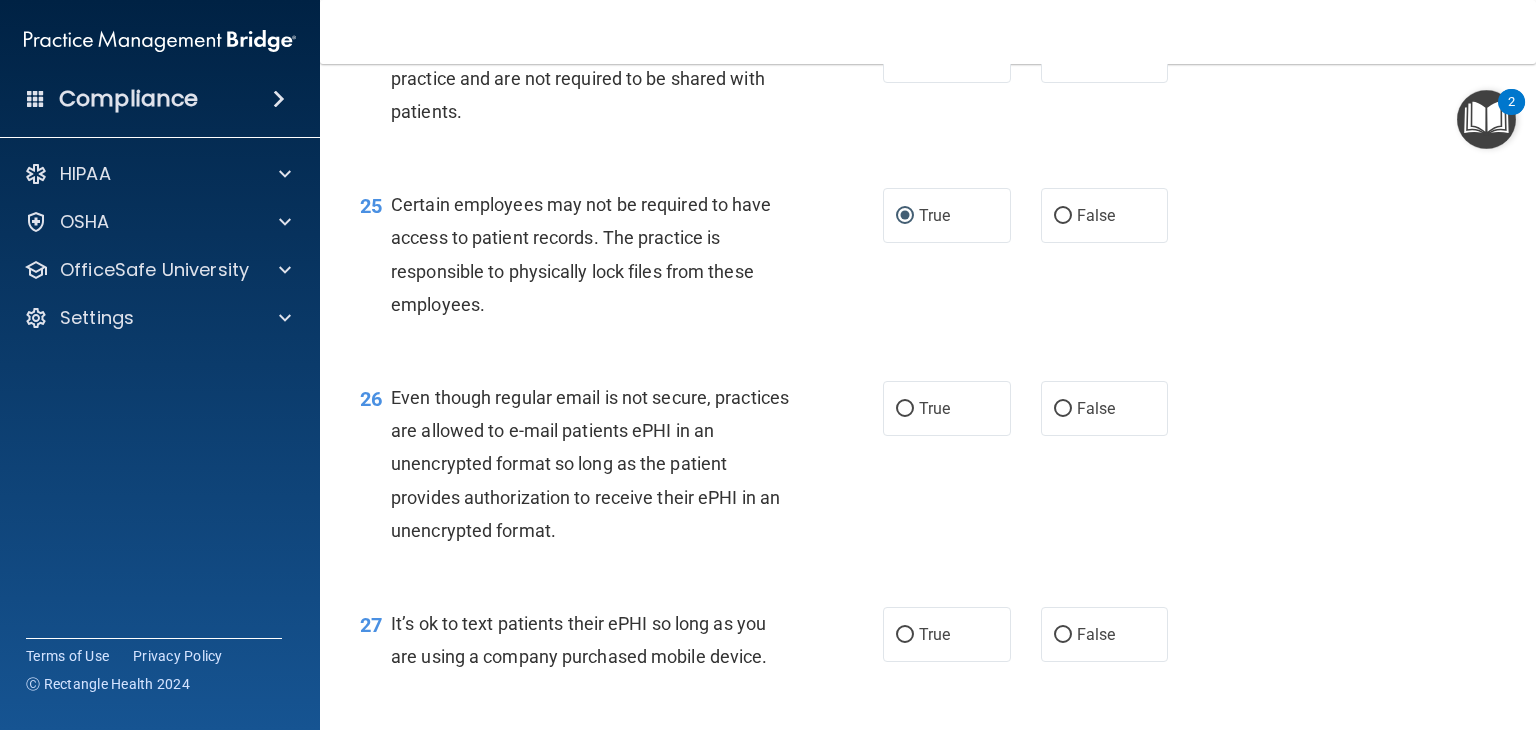scroll, scrollTop: 4500, scrollLeft: 0, axis: vertical 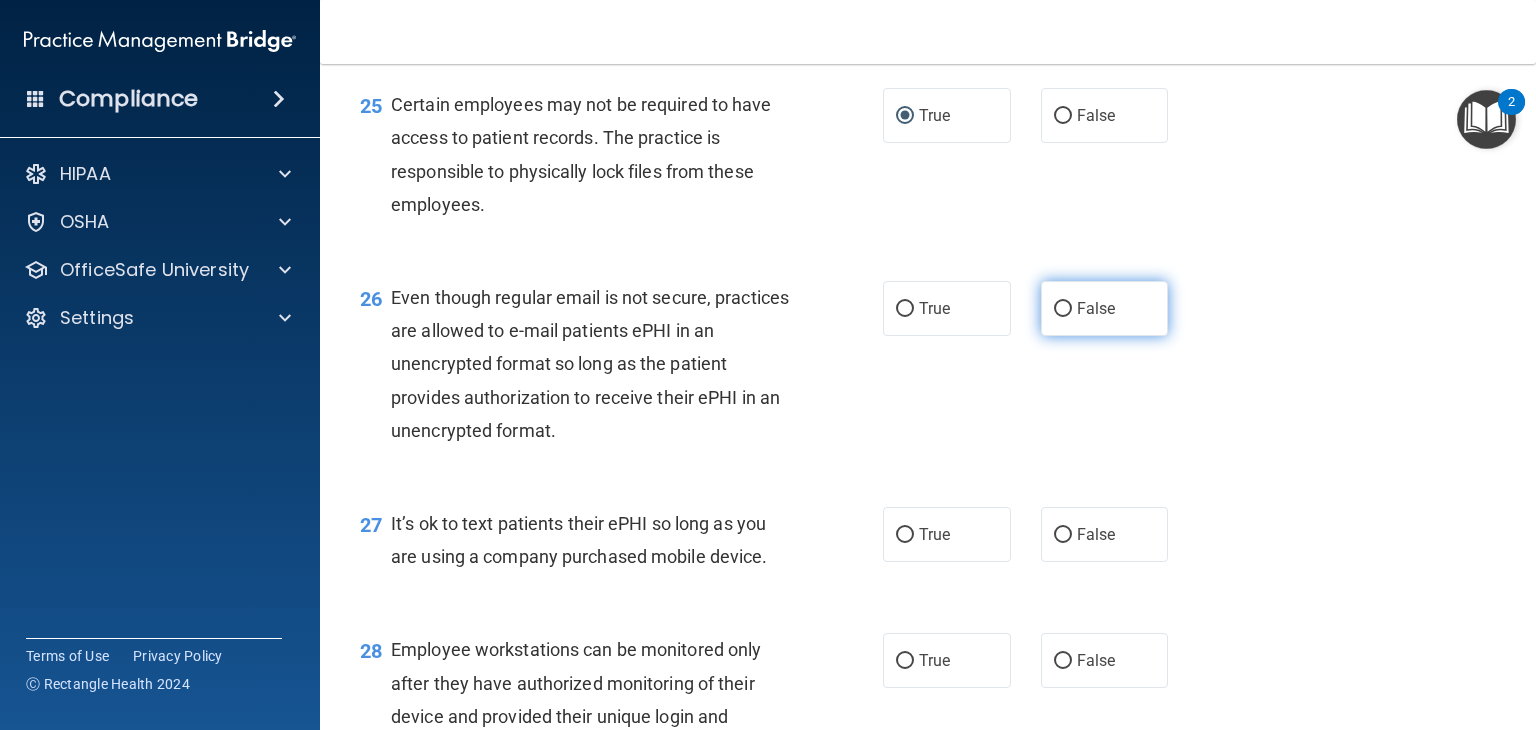 click on "False" at bounding box center [1063, 309] 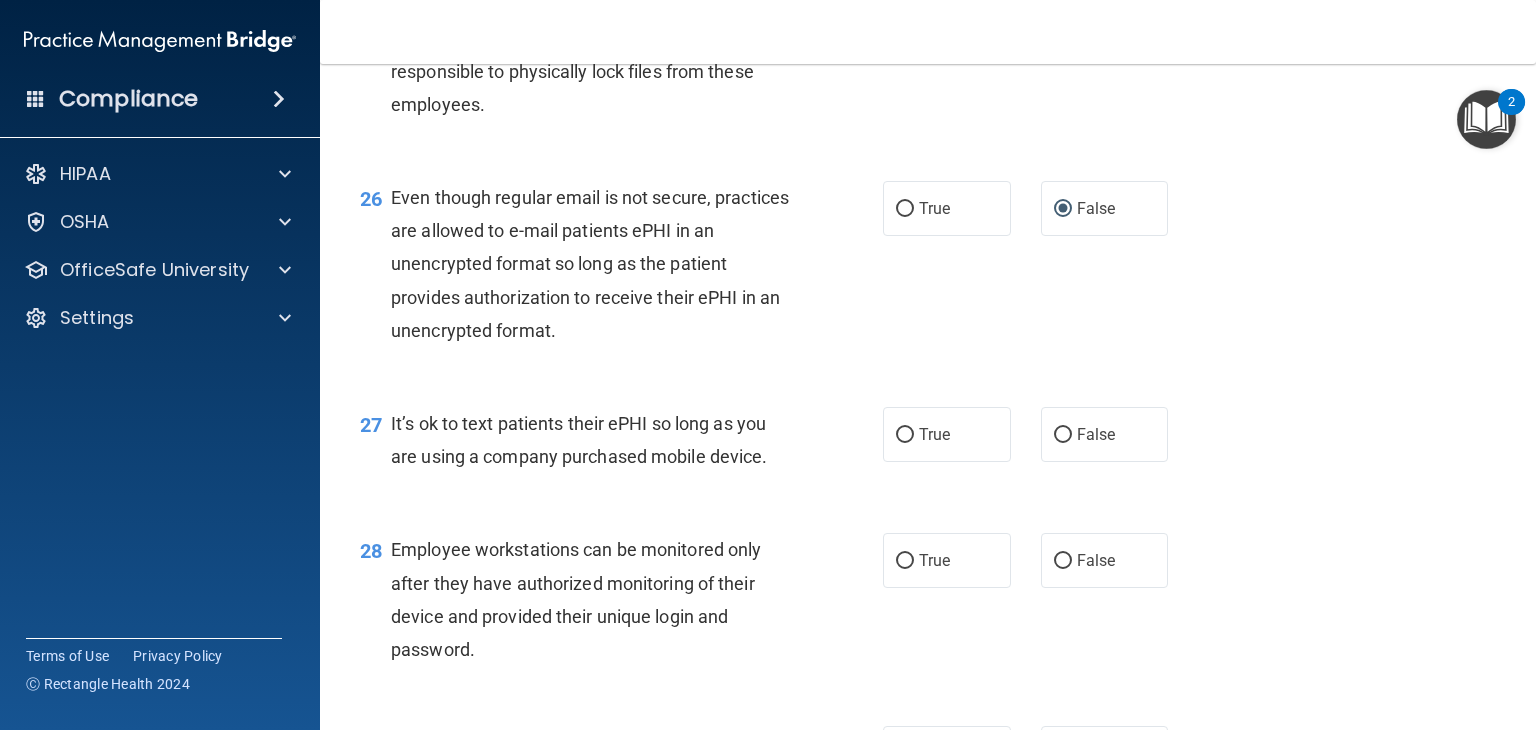 scroll, scrollTop: 4700, scrollLeft: 0, axis: vertical 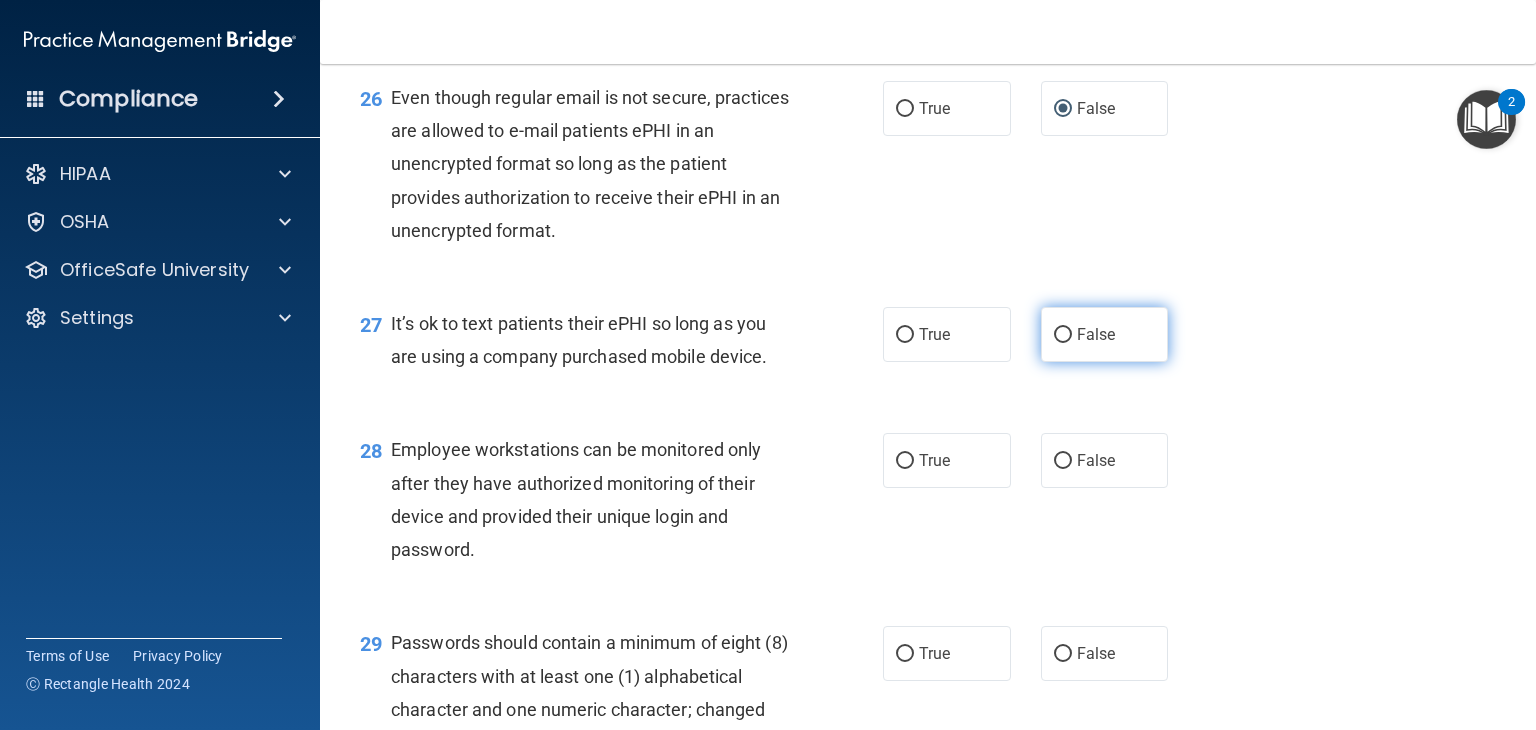 click on "False" at bounding box center (1105, 334) 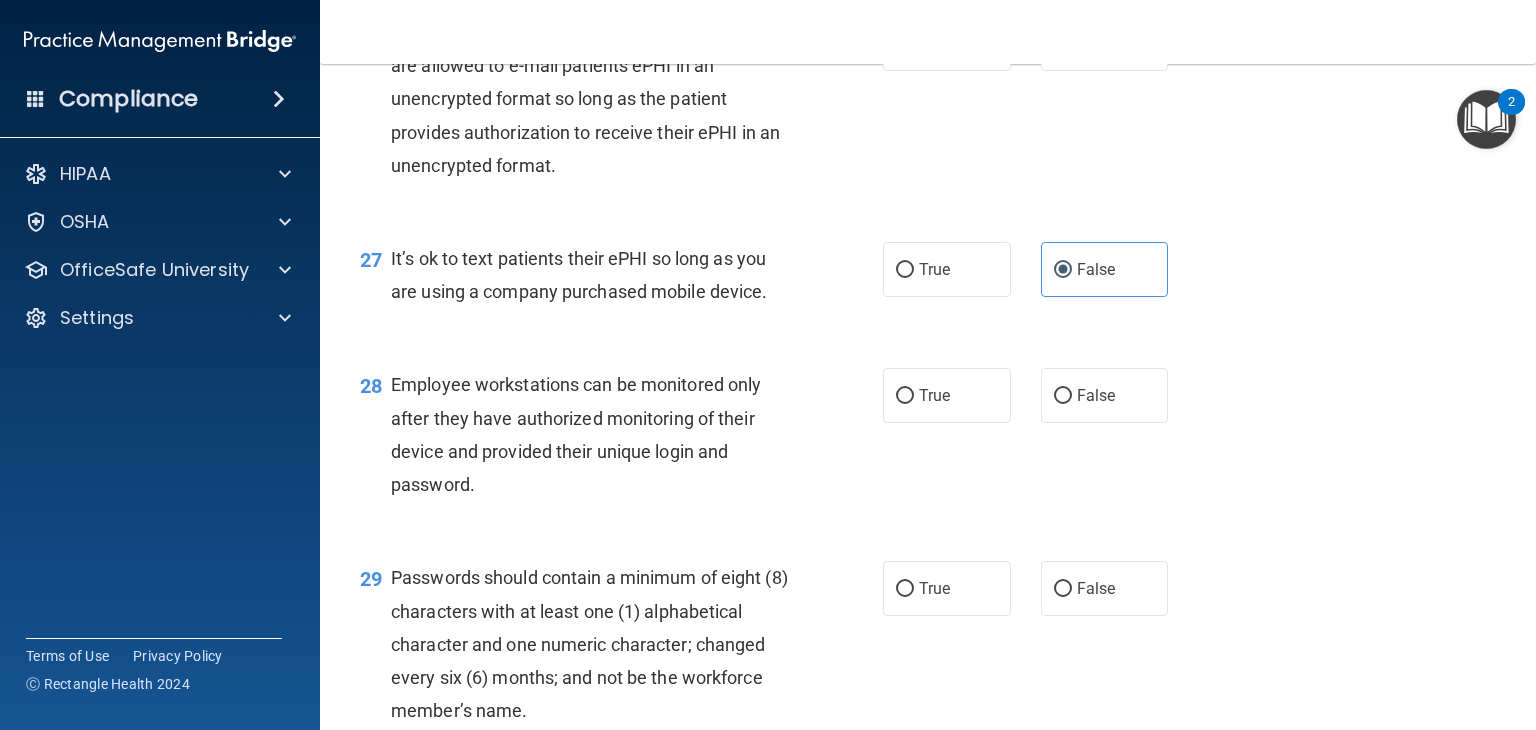 scroll, scrollTop: 4800, scrollLeft: 0, axis: vertical 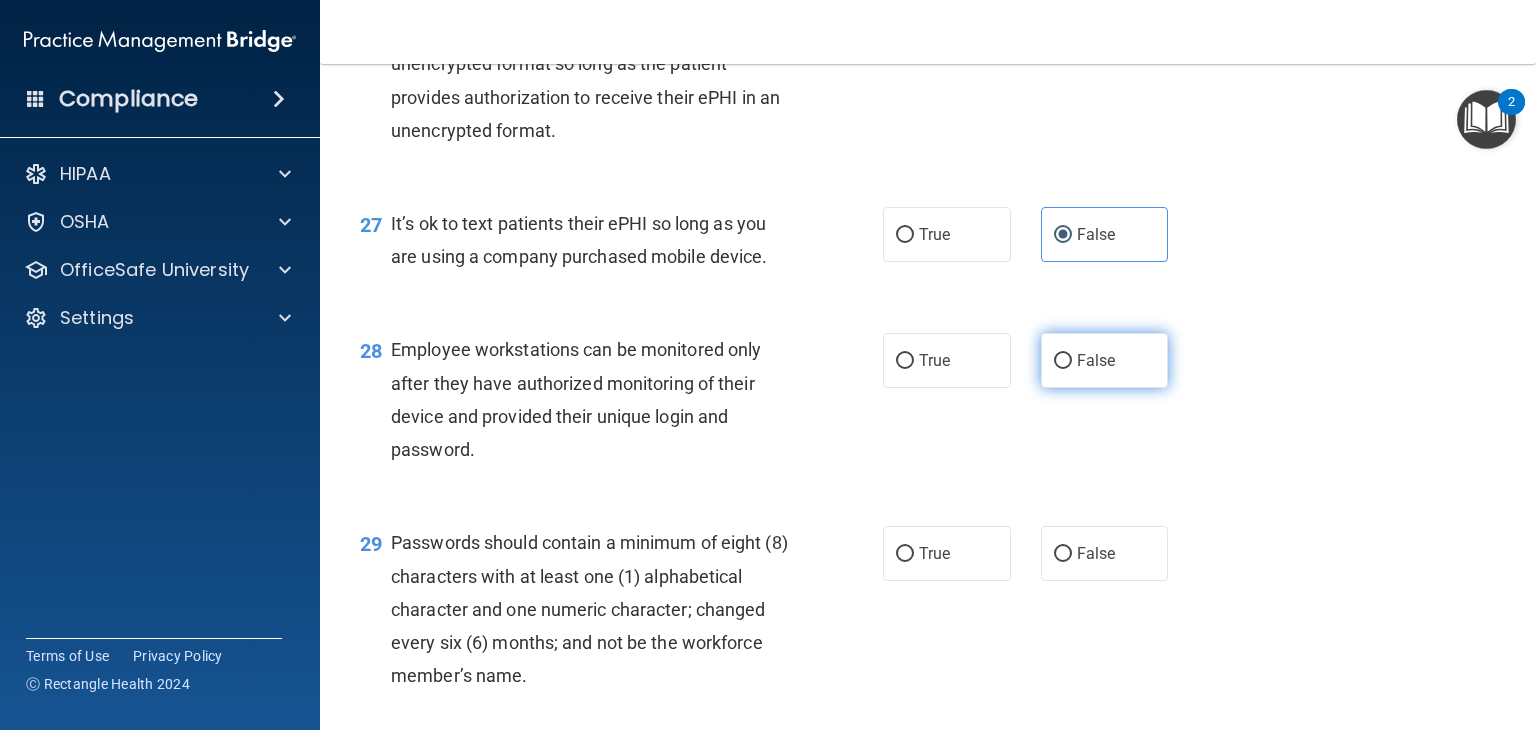 click on "False" at bounding box center (1063, 361) 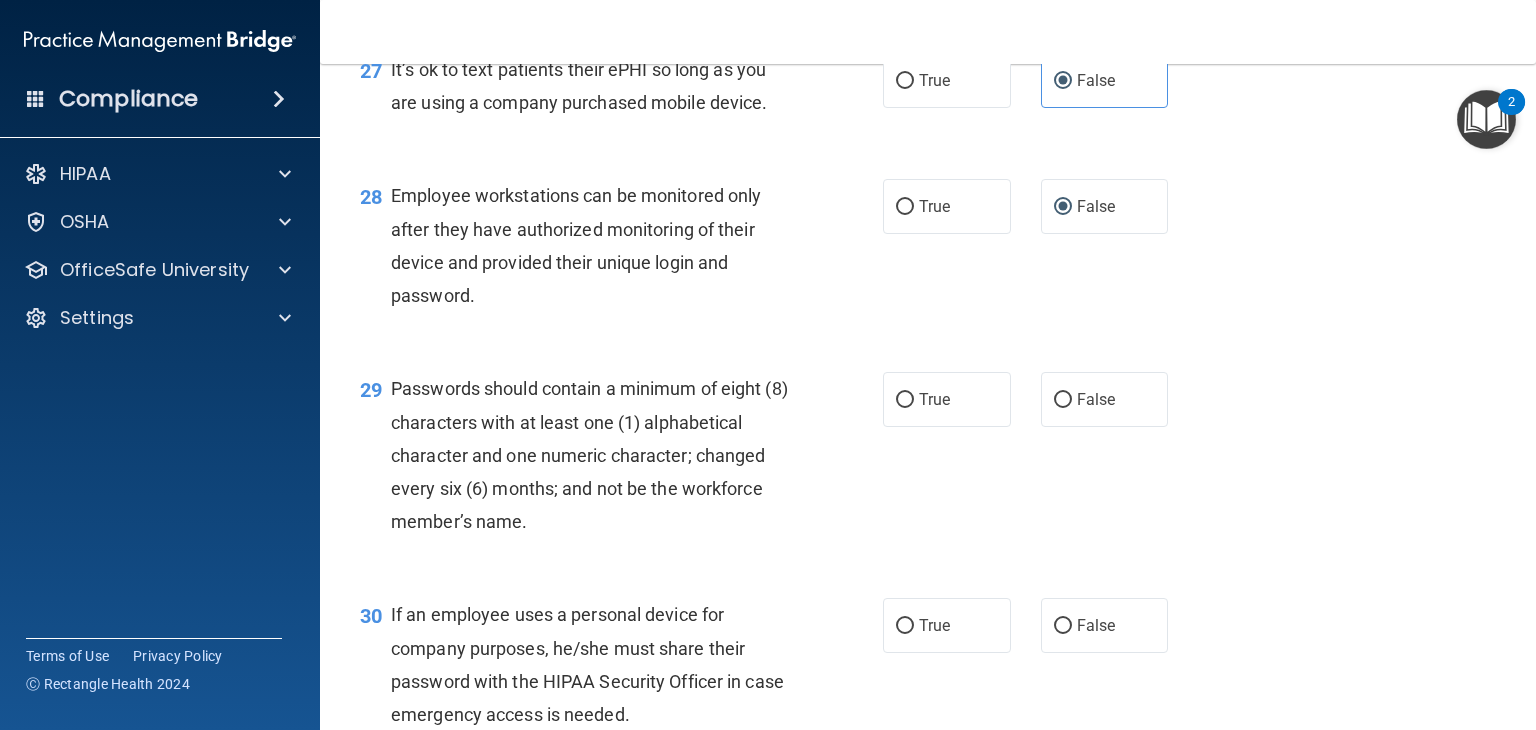 scroll, scrollTop: 5000, scrollLeft: 0, axis: vertical 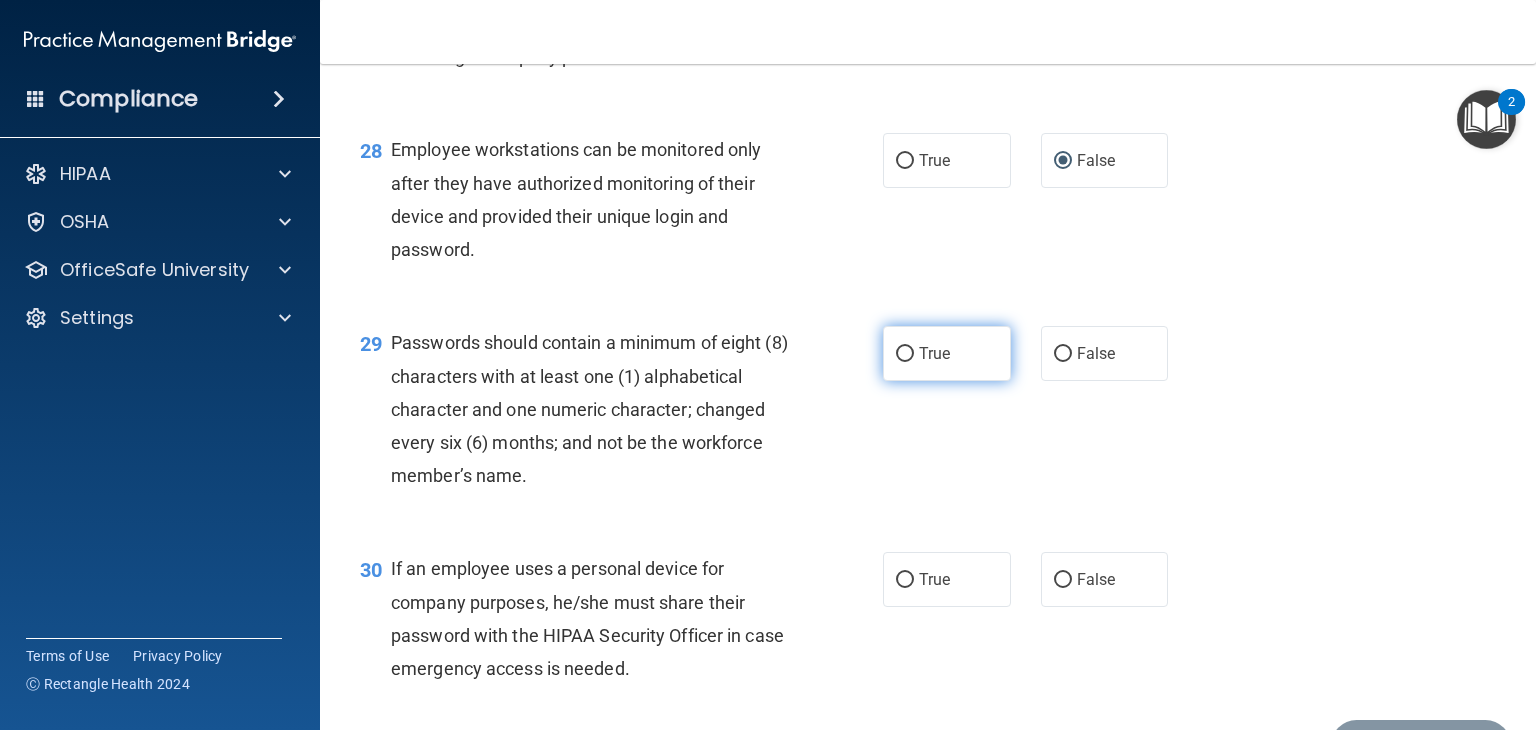 click on "True" at bounding box center [905, 354] 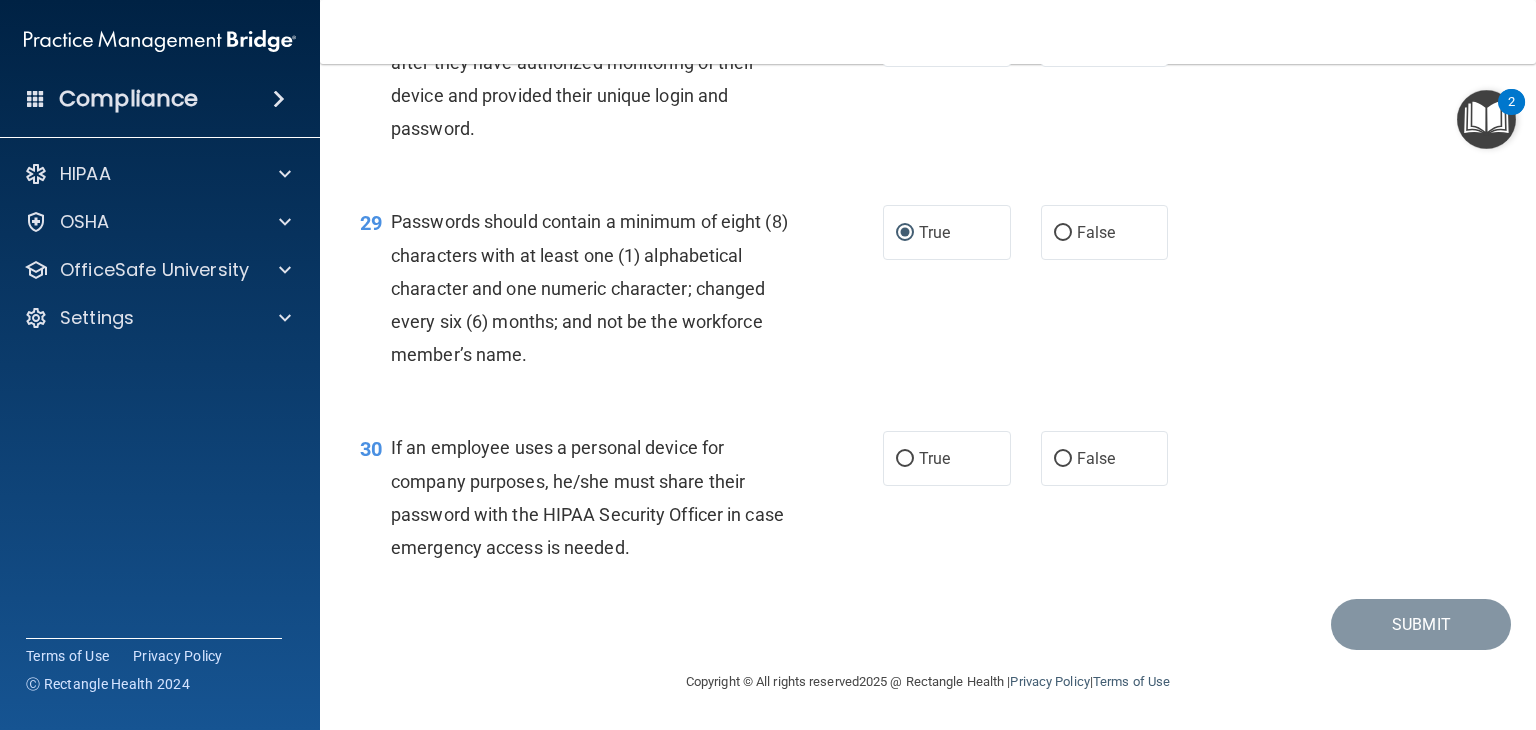 scroll, scrollTop: 5221, scrollLeft: 0, axis: vertical 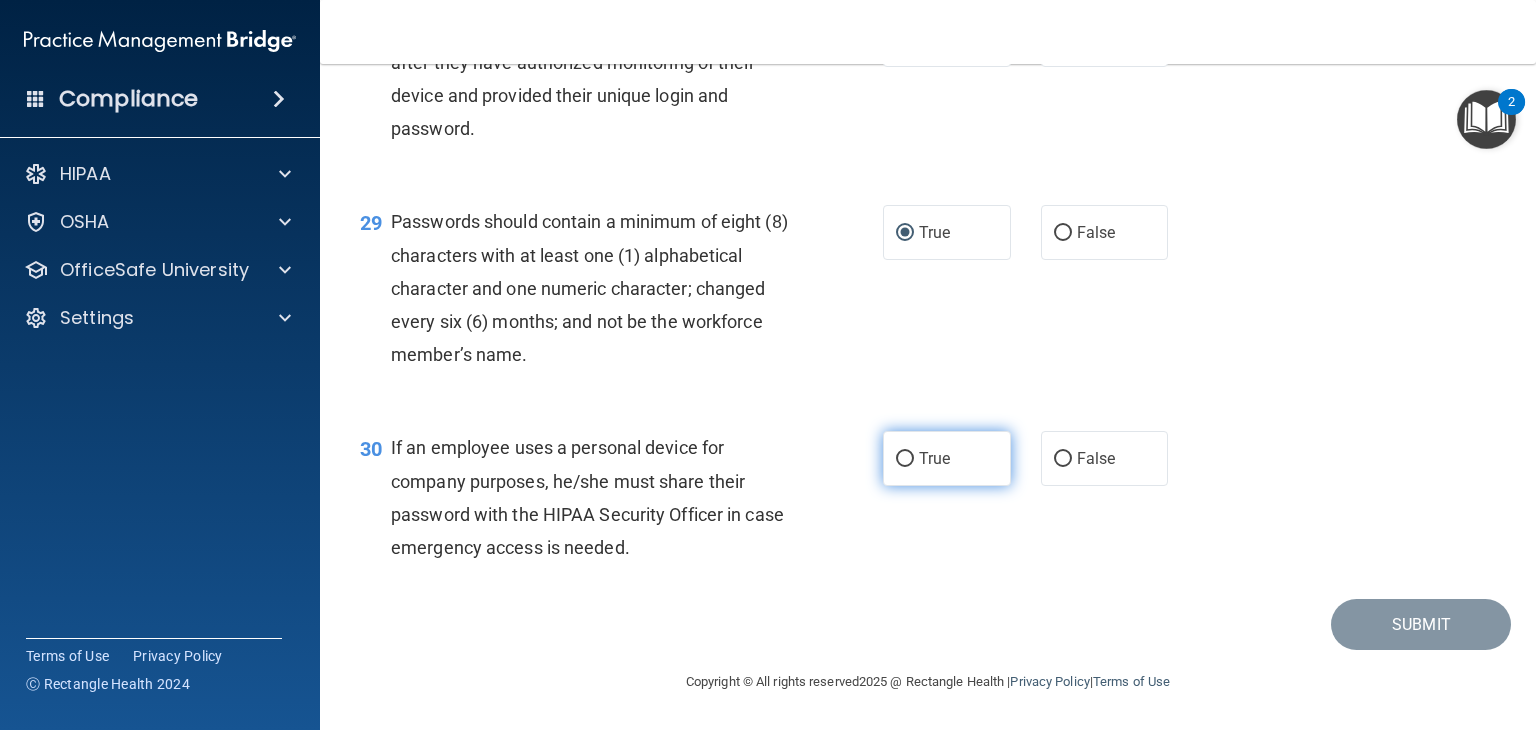 click on "True" at bounding box center [905, 459] 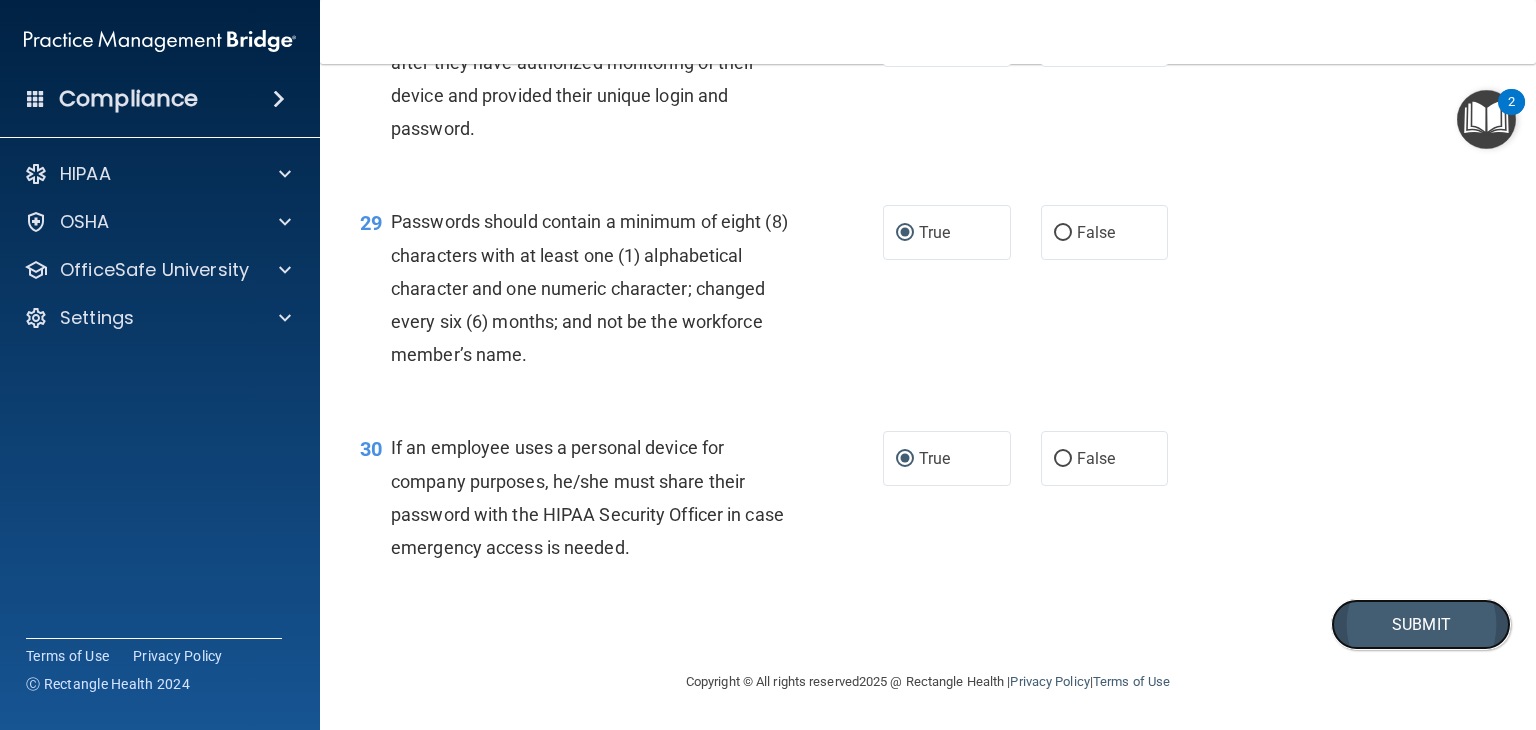 click on "Submit" at bounding box center (1421, 624) 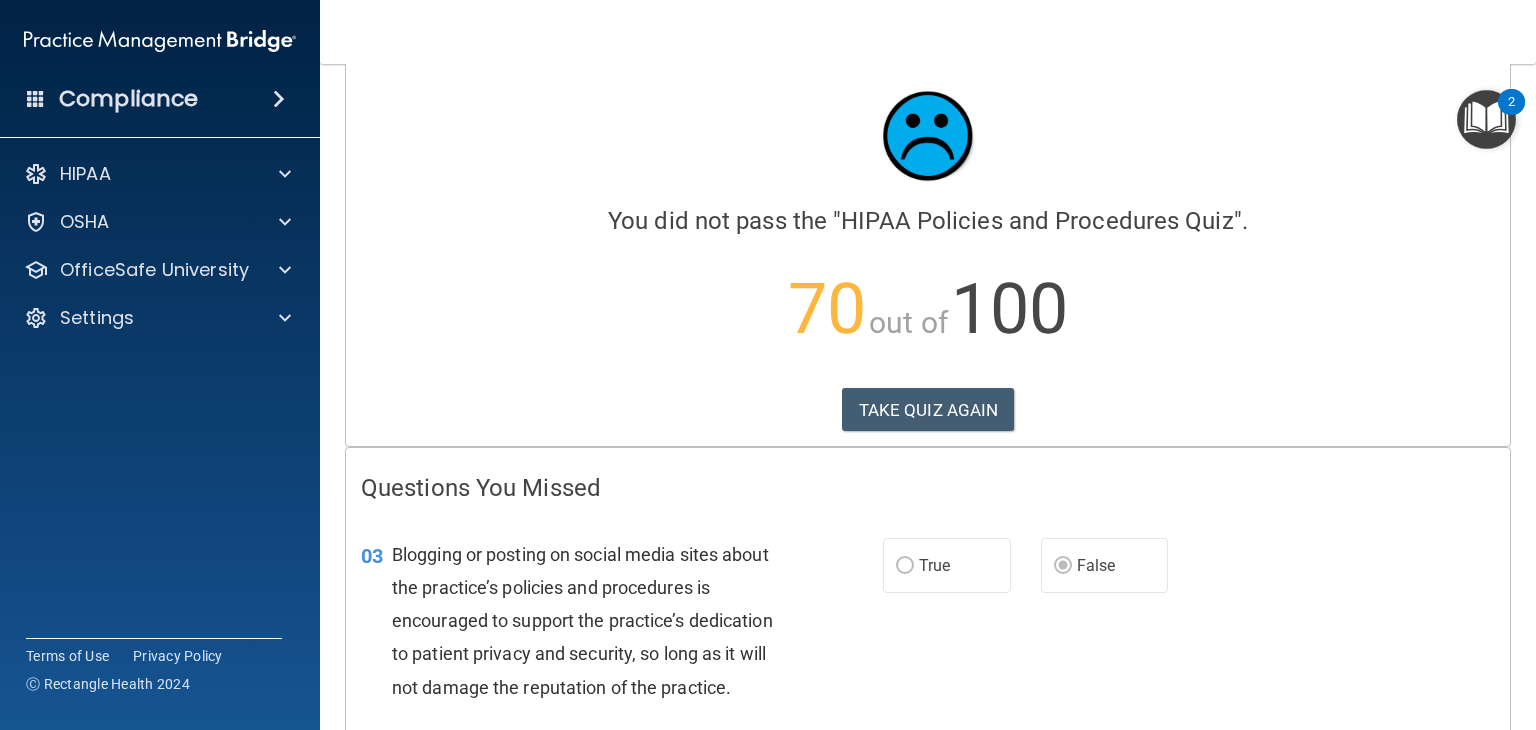scroll, scrollTop: 0, scrollLeft: 0, axis: both 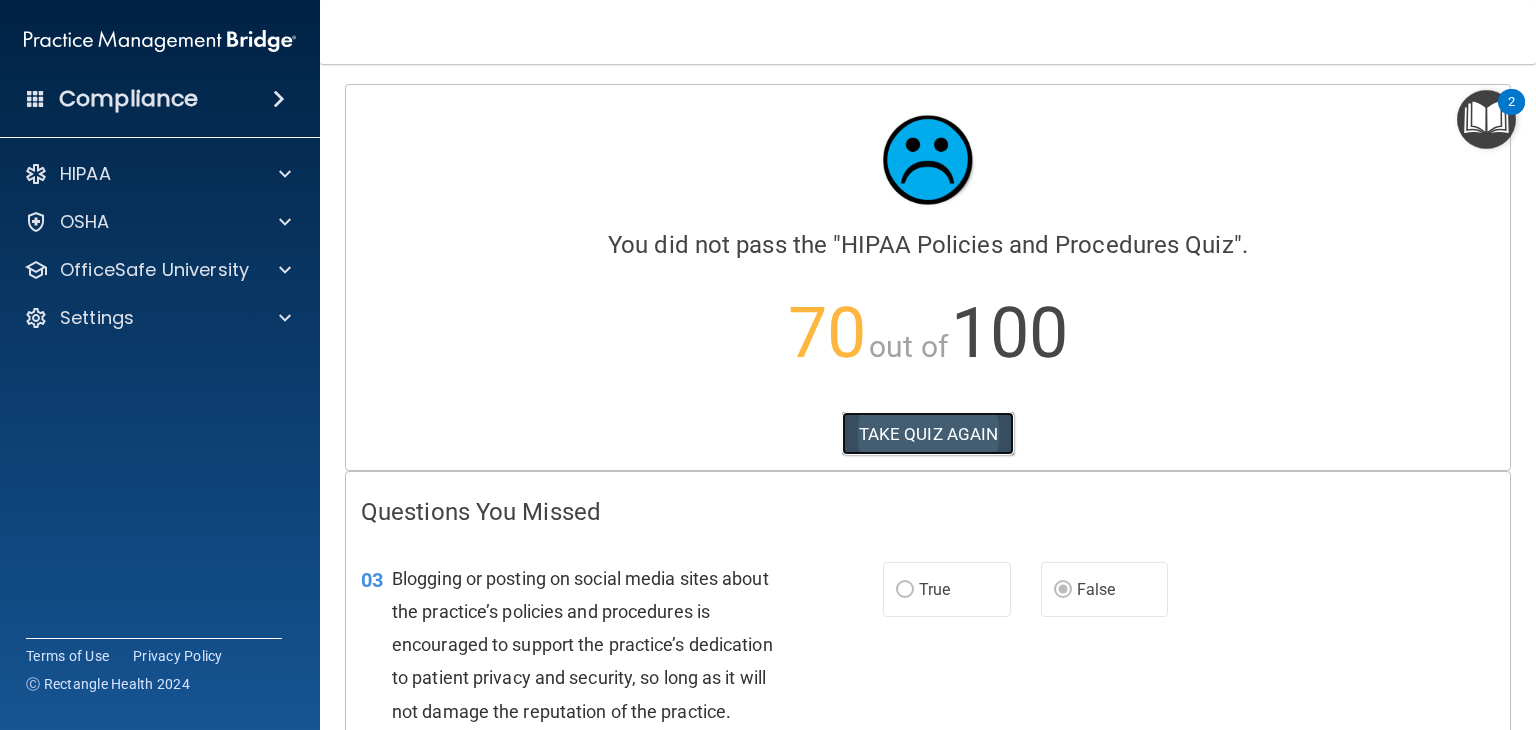 click on "TAKE QUIZ AGAIN" at bounding box center (928, 434) 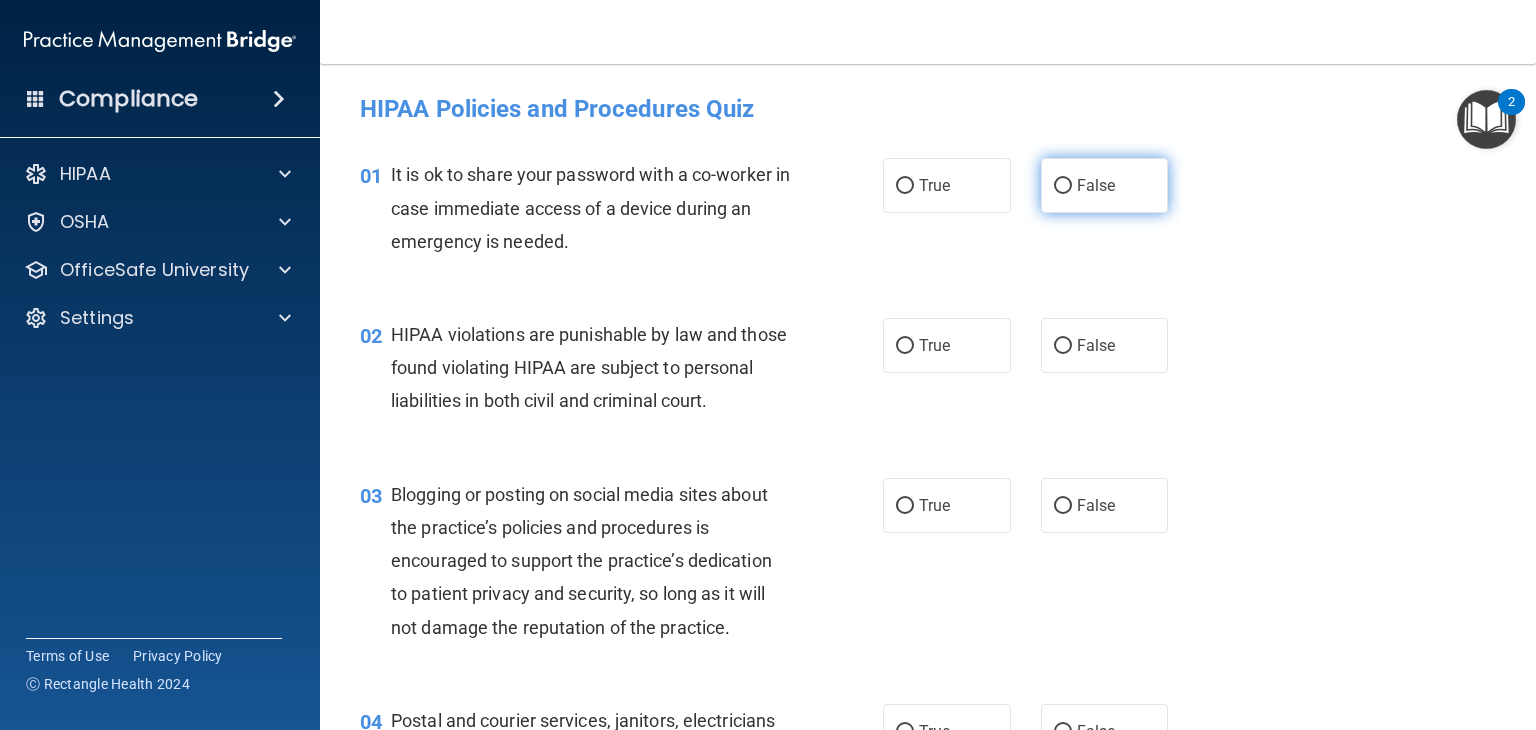 click on "False" at bounding box center (1063, 186) 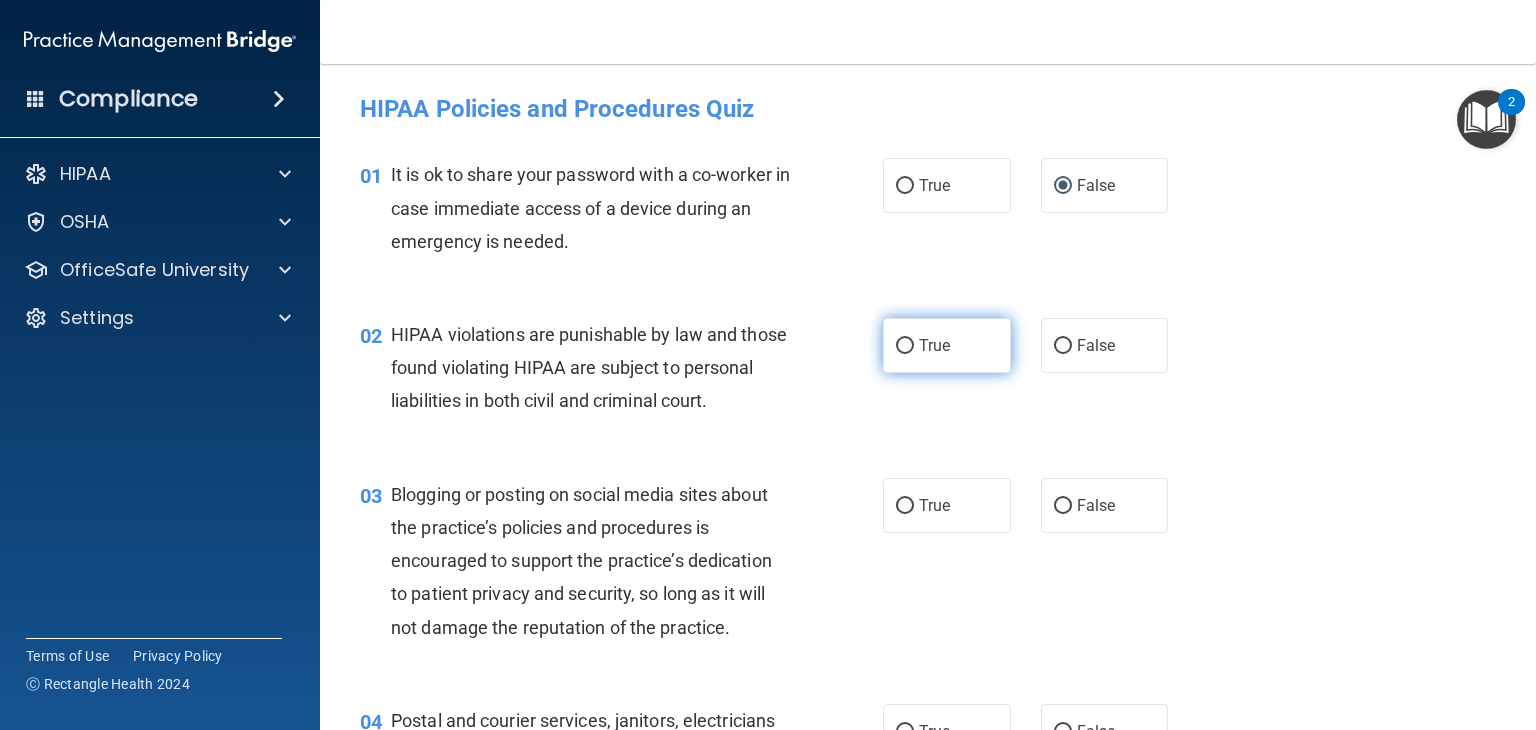 click on "True" at bounding box center (947, 345) 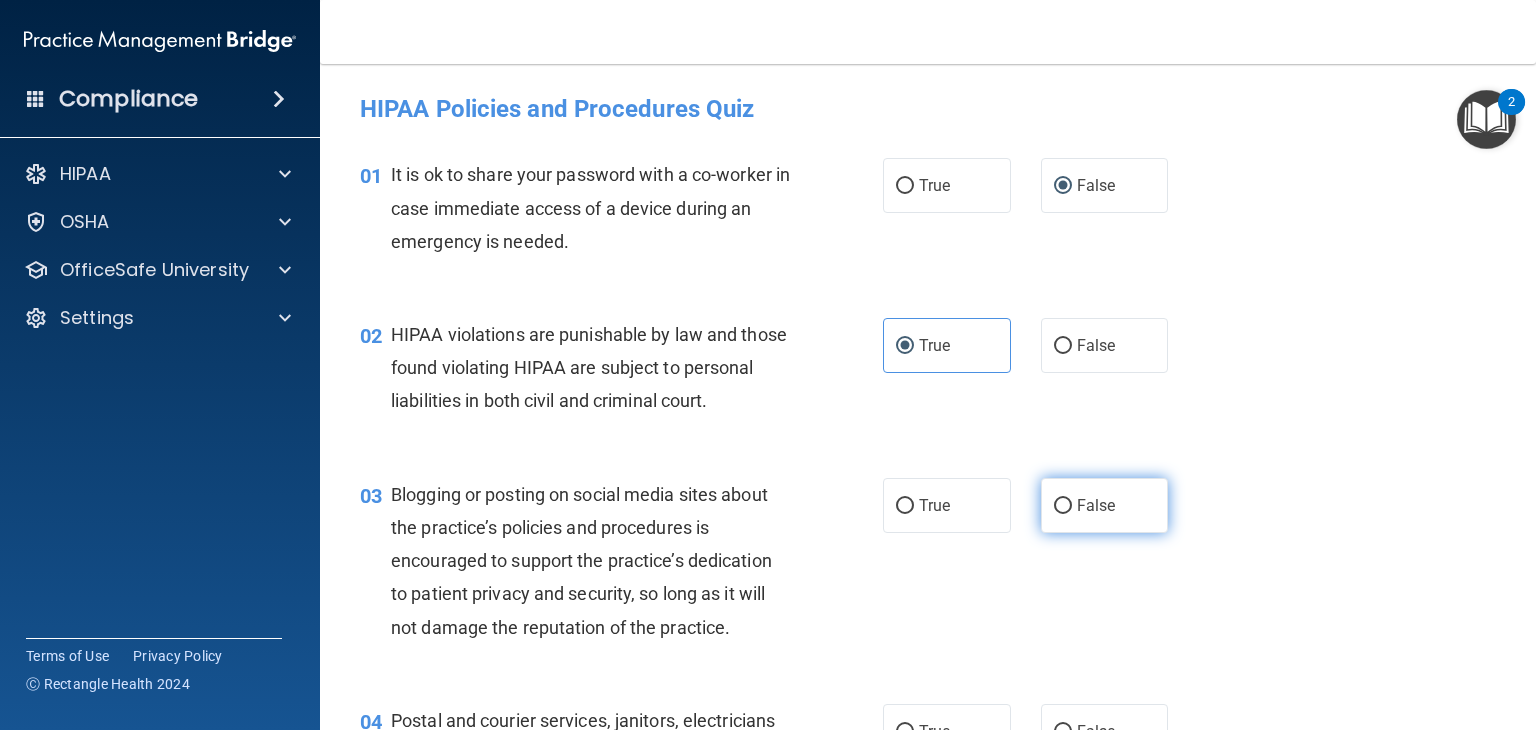 click on "False" at bounding box center [1105, 505] 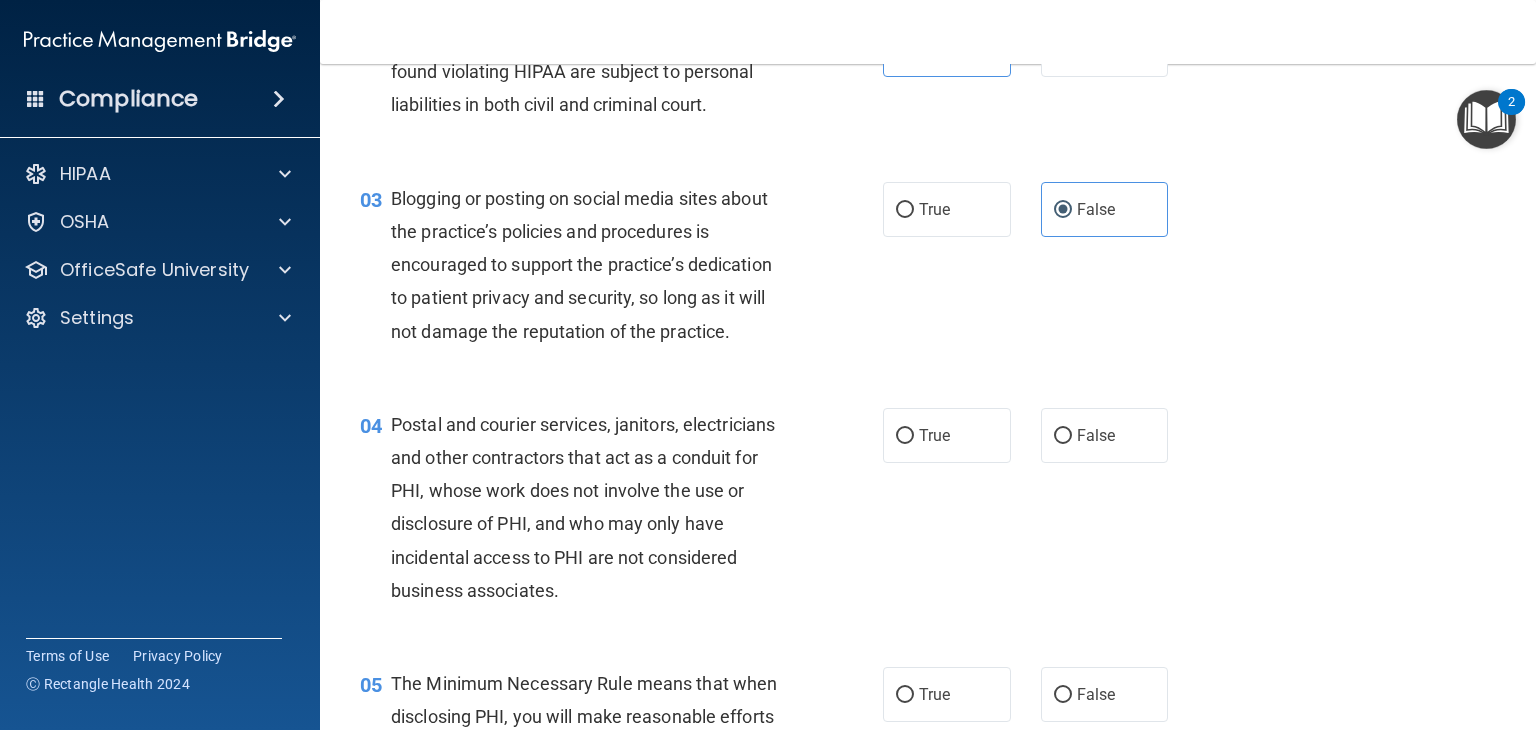 scroll, scrollTop: 300, scrollLeft: 0, axis: vertical 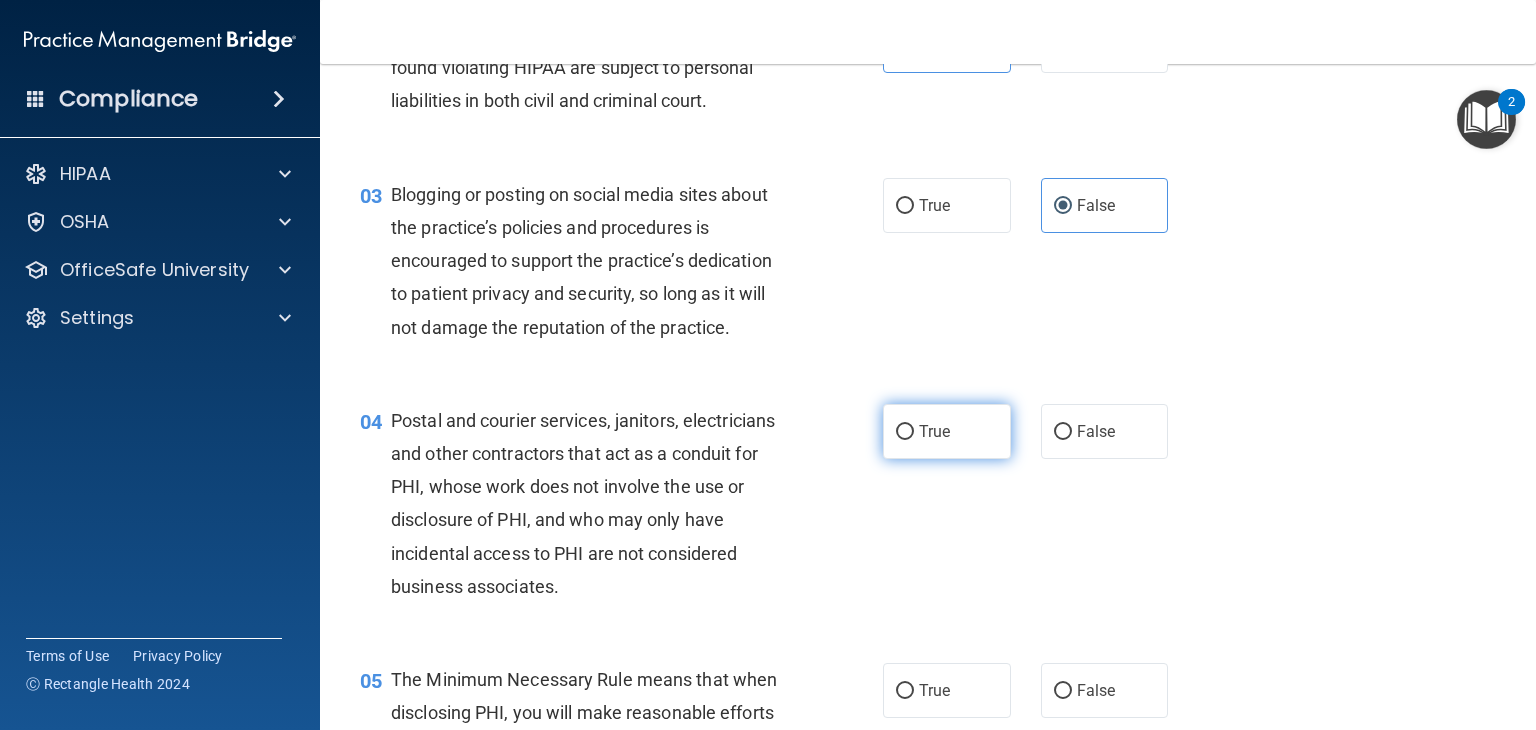 click on "True" at bounding box center (905, 432) 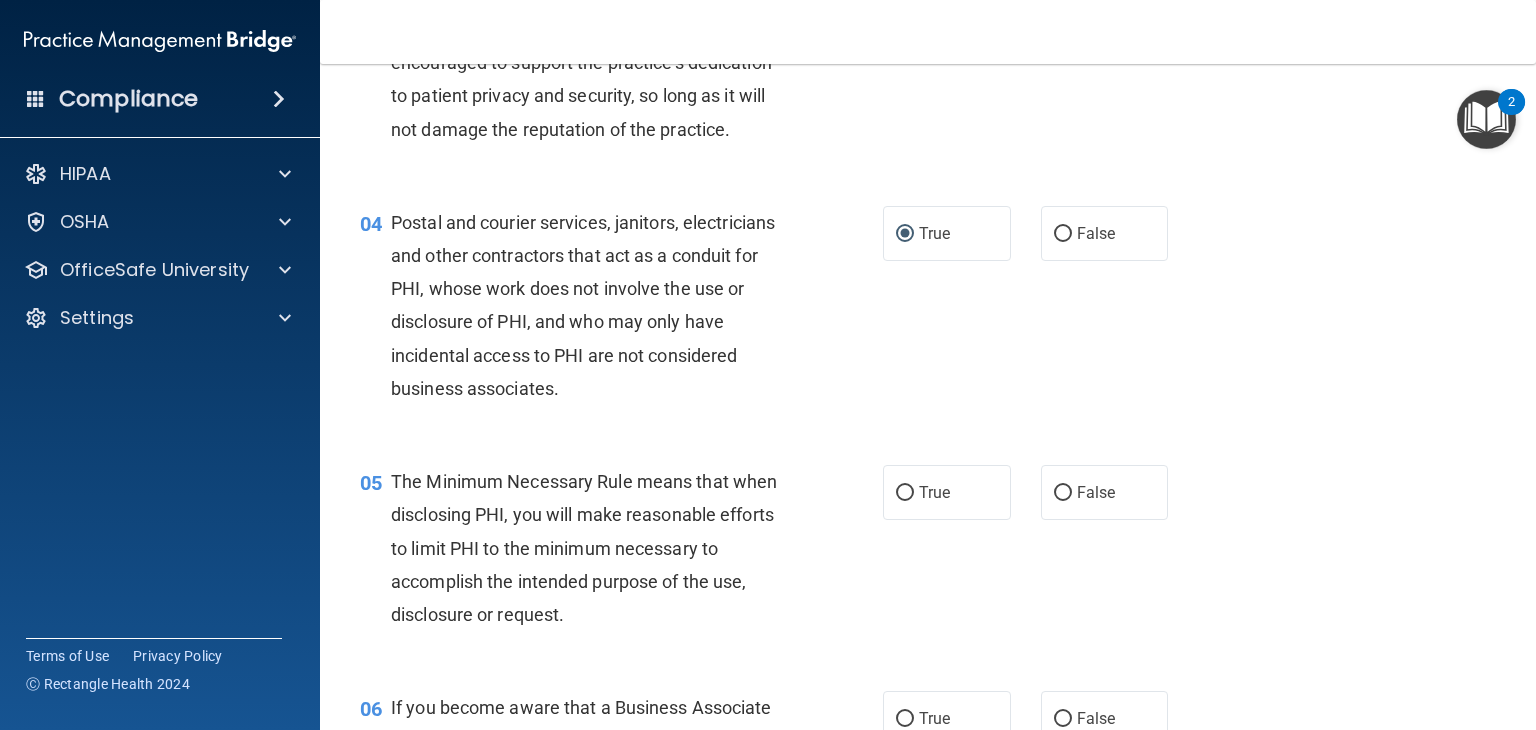 scroll, scrollTop: 500, scrollLeft: 0, axis: vertical 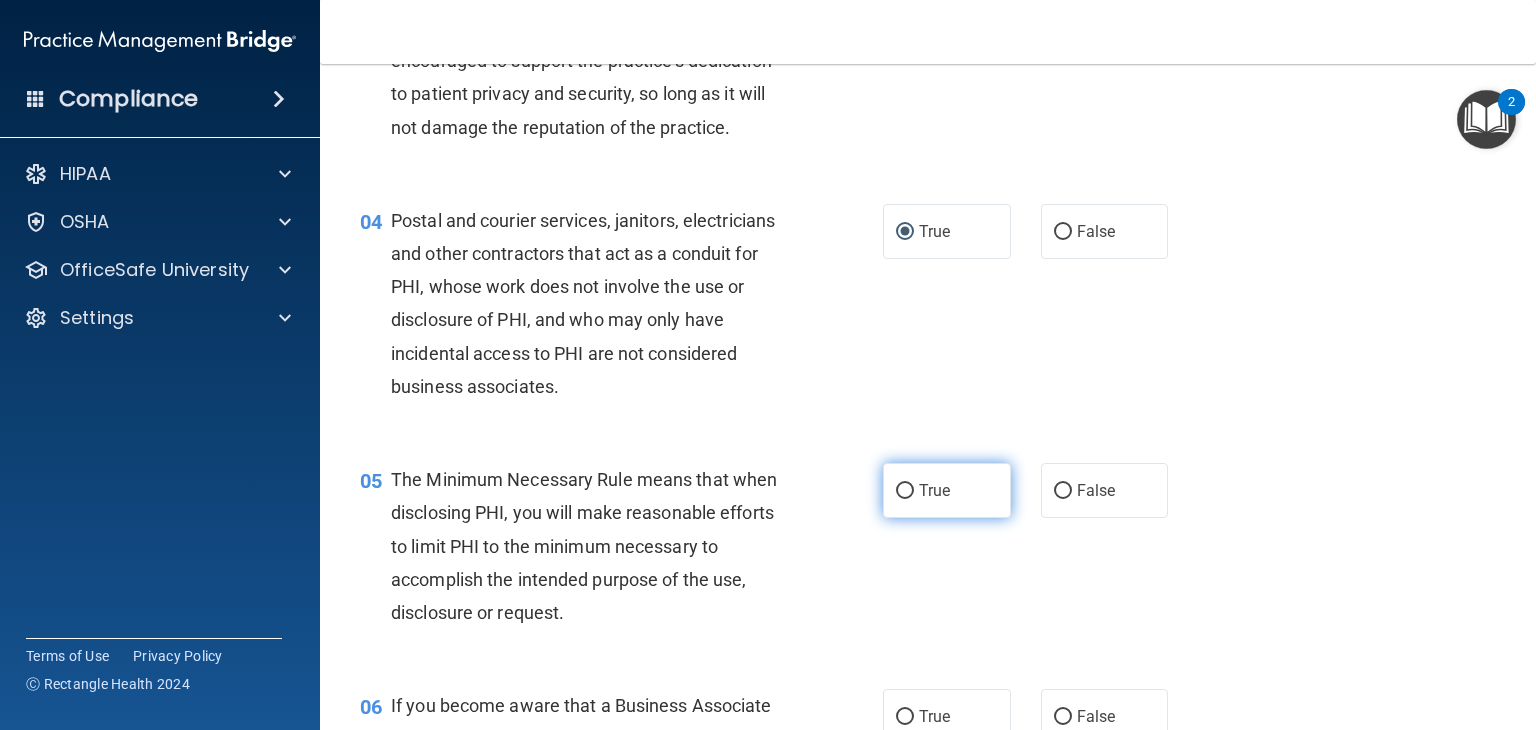 click on "True" at bounding box center (947, 490) 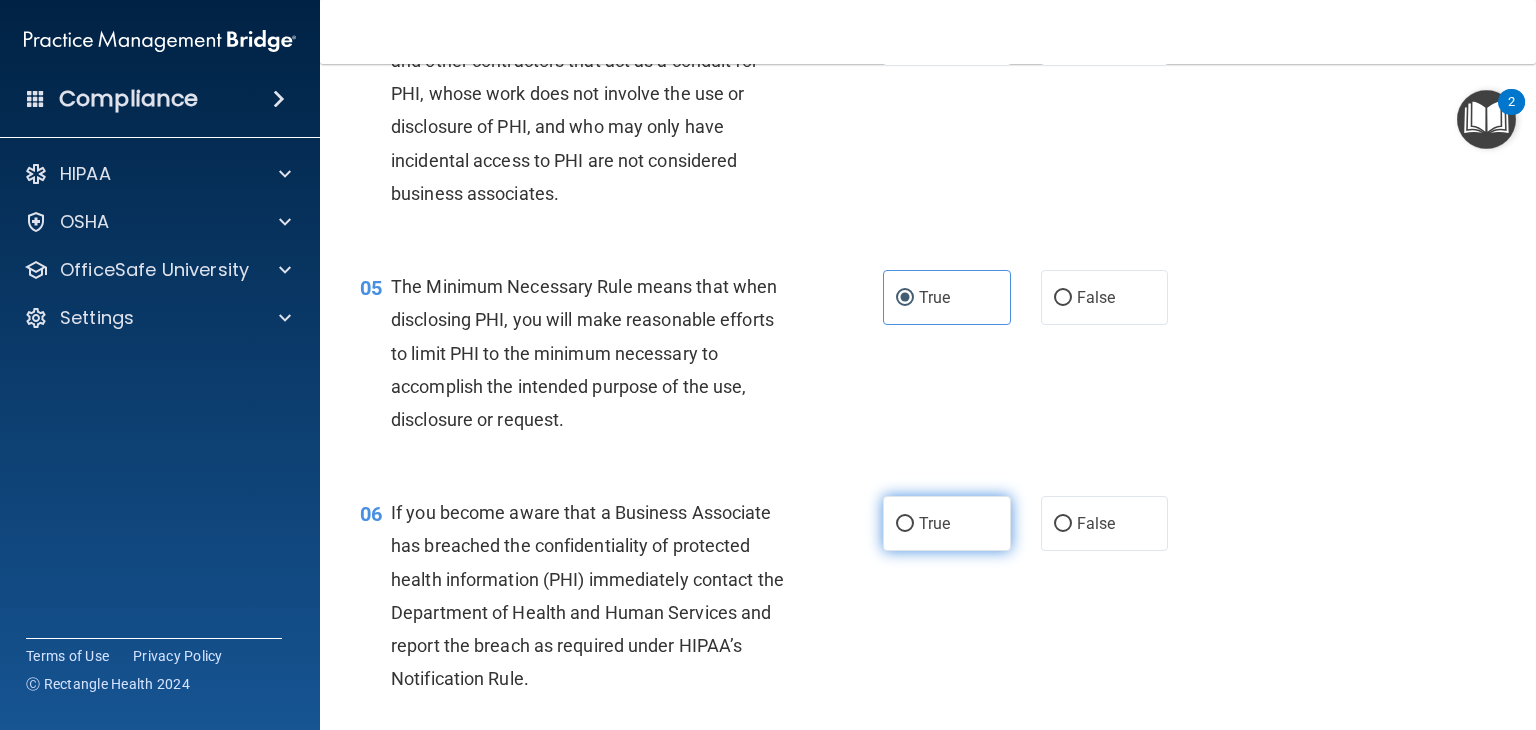 scroll, scrollTop: 700, scrollLeft: 0, axis: vertical 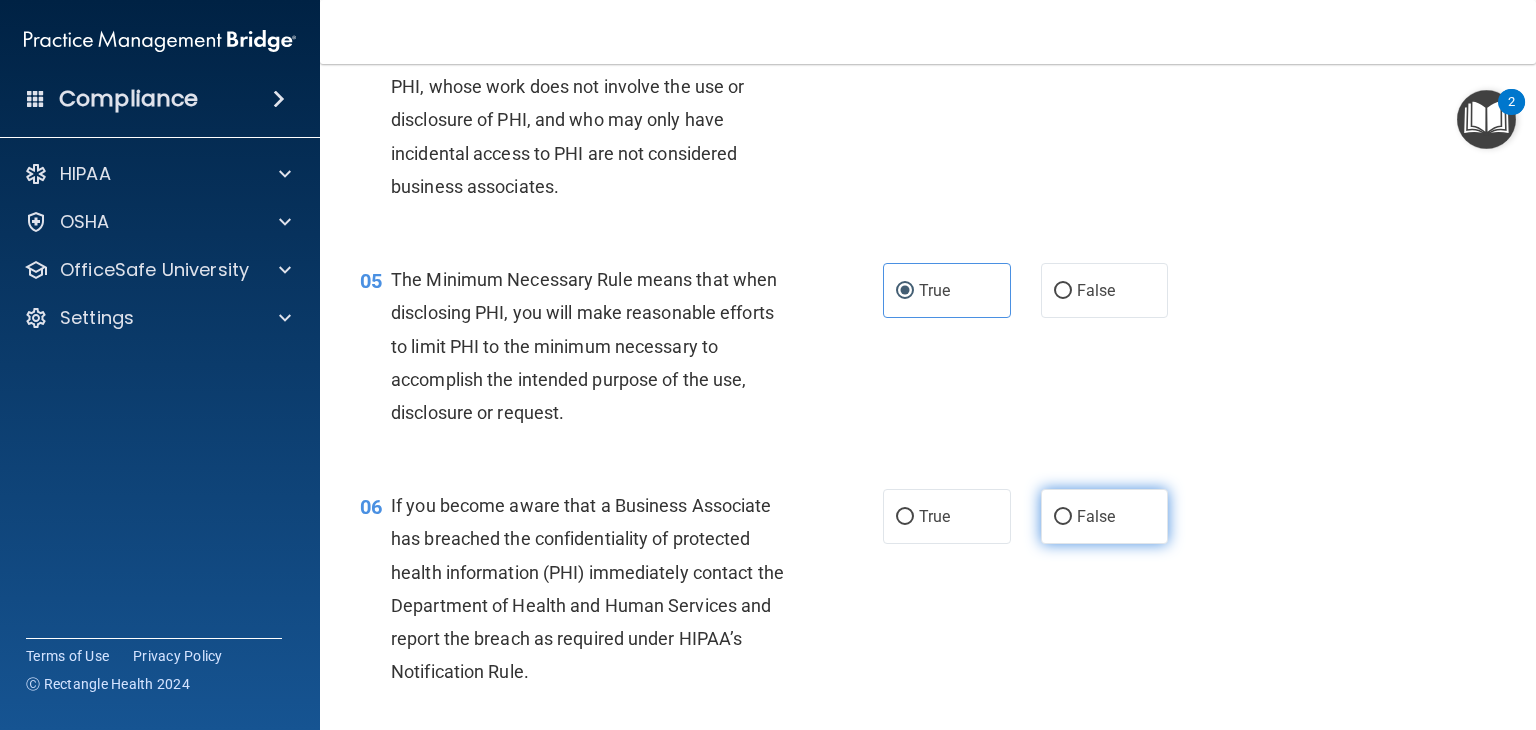 click on "False" at bounding box center [1063, 517] 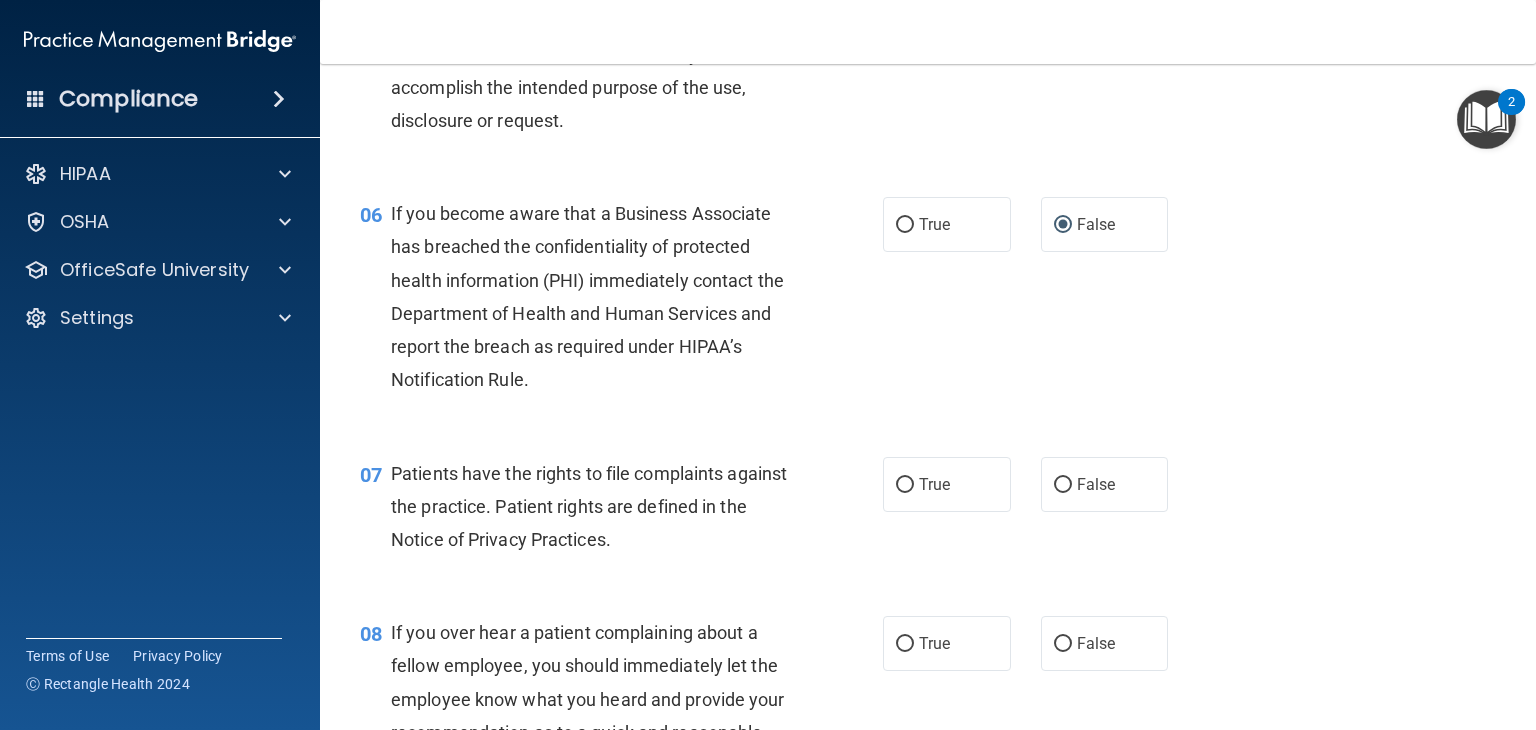 scroll, scrollTop: 1000, scrollLeft: 0, axis: vertical 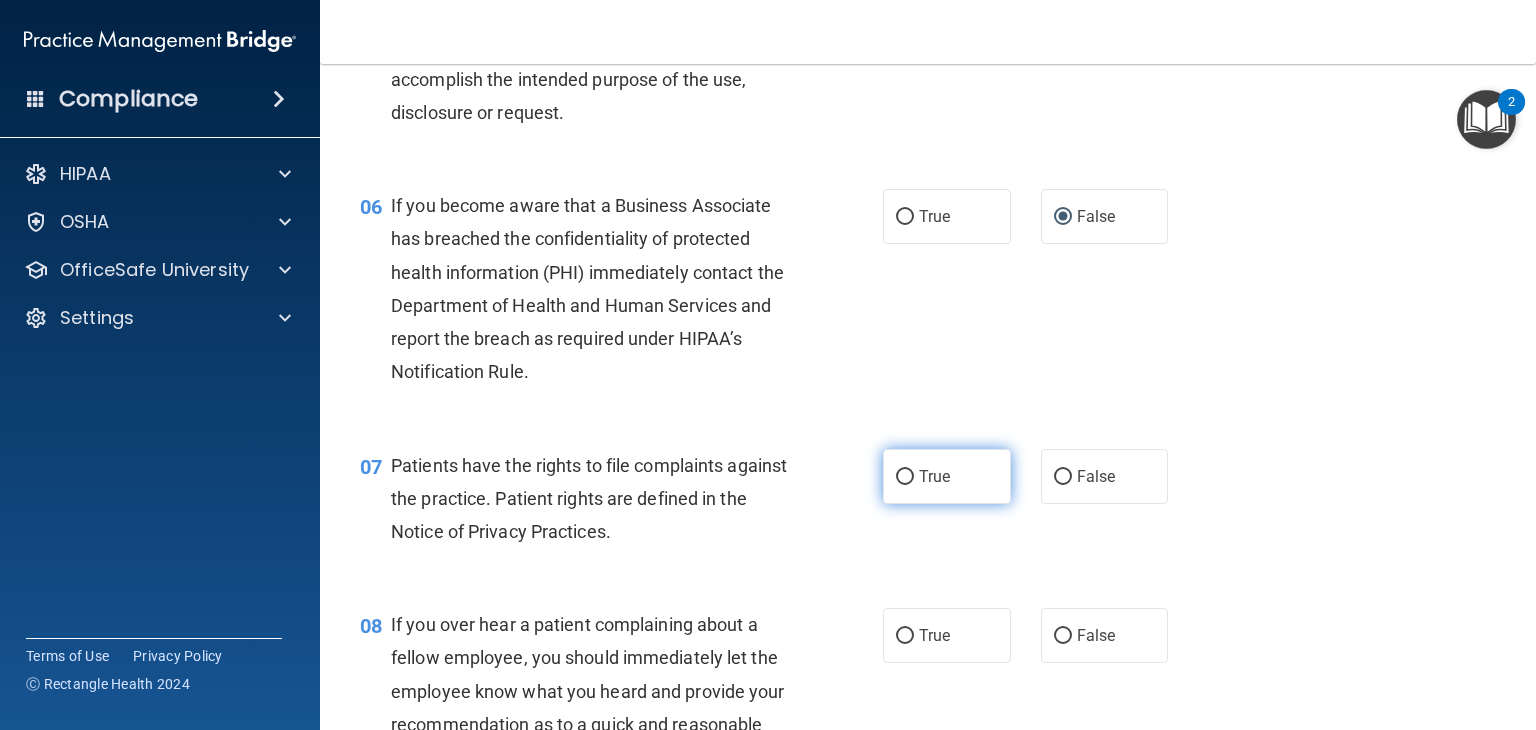 drag, startPoint x: 892, startPoint y: 518, endPoint x: 927, endPoint y: 547, distance: 45.453274 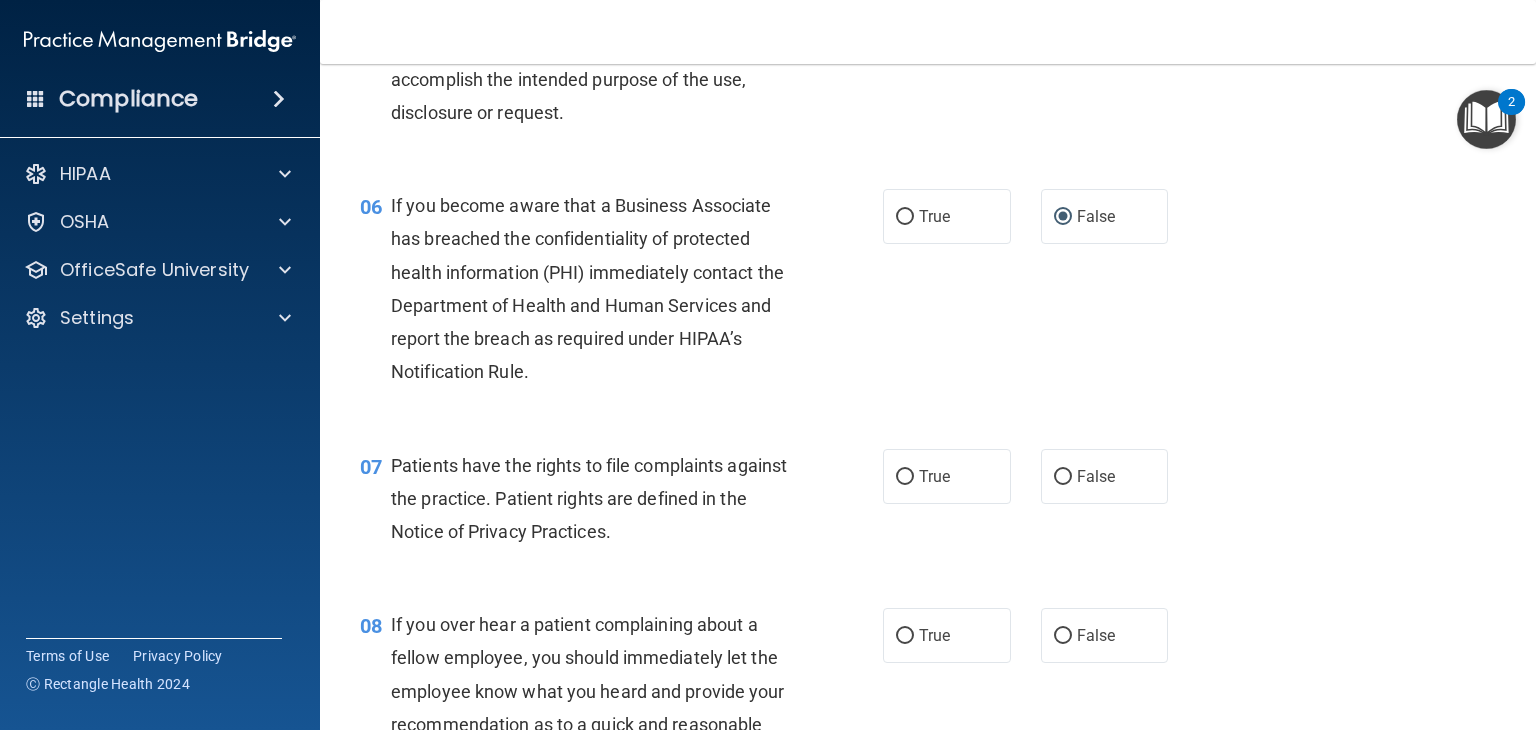 click on "True" at bounding box center [905, 477] 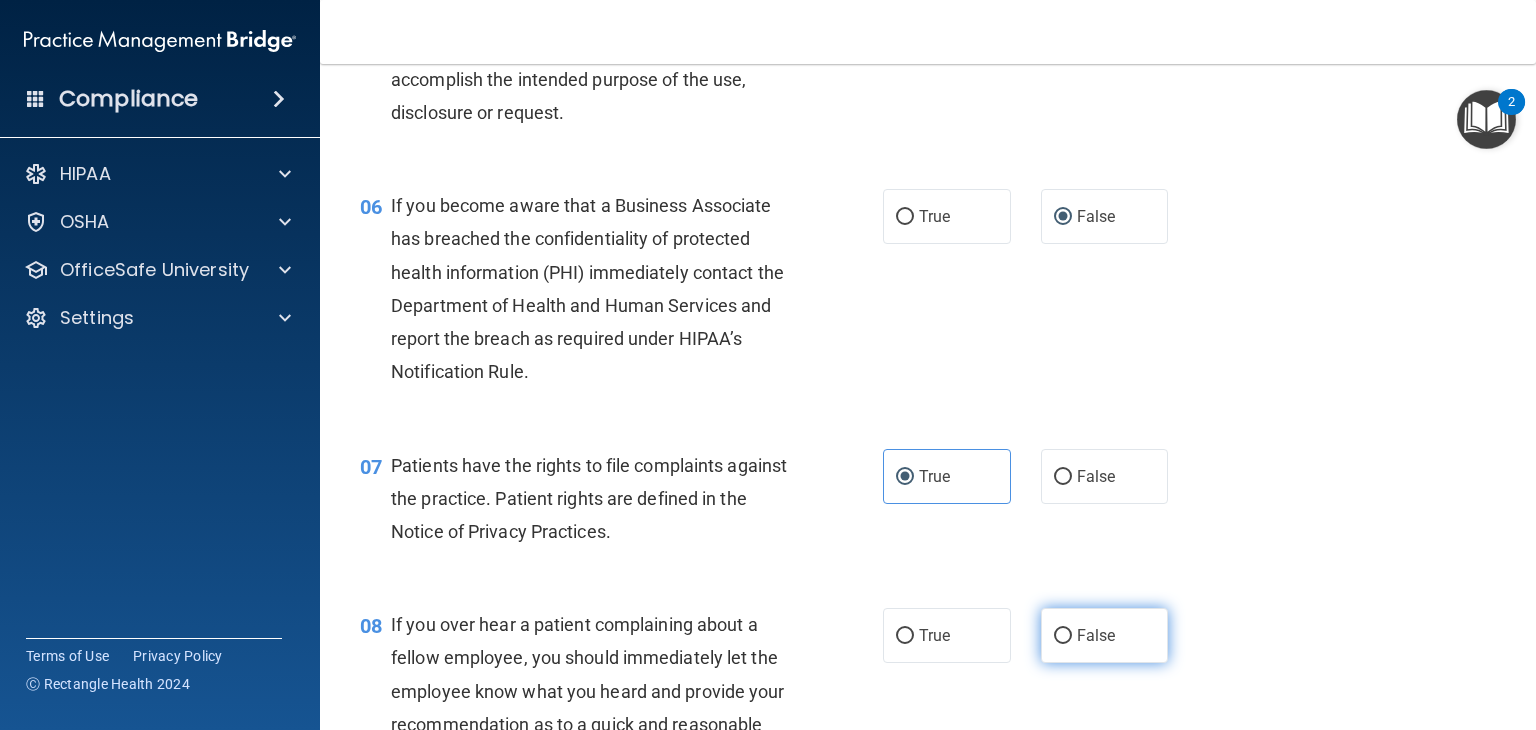 click on "False" at bounding box center (1063, 636) 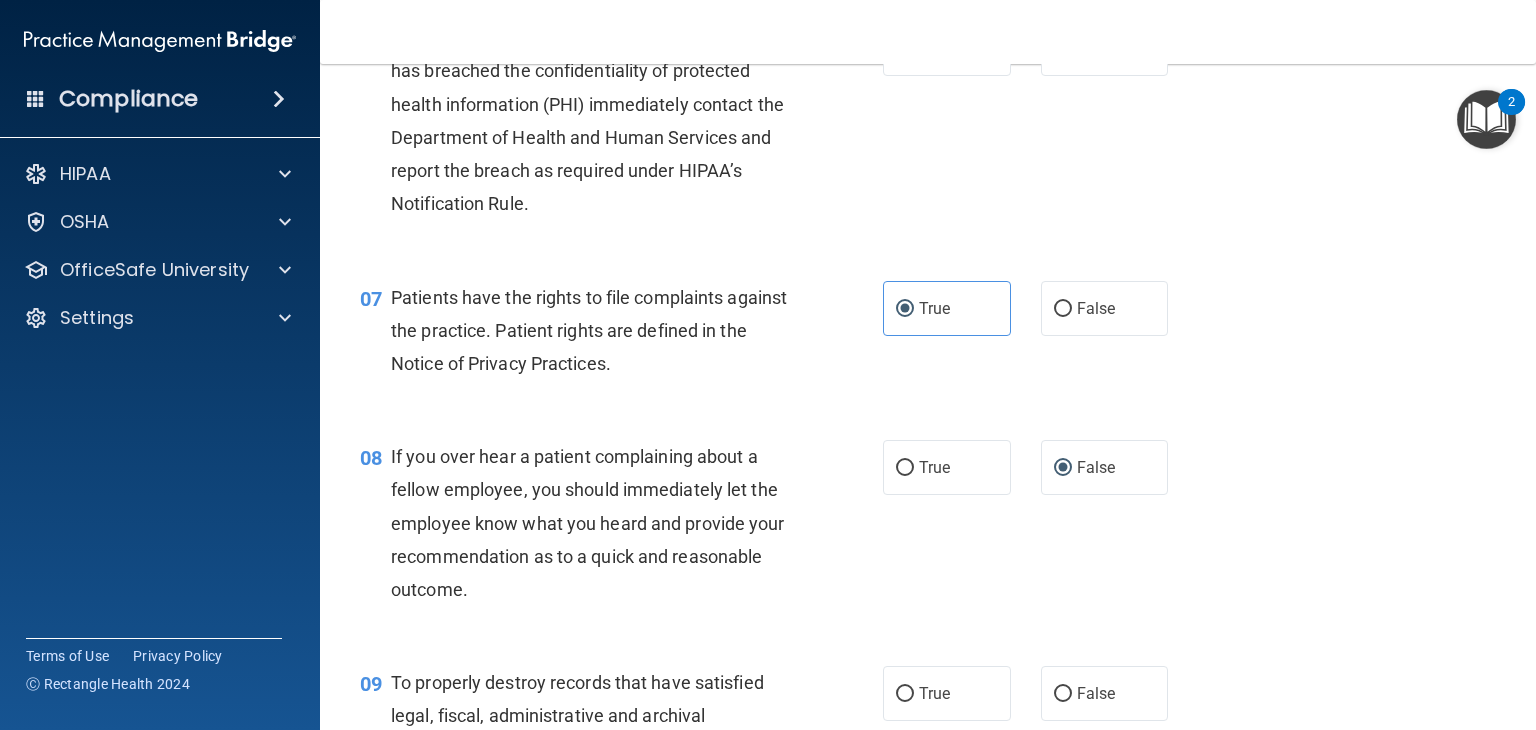 scroll, scrollTop: 1300, scrollLeft: 0, axis: vertical 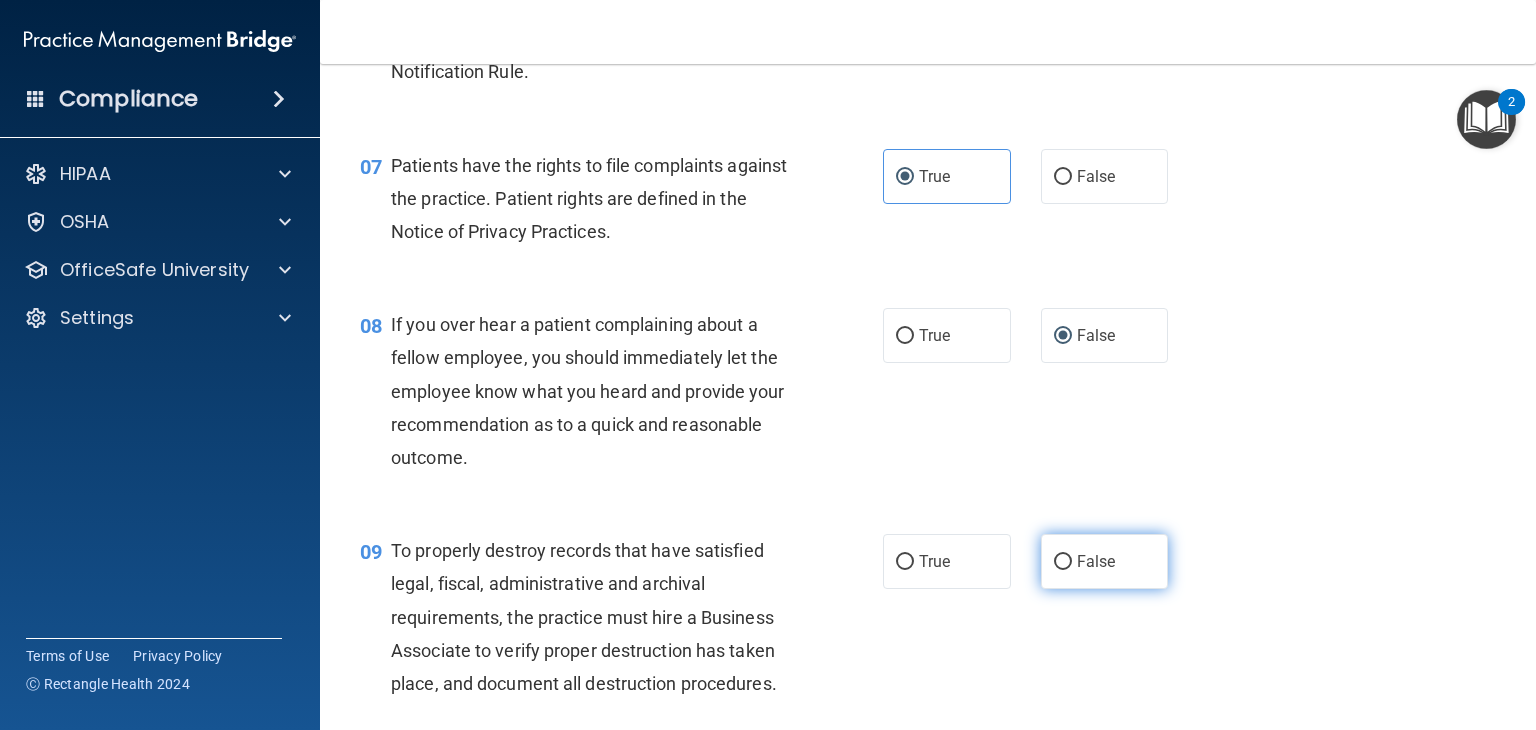 click on "False" at bounding box center [1063, 562] 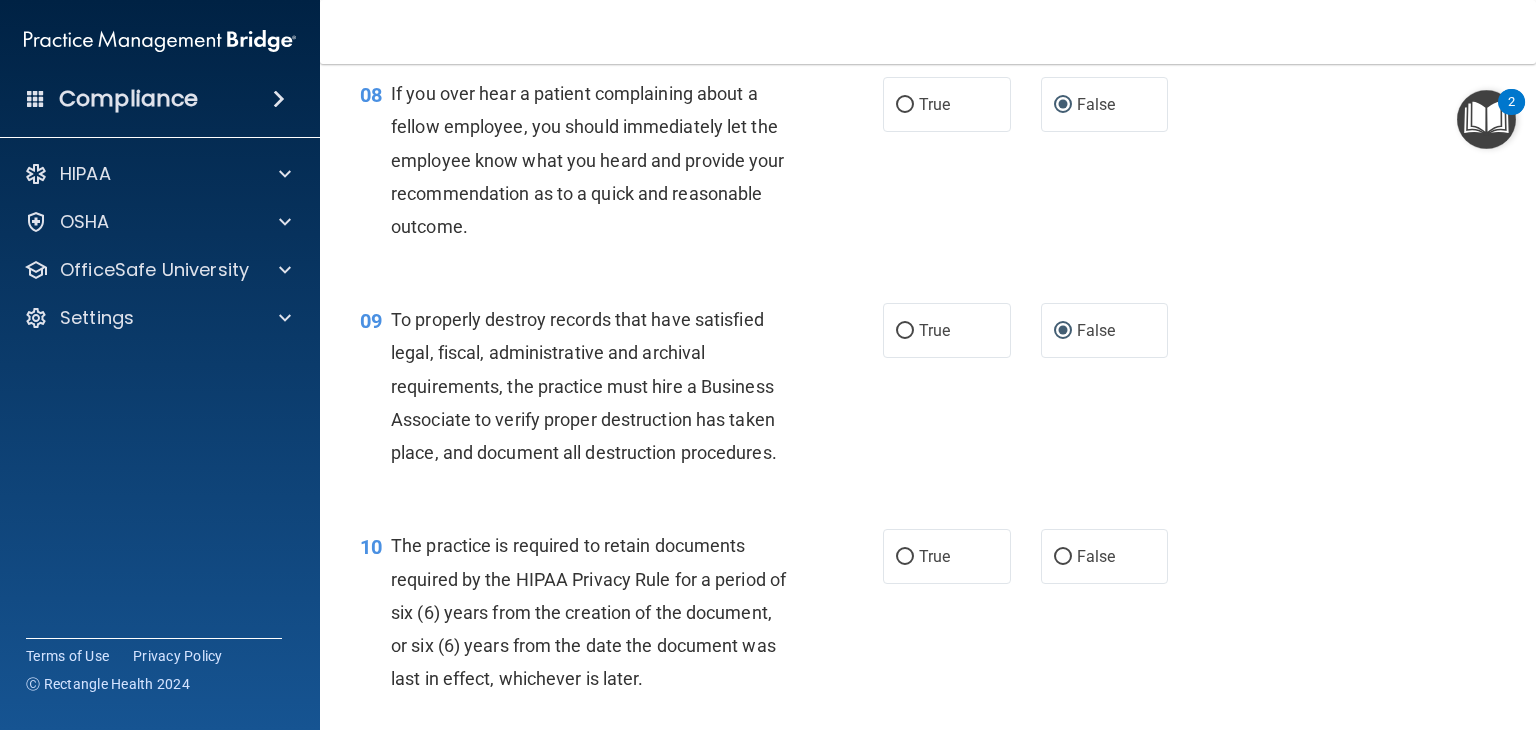 scroll, scrollTop: 1600, scrollLeft: 0, axis: vertical 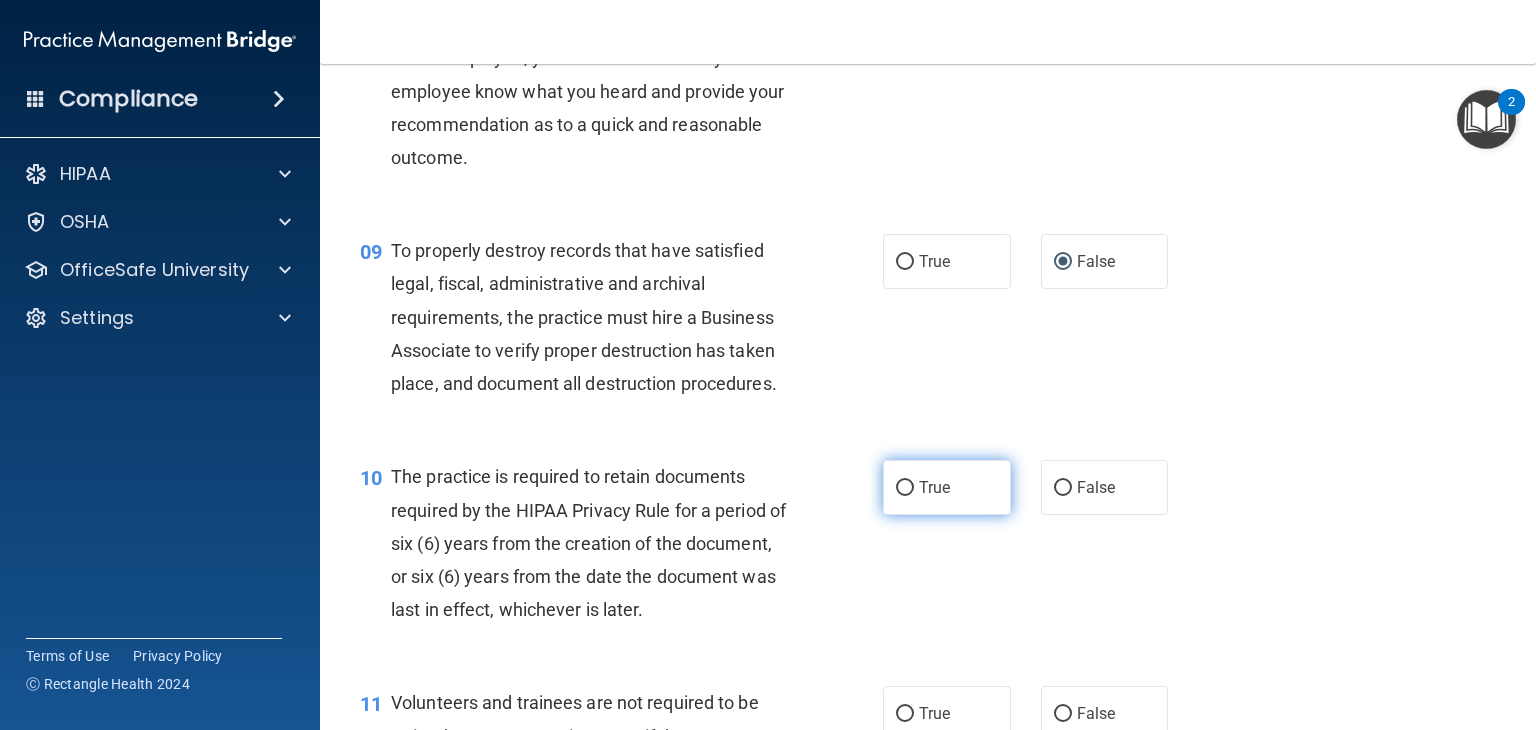 click on "True" at bounding box center (905, 488) 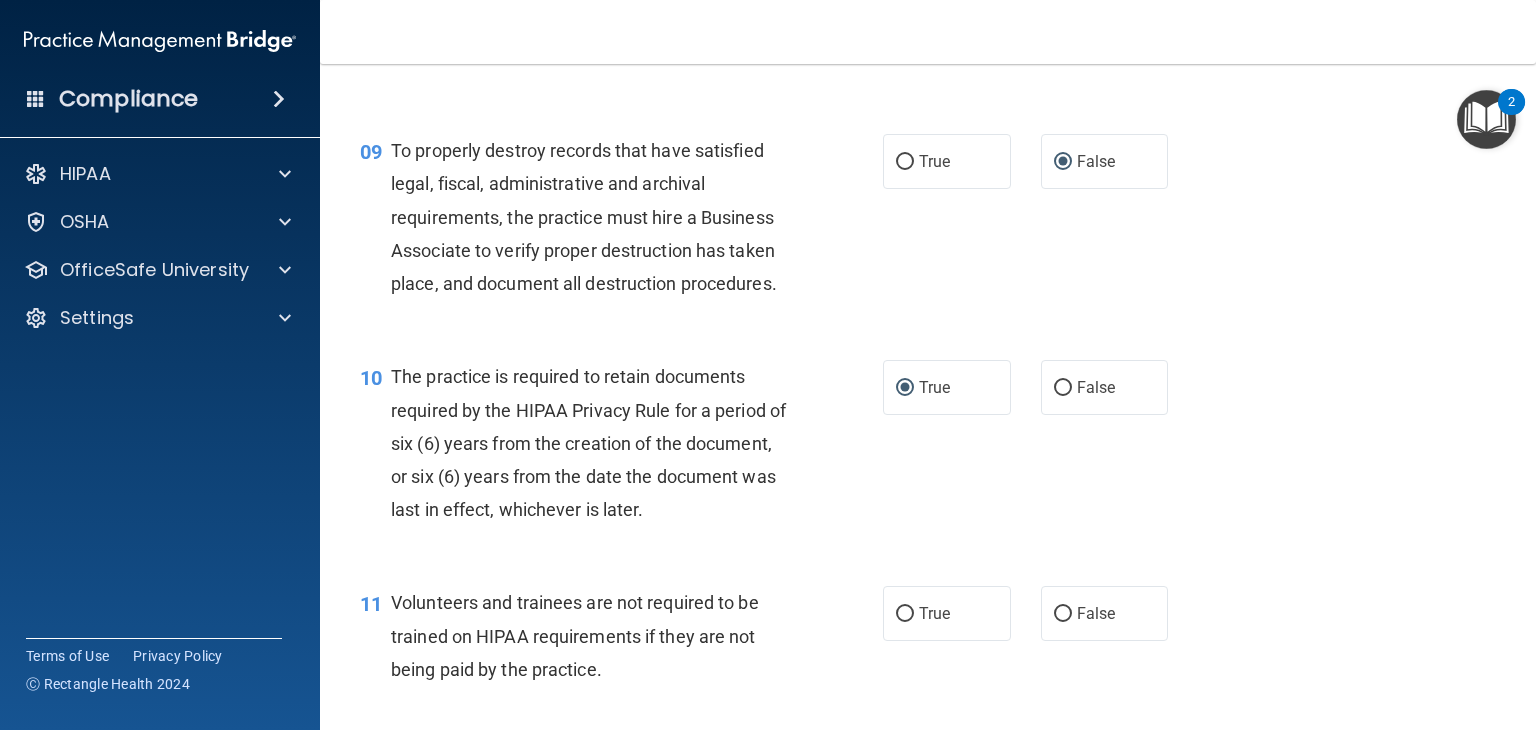 scroll, scrollTop: 1800, scrollLeft: 0, axis: vertical 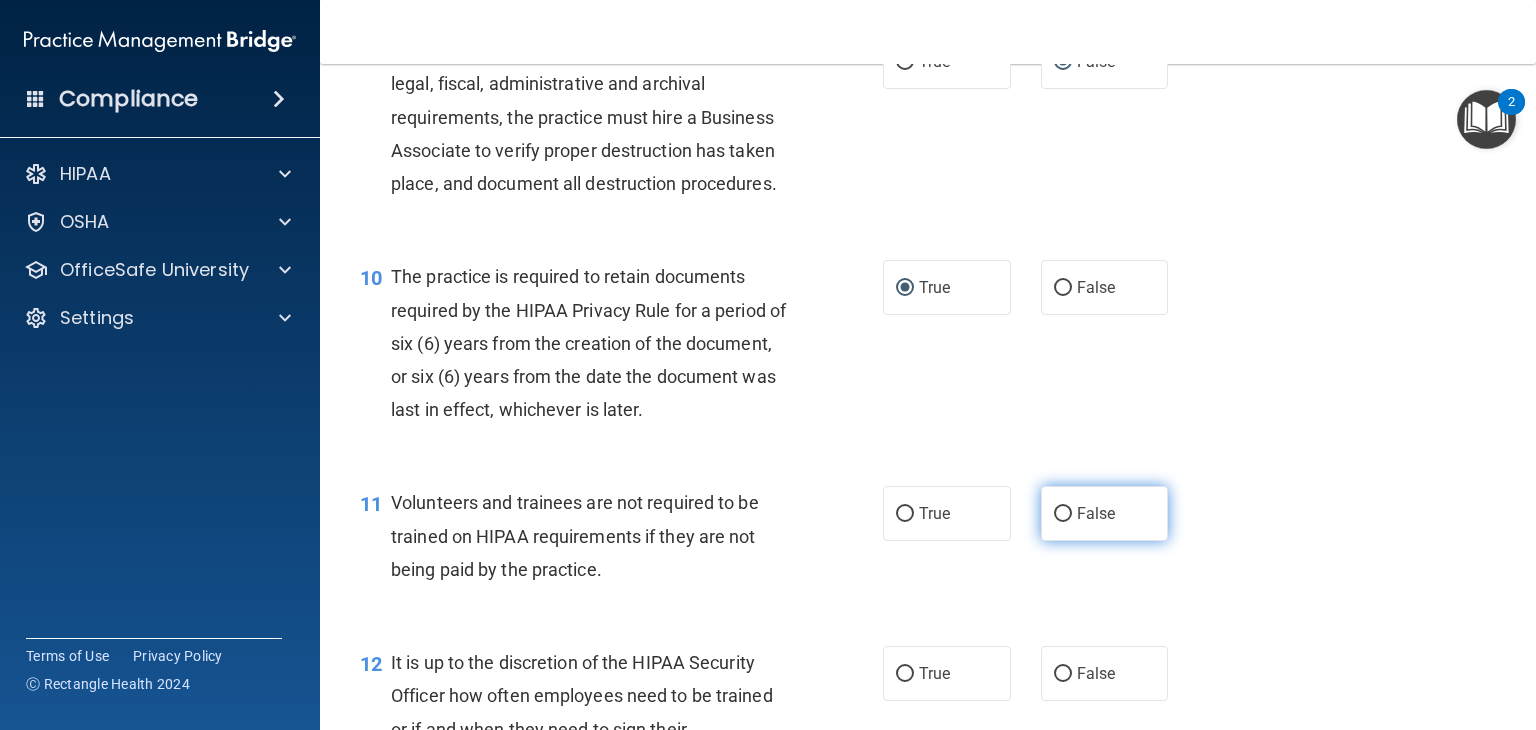 click on "False" at bounding box center (1105, 513) 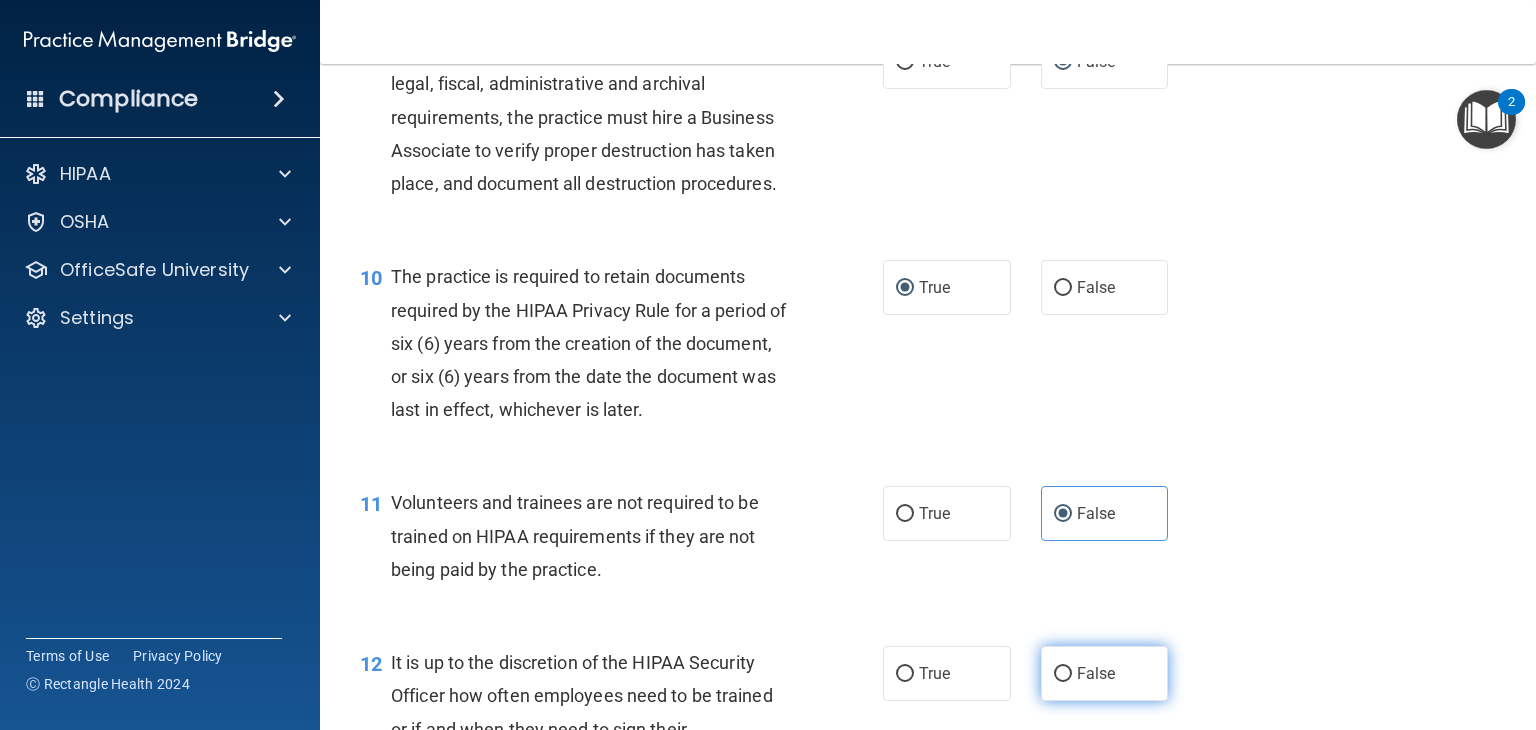 click on "False" at bounding box center [1063, 674] 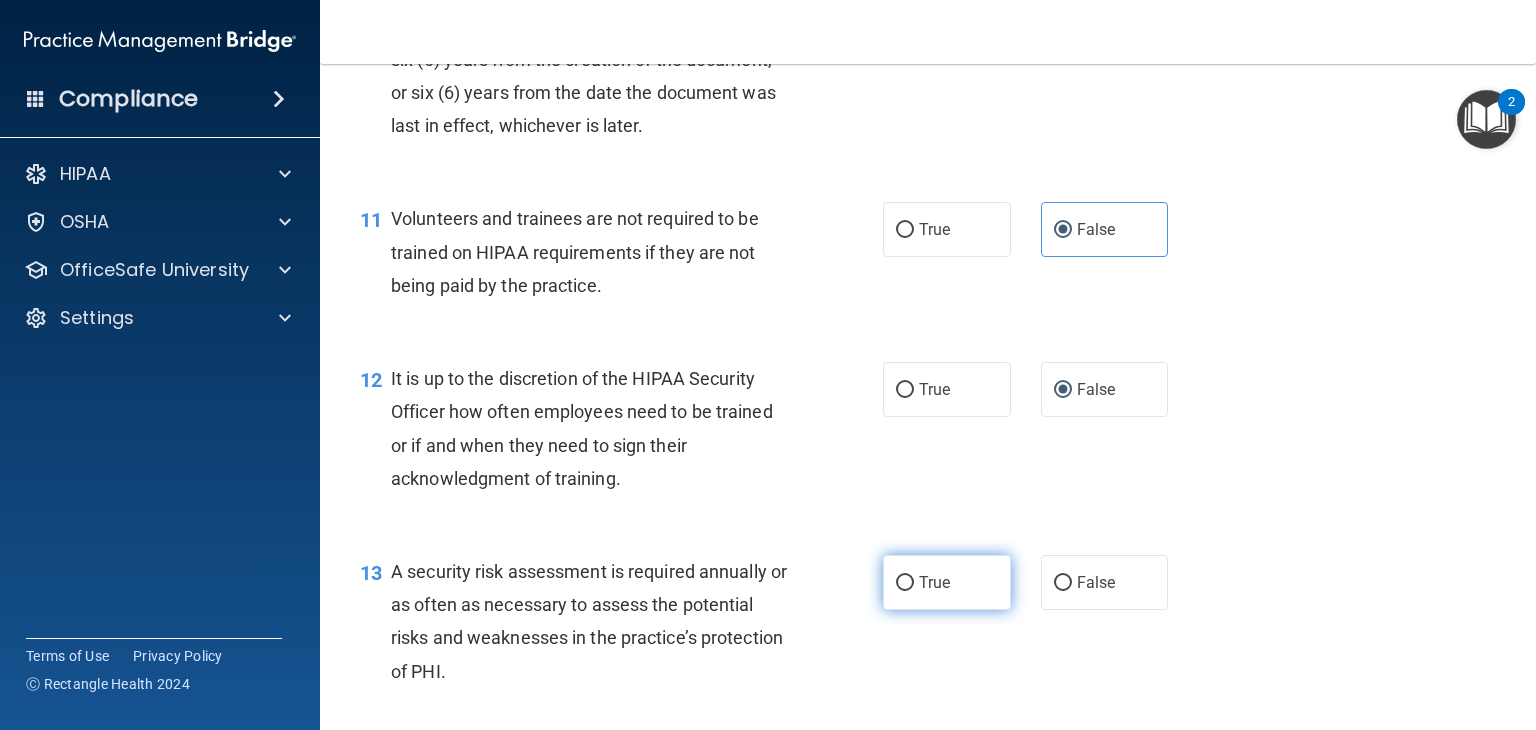 scroll, scrollTop: 2100, scrollLeft: 0, axis: vertical 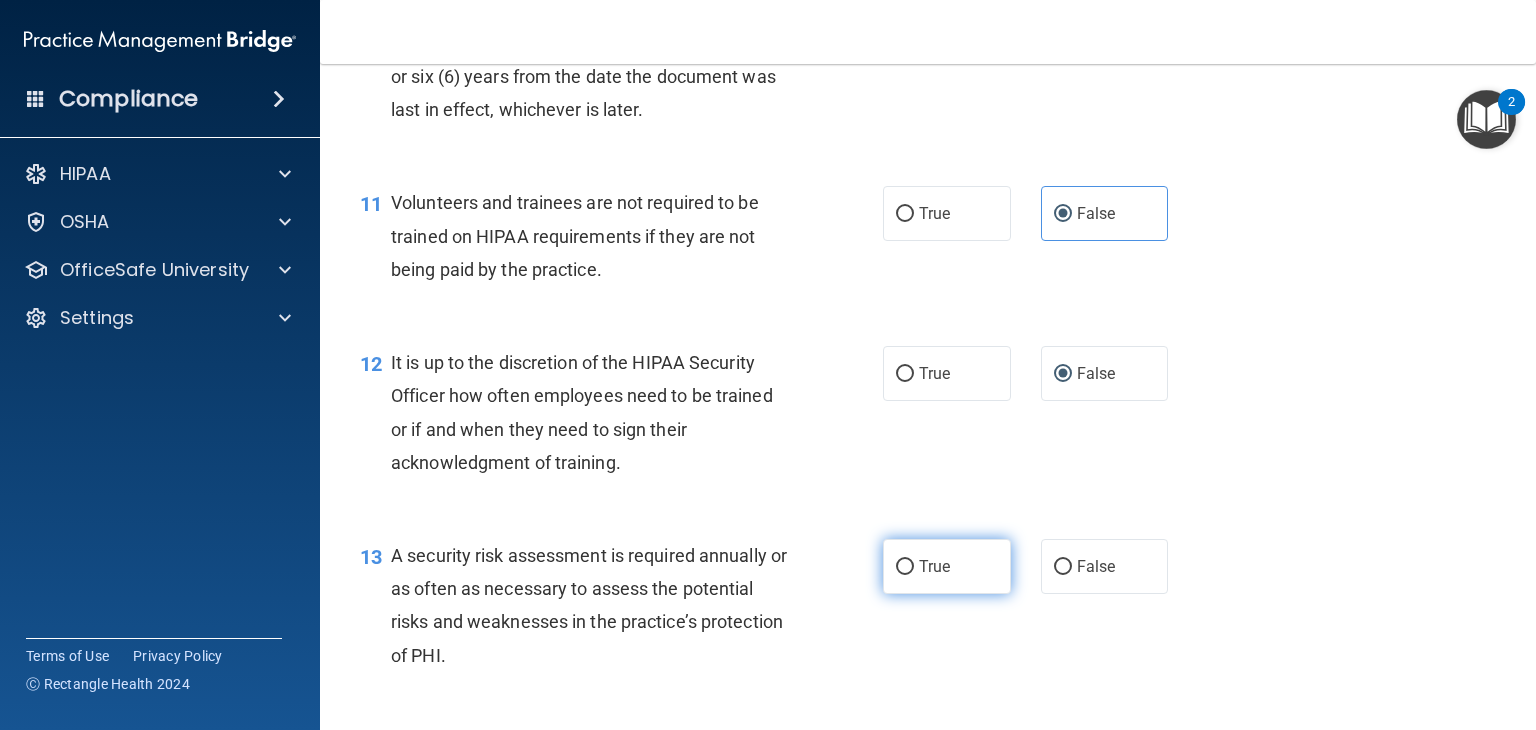 click on "True" at bounding box center (947, 566) 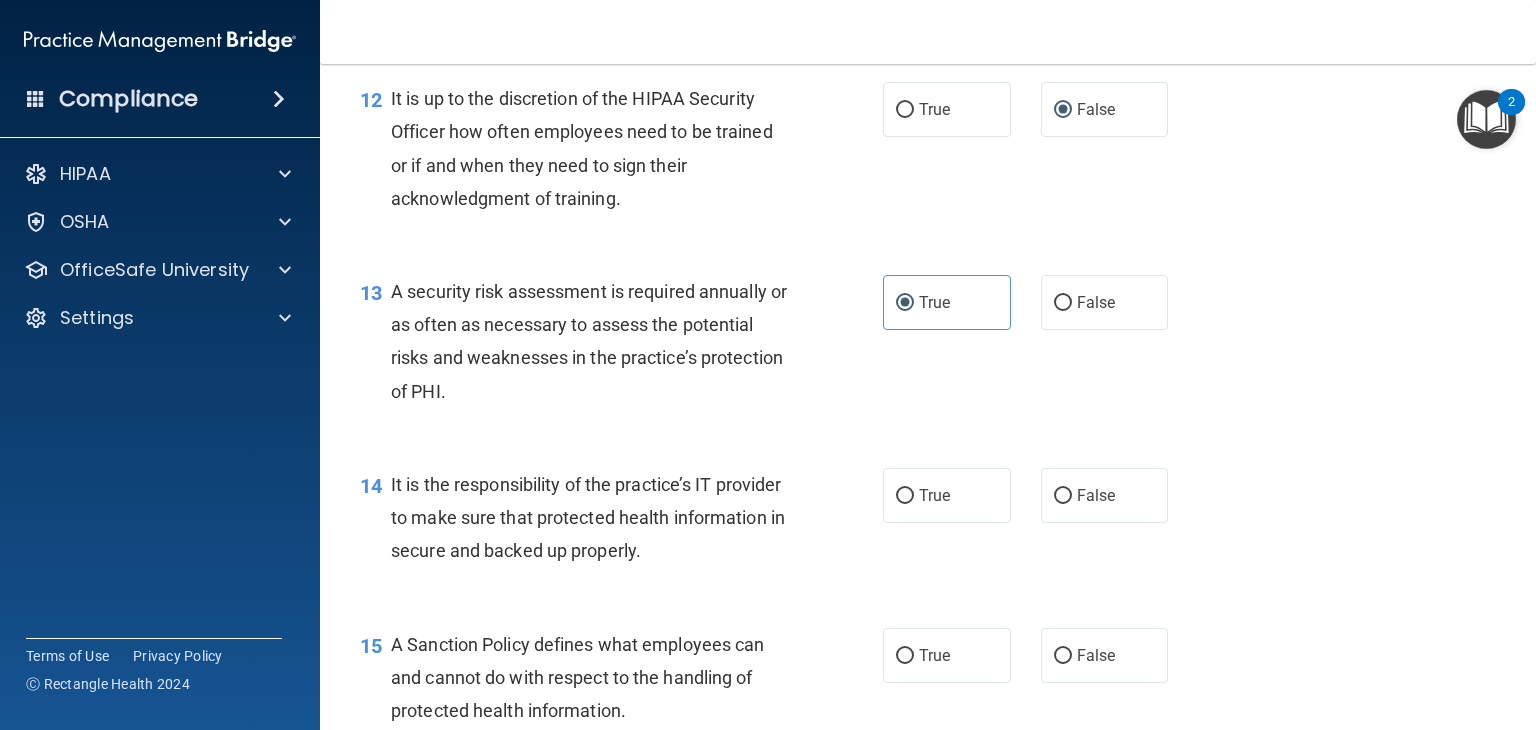 scroll, scrollTop: 2400, scrollLeft: 0, axis: vertical 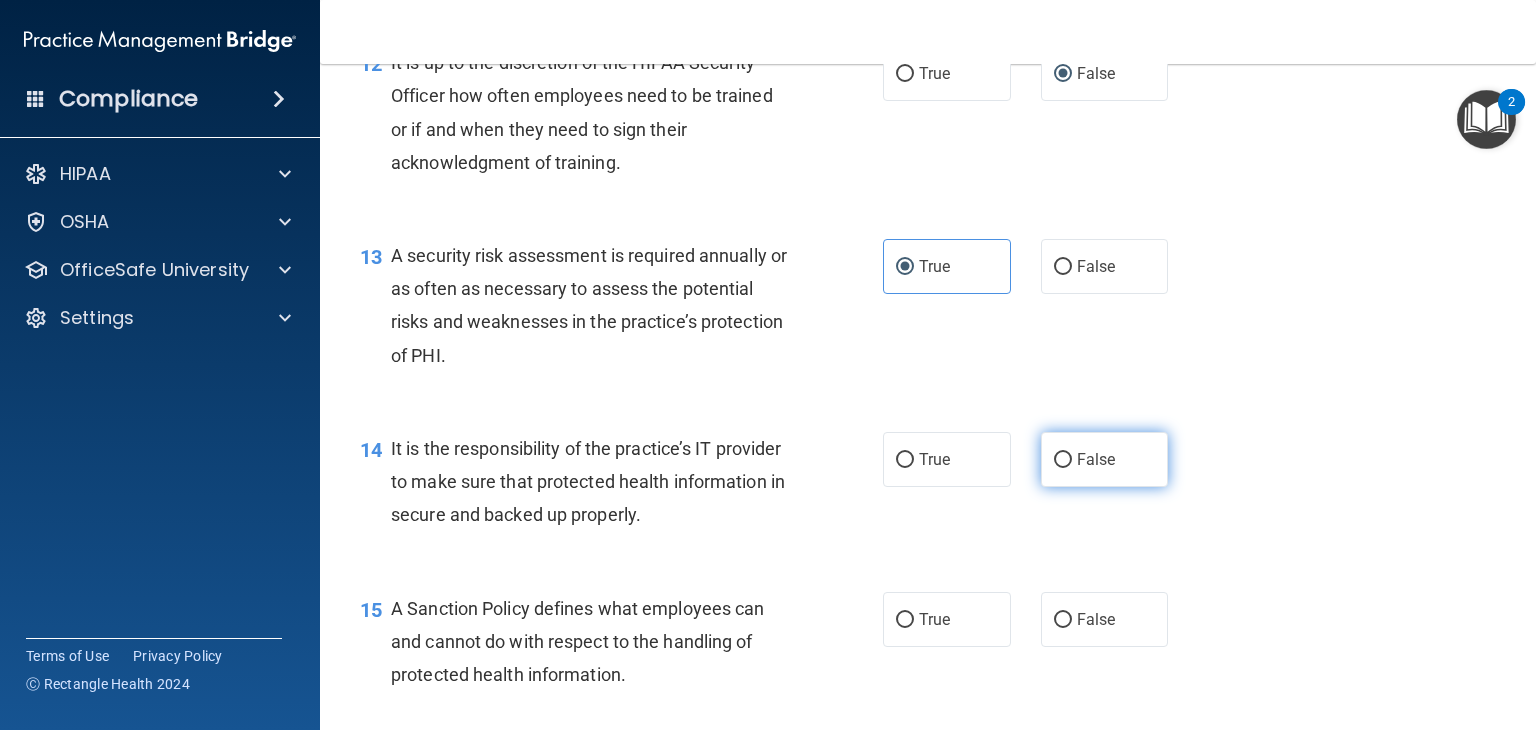 drag, startPoint x: 1047, startPoint y: 495, endPoint x: 1056, endPoint y: 505, distance: 13.453624 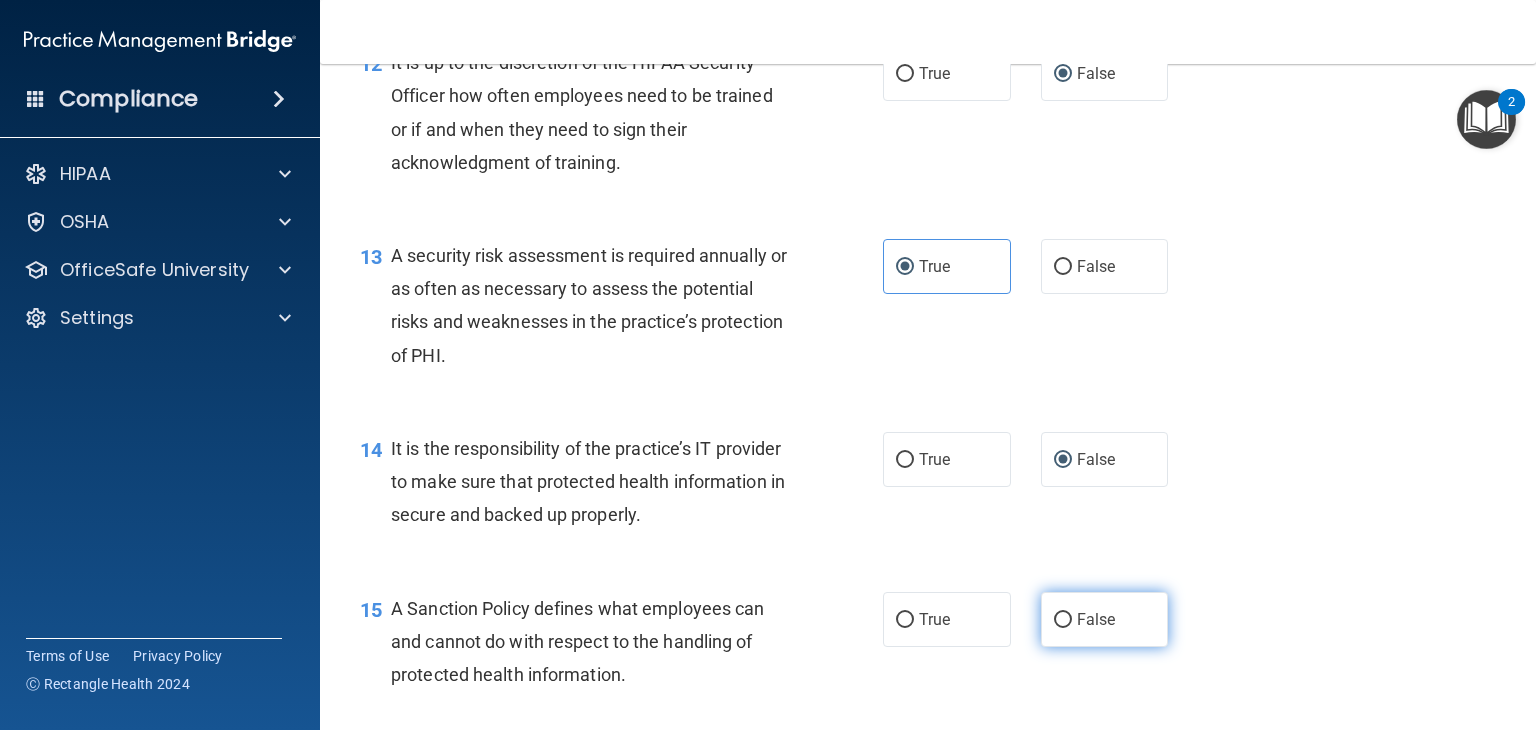 click on "False" at bounding box center (1063, 620) 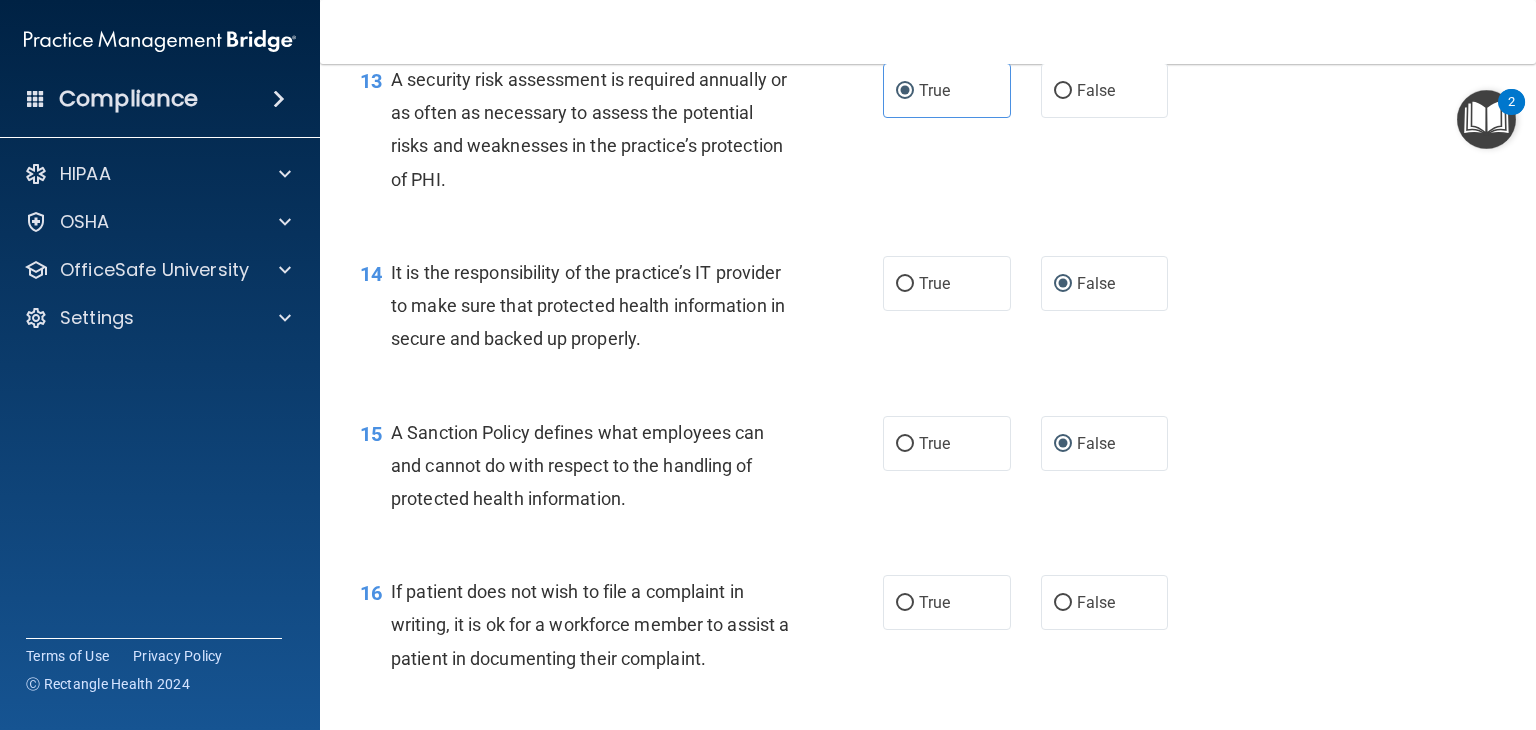 scroll, scrollTop: 2600, scrollLeft: 0, axis: vertical 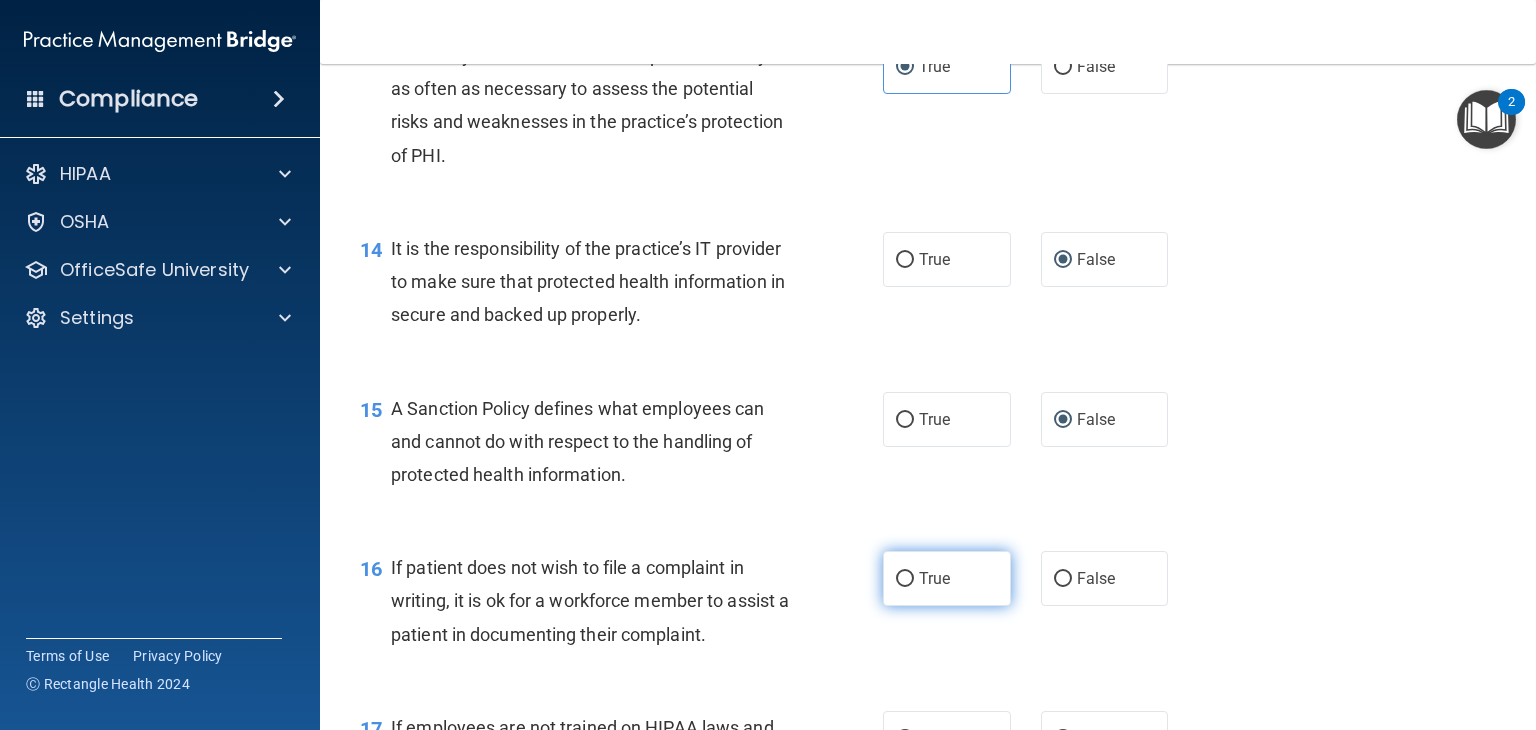click on "True" at bounding box center (947, 578) 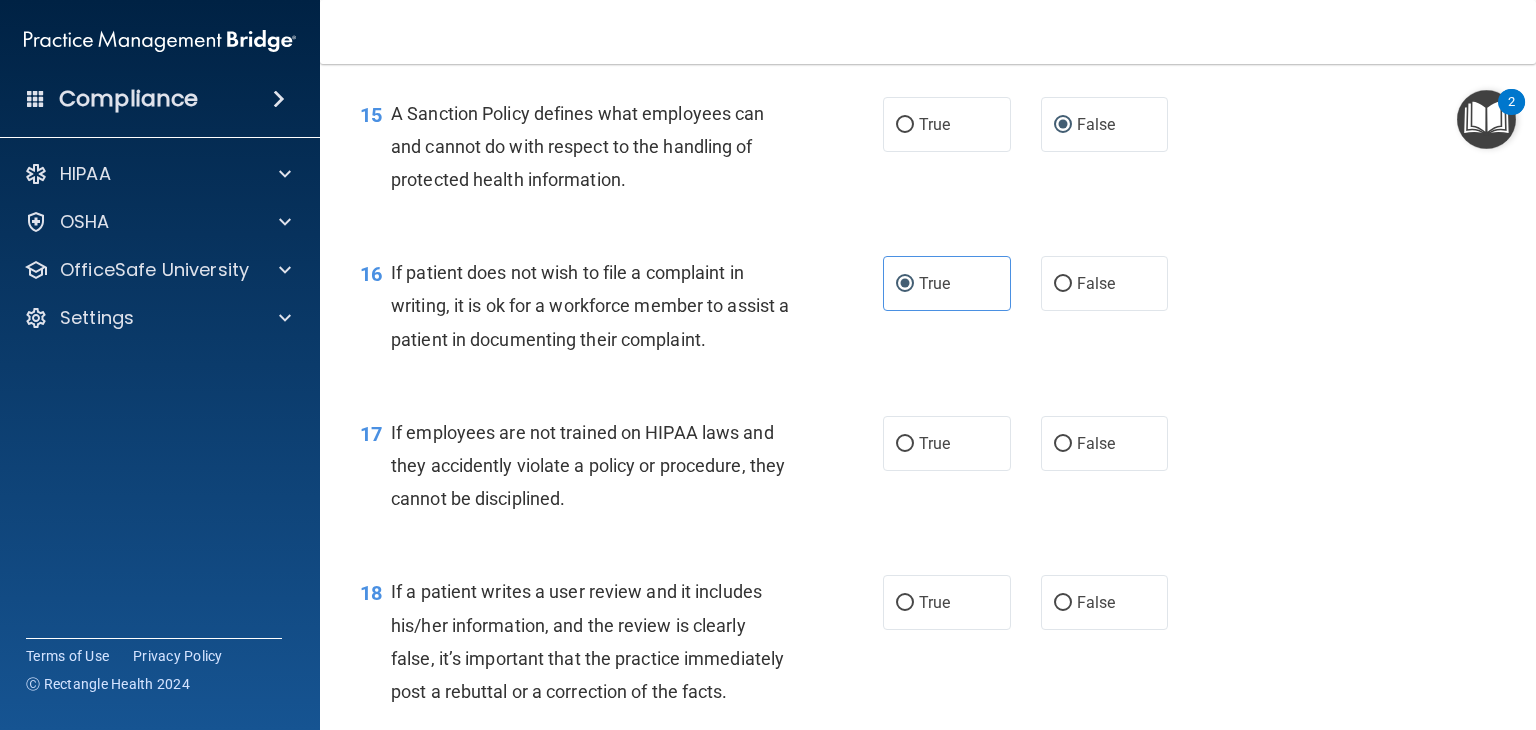 scroll, scrollTop: 2900, scrollLeft: 0, axis: vertical 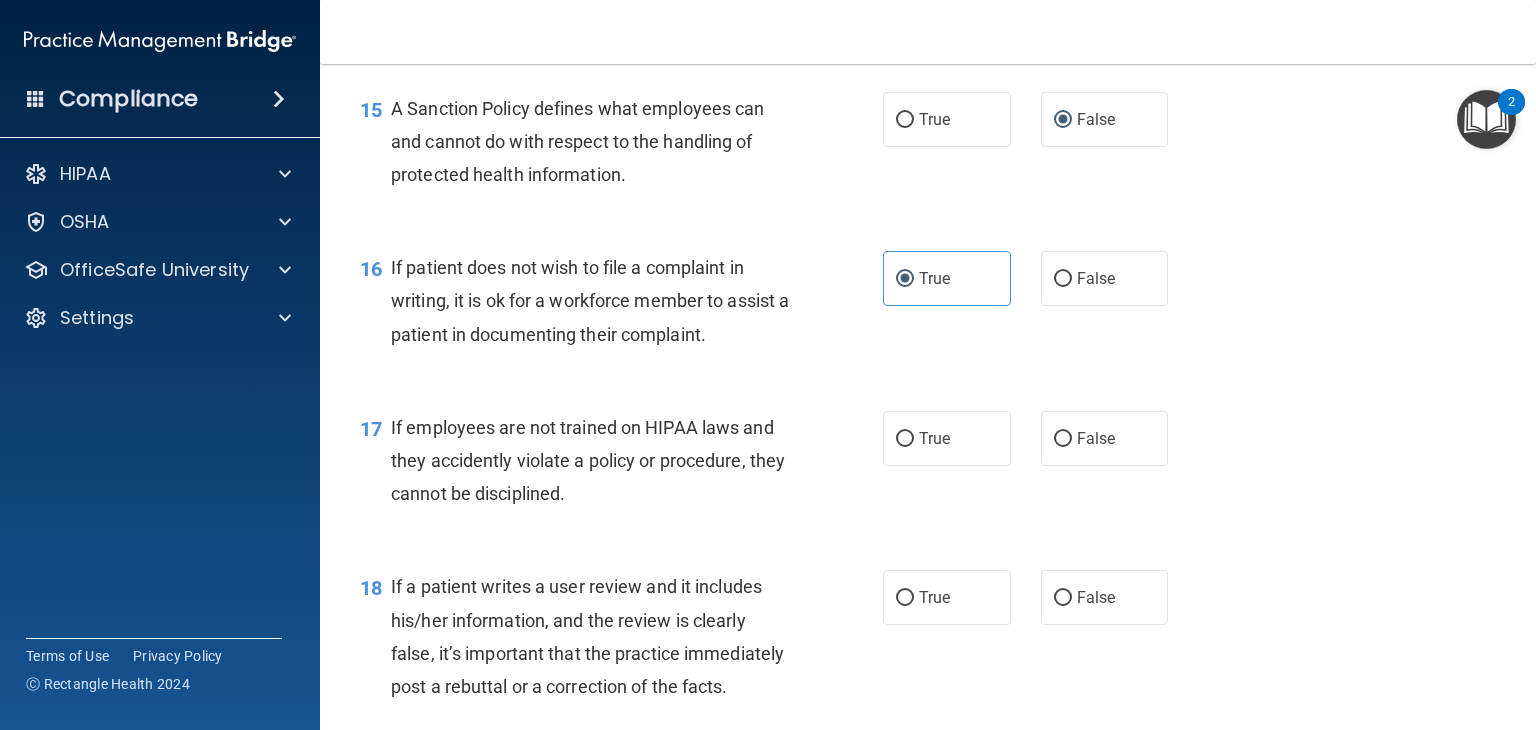 drag, startPoint x: 1055, startPoint y: 473, endPoint x: 1064, endPoint y: 501, distance: 29.410883 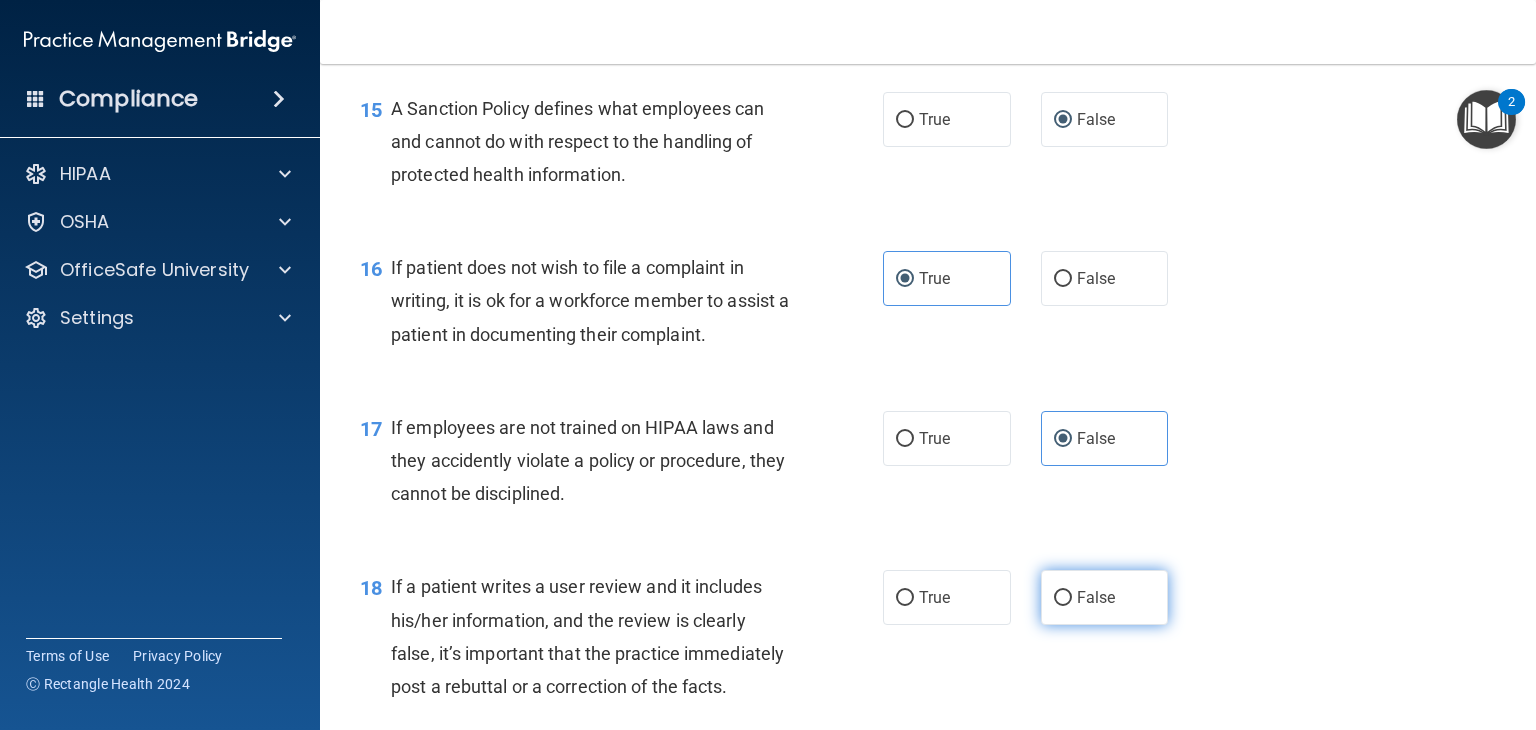click on "False" at bounding box center (1063, 598) 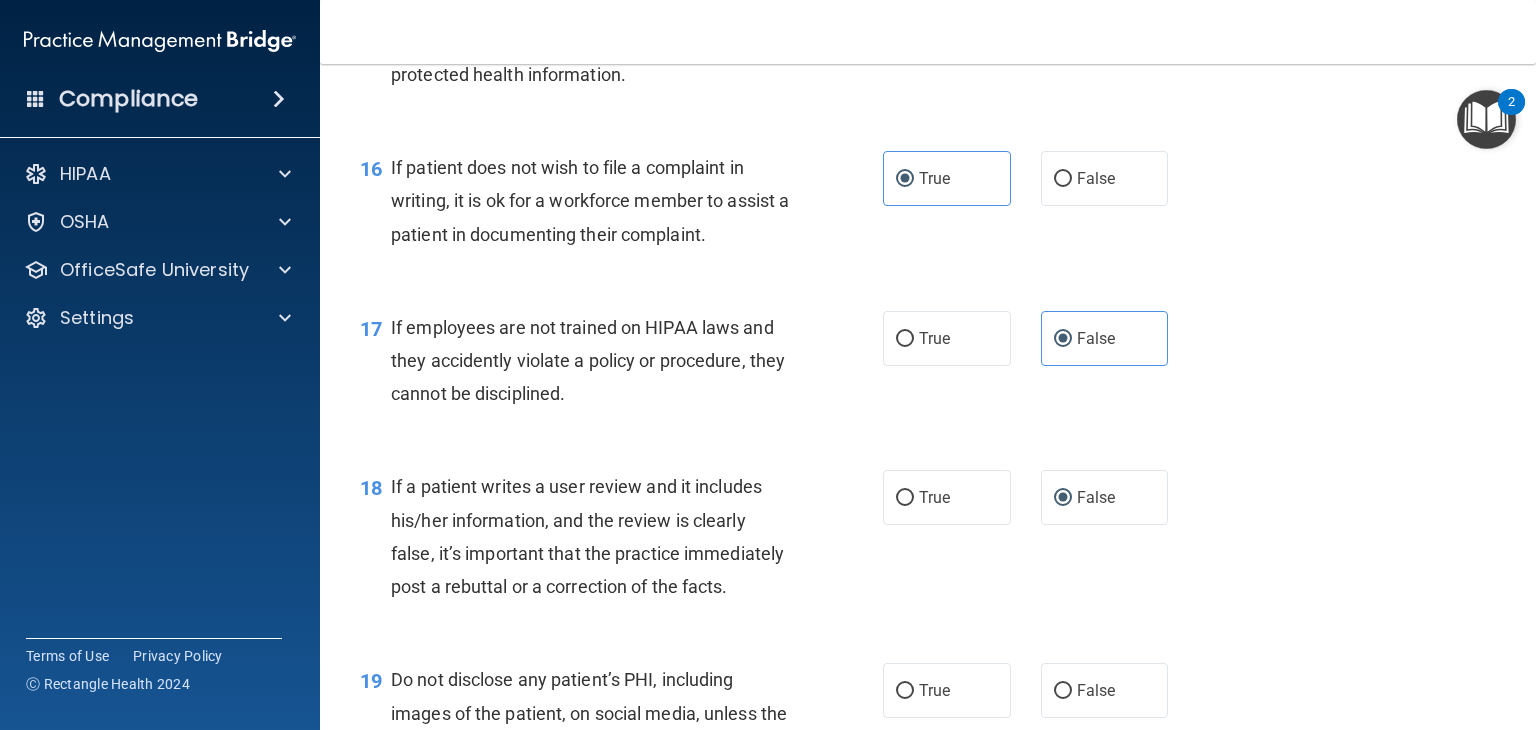 scroll, scrollTop: 3200, scrollLeft: 0, axis: vertical 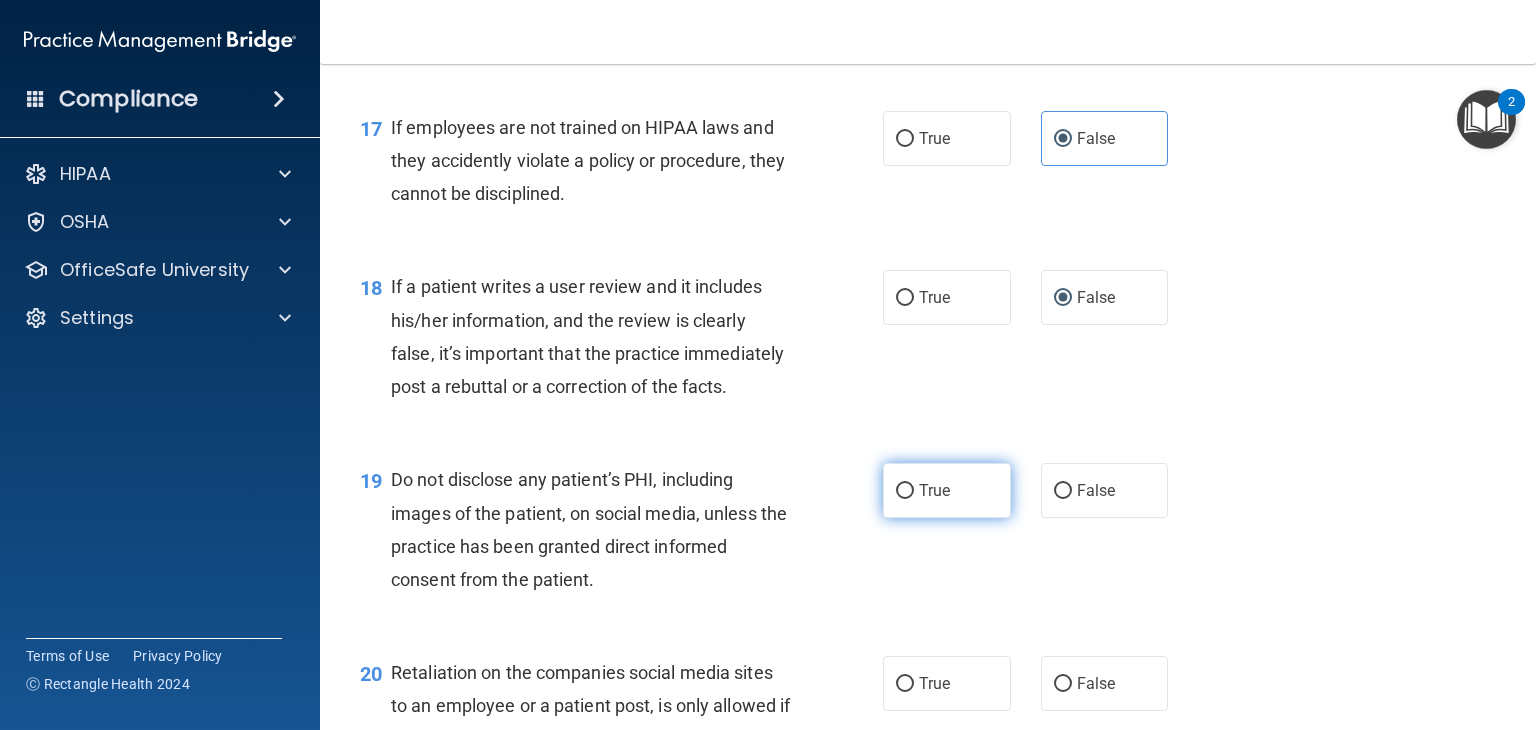 click on "True" at bounding box center [905, 491] 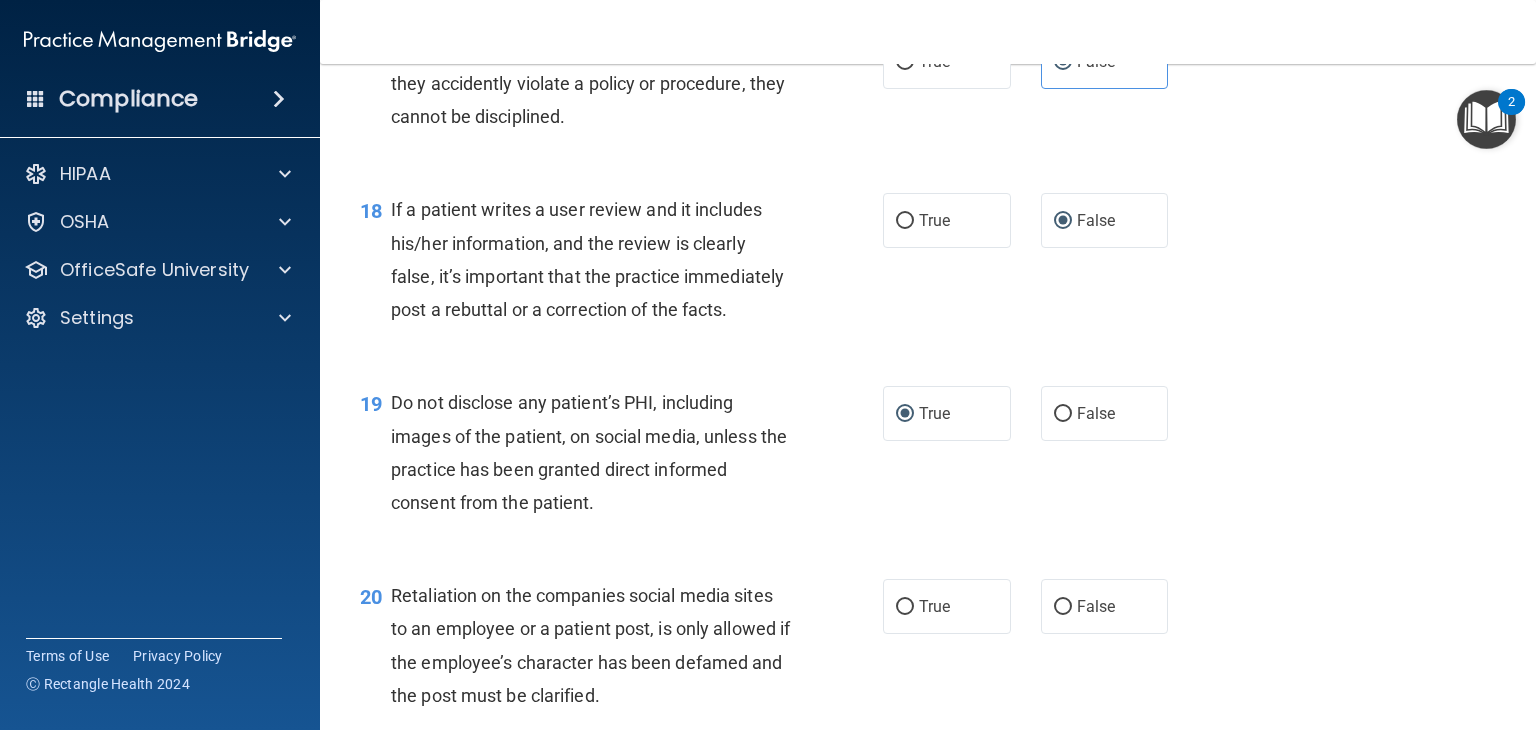 scroll, scrollTop: 3400, scrollLeft: 0, axis: vertical 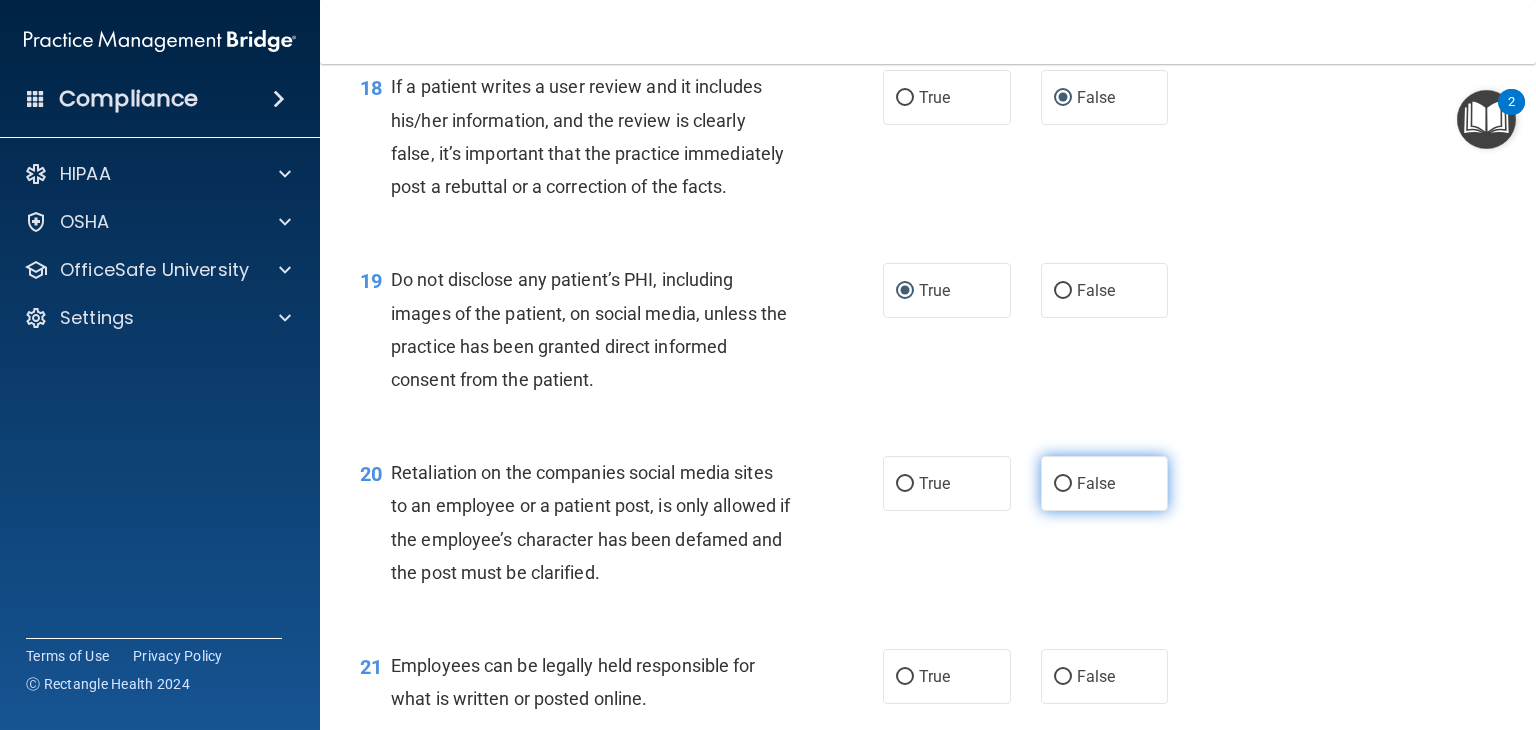 click on "False" at bounding box center [1063, 484] 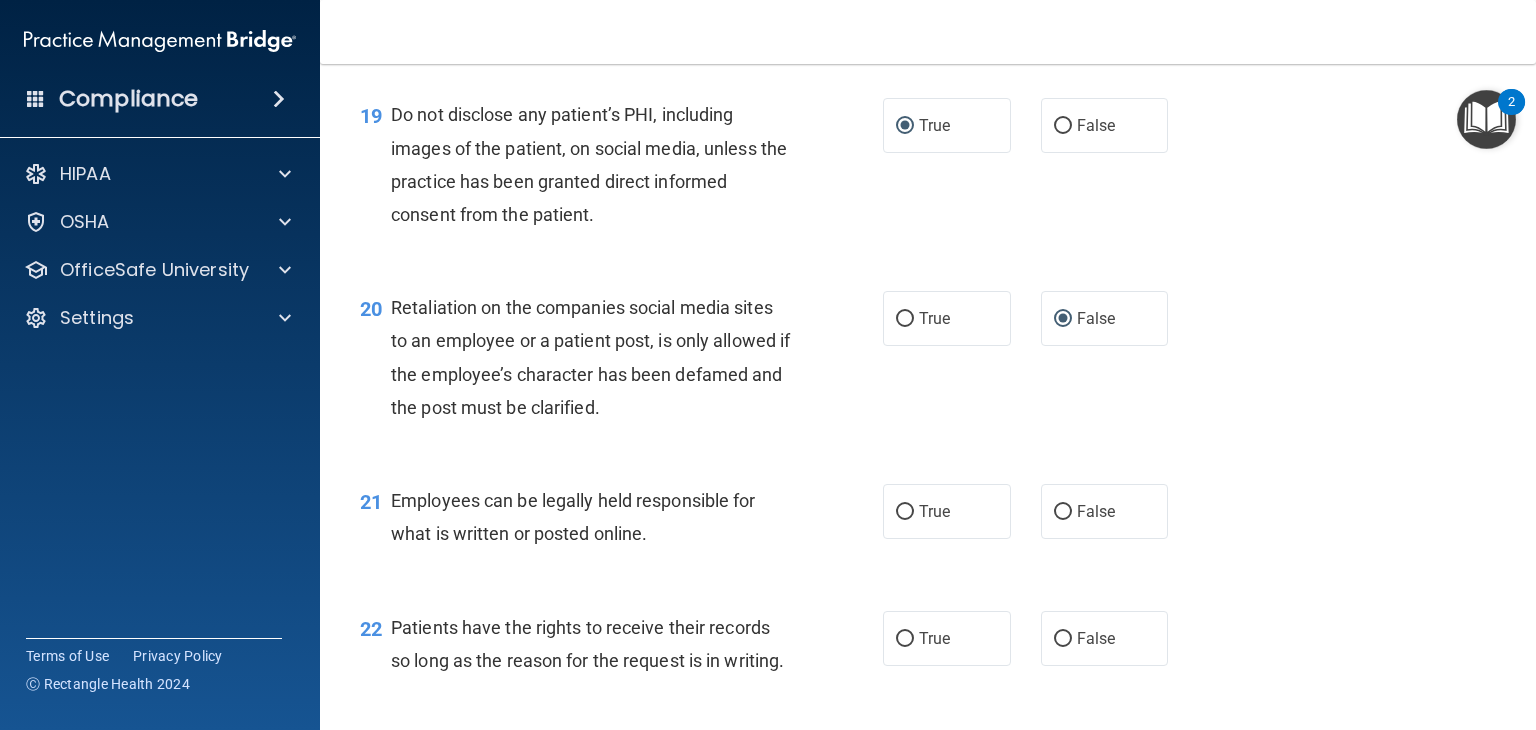scroll, scrollTop: 3600, scrollLeft: 0, axis: vertical 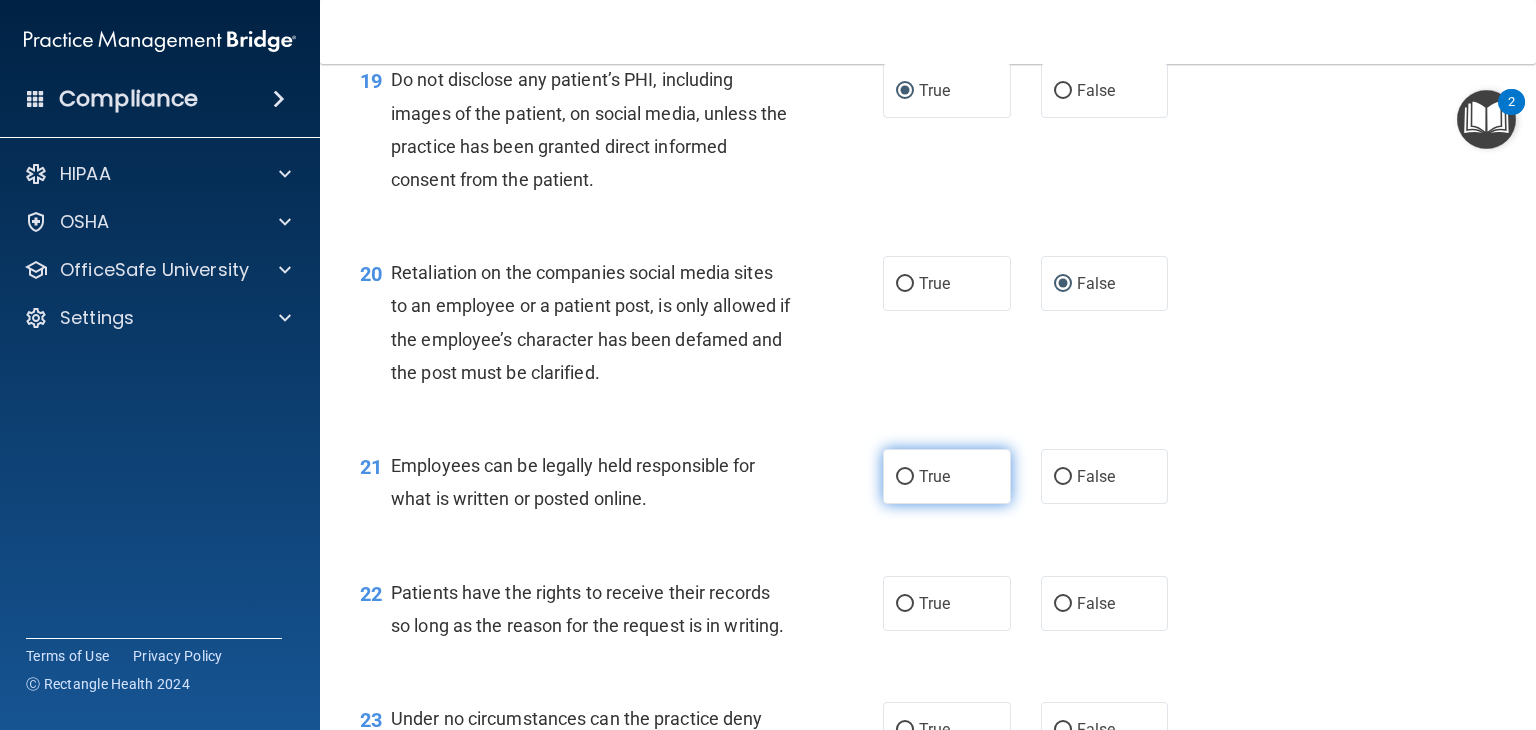 click on "True" at bounding box center (947, 476) 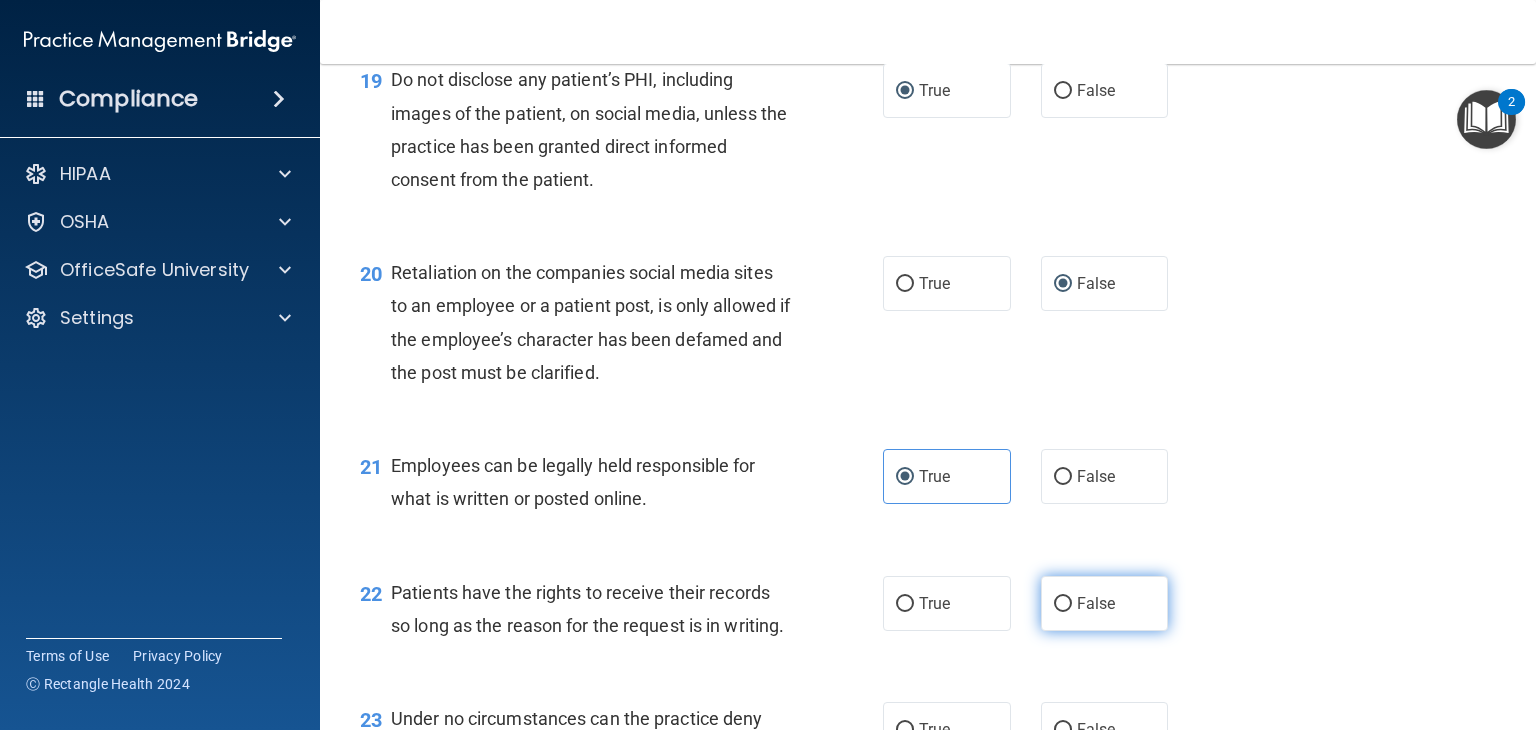 click on "False" at bounding box center (1063, 604) 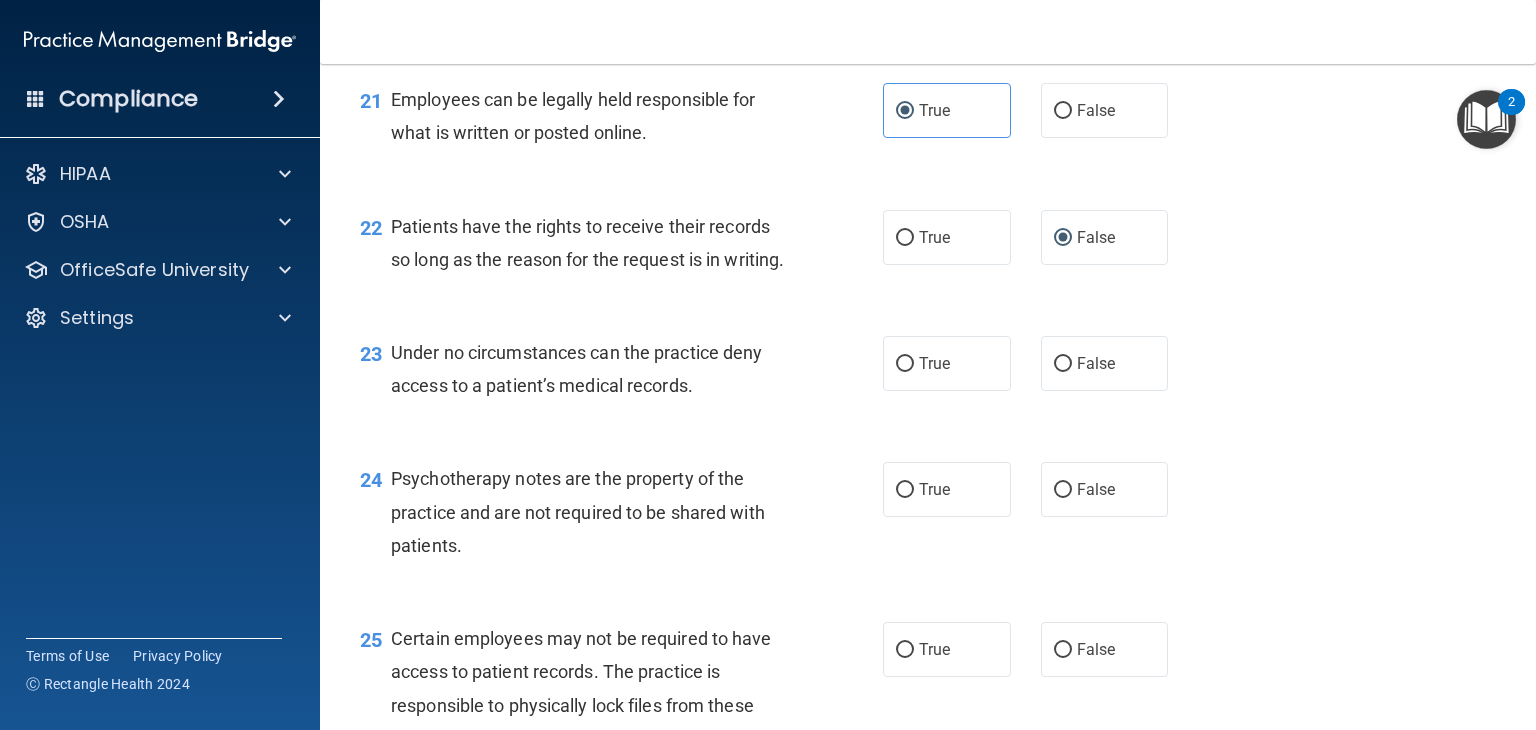scroll, scrollTop: 4000, scrollLeft: 0, axis: vertical 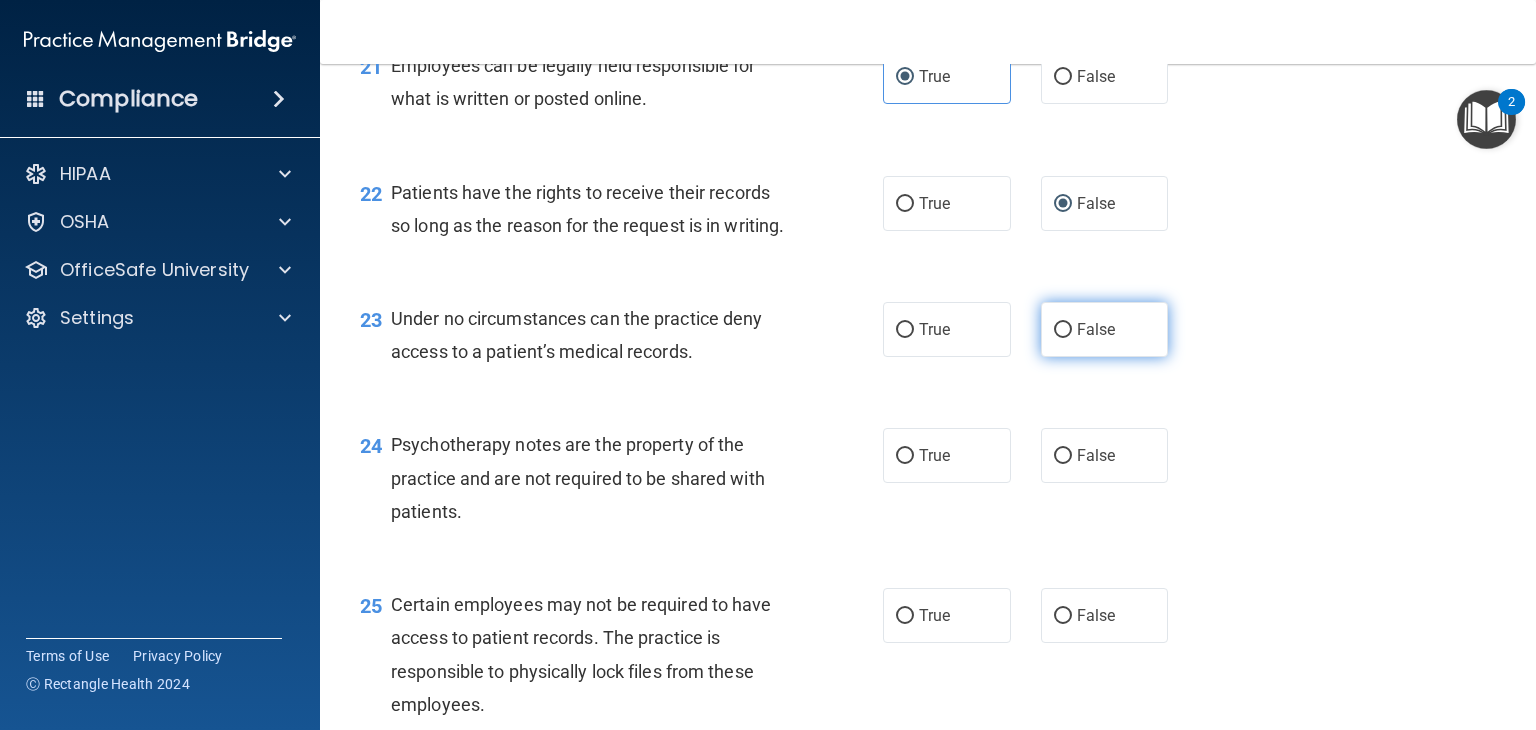 click on "False" at bounding box center [1063, 330] 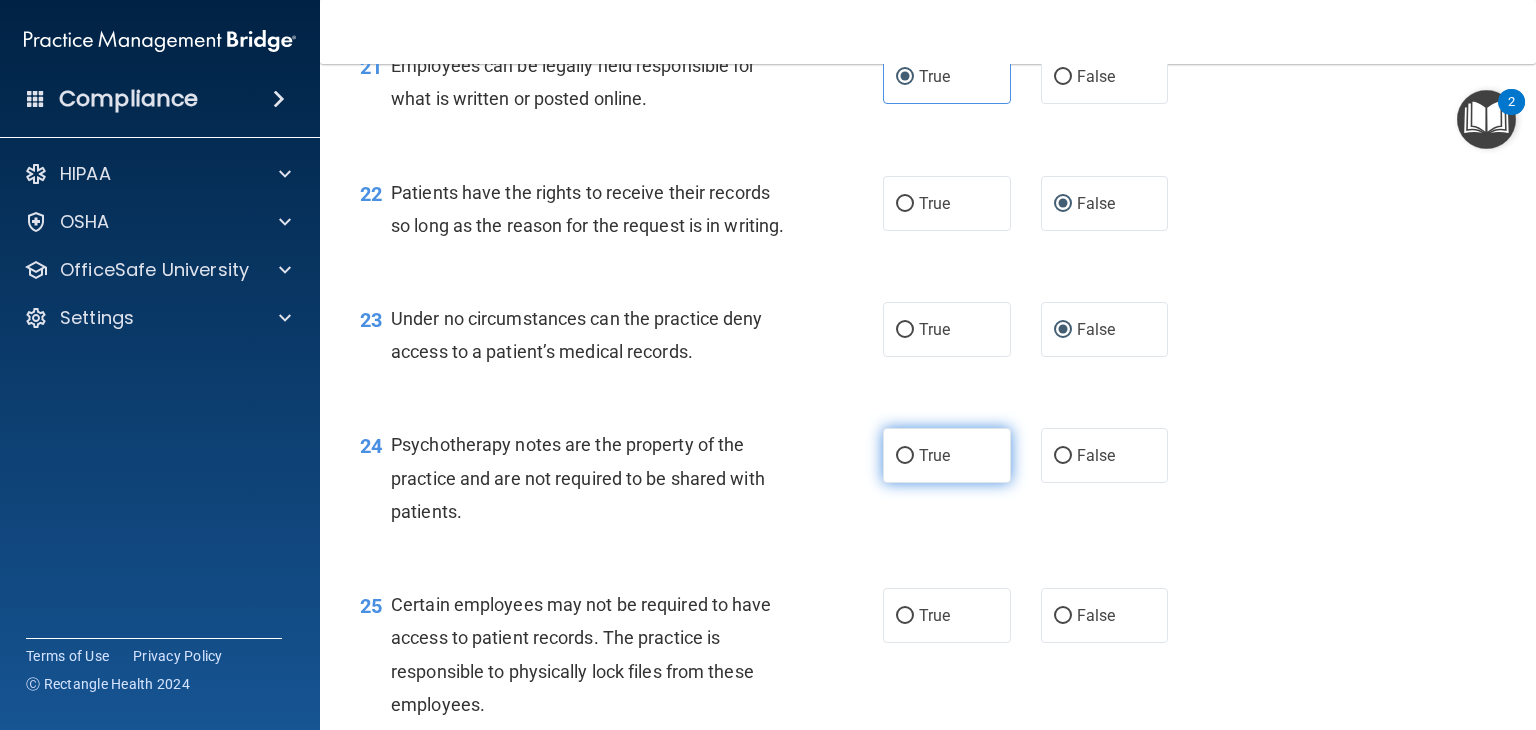 click on "True" at bounding box center (947, 455) 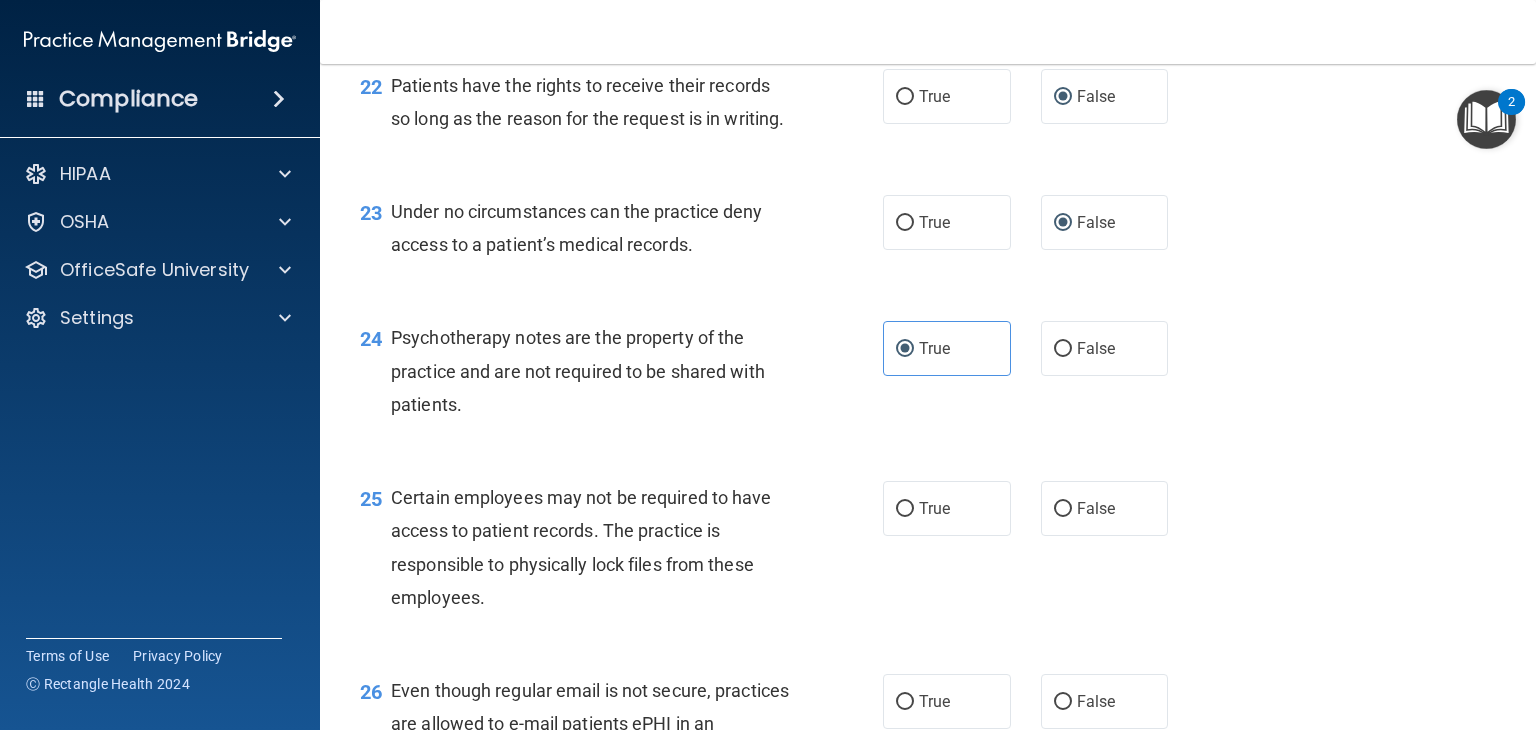 scroll, scrollTop: 4200, scrollLeft: 0, axis: vertical 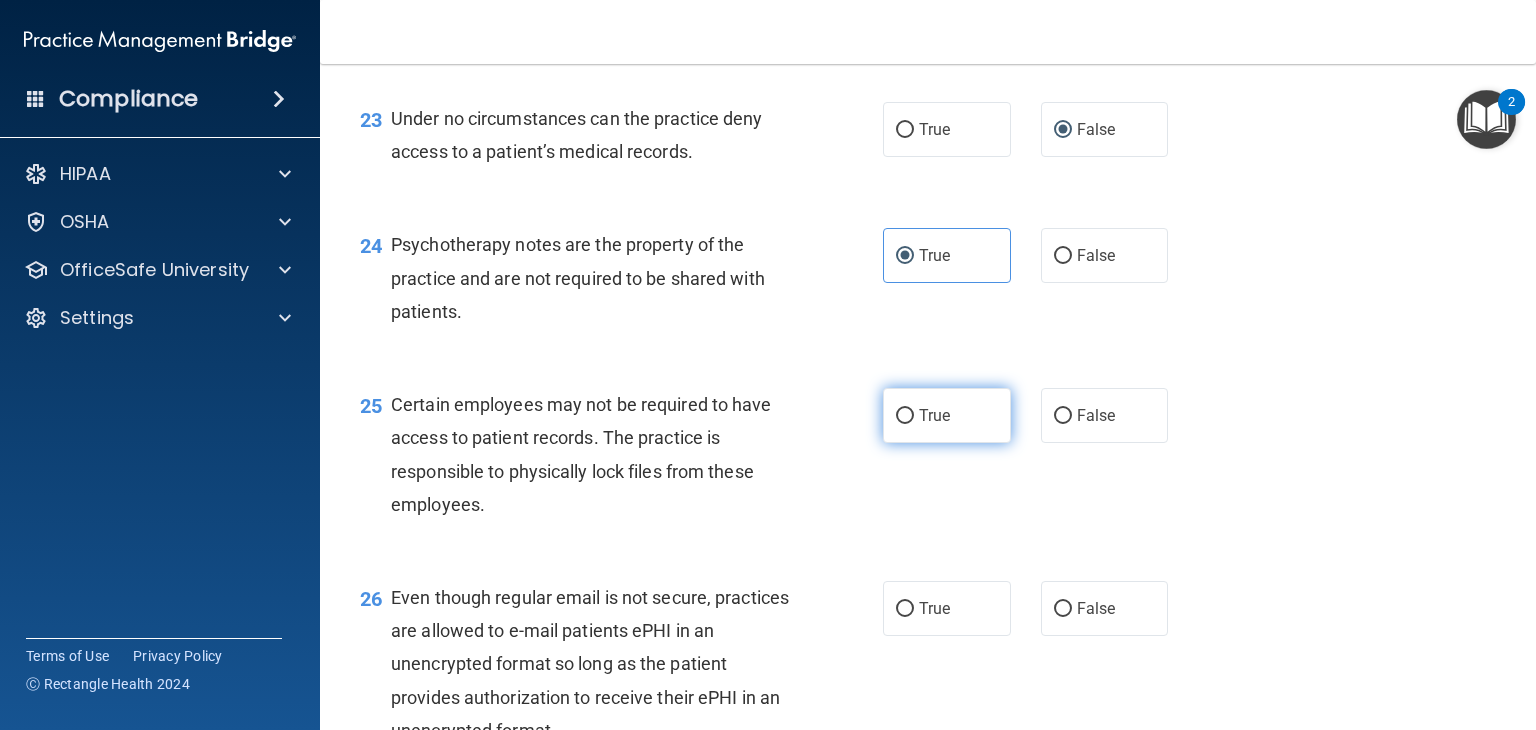 click on "True" at bounding box center (947, 415) 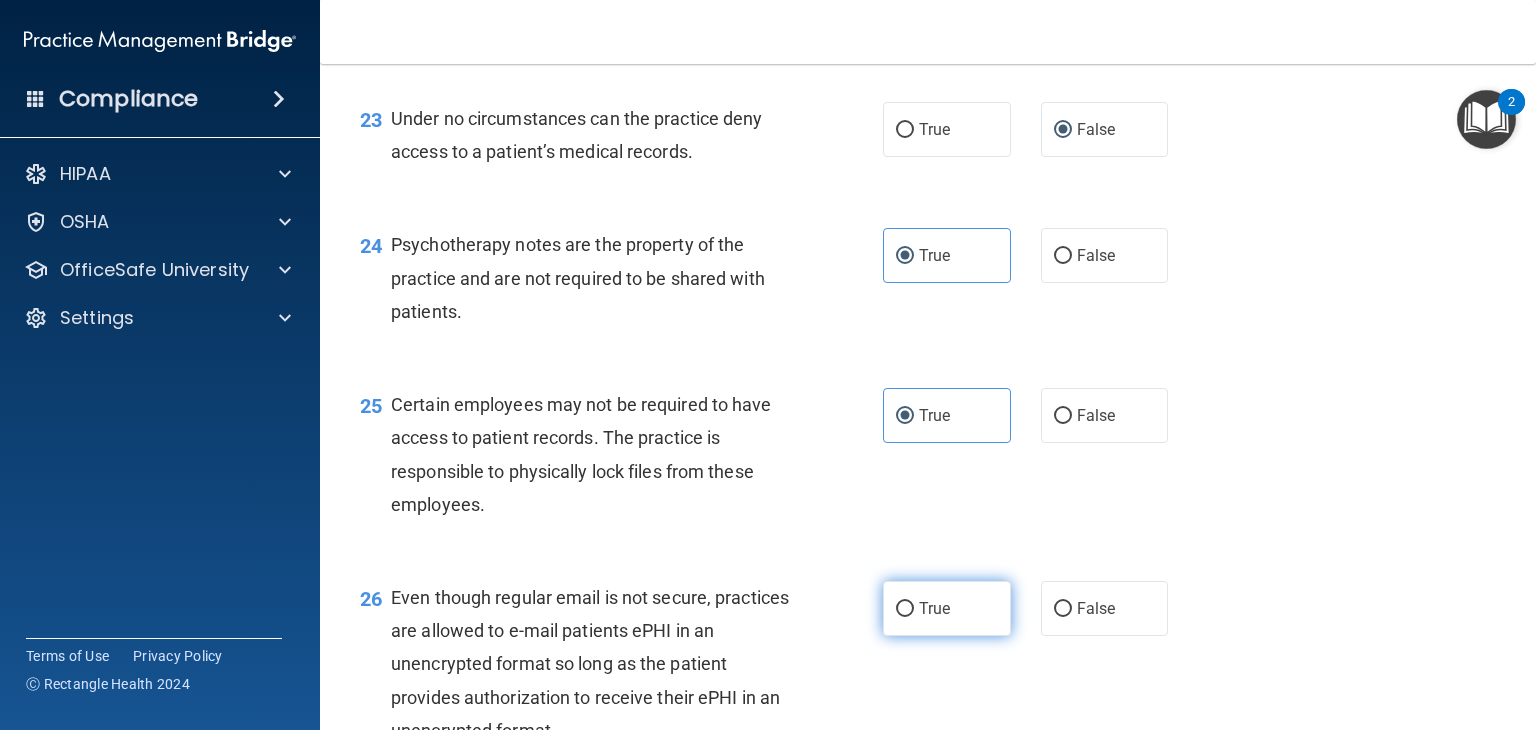 click on "True" at bounding box center (905, 609) 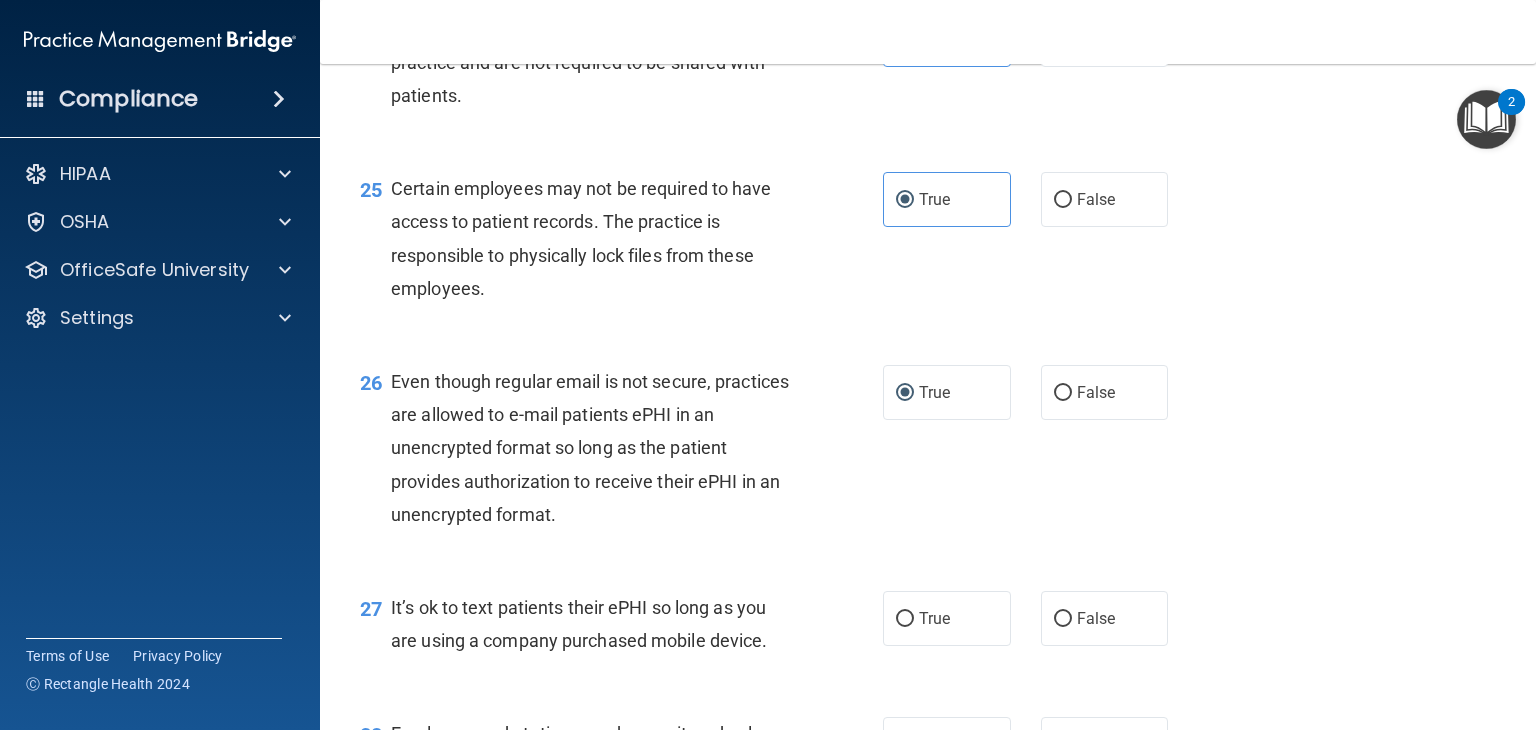 scroll, scrollTop: 4500, scrollLeft: 0, axis: vertical 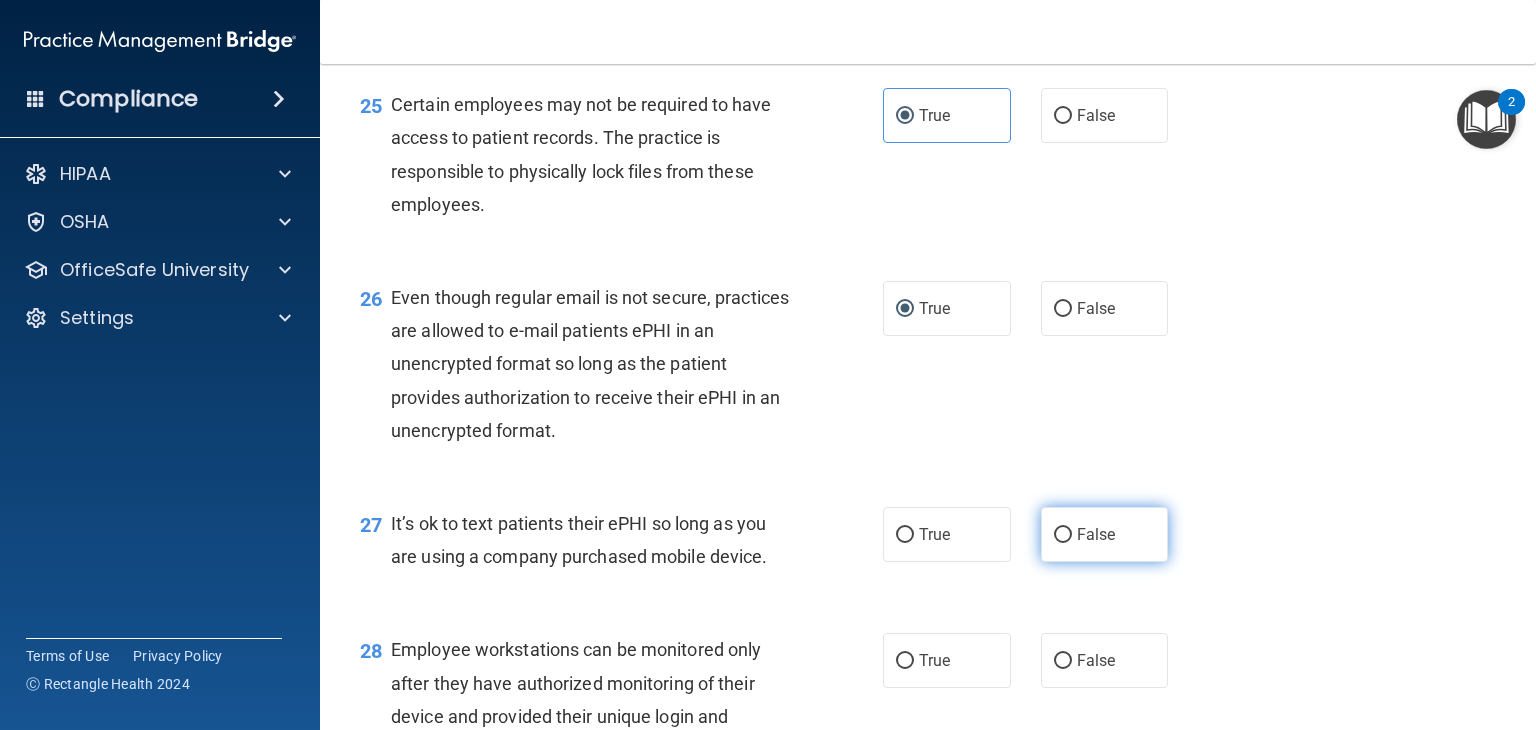 click on "False" at bounding box center (1063, 535) 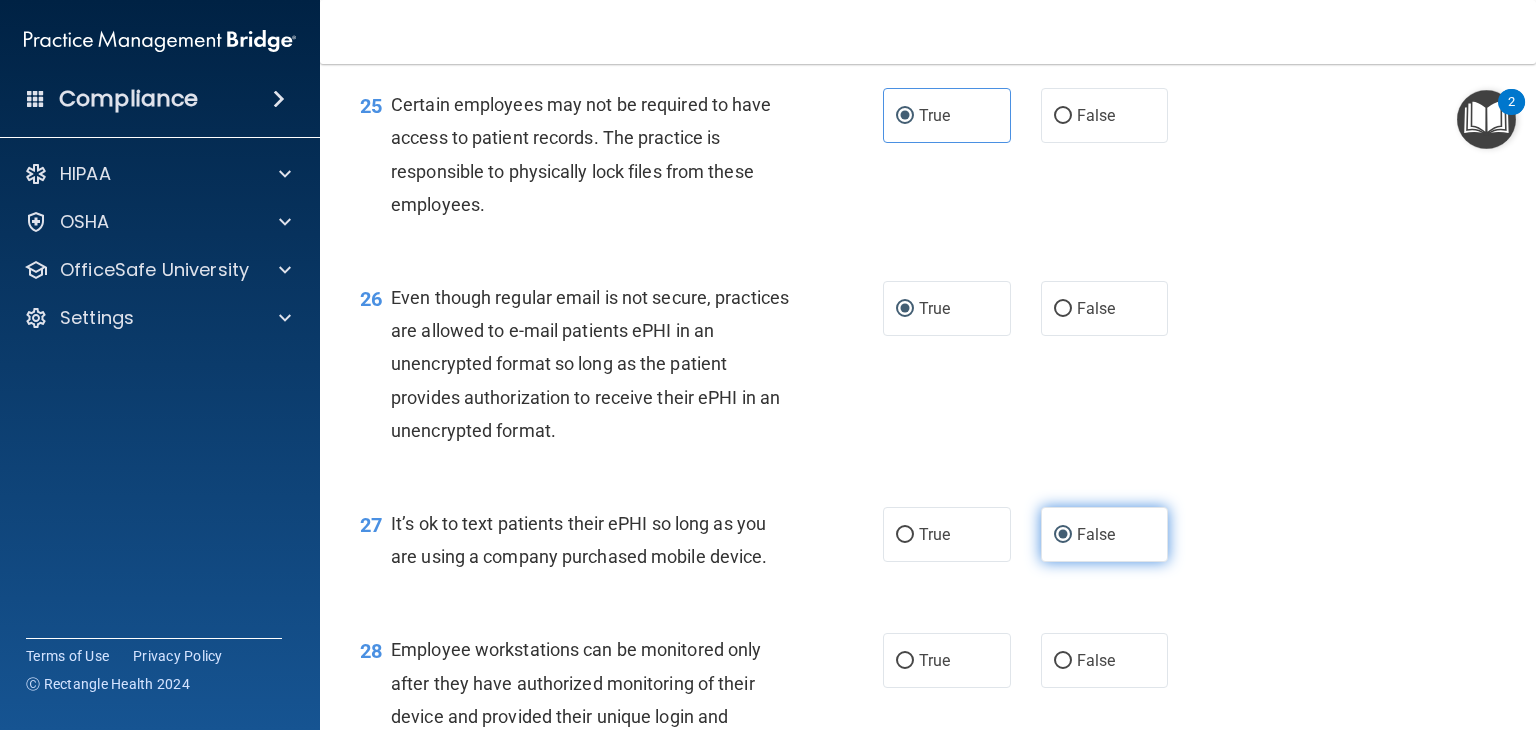 scroll, scrollTop: 4700, scrollLeft: 0, axis: vertical 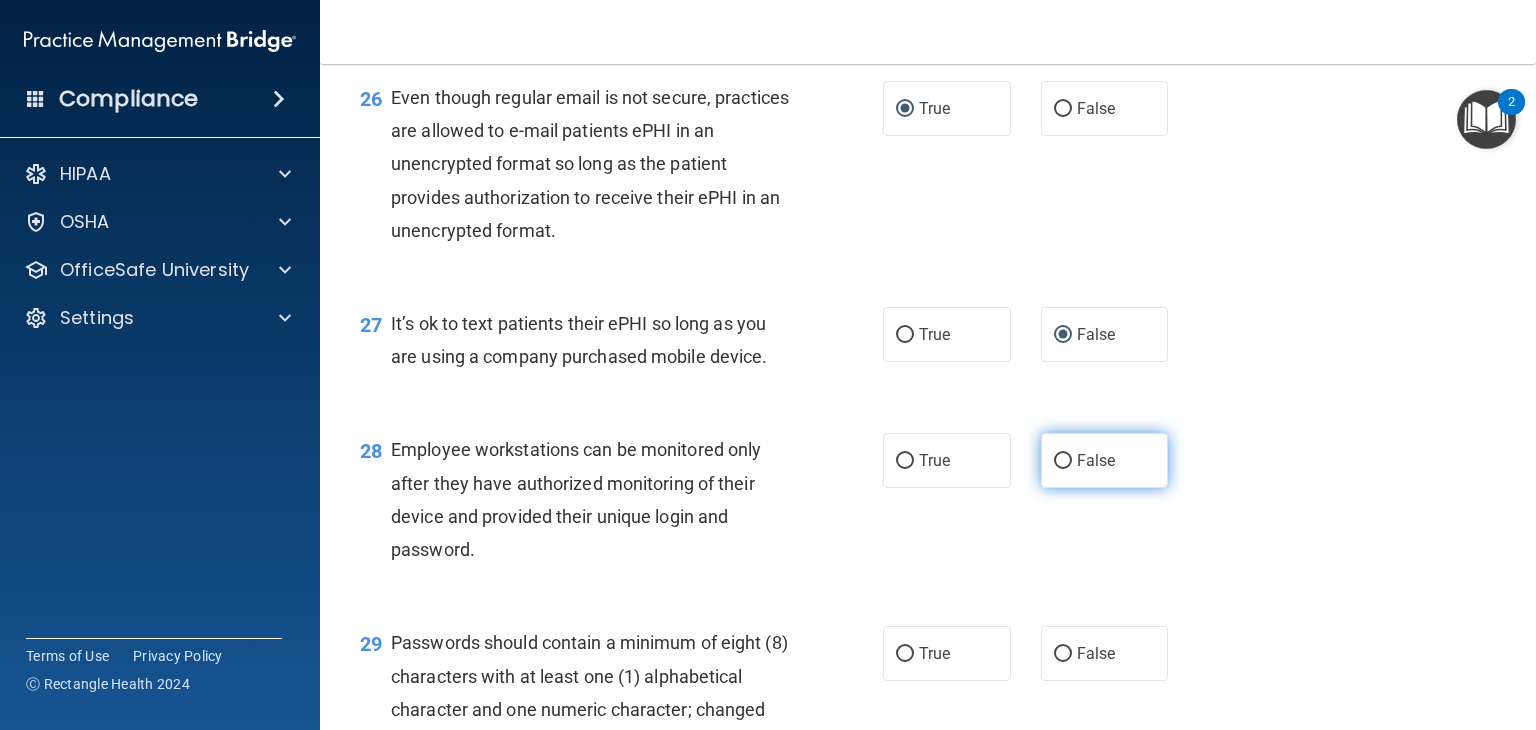 click on "False" at bounding box center (1063, 461) 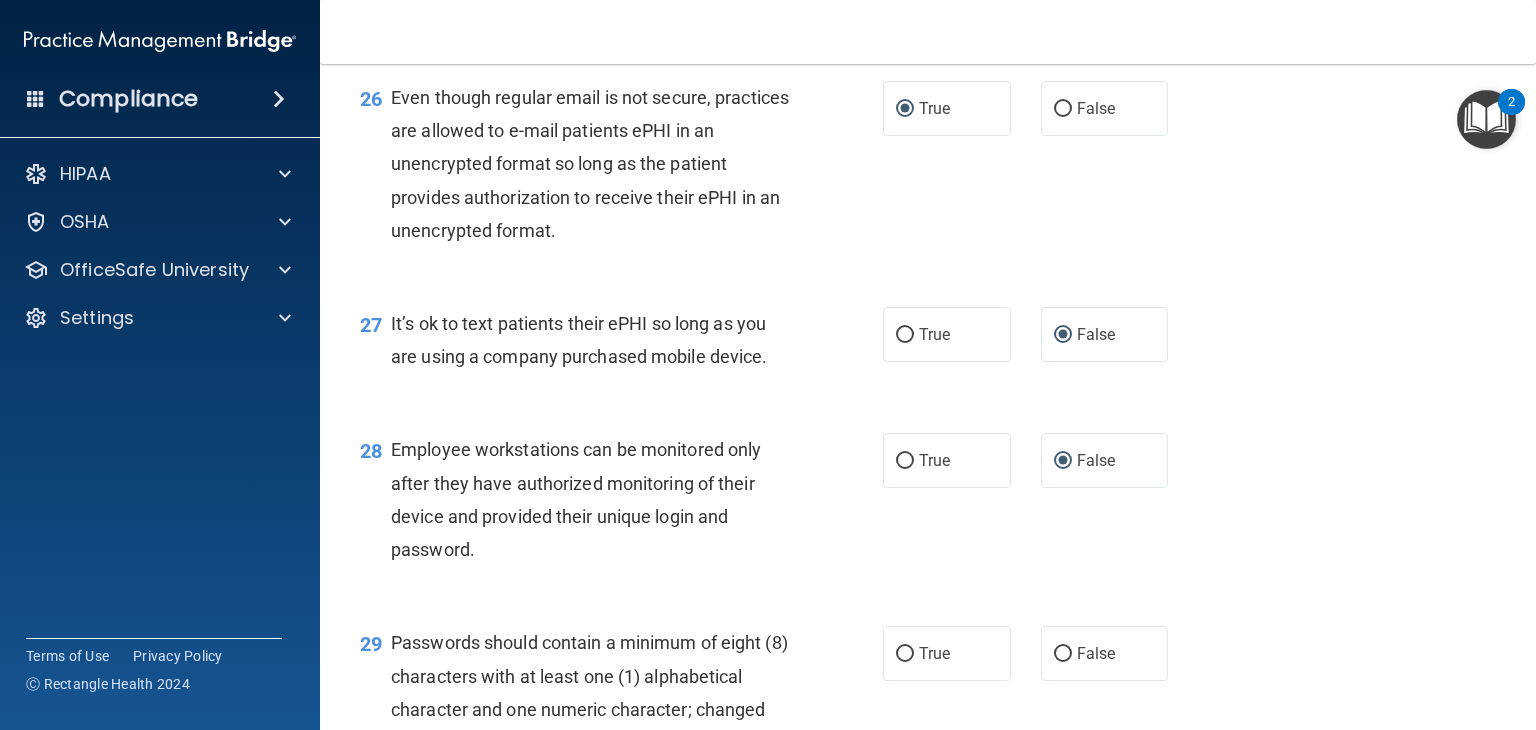 scroll, scrollTop: 4800, scrollLeft: 0, axis: vertical 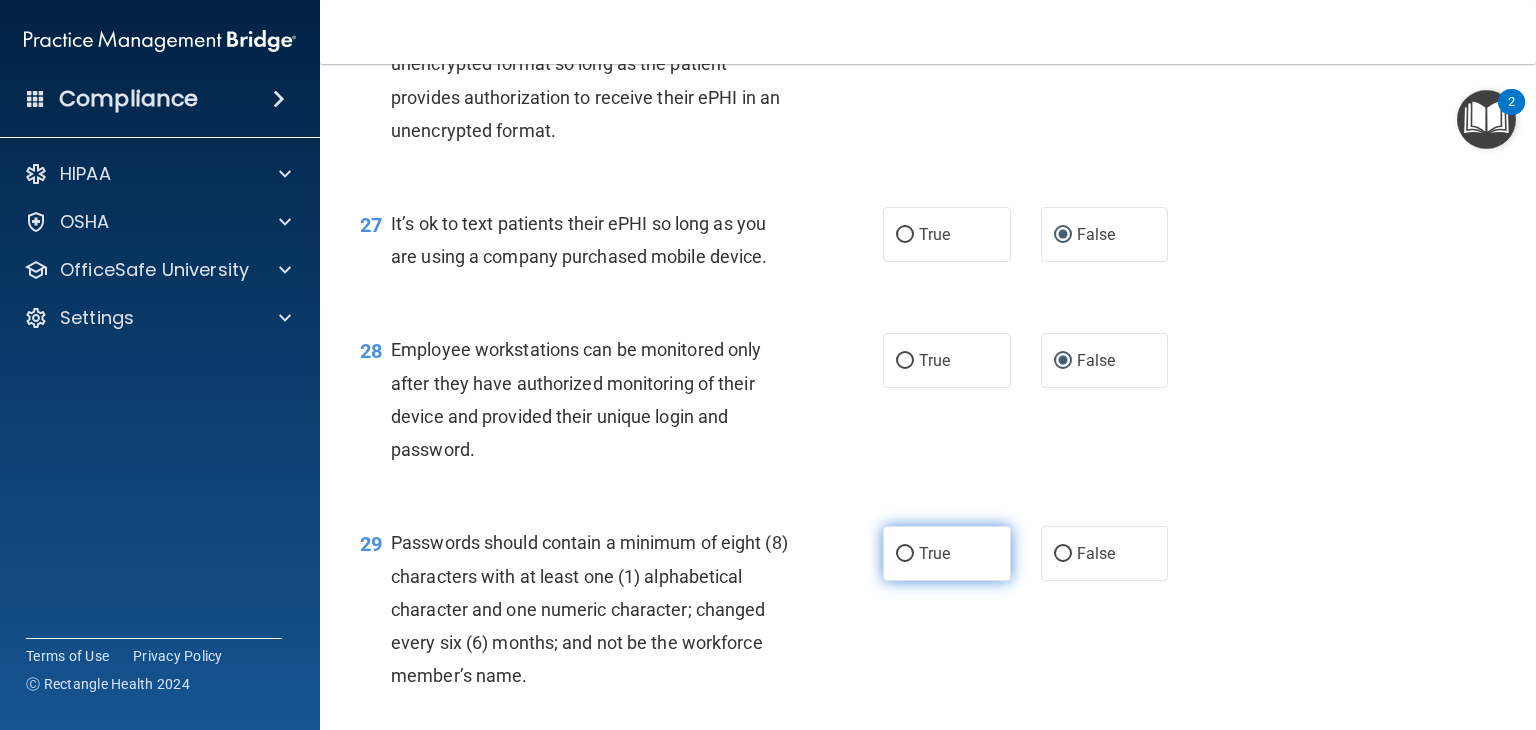 click on "True" at bounding box center [905, 554] 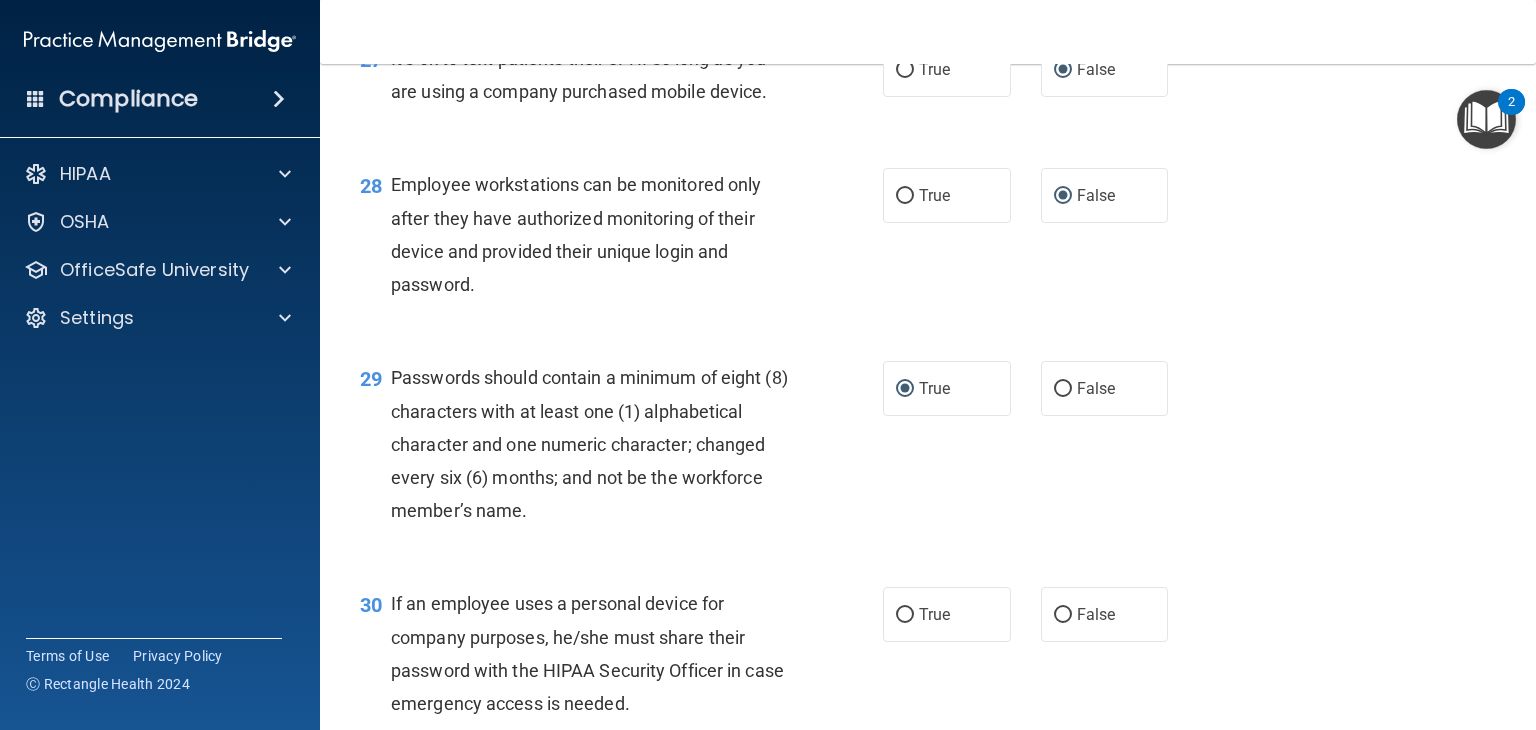 scroll, scrollTop: 5000, scrollLeft: 0, axis: vertical 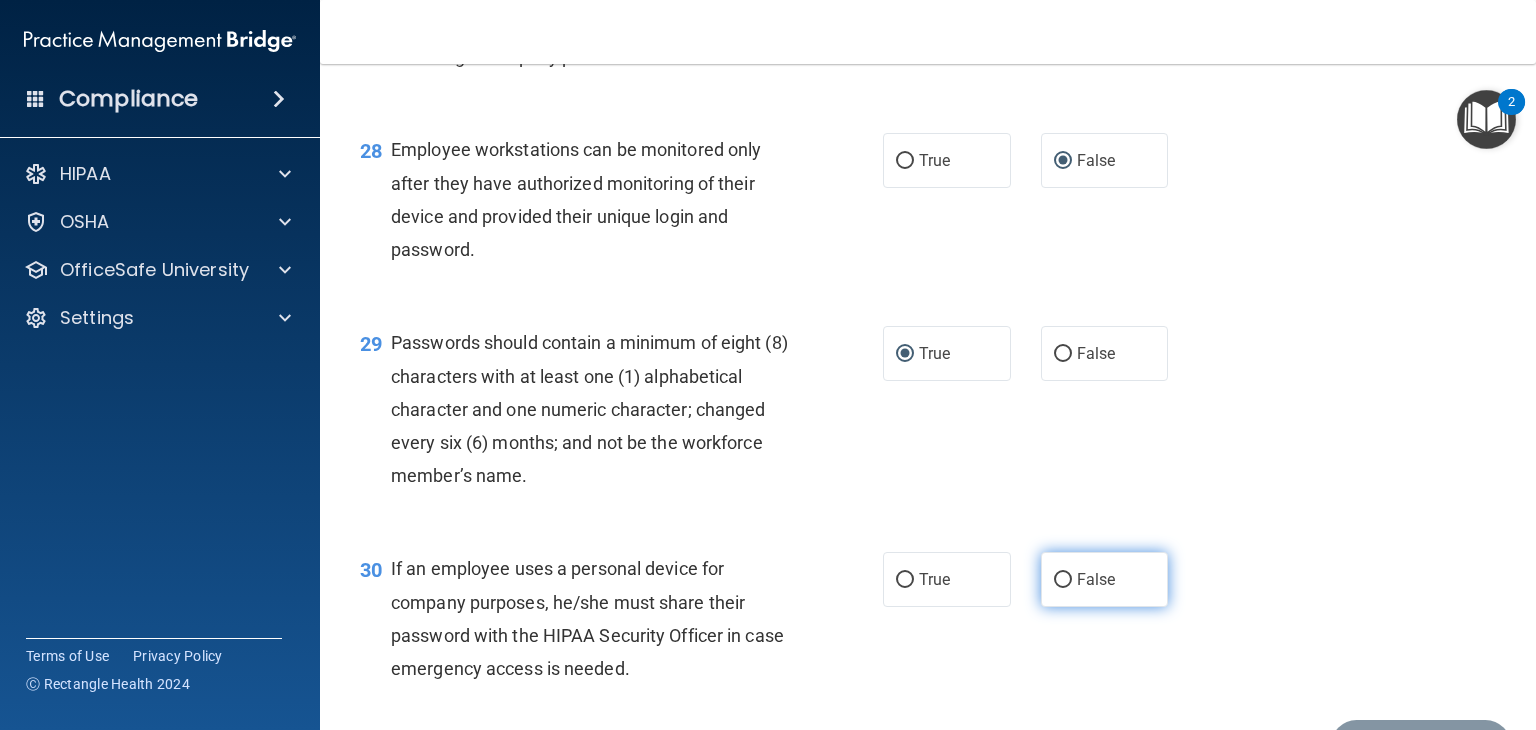 click on "False" at bounding box center [1105, 579] 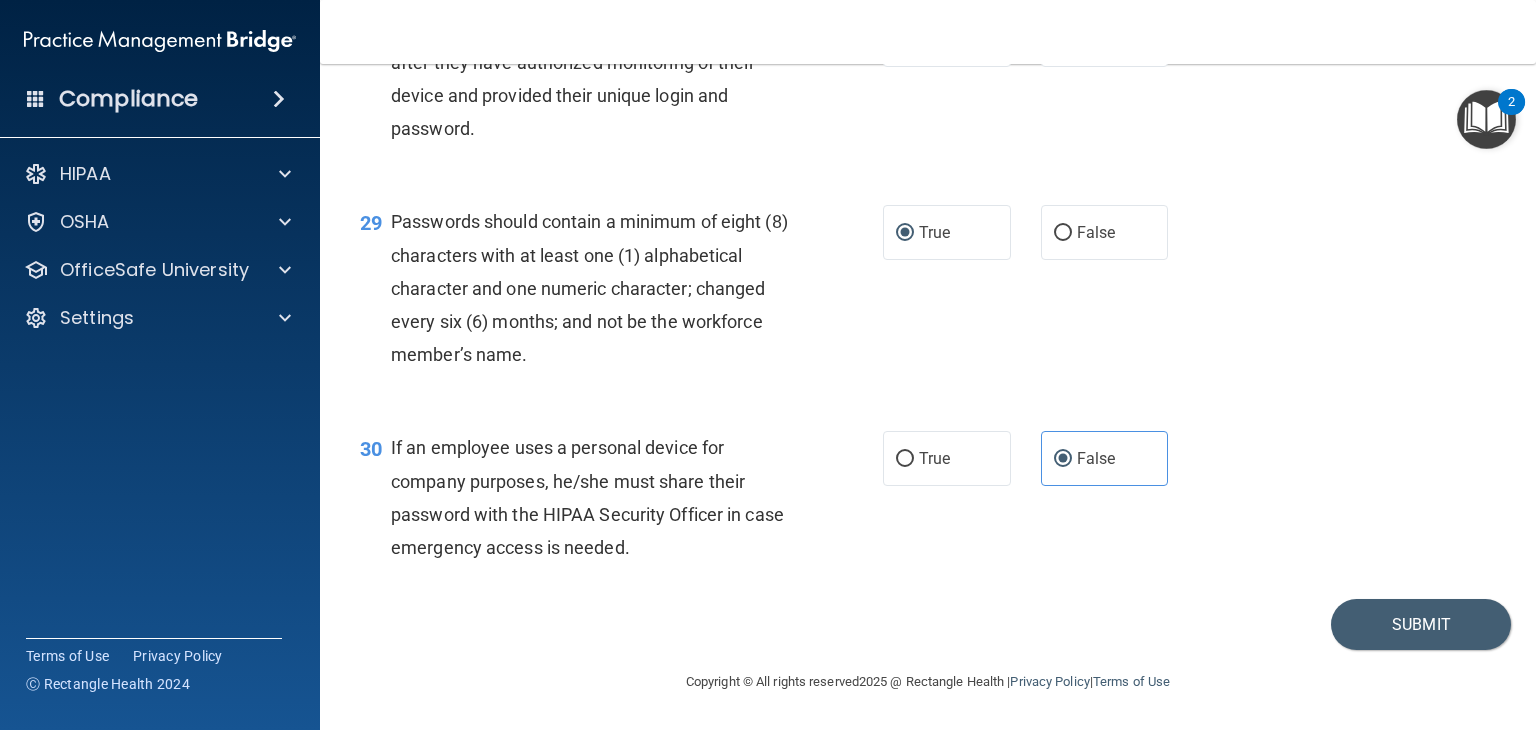 scroll, scrollTop: 5221, scrollLeft: 0, axis: vertical 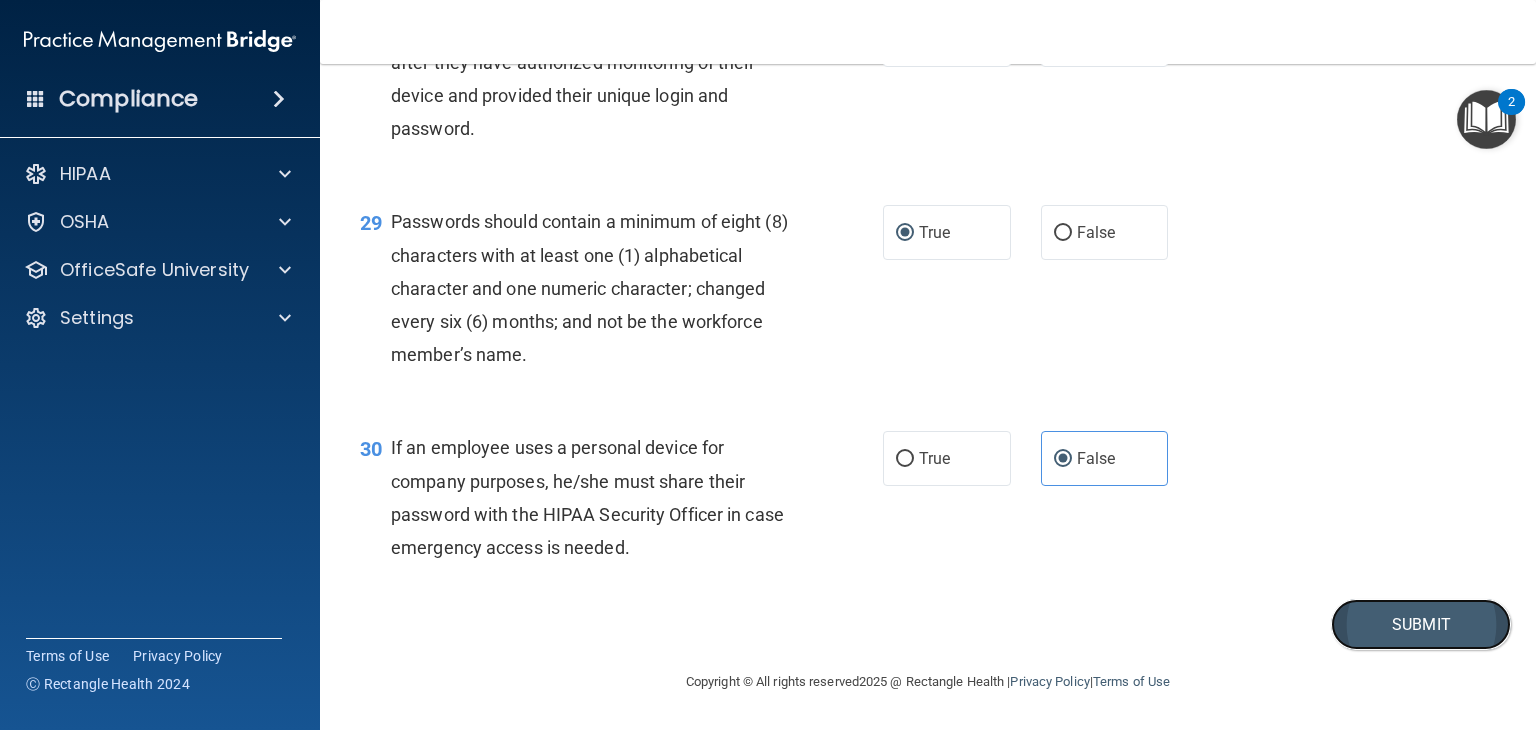 click on "Submit" at bounding box center [1421, 624] 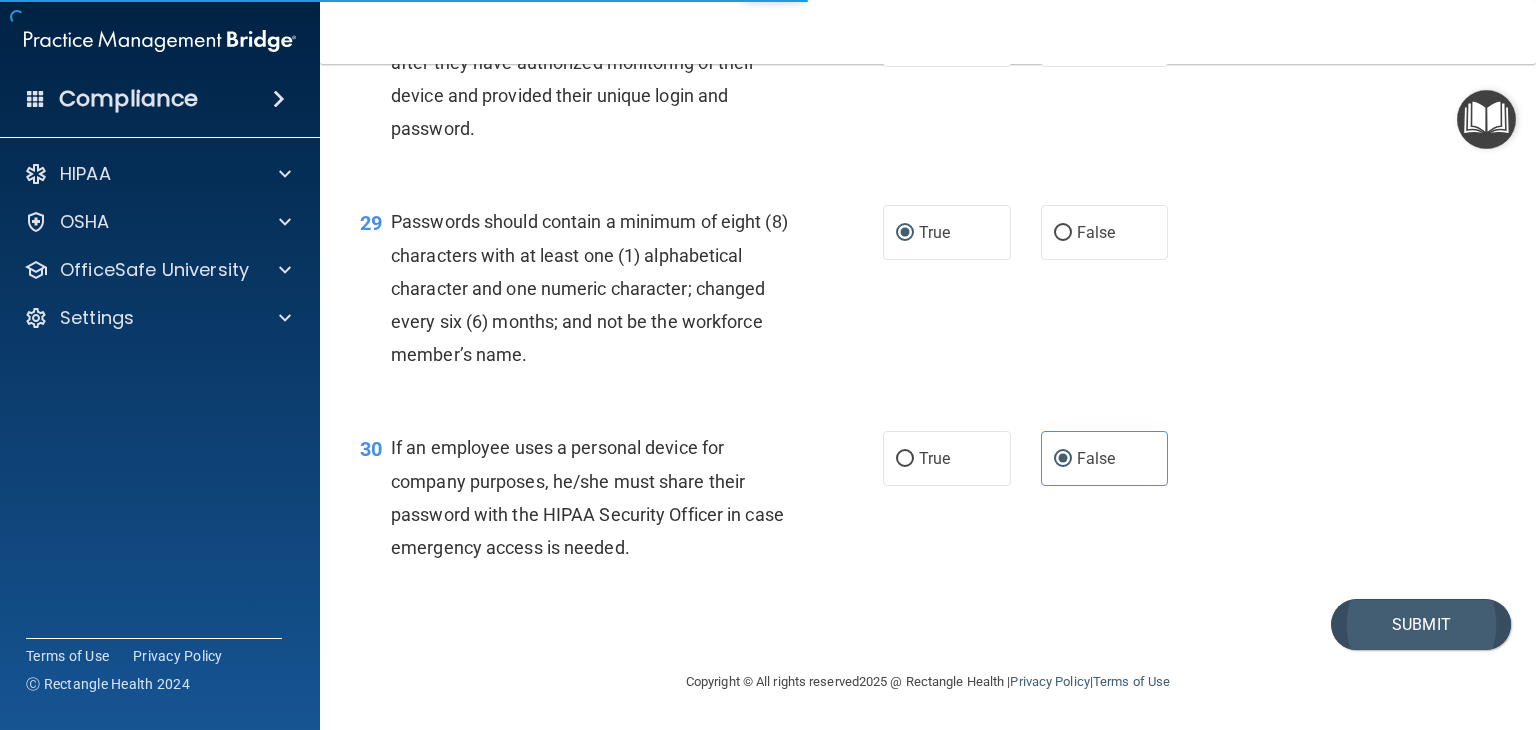 scroll, scrollTop: 0, scrollLeft: 0, axis: both 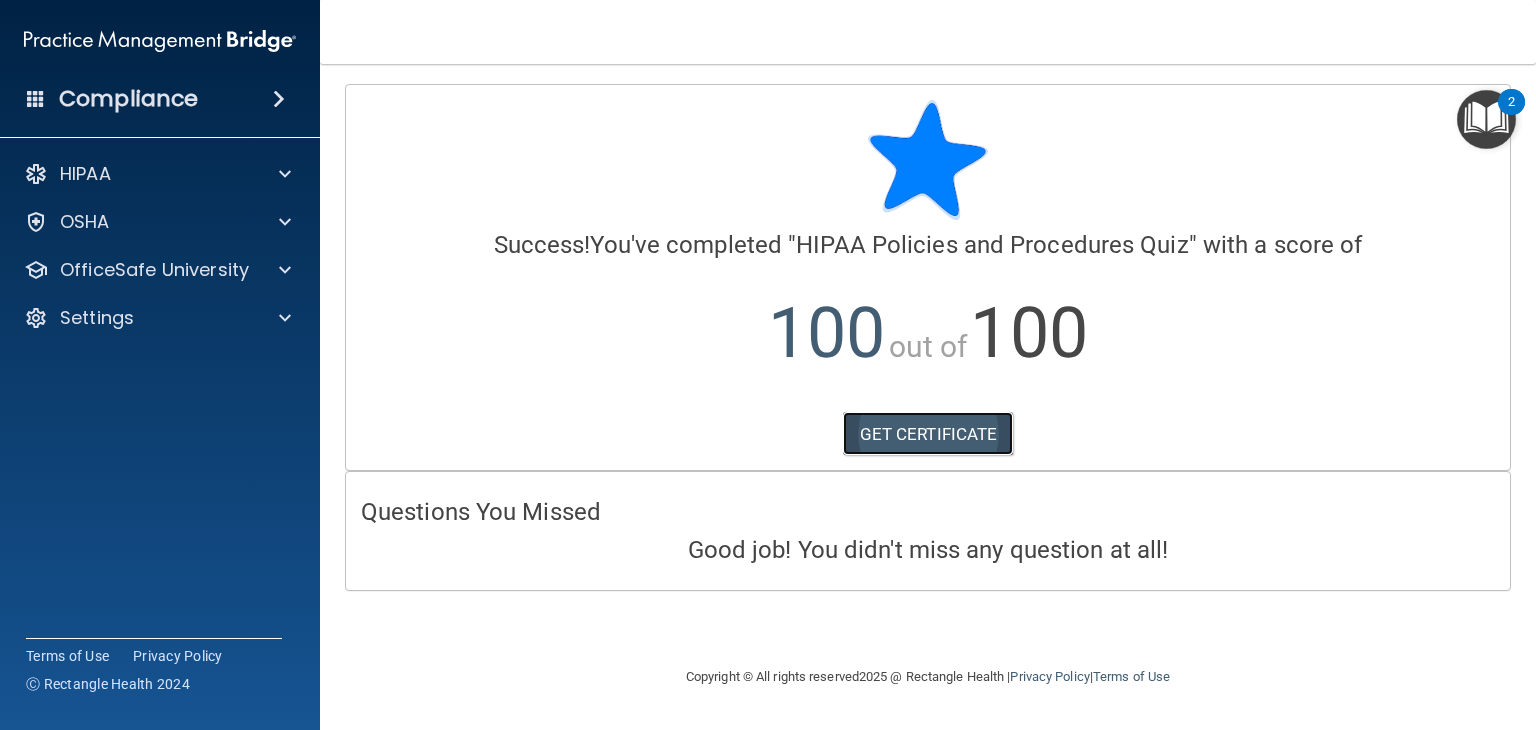 click on "GET CERTIFICATE" at bounding box center [928, 434] 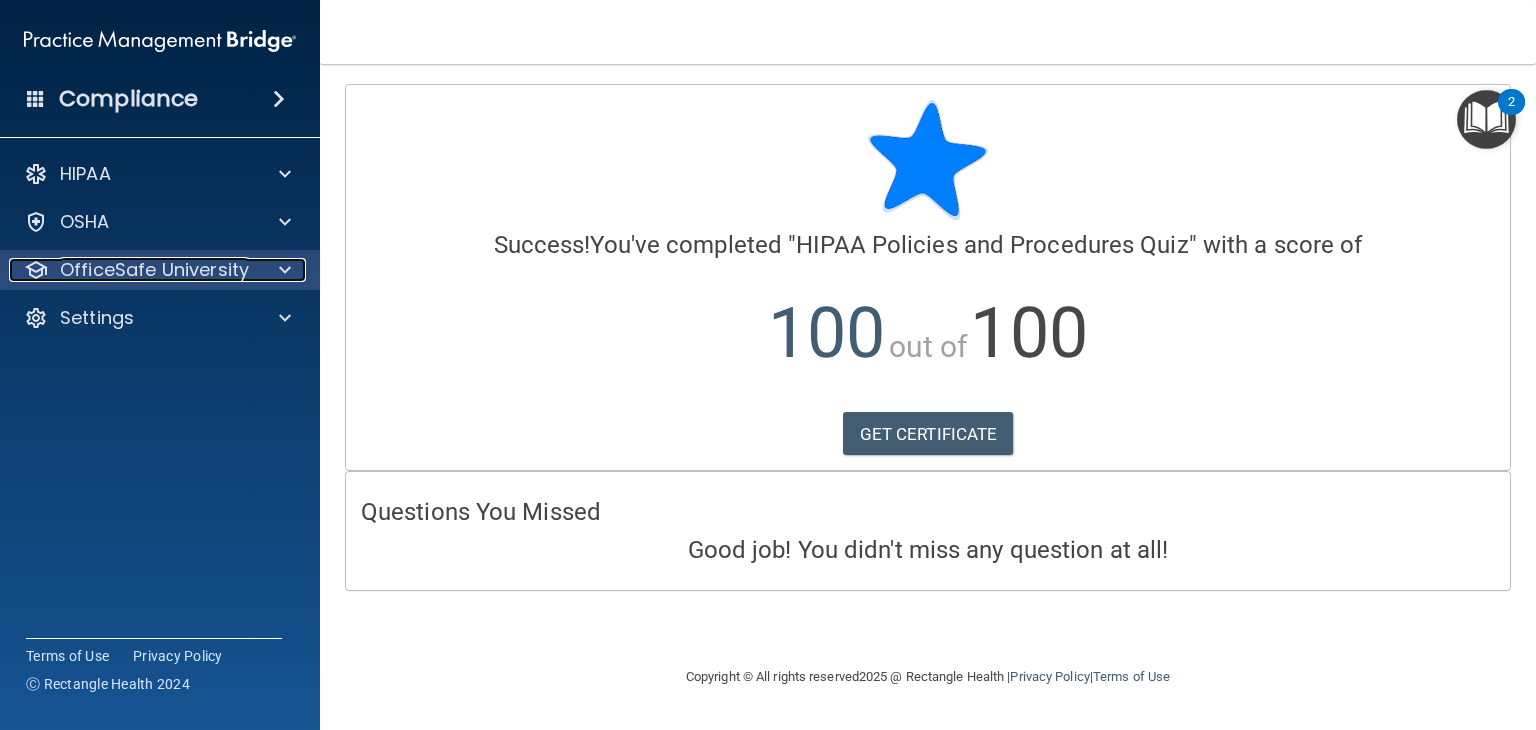 click on "OfficeSafe University" at bounding box center [154, 270] 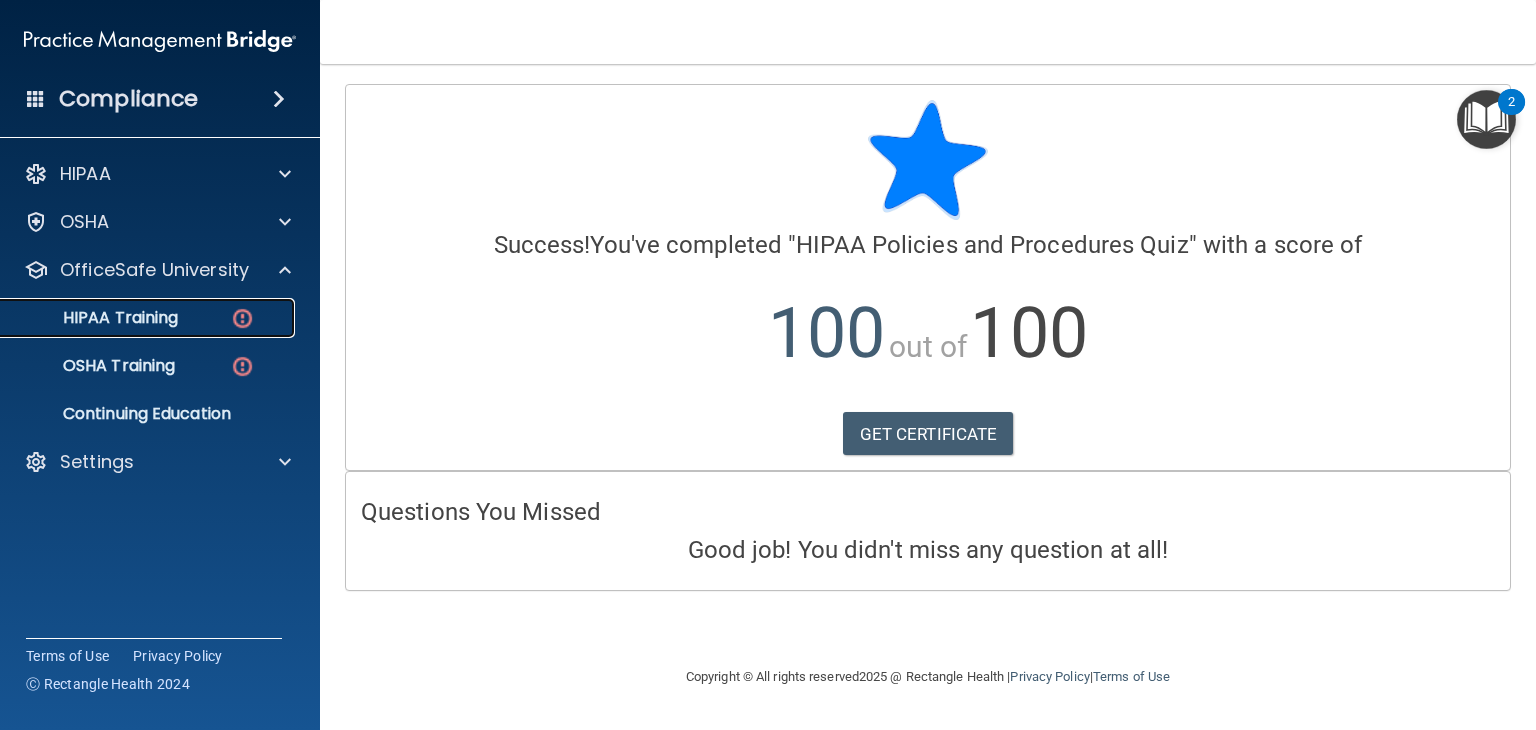 click on "HIPAA Training" at bounding box center (149, 318) 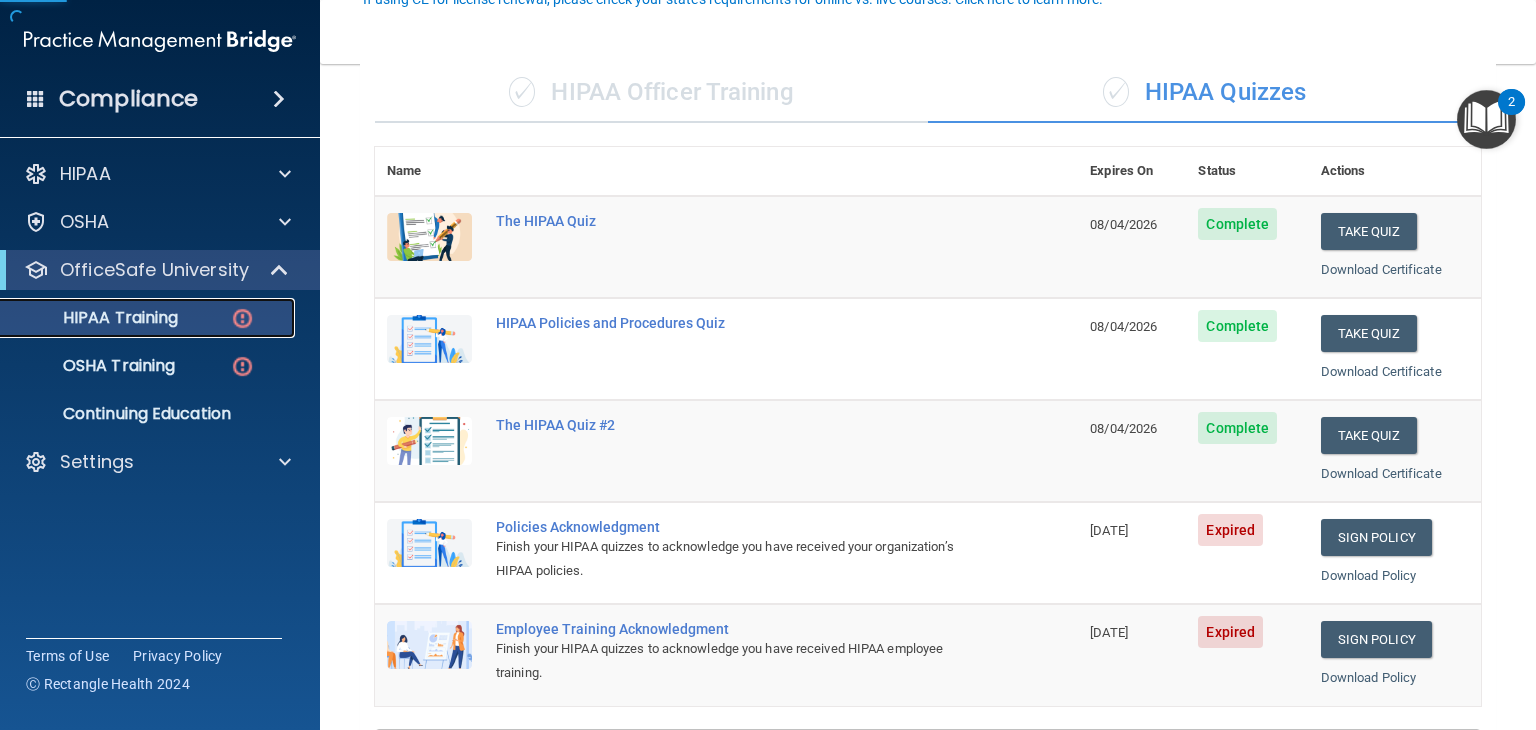 scroll, scrollTop: 300, scrollLeft: 0, axis: vertical 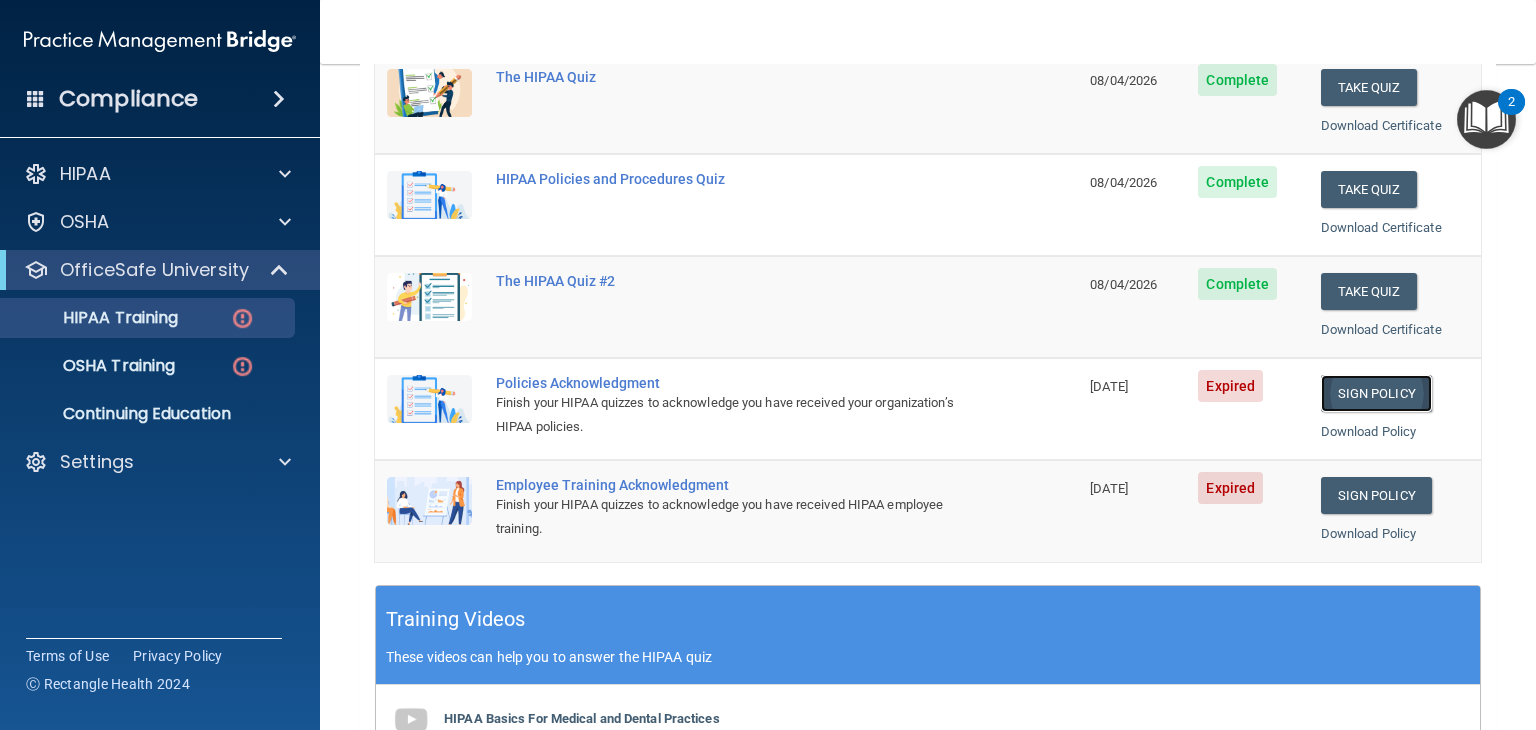 click on "Sign Policy" at bounding box center [1376, 393] 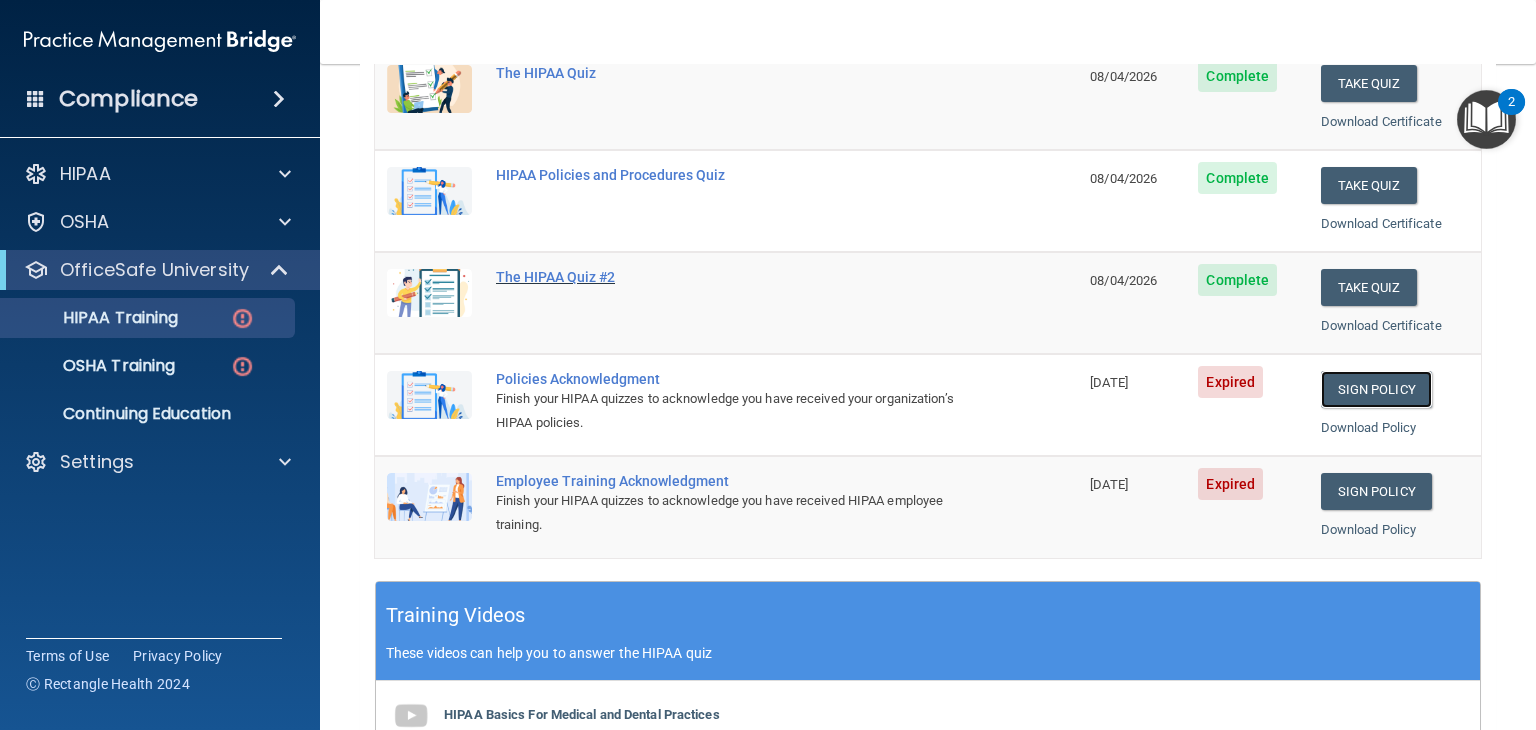 scroll, scrollTop: 300, scrollLeft: 0, axis: vertical 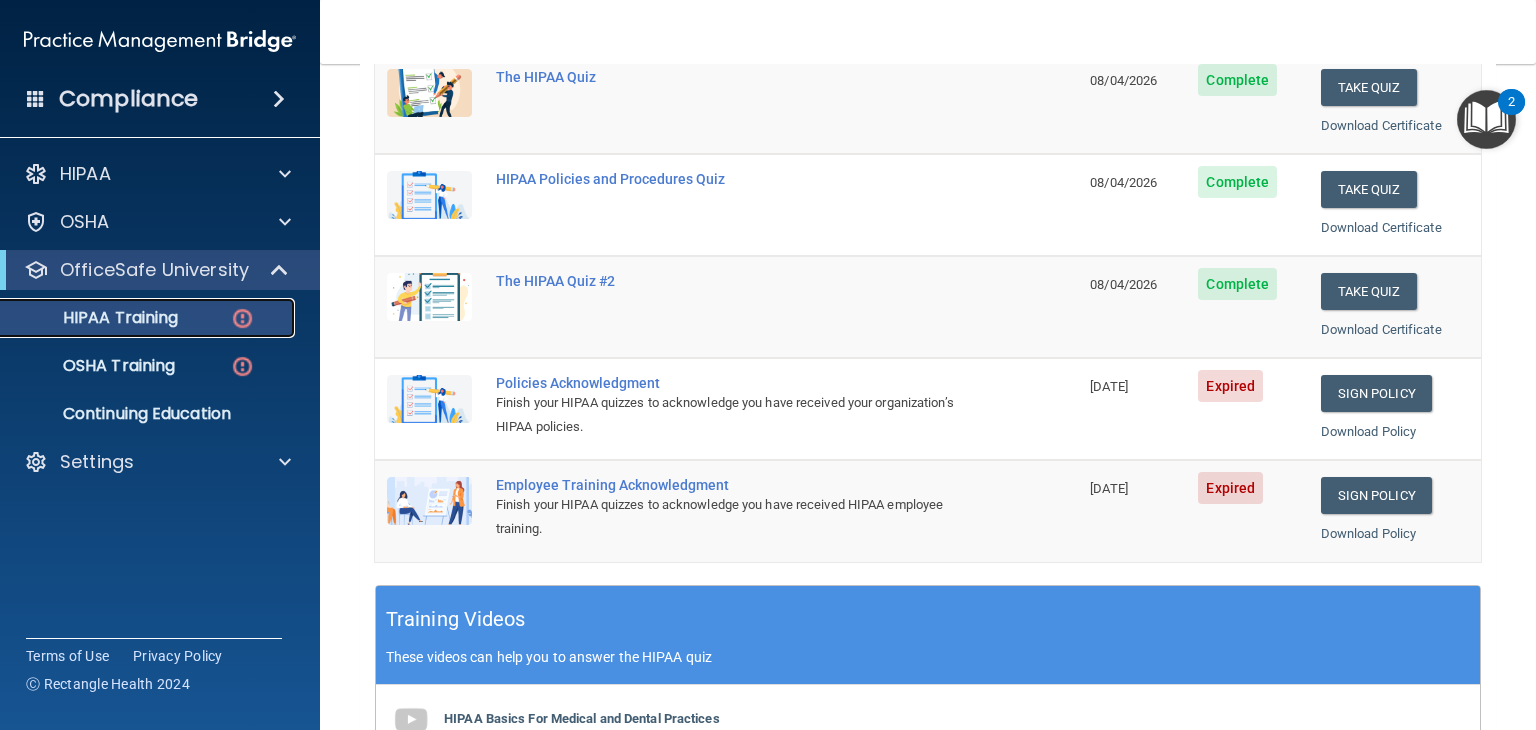 click on "HIPAA Training" at bounding box center [137, 318] 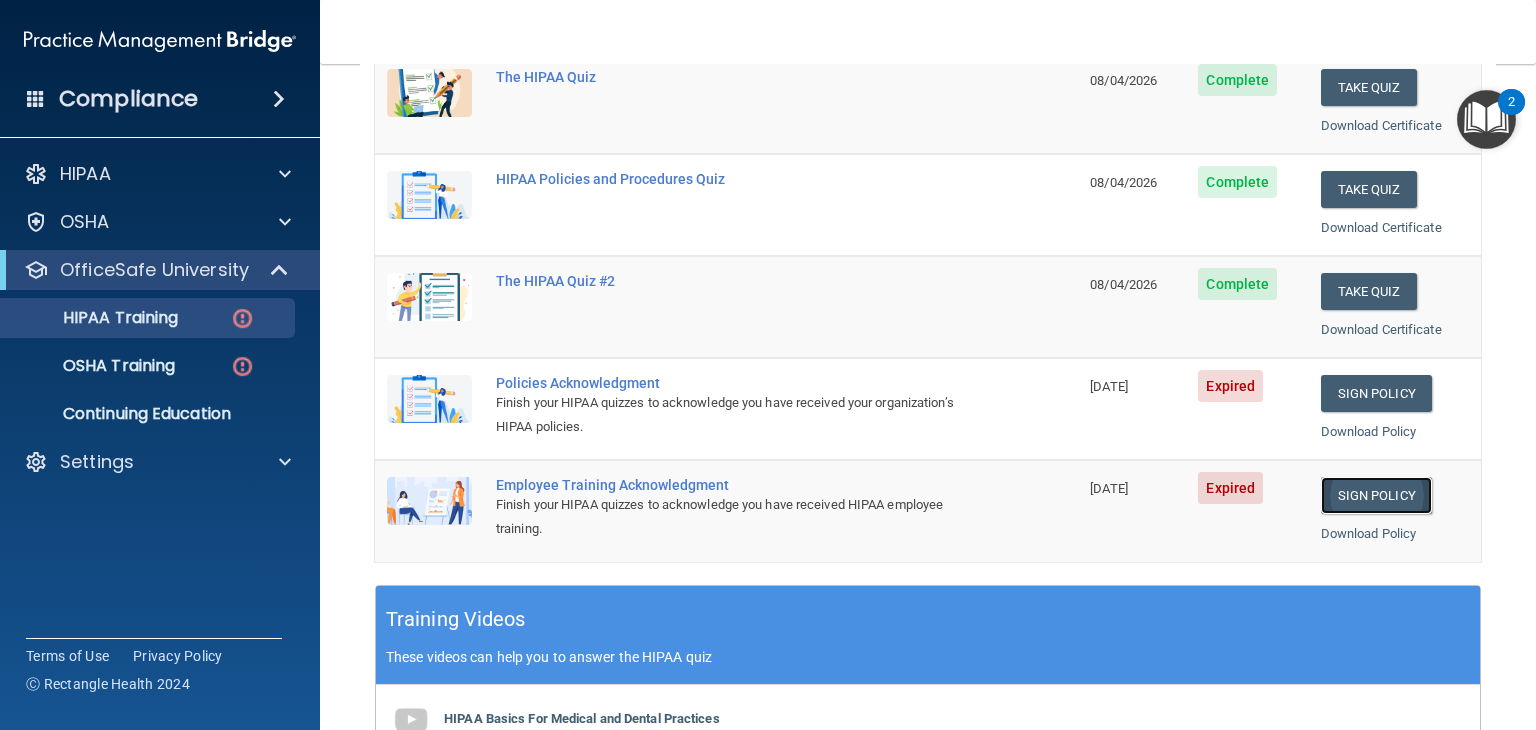 click on "Sign Policy" at bounding box center (1376, 495) 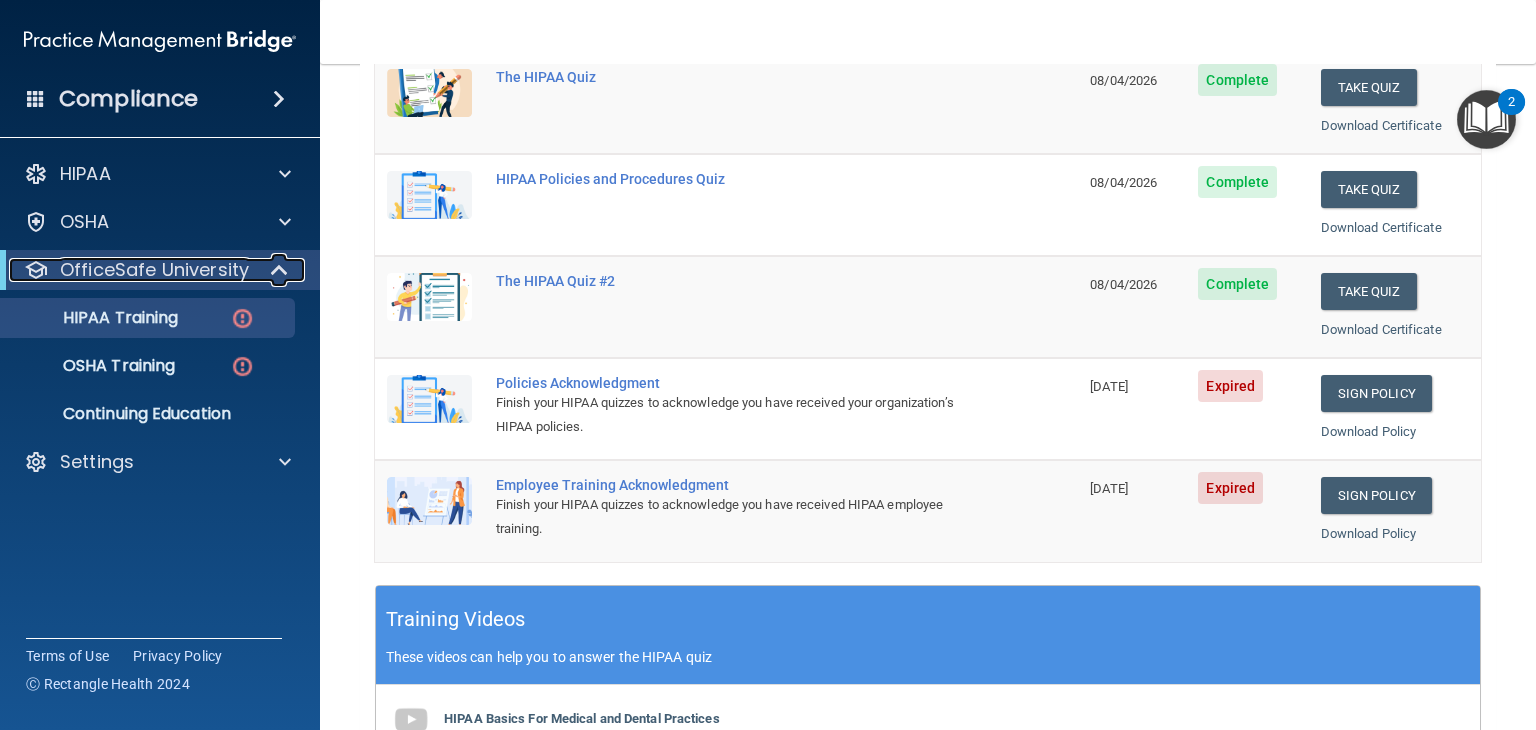 click on "OfficeSafe University" at bounding box center [154, 270] 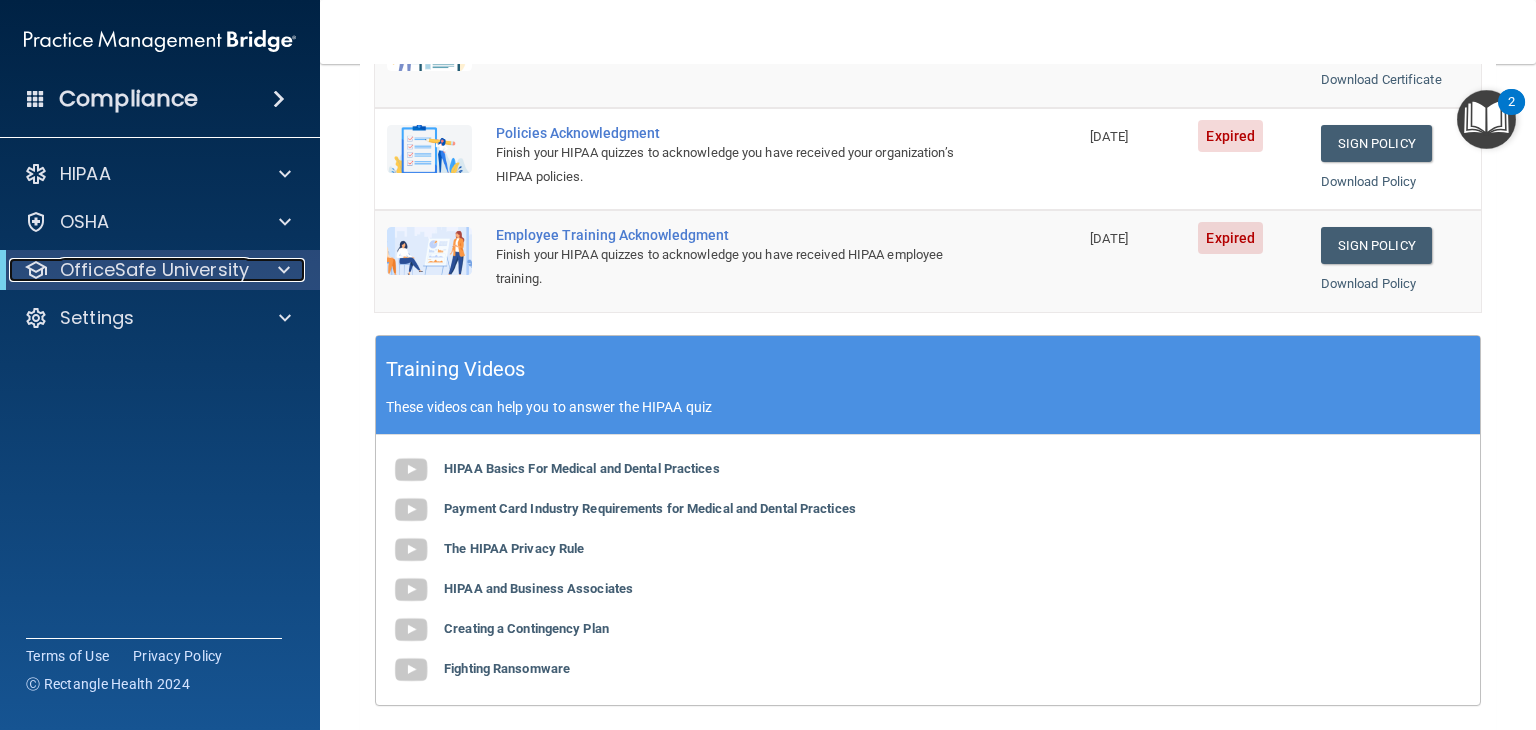 scroll, scrollTop: 372, scrollLeft: 0, axis: vertical 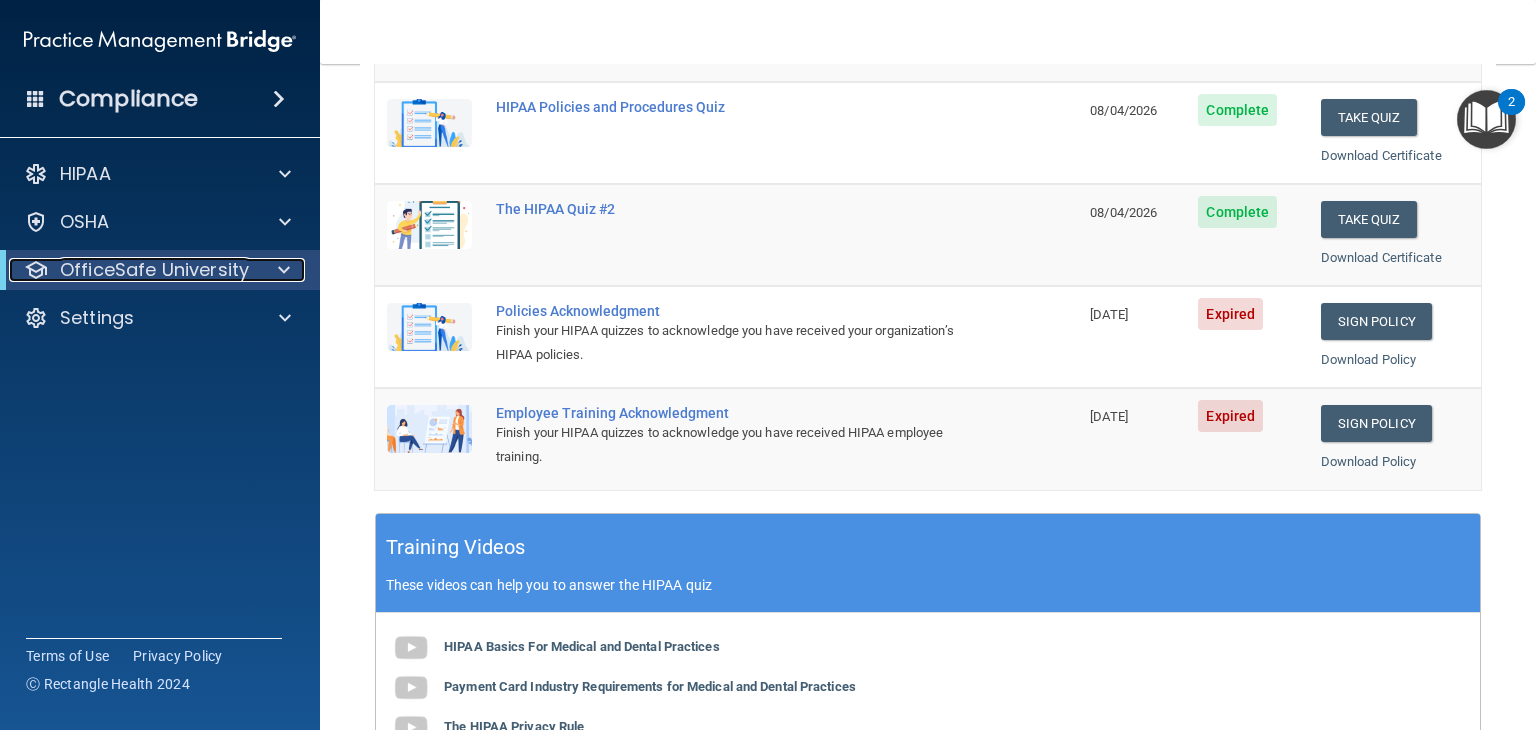 click on "OfficeSafe University" at bounding box center [154, 270] 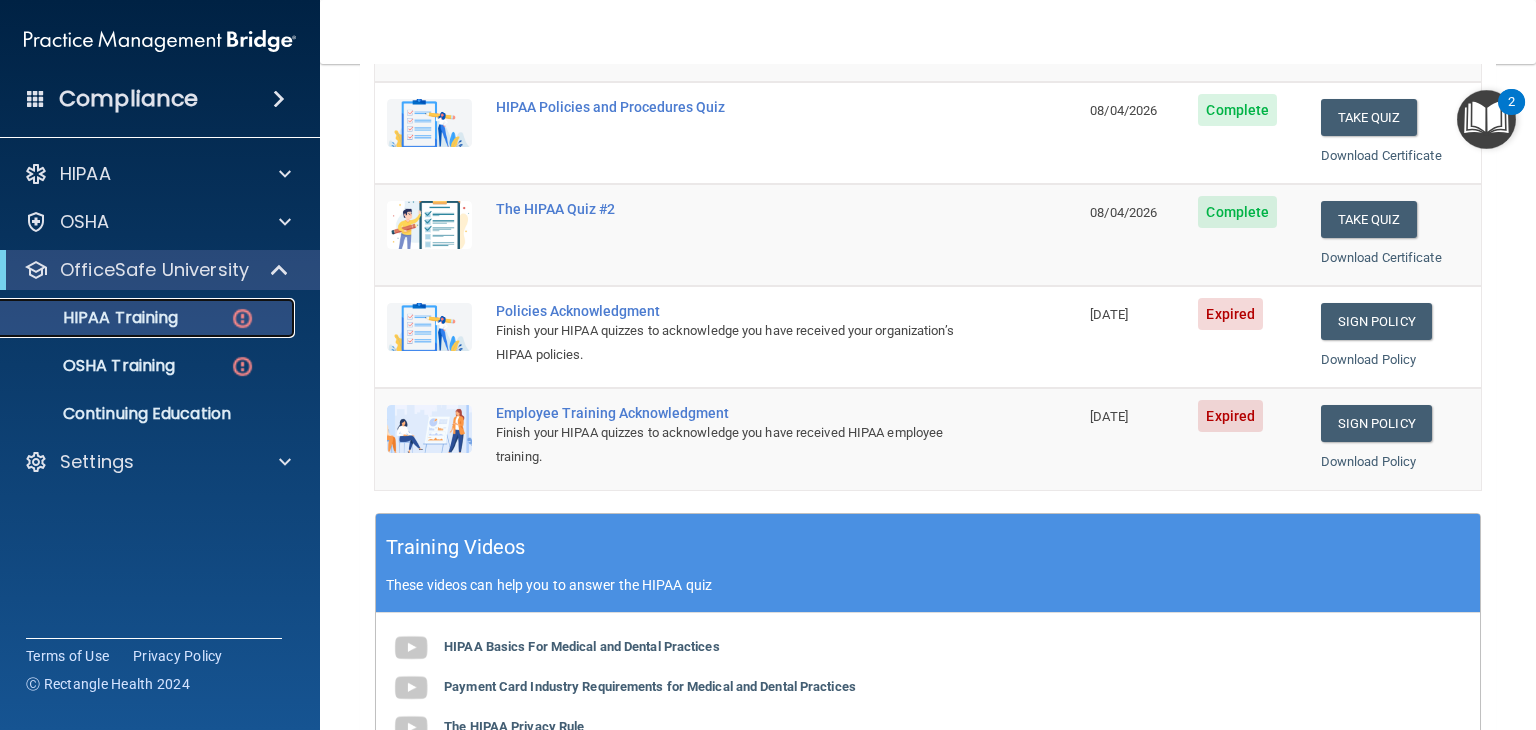 click on "HIPAA Training" at bounding box center [95, 318] 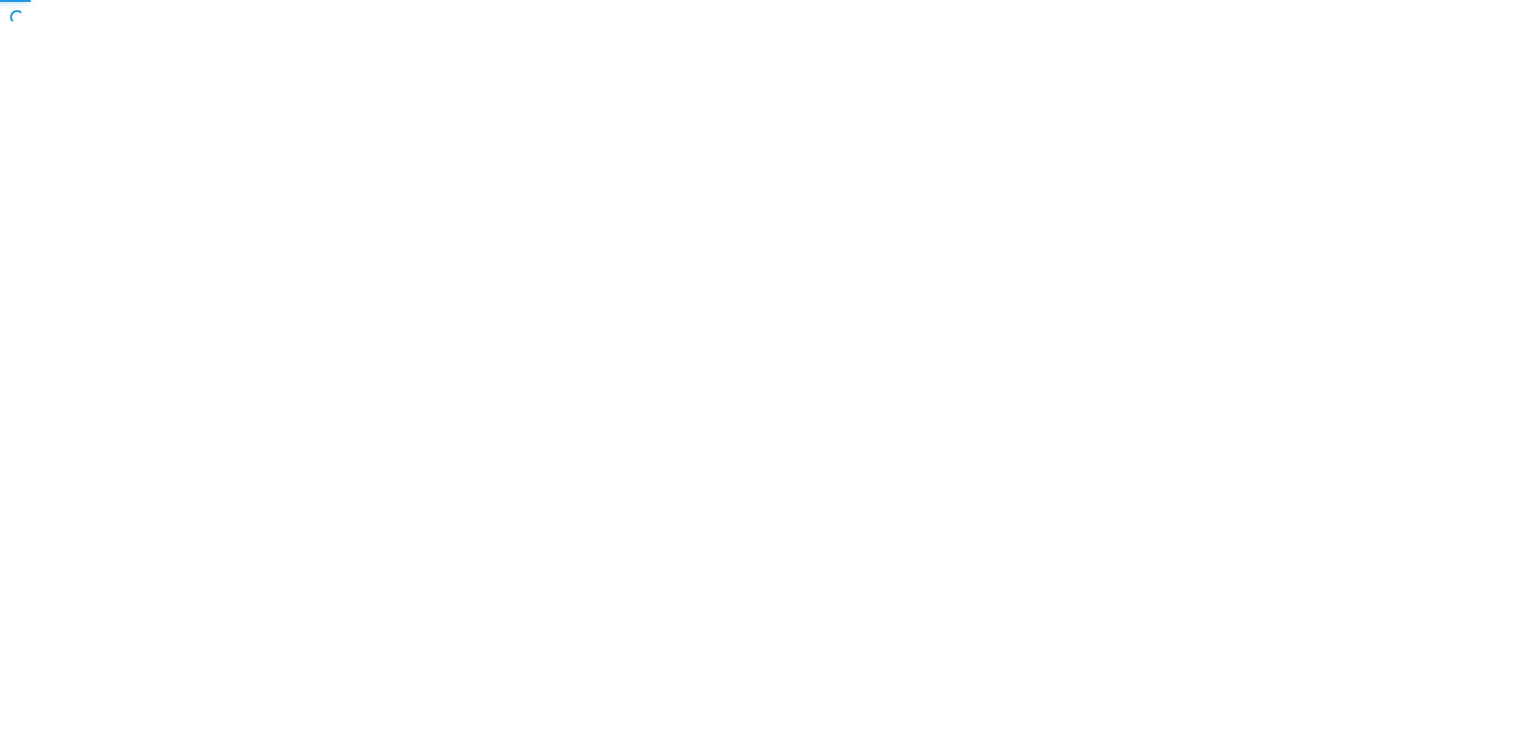 scroll, scrollTop: 0, scrollLeft: 0, axis: both 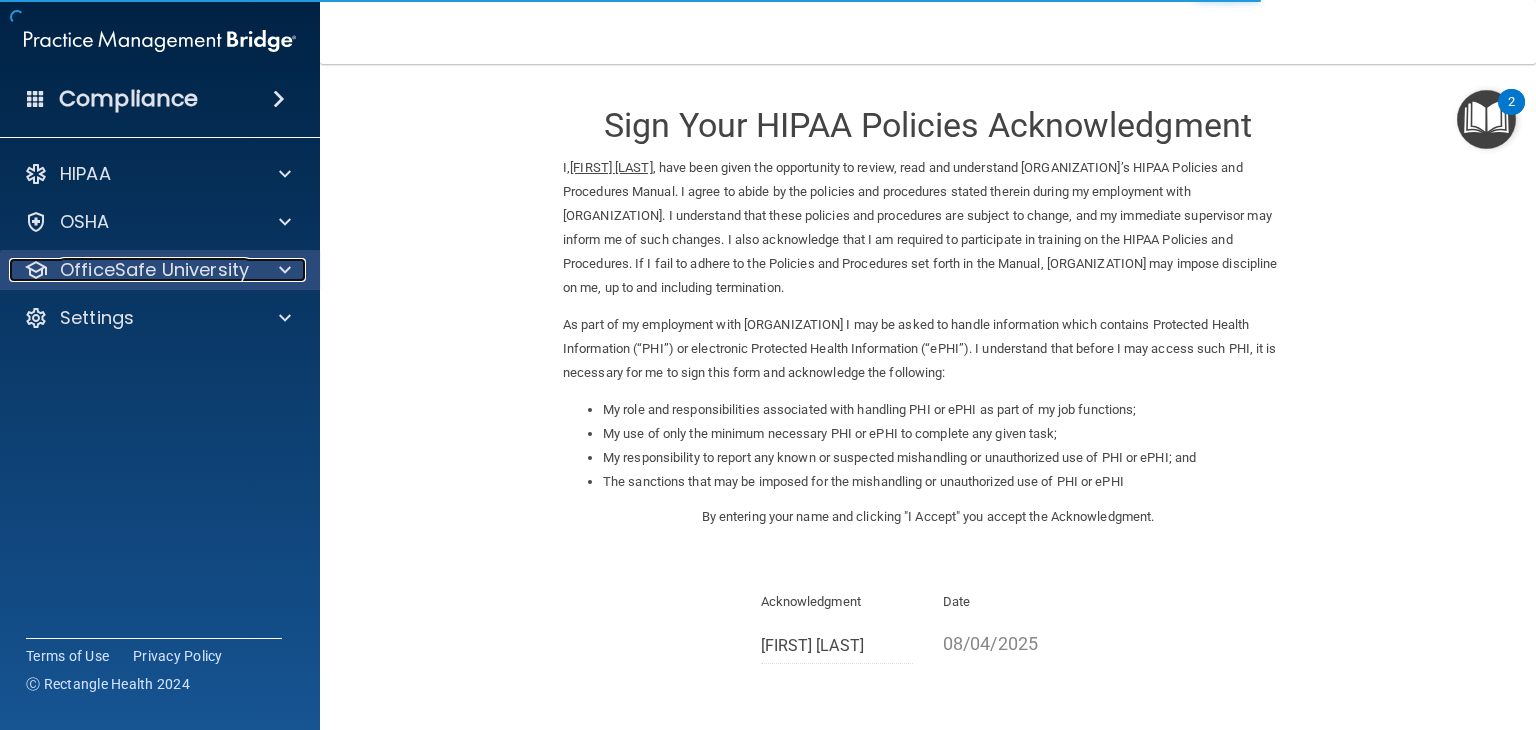 click on "OfficeSafe University" at bounding box center [154, 270] 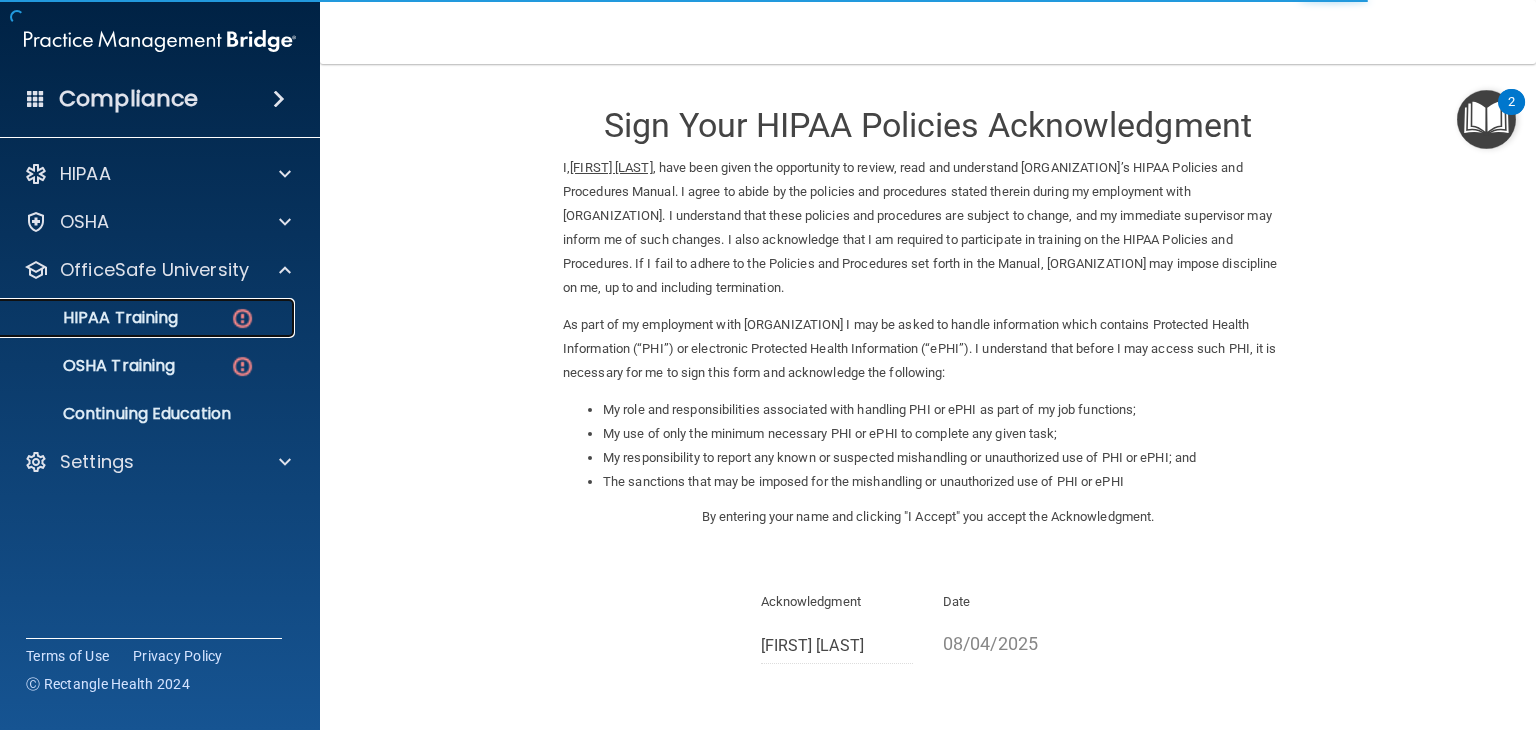 click on "HIPAA Training" at bounding box center [149, 318] 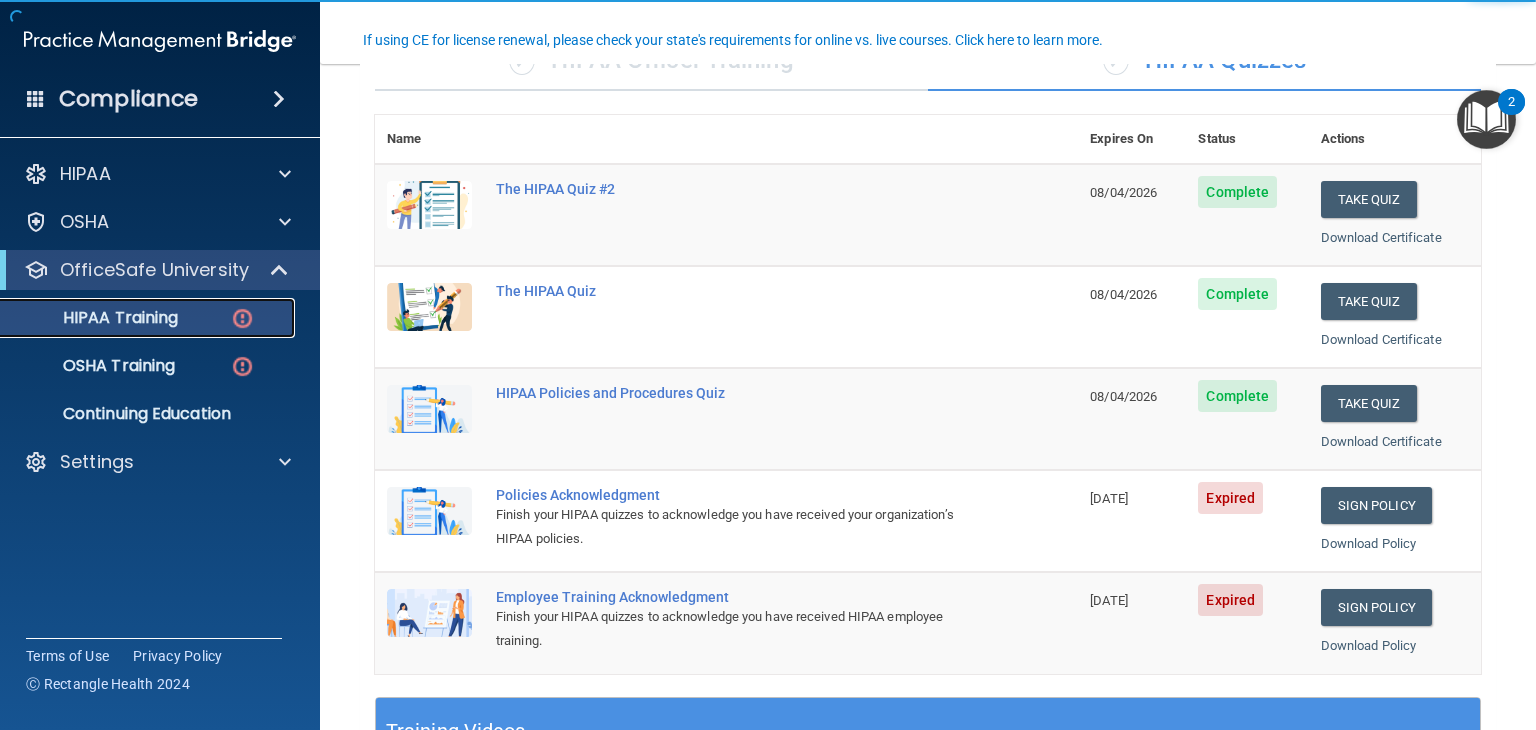 scroll, scrollTop: 300, scrollLeft: 0, axis: vertical 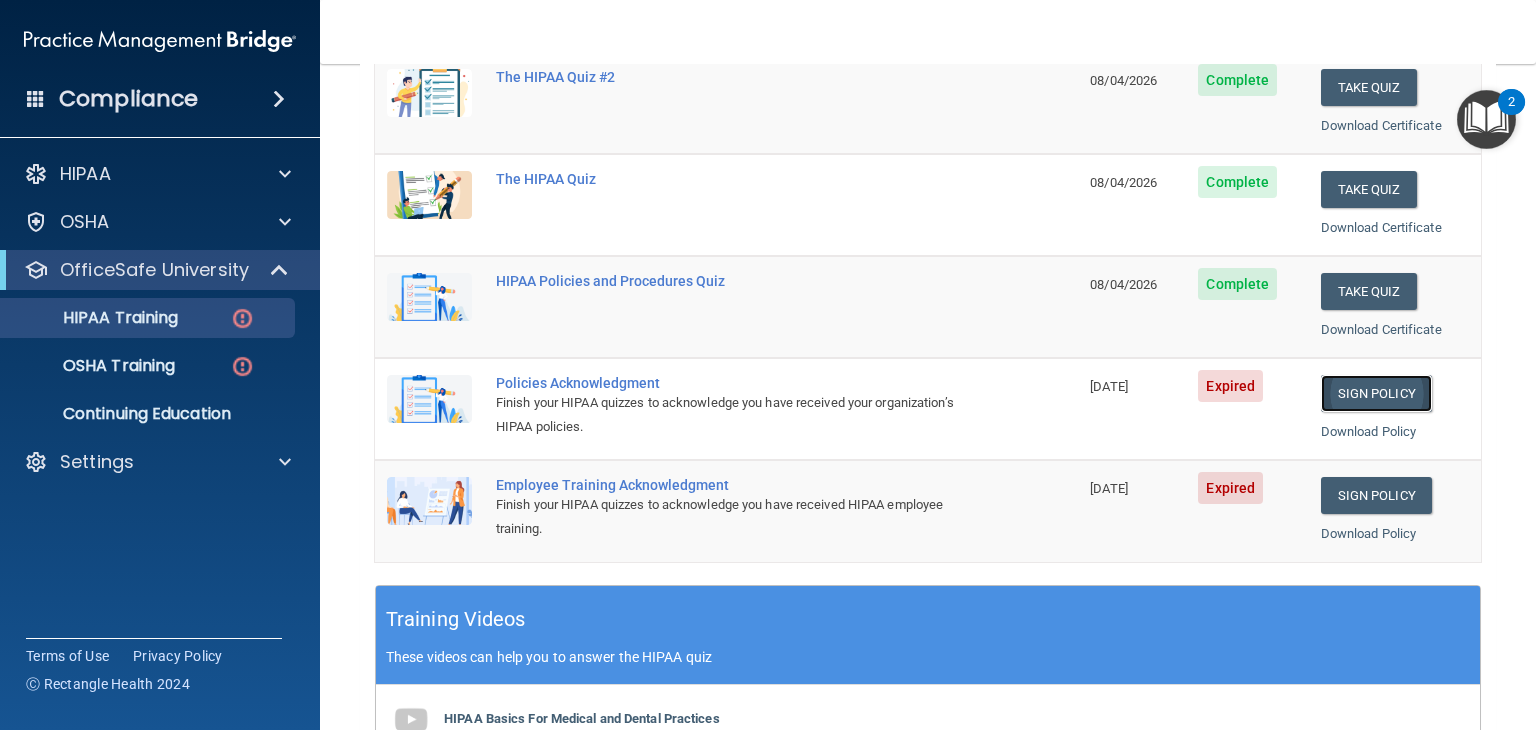 click on "Sign Policy" at bounding box center [1376, 393] 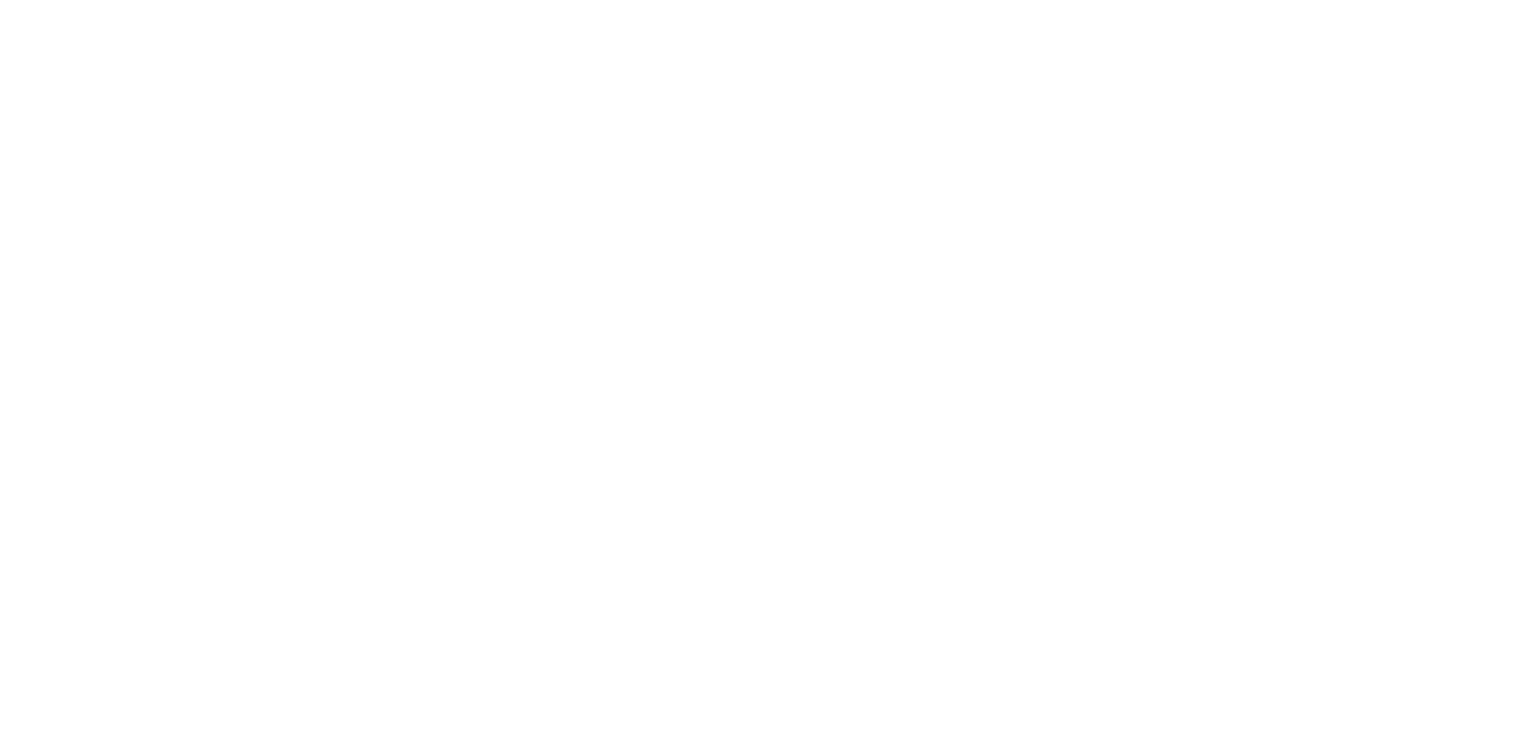 scroll, scrollTop: 0, scrollLeft: 0, axis: both 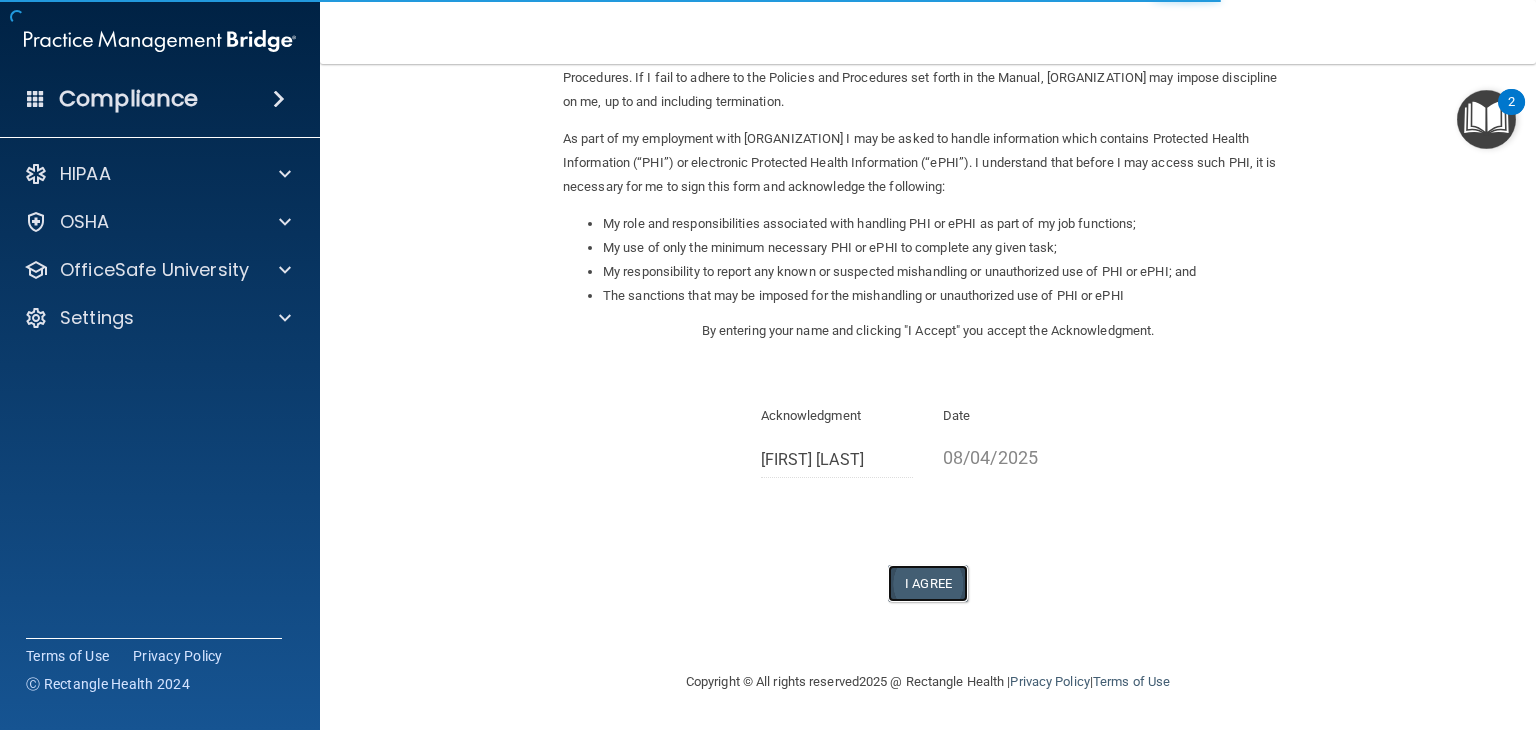 click on "I Agree" at bounding box center [928, 583] 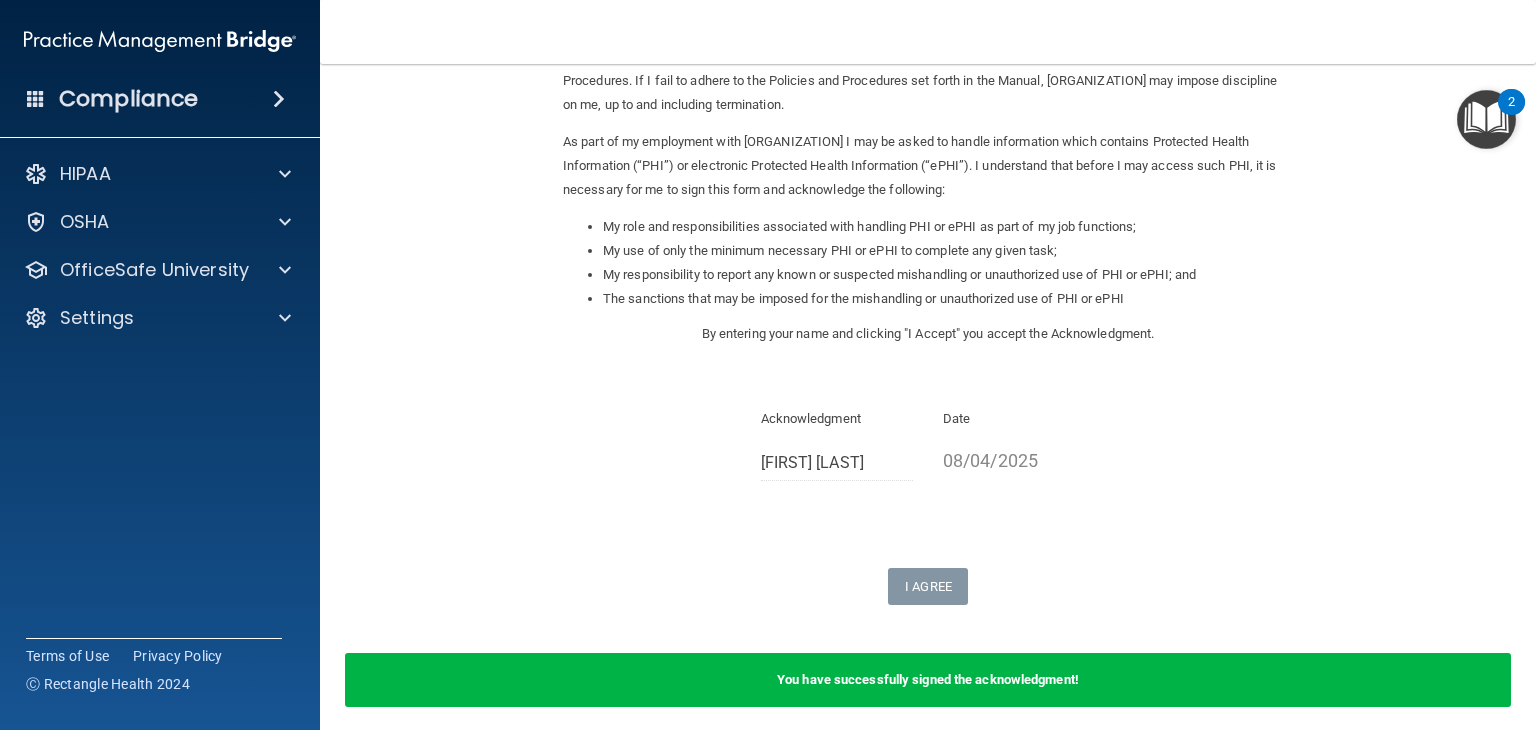scroll, scrollTop: 264, scrollLeft: 0, axis: vertical 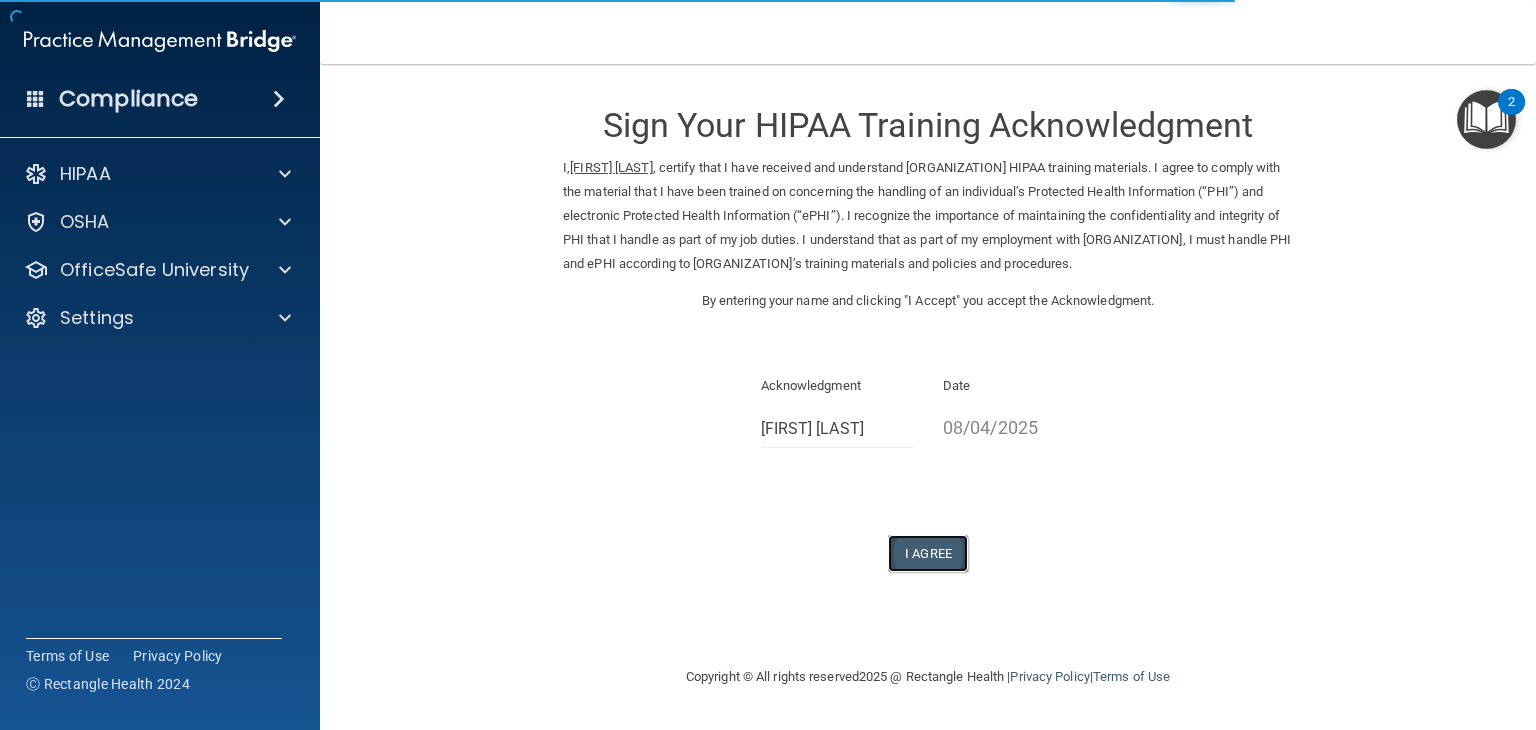 click on "I Agree" at bounding box center (928, 553) 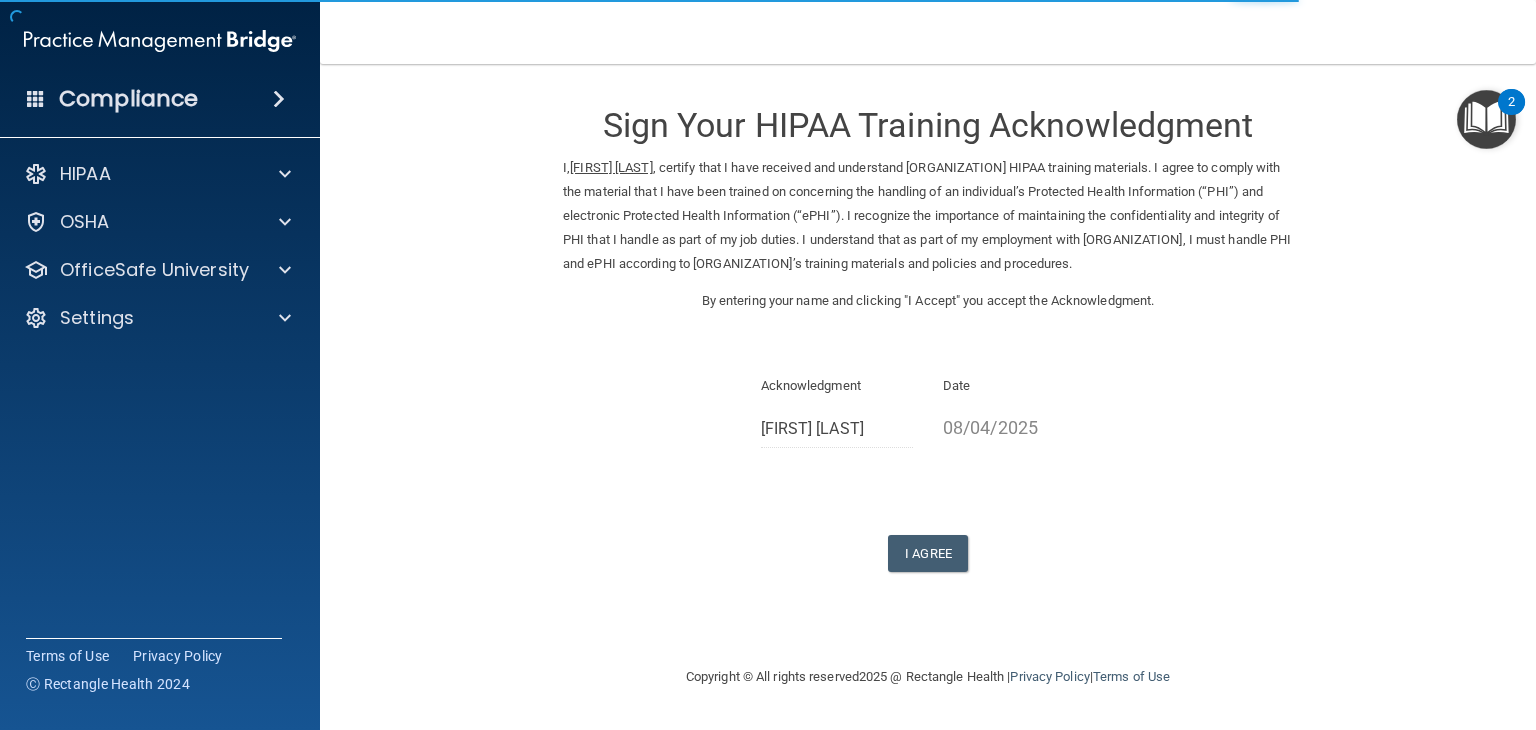 click on "Sign Your HIPAA Training Acknowledgment             I,  Brandi Greeson , certify that I have received and understand Alabama Institute for Sleep Health's HIPAA training materials. I agree to comply with the material that I have been trained on concerning the handling of an individual’s Protected Health Information (“PHI”) and electronic Protected Health Information (“ePHI”). I recognize the importance of maintaining the confidentiality and integrity of PHI that I handle as part of my job duties. I understand that as part of my employment with Alabama Institute for Sleep Health, I must handle PHI and ePHI according to Alabama Institute for Sleep Health’s training materials and policies and procedures.          By entering your name and clicking "I Accept" you accept the Acknowledgment.                 Acknowledgment   Brandi Greeson           Date    08/04/2025                  I Agree" at bounding box center [928, 328] 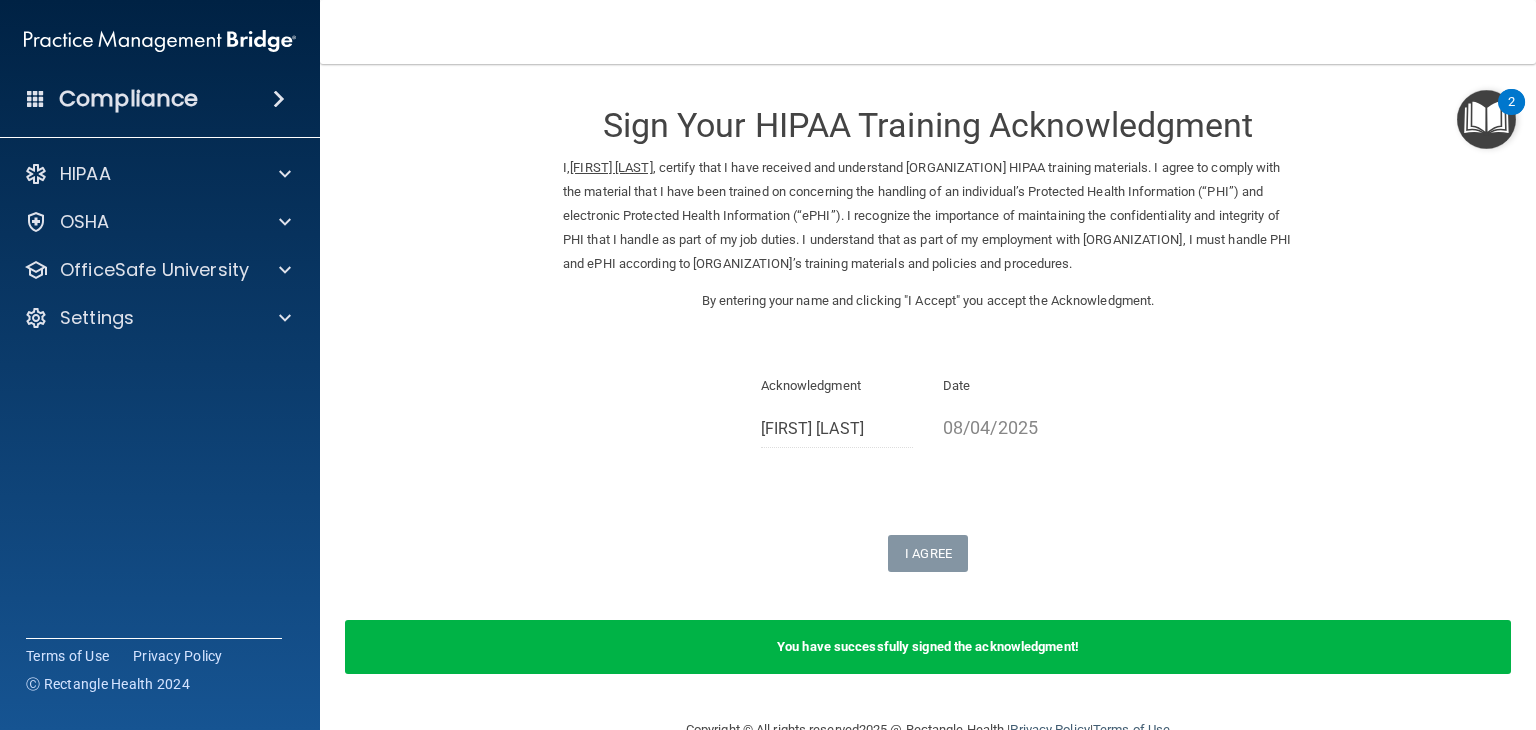 click on "Sign Your HIPAA Training Acknowledgment             I,  Brandi Greeson , certify that I have received and understand Alabama Institute for Sleep Health's HIPAA training materials. I agree to comply with the material that I have been trained on concerning the handling of an individual’s Protected Health Information (“PHI”) and electronic Protected Health Information (“ePHI”). I recognize the importance of maintaining the confidentiality and integrity of PHI that I handle as part of my job duties. I understand that as part of my employment with Alabama Institute for Sleep Health, I must handle PHI and ePHI according to Alabama Institute for Sleep Health’s training materials and policies and procedures.          By entering your name and clicking "I Accept" you accept the Acknowledgment.                 Acknowledgment   Brandi Greeson           Date    08/04/2025                  I Agree" at bounding box center [928, 328] 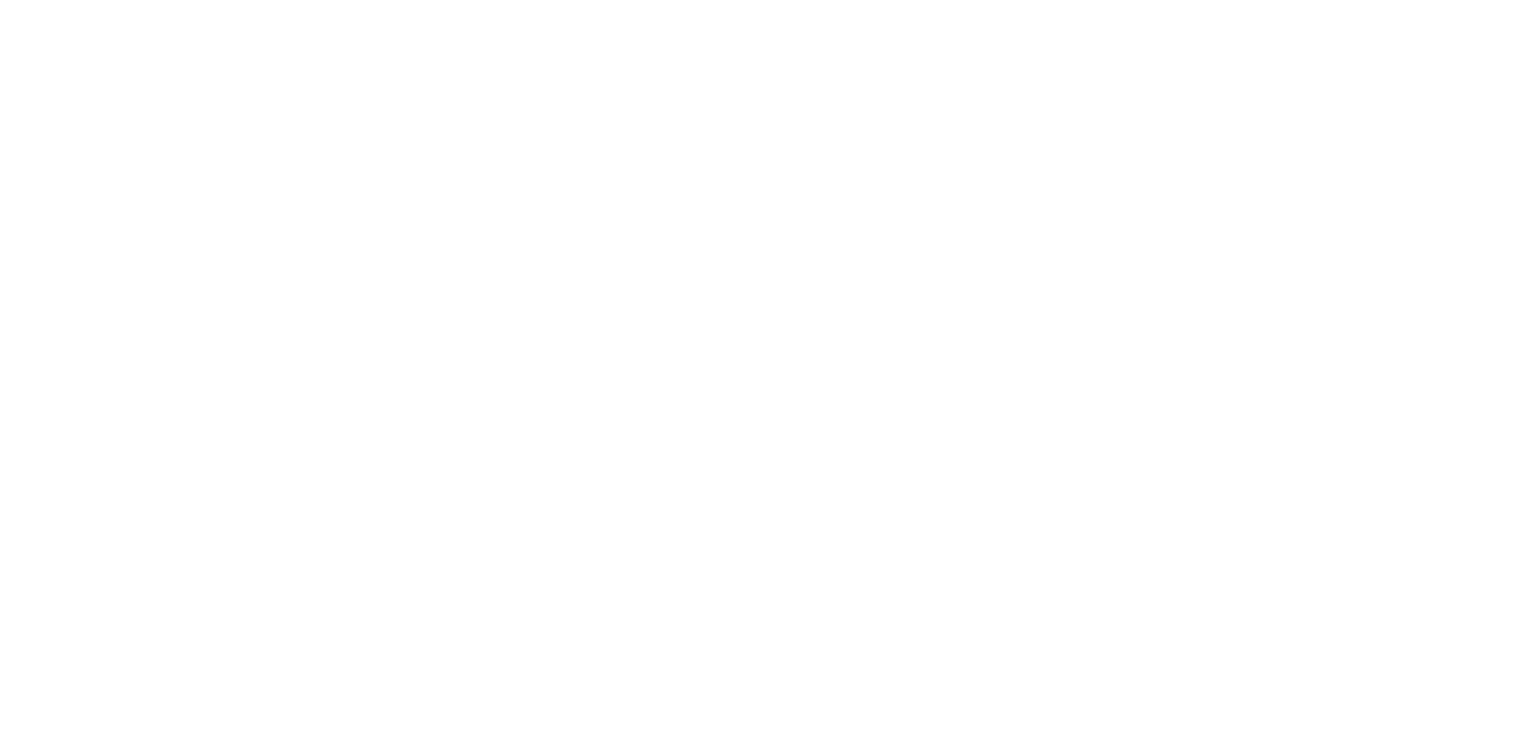 scroll, scrollTop: 0, scrollLeft: 0, axis: both 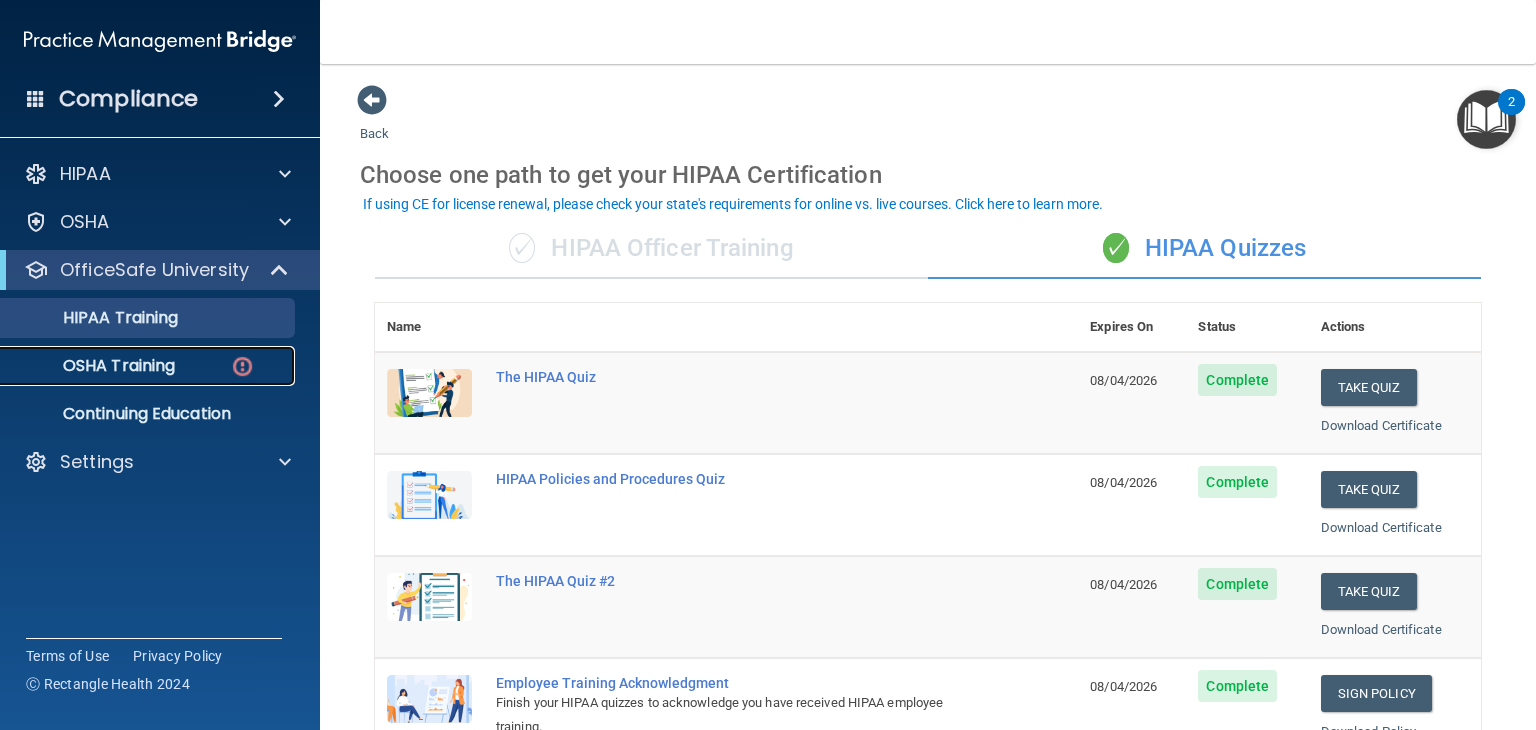 click on "OSHA Training" at bounding box center [94, 366] 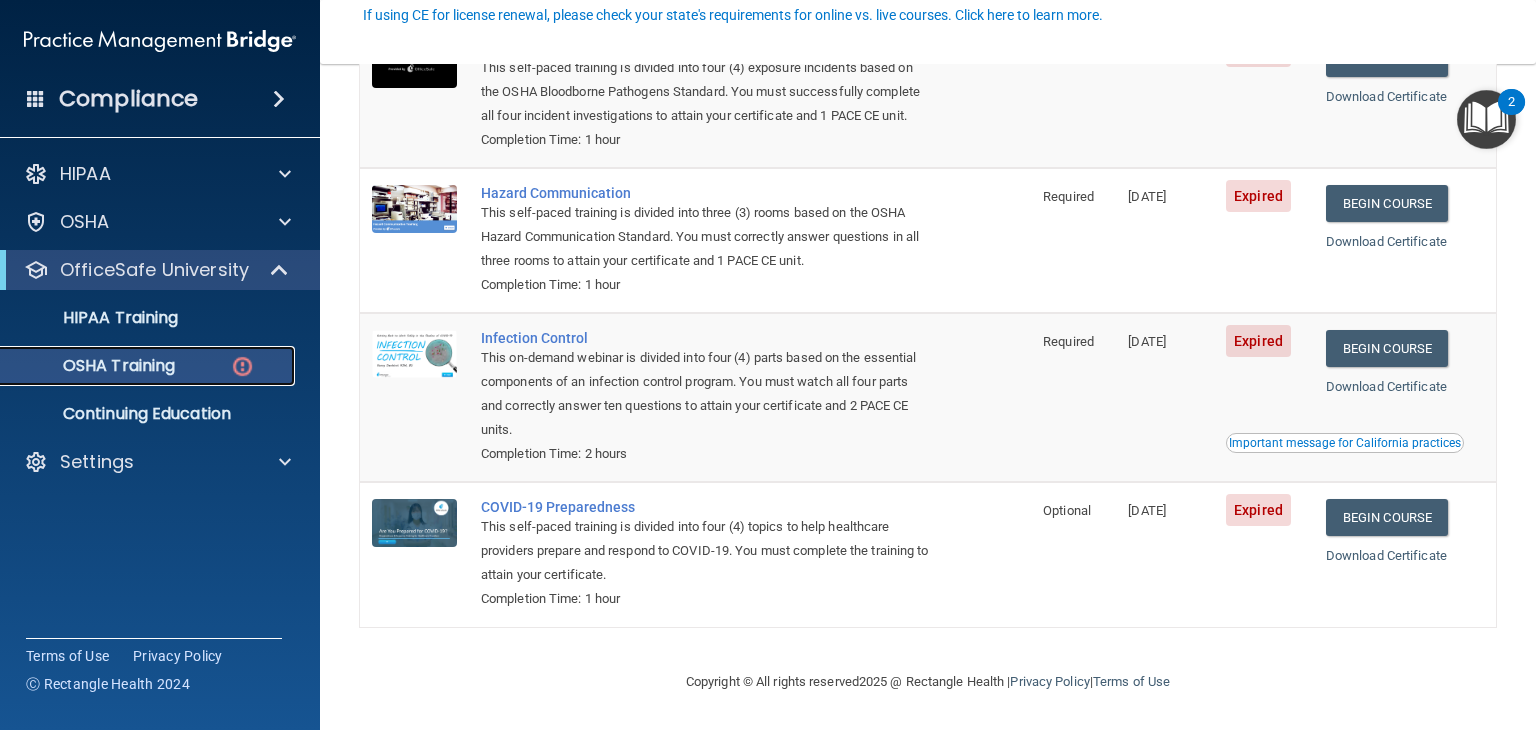 scroll, scrollTop: 284, scrollLeft: 0, axis: vertical 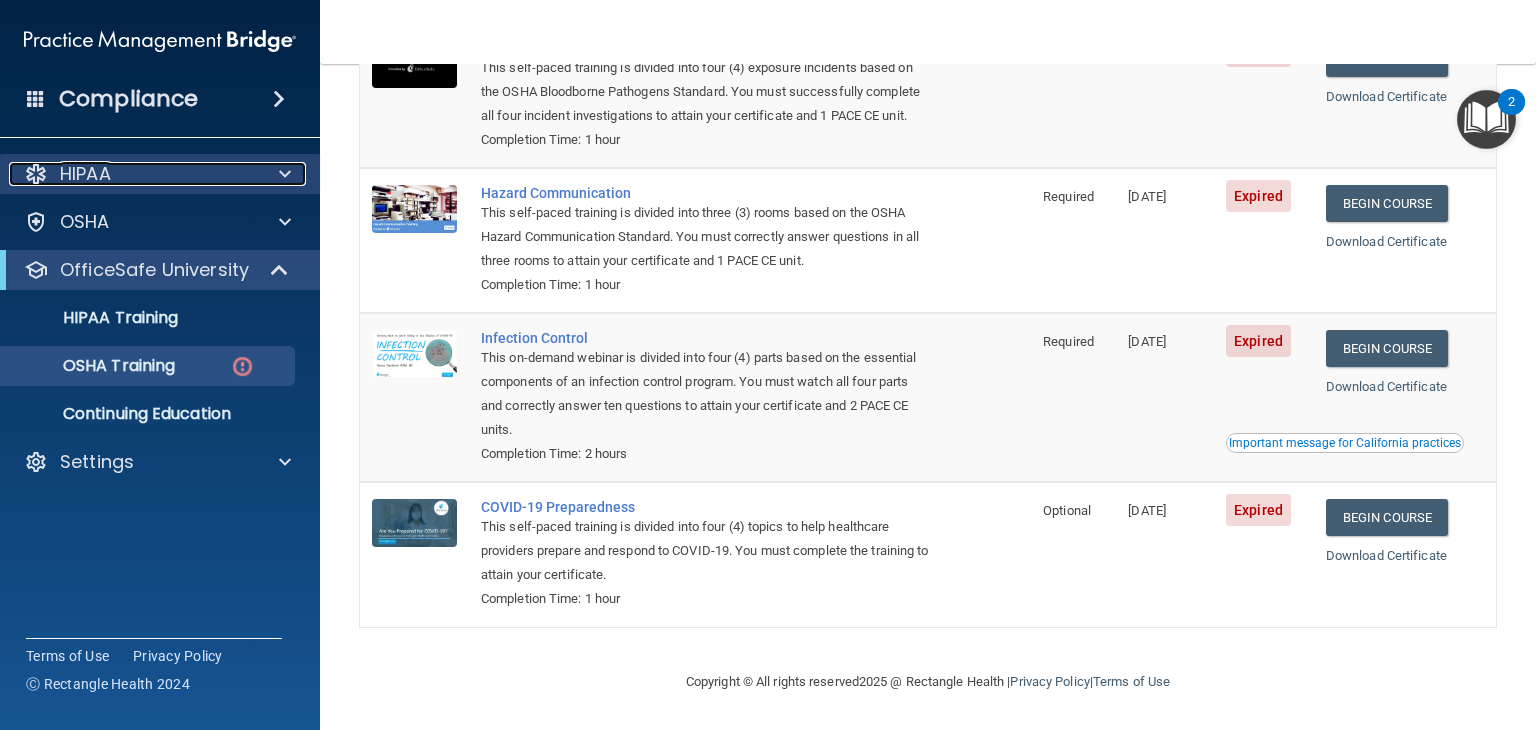 click on "HIPAA" at bounding box center (85, 174) 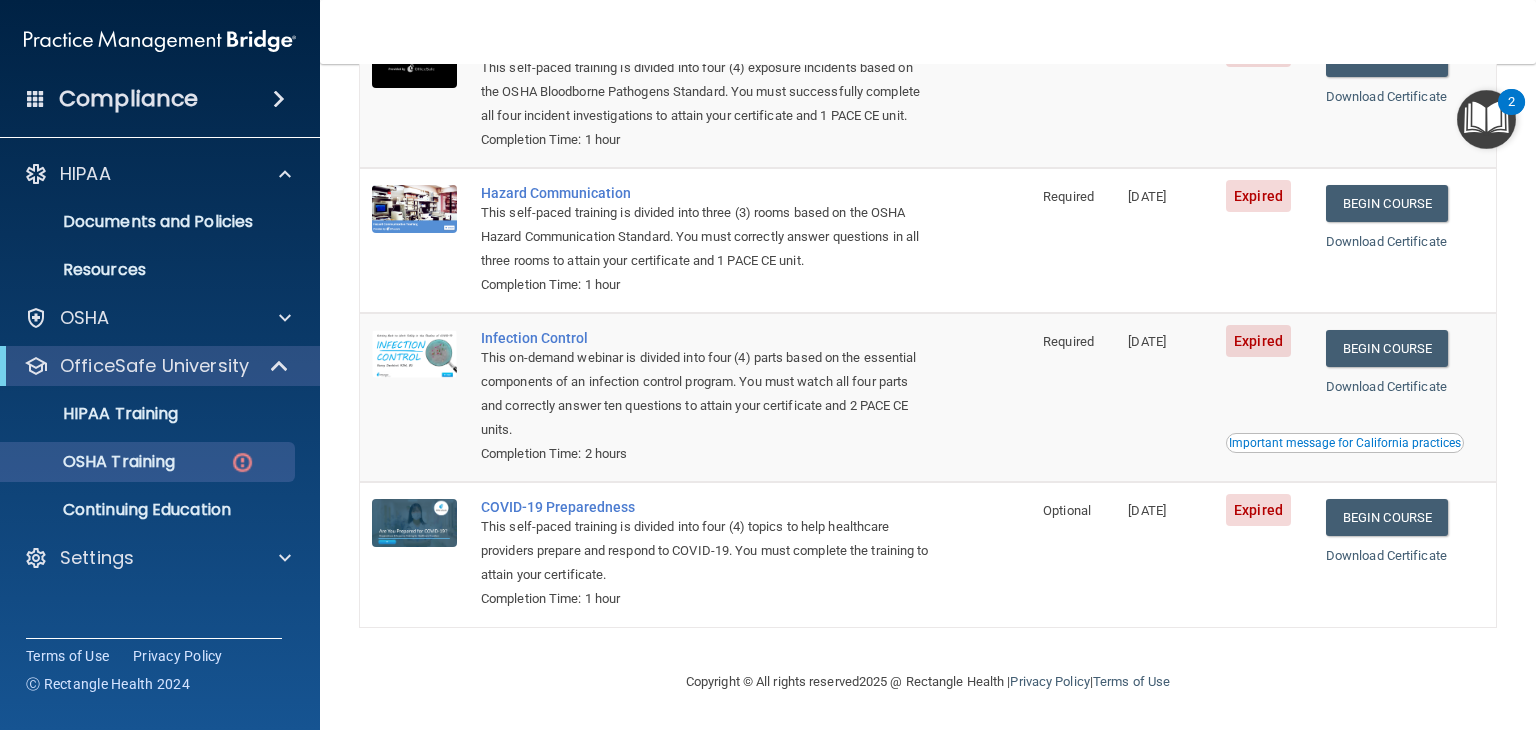 click on "Compliance" at bounding box center (128, 99) 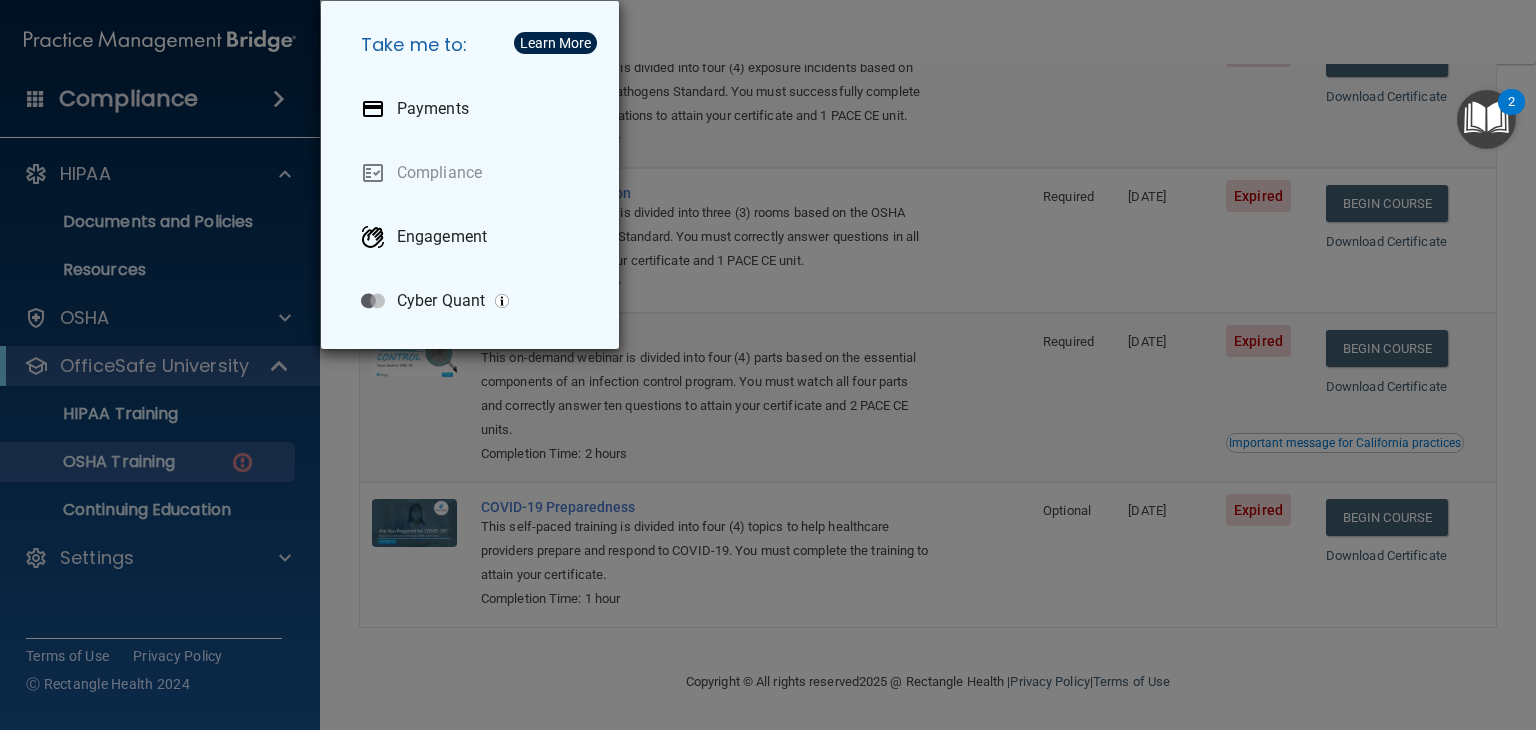 click on "Take me to:             Payments                   Compliance                     Engagement                     Cyber Quant" at bounding box center (768, 365) 